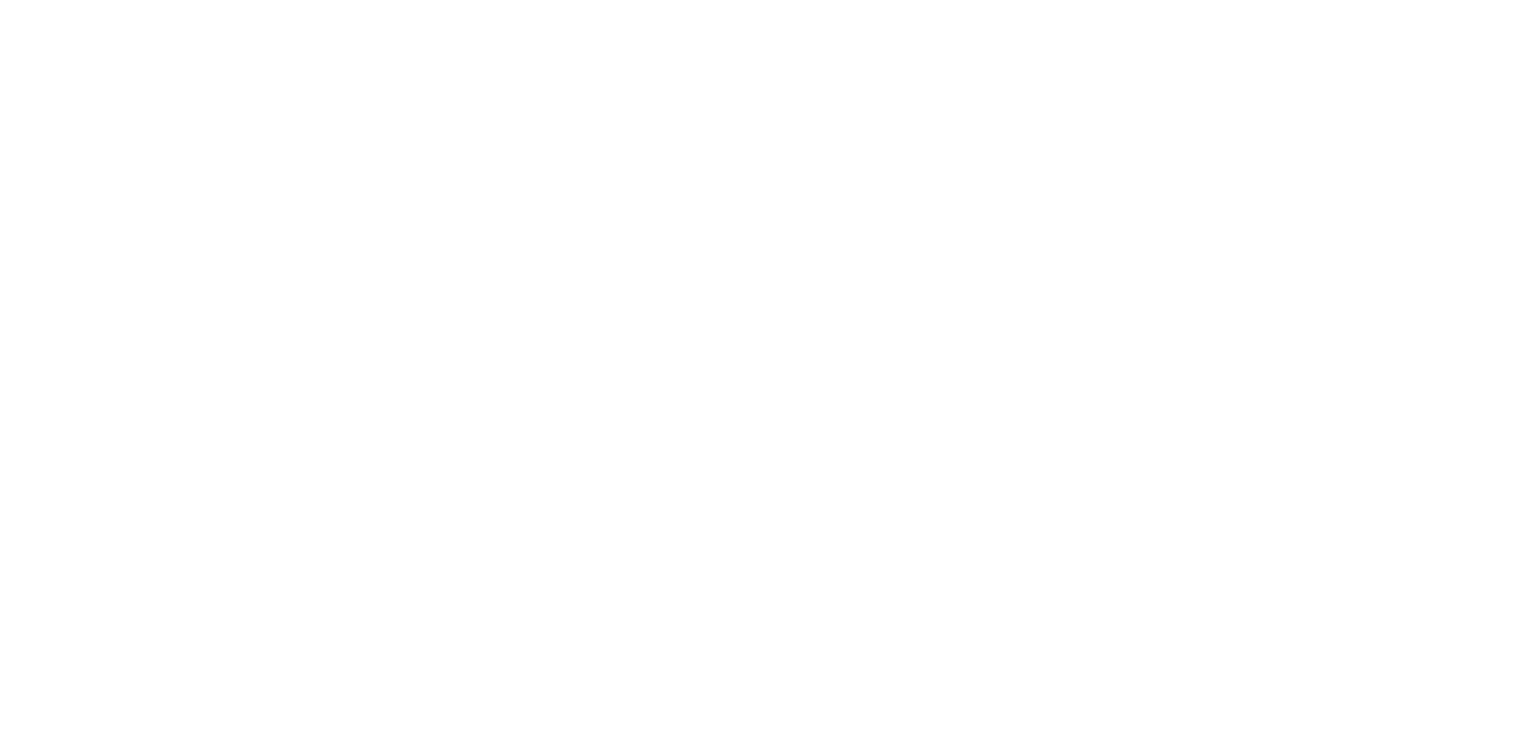 scroll, scrollTop: 0, scrollLeft: 0, axis: both 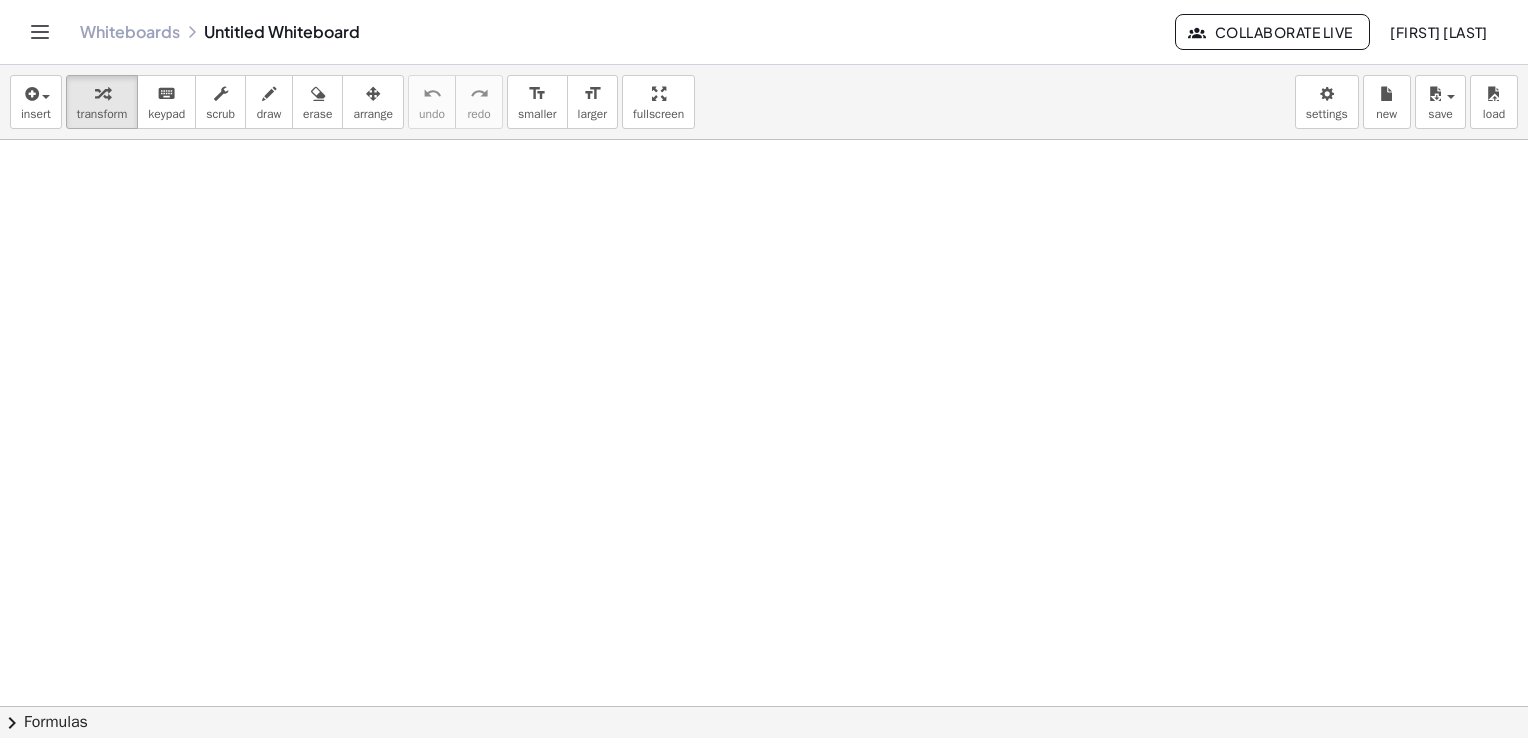 click at bounding box center [764, 572] 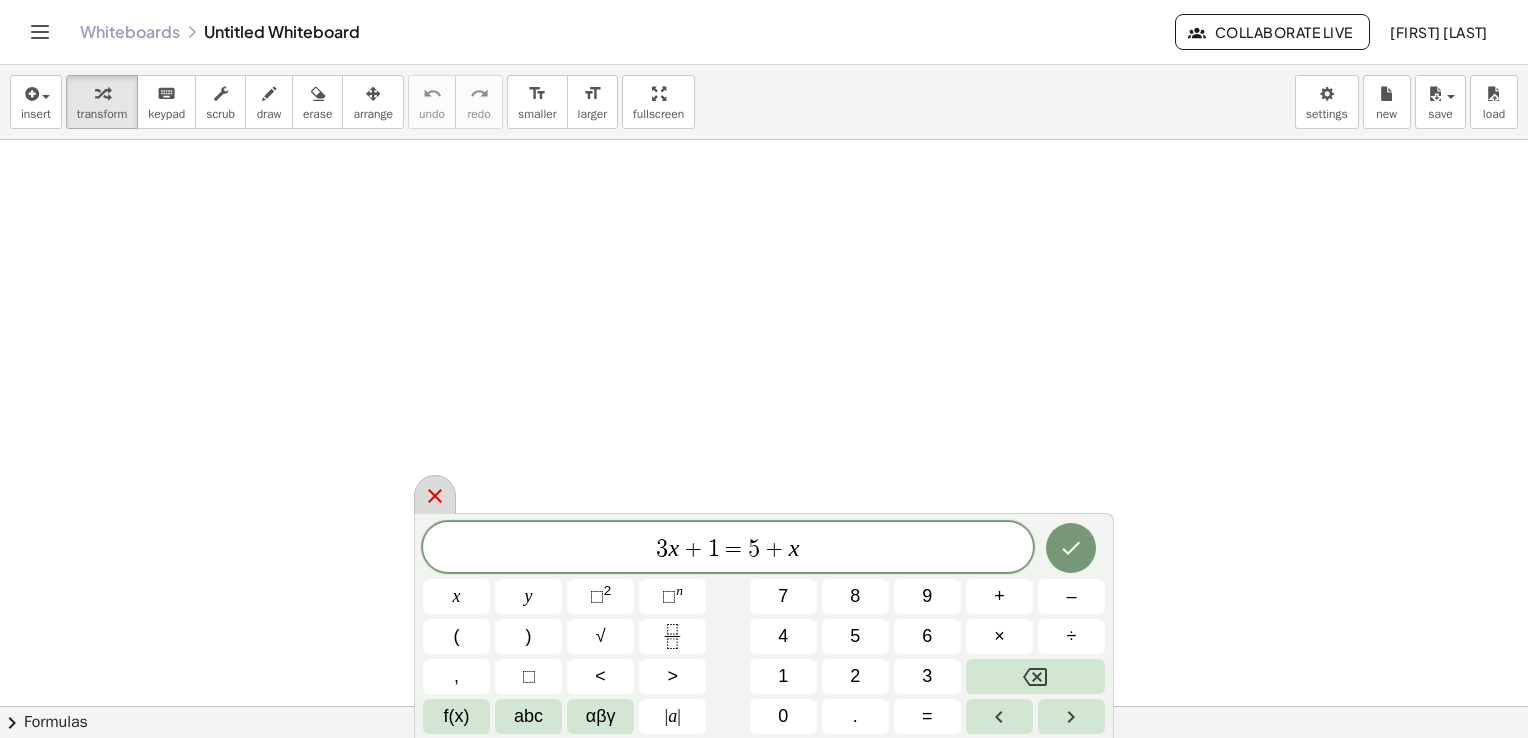 click 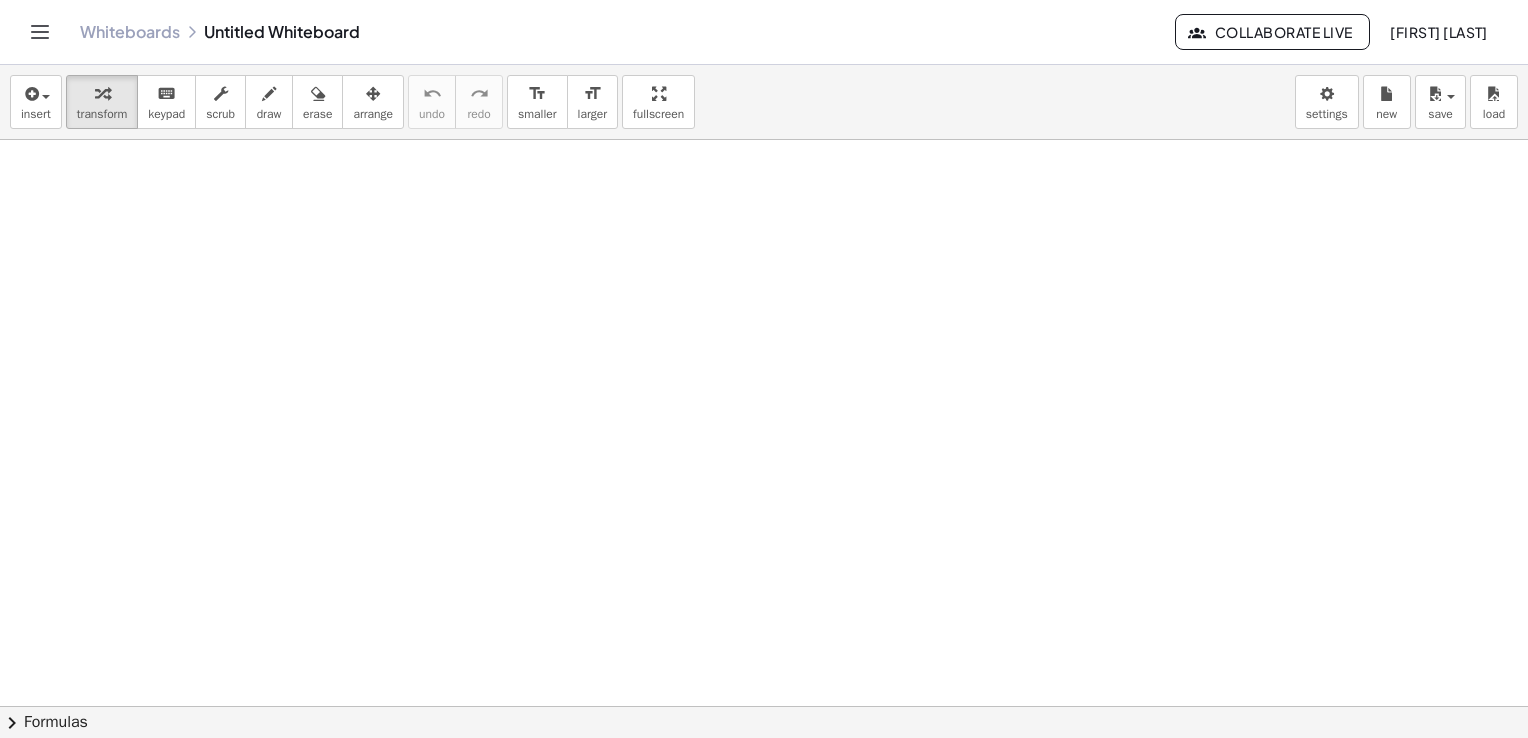 scroll, scrollTop: 496, scrollLeft: 0, axis: vertical 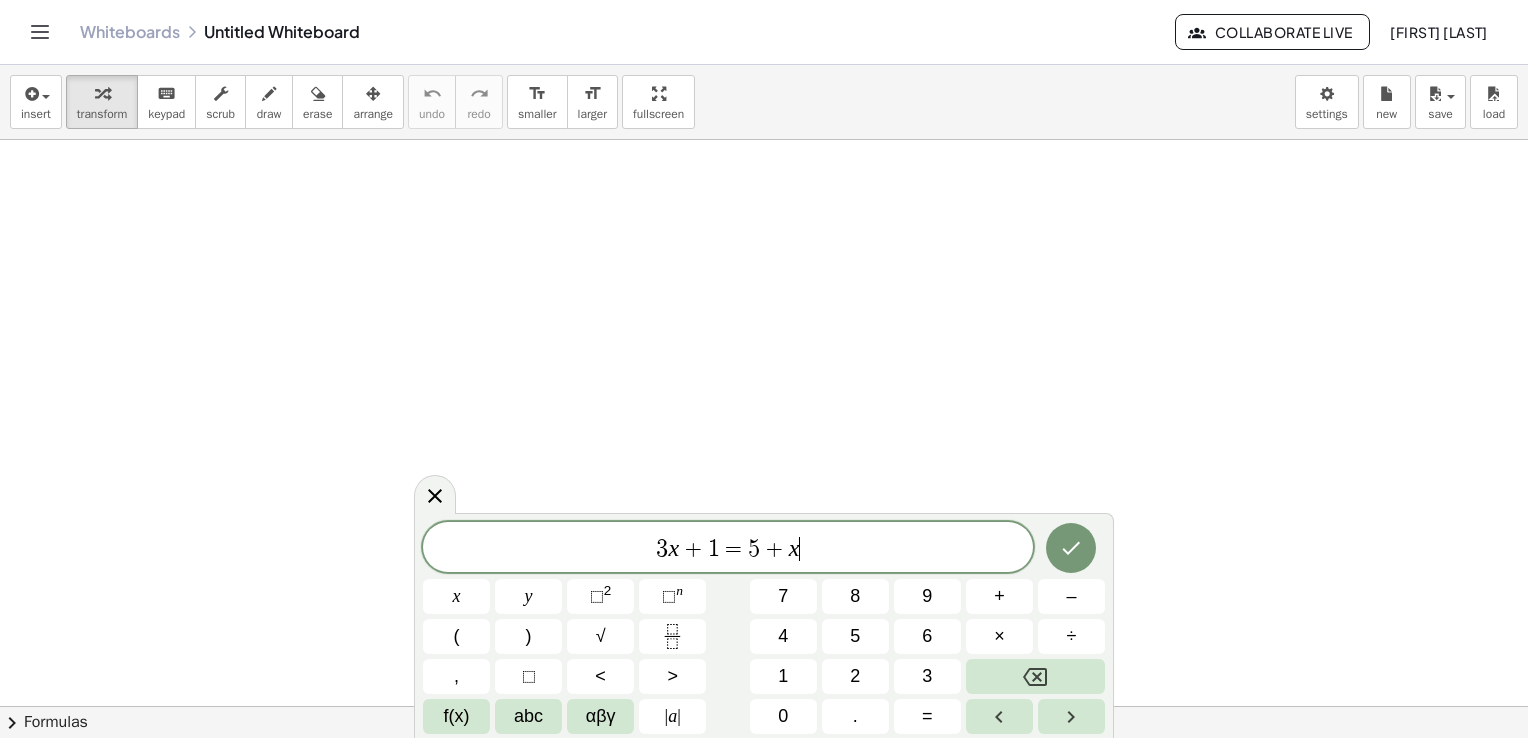 click at bounding box center [764, 211] 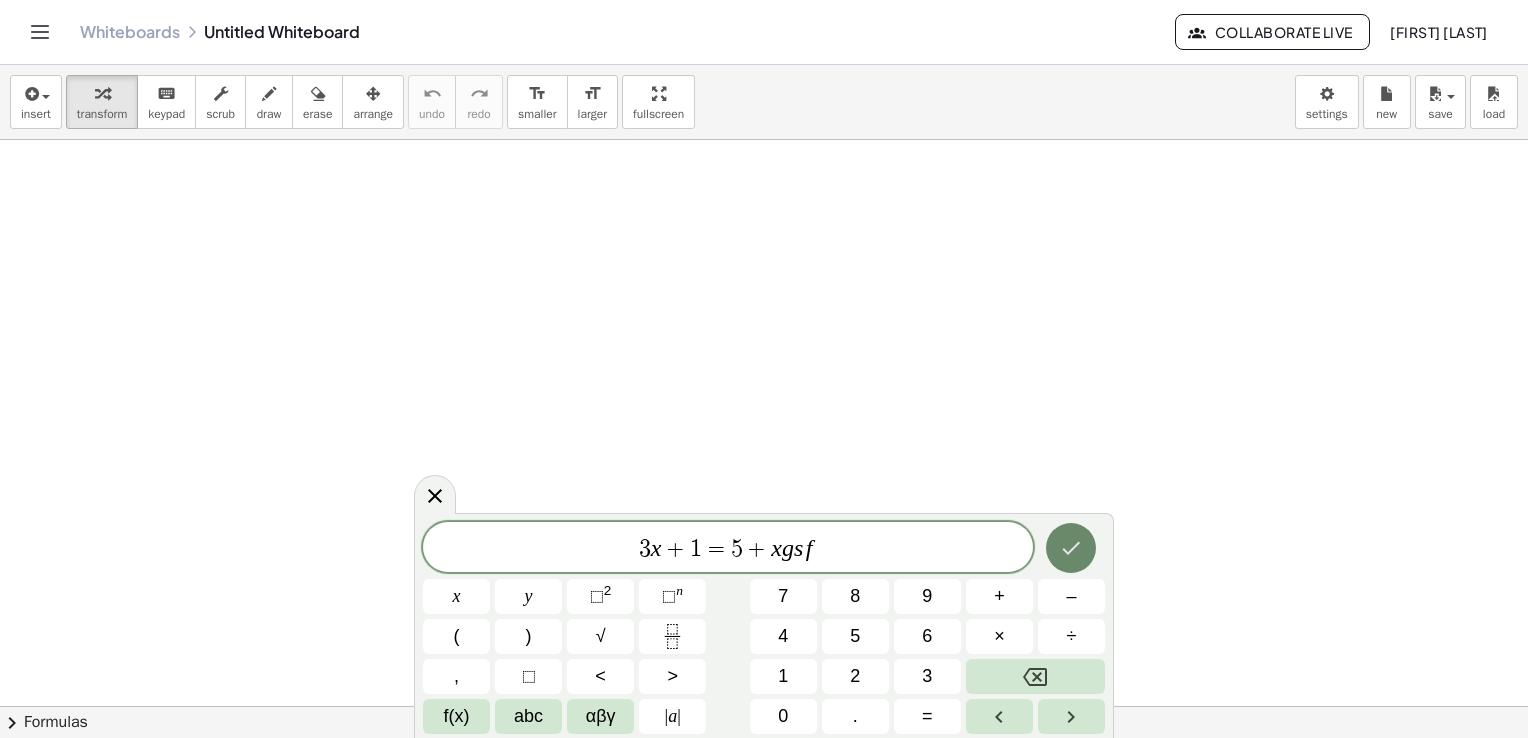 click 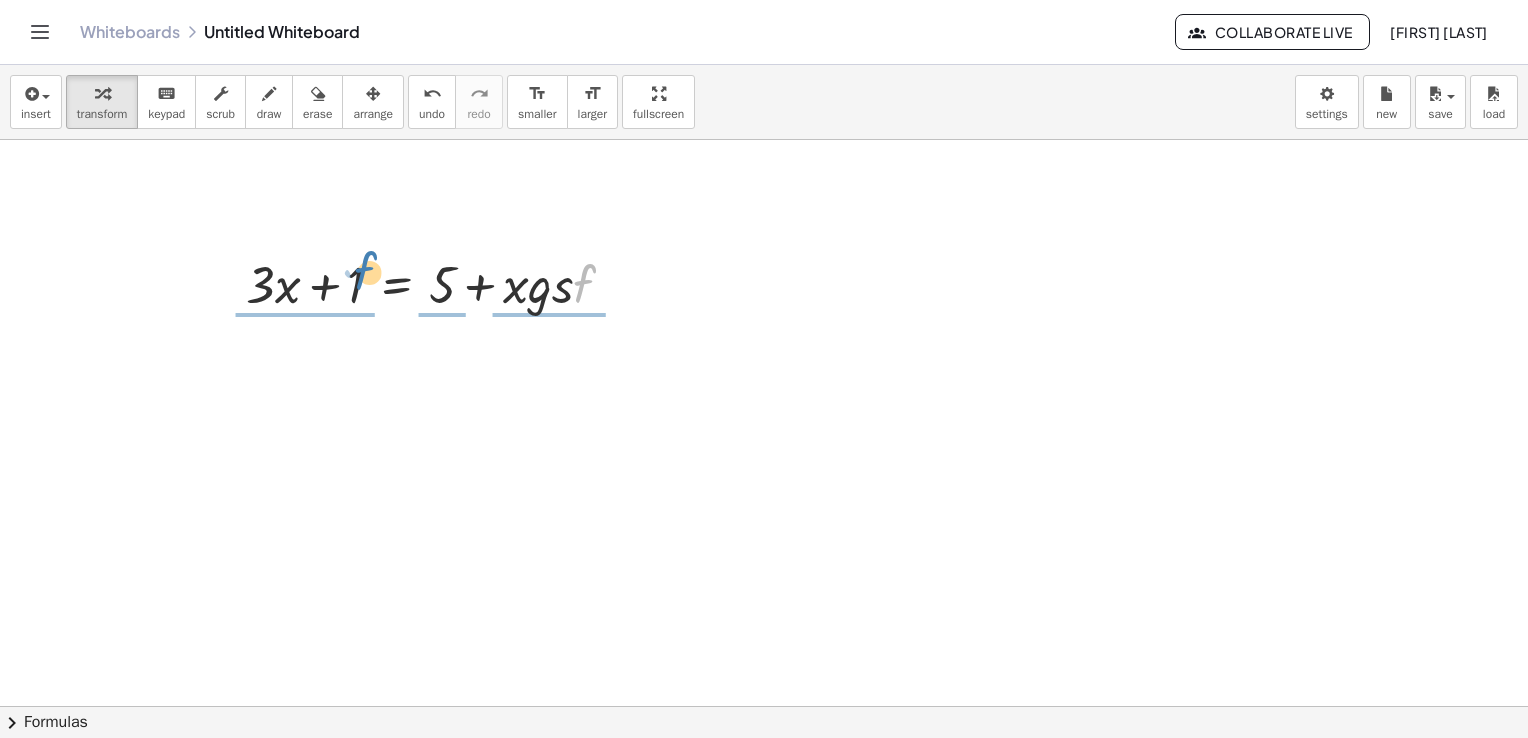 drag, startPoint x: 612, startPoint y: 307, endPoint x: 387, endPoint y: 294, distance: 225.37524 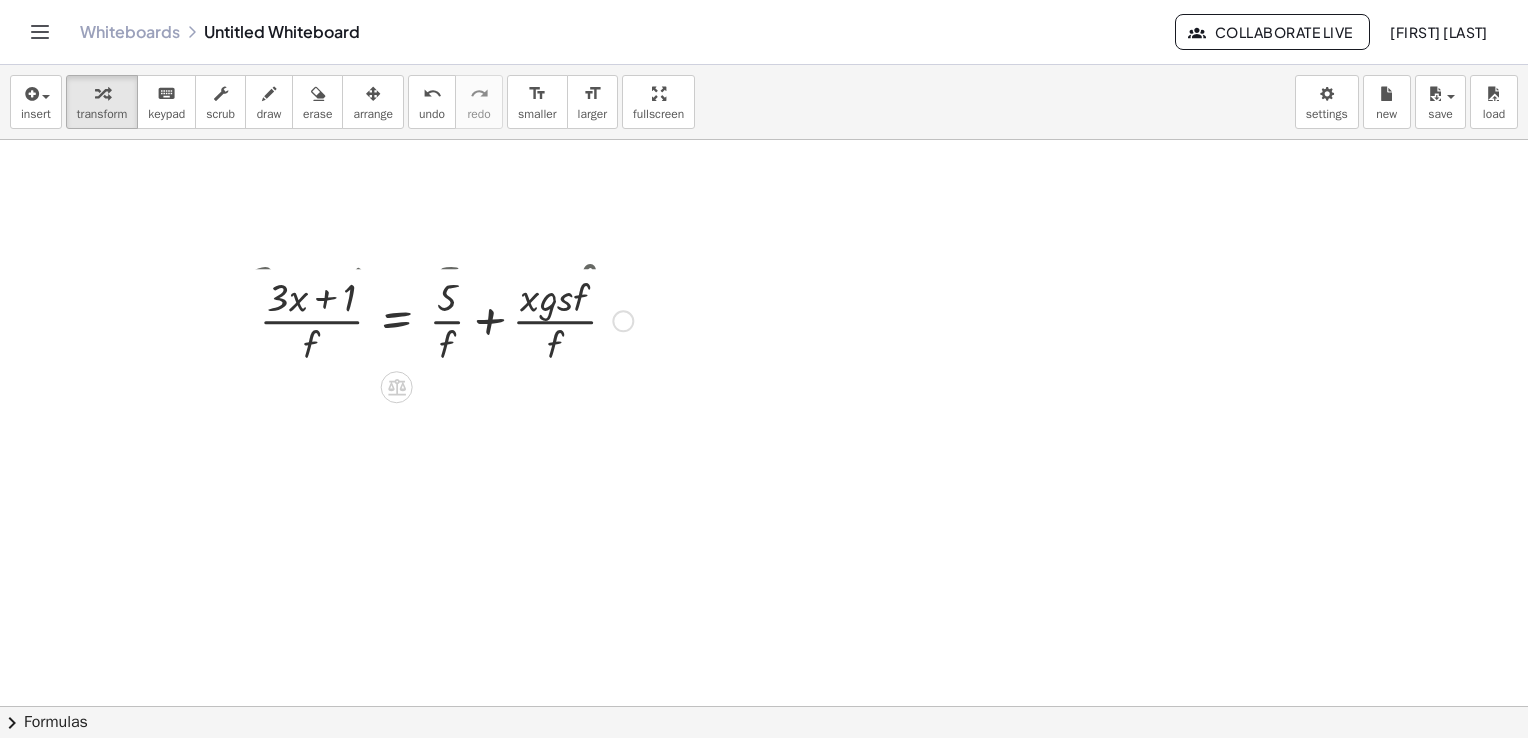 click at bounding box center [439, 283] 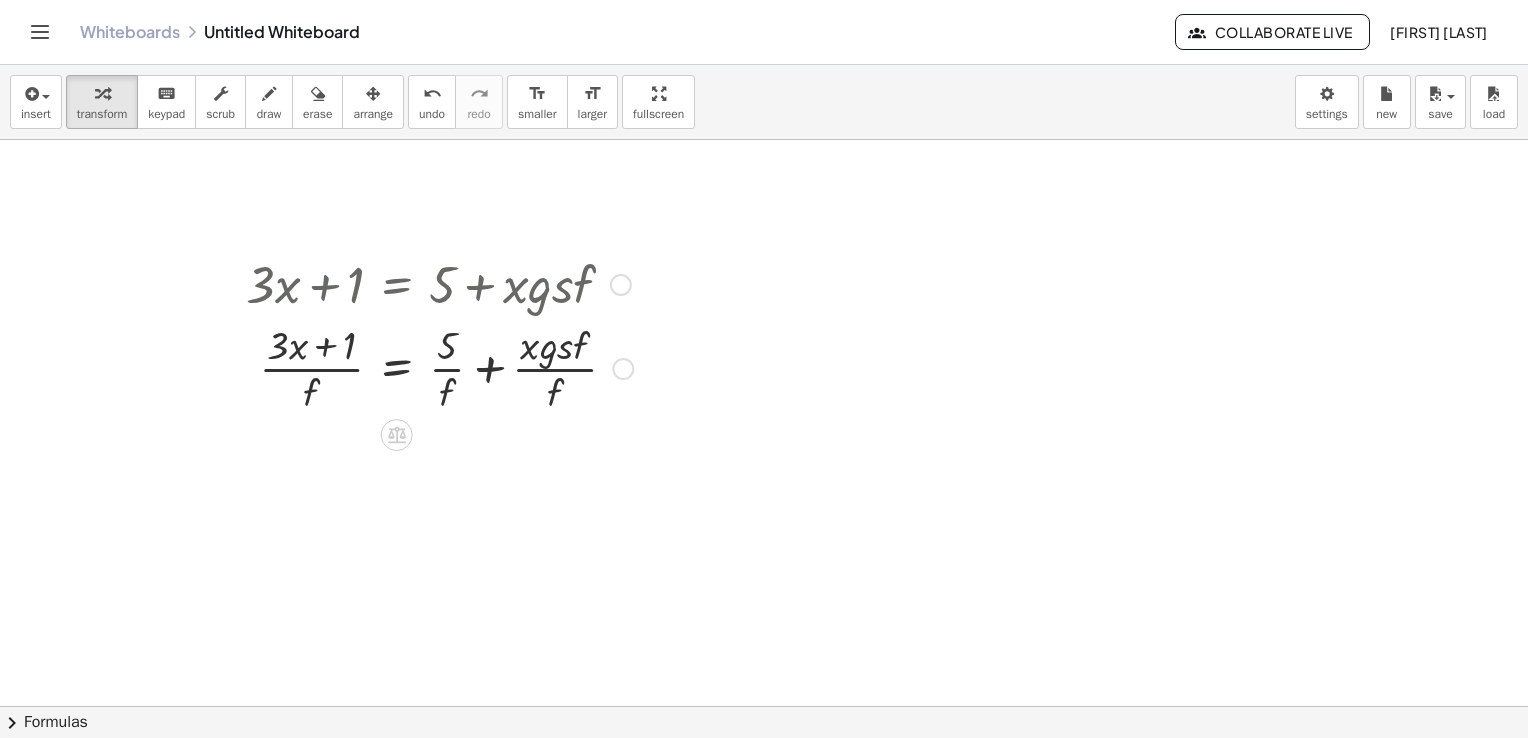 drag, startPoint x: 594, startPoint y: 504, endPoint x: 232, endPoint y: 244, distance: 445.69498 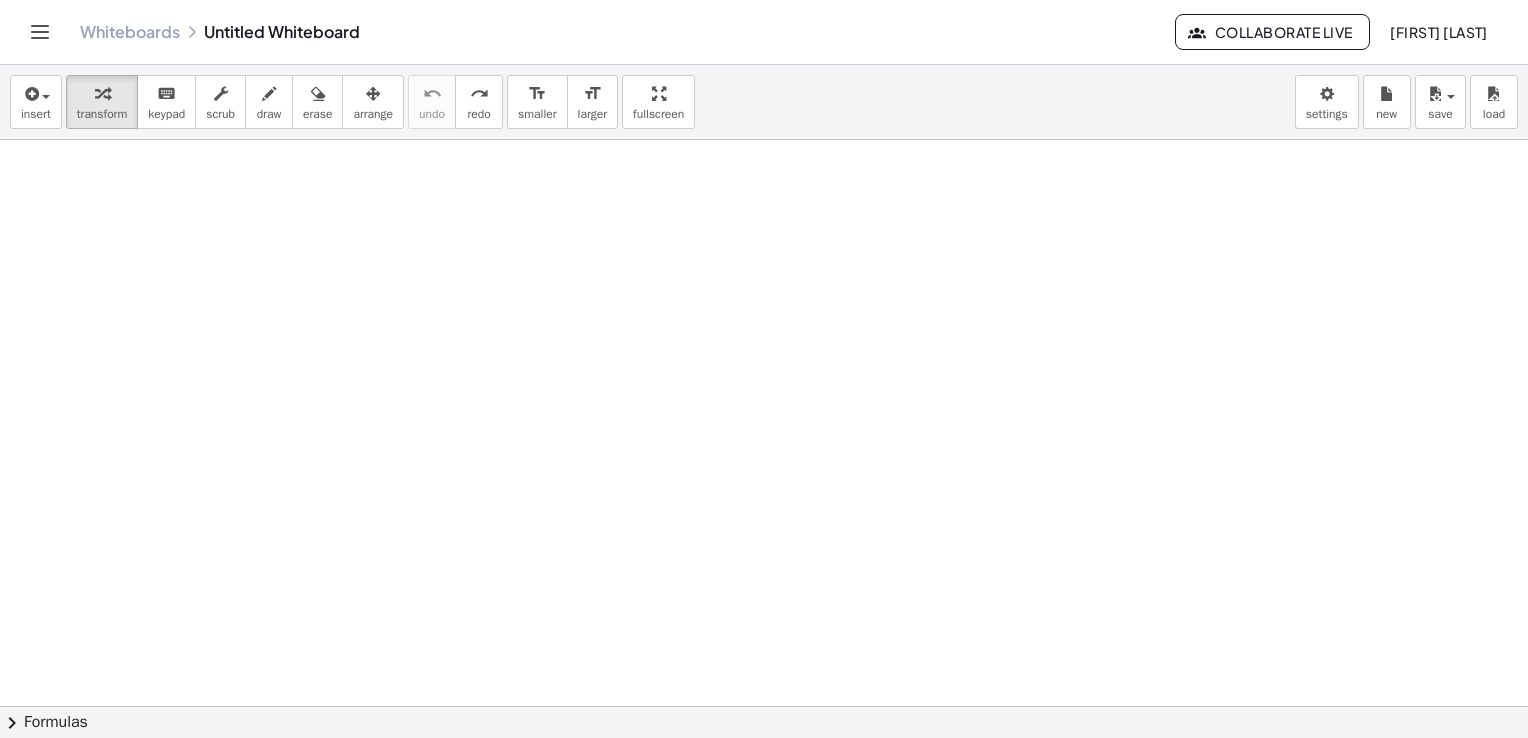 drag, startPoint x: 353, startPoint y: 335, endPoint x: 779, endPoint y: 110, distance: 481.76862 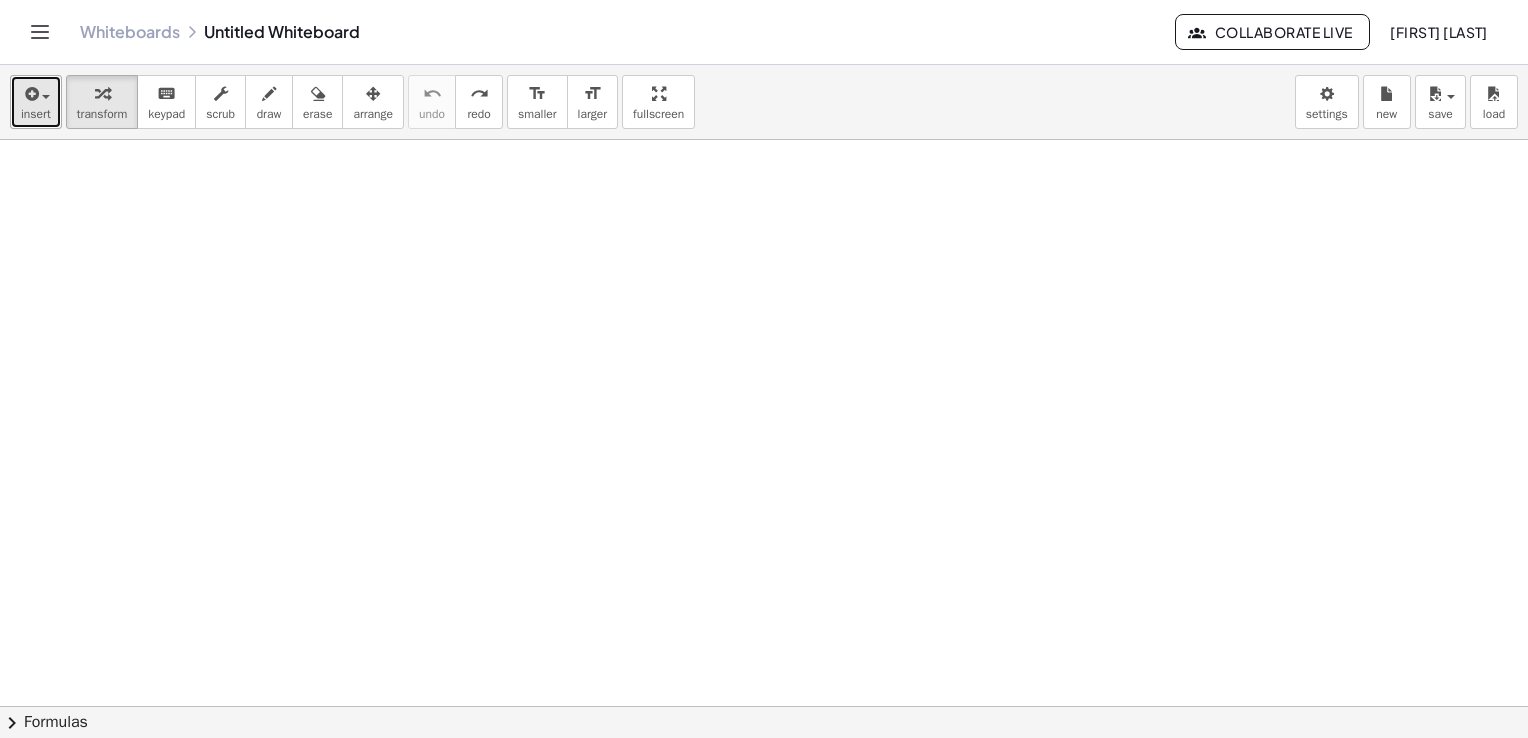 click at bounding box center (41, 96) 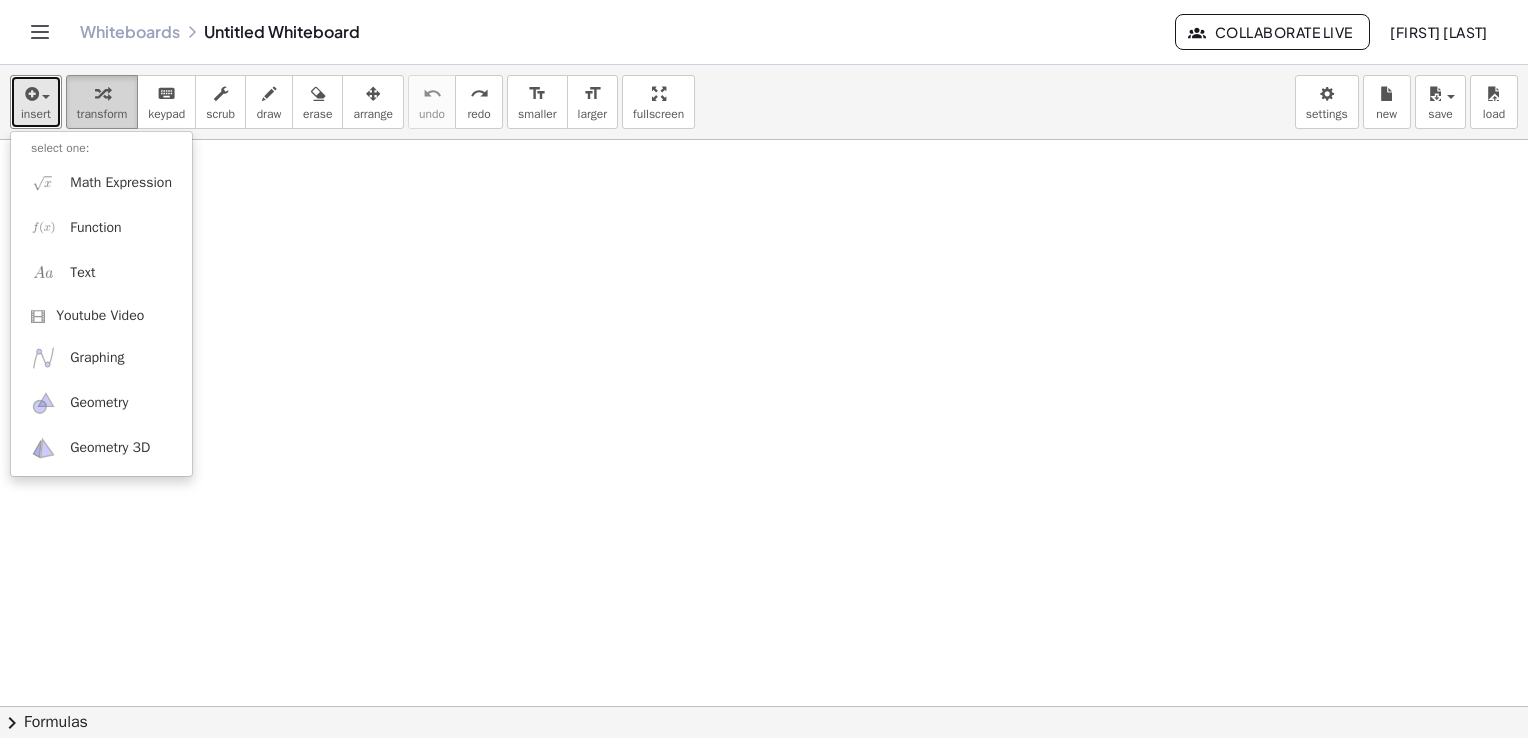 click at bounding box center (102, 94) 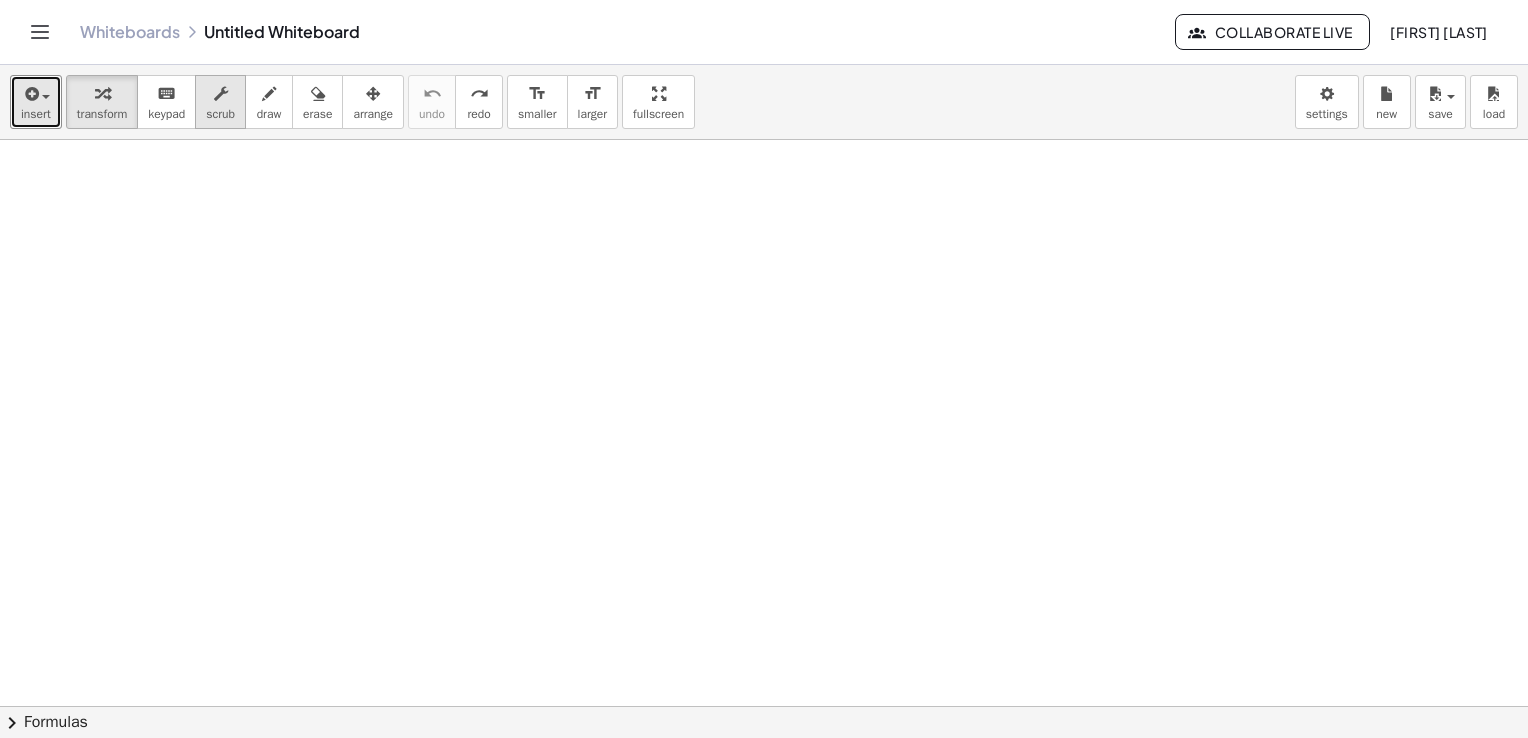click on "scrub" at bounding box center (220, 114) 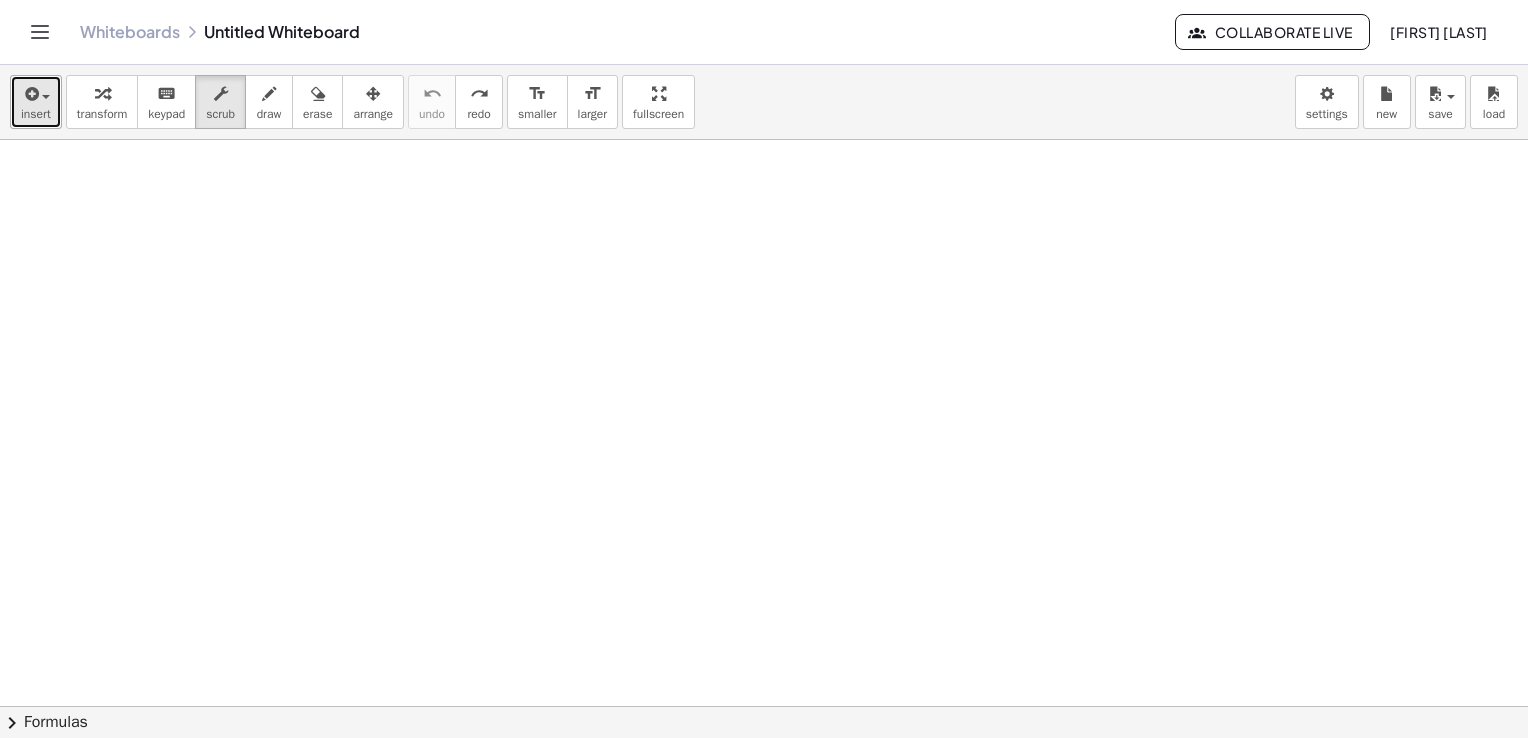 click on "insert" at bounding box center (36, 102) 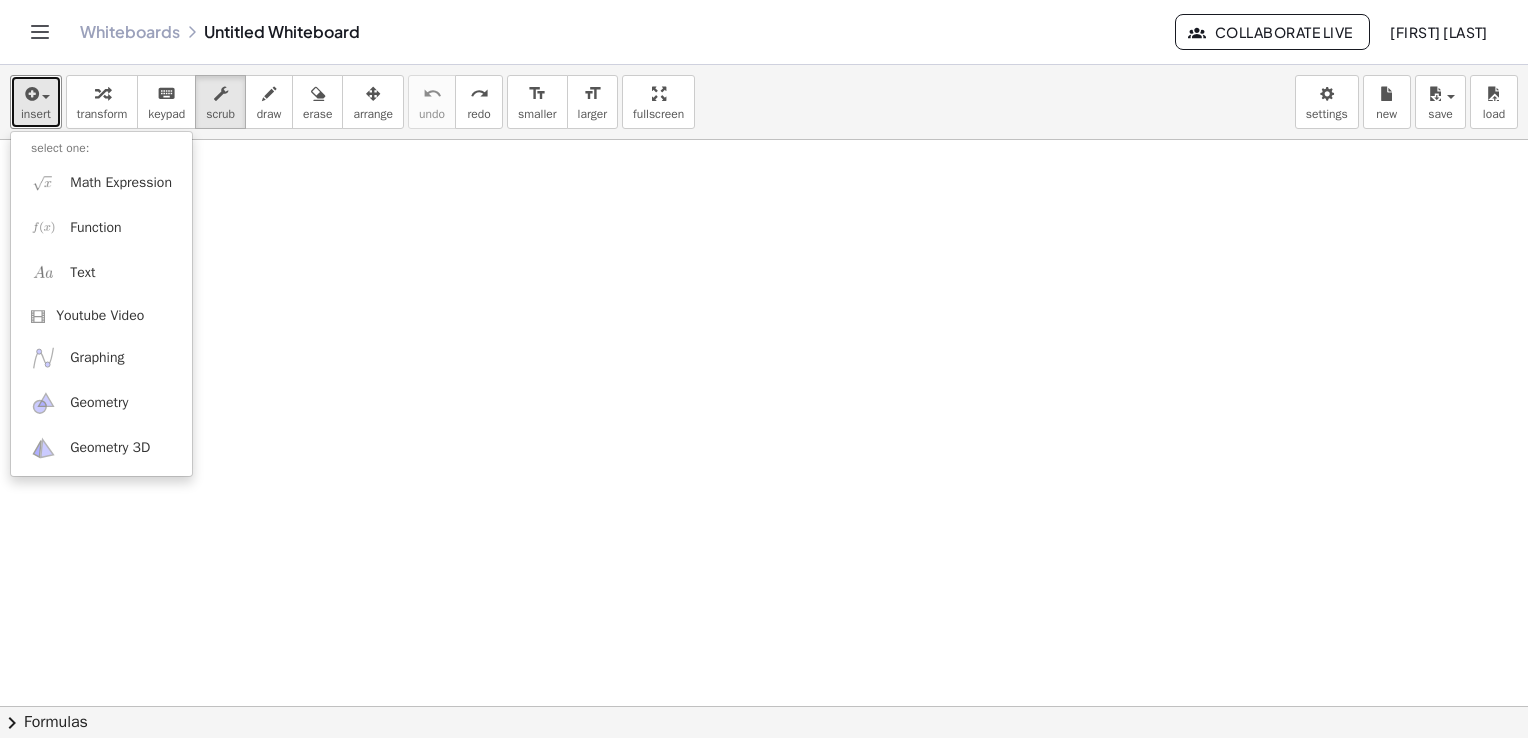 click at bounding box center [764, 211] 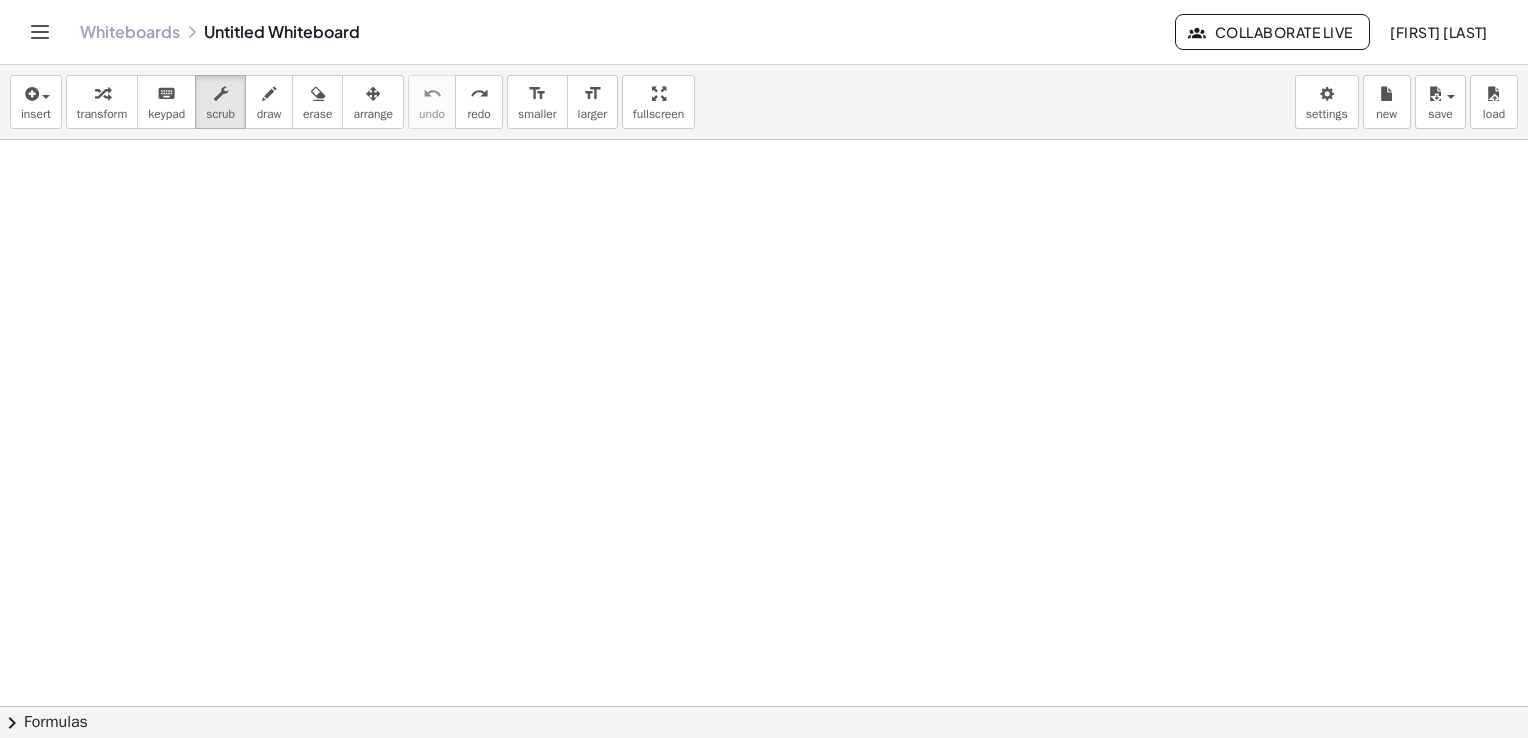 drag, startPoint x: 466, startPoint y: 205, endPoint x: 321, endPoint y: 342, distance: 199.48433 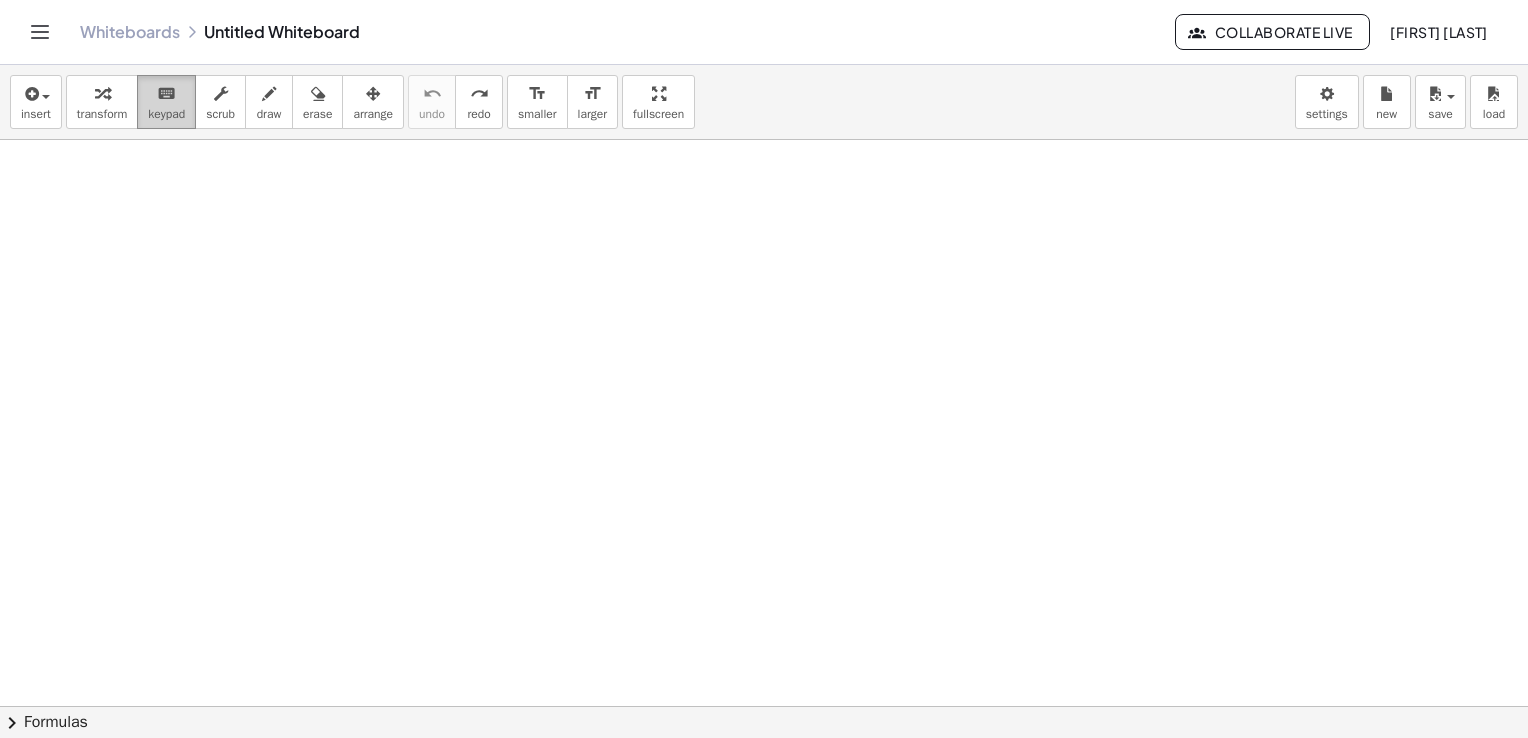 click on "keypad" at bounding box center [166, 114] 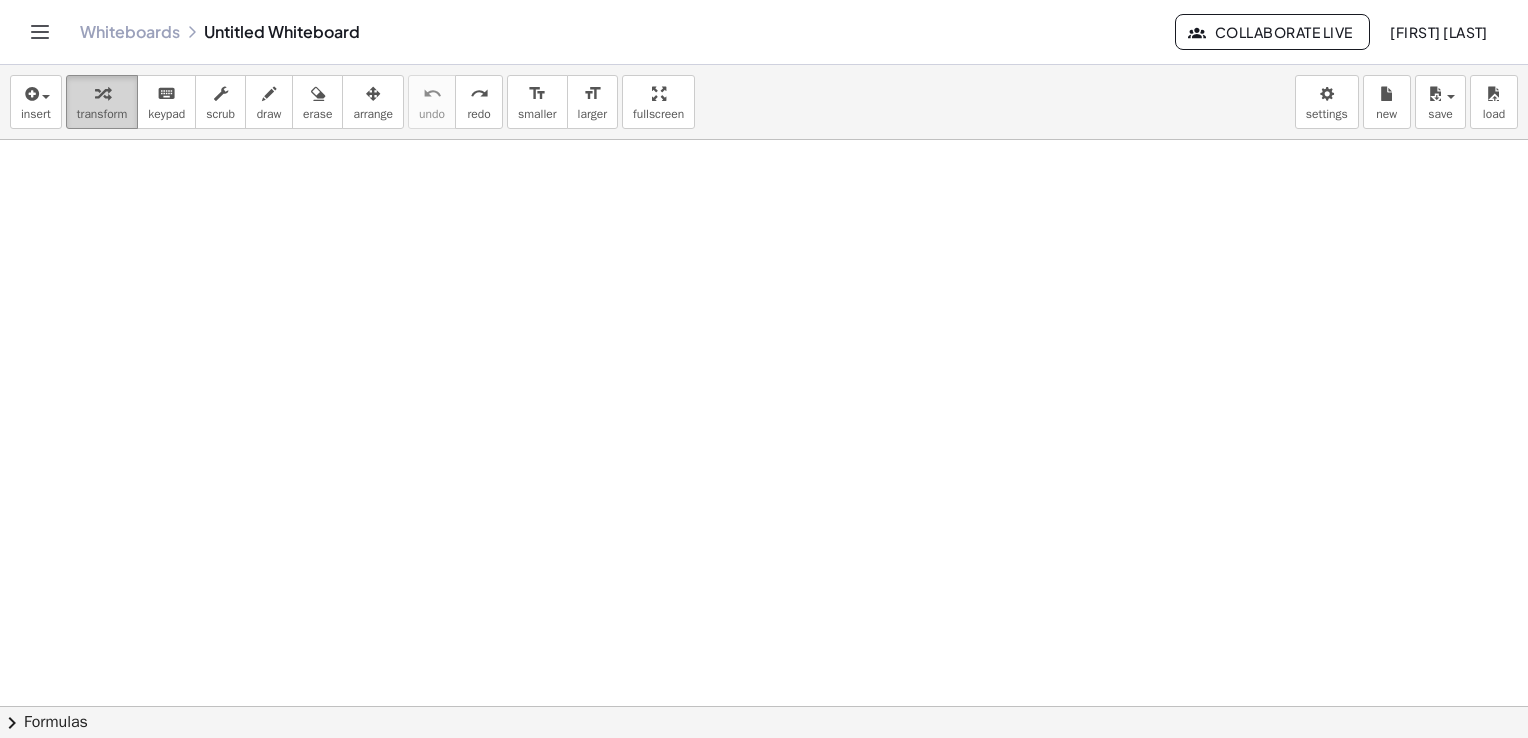 click at bounding box center (102, 94) 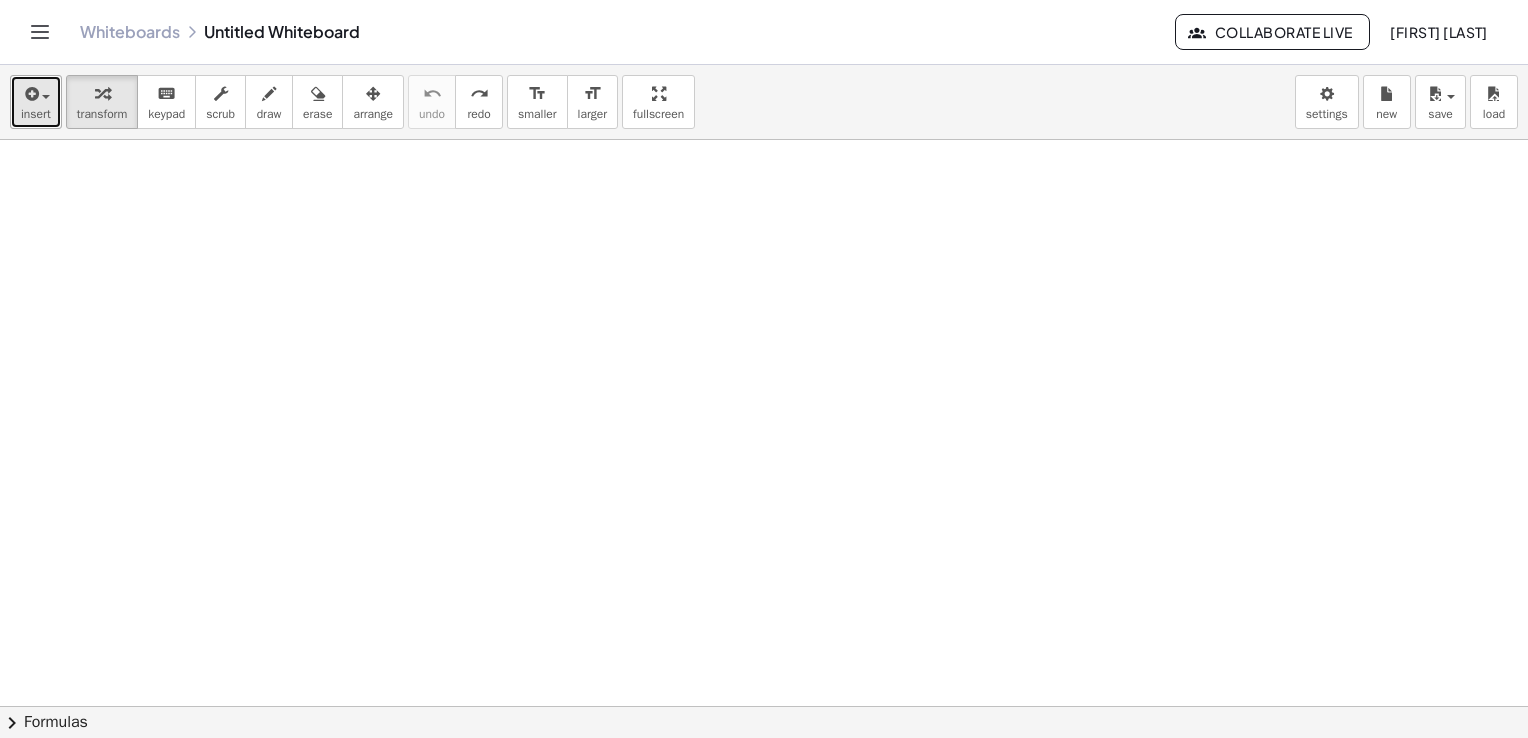 click on "insert" at bounding box center [36, 114] 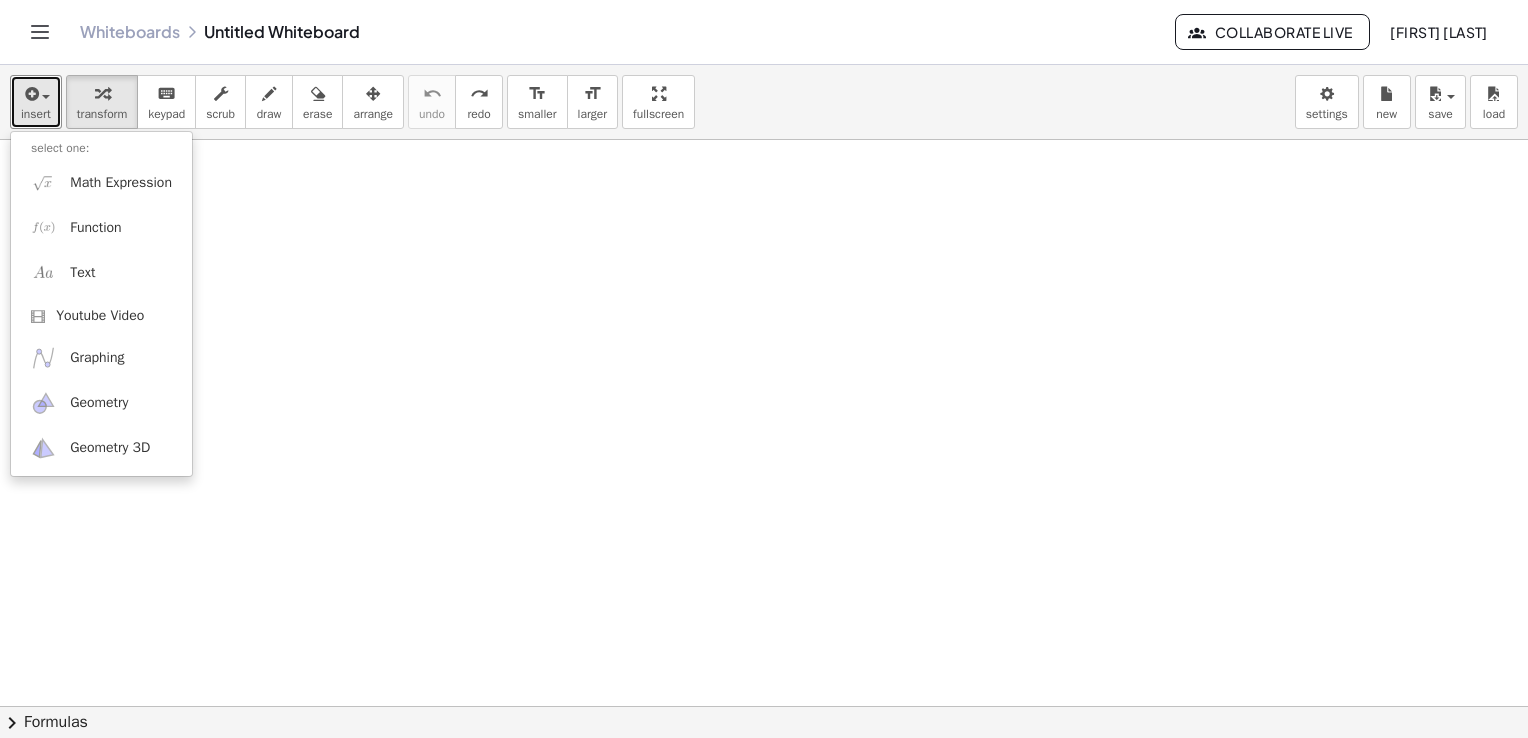 click at bounding box center (764, 211) 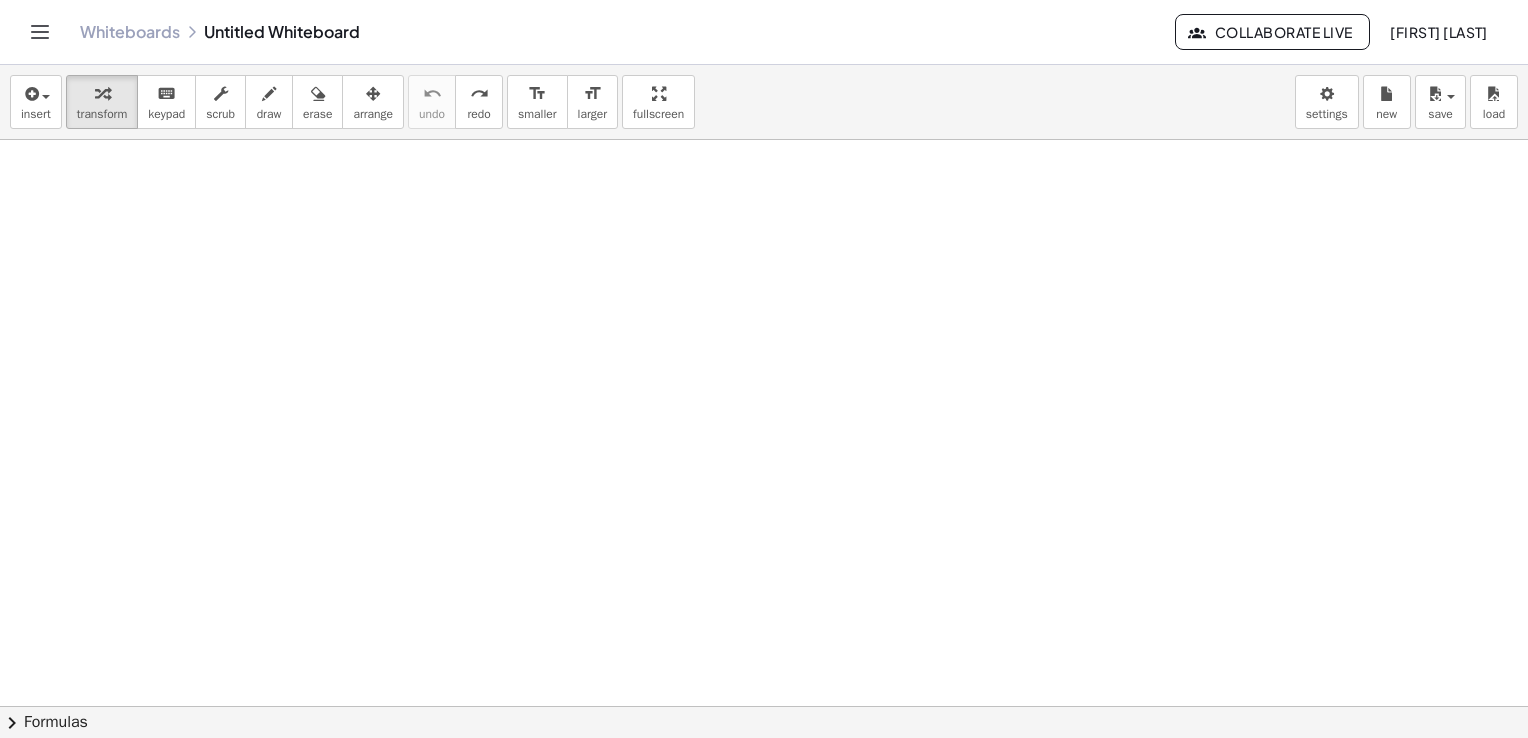 drag, startPoint x: 412, startPoint y: 270, endPoint x: 216, endPoint y: 294, distance: 197.46393 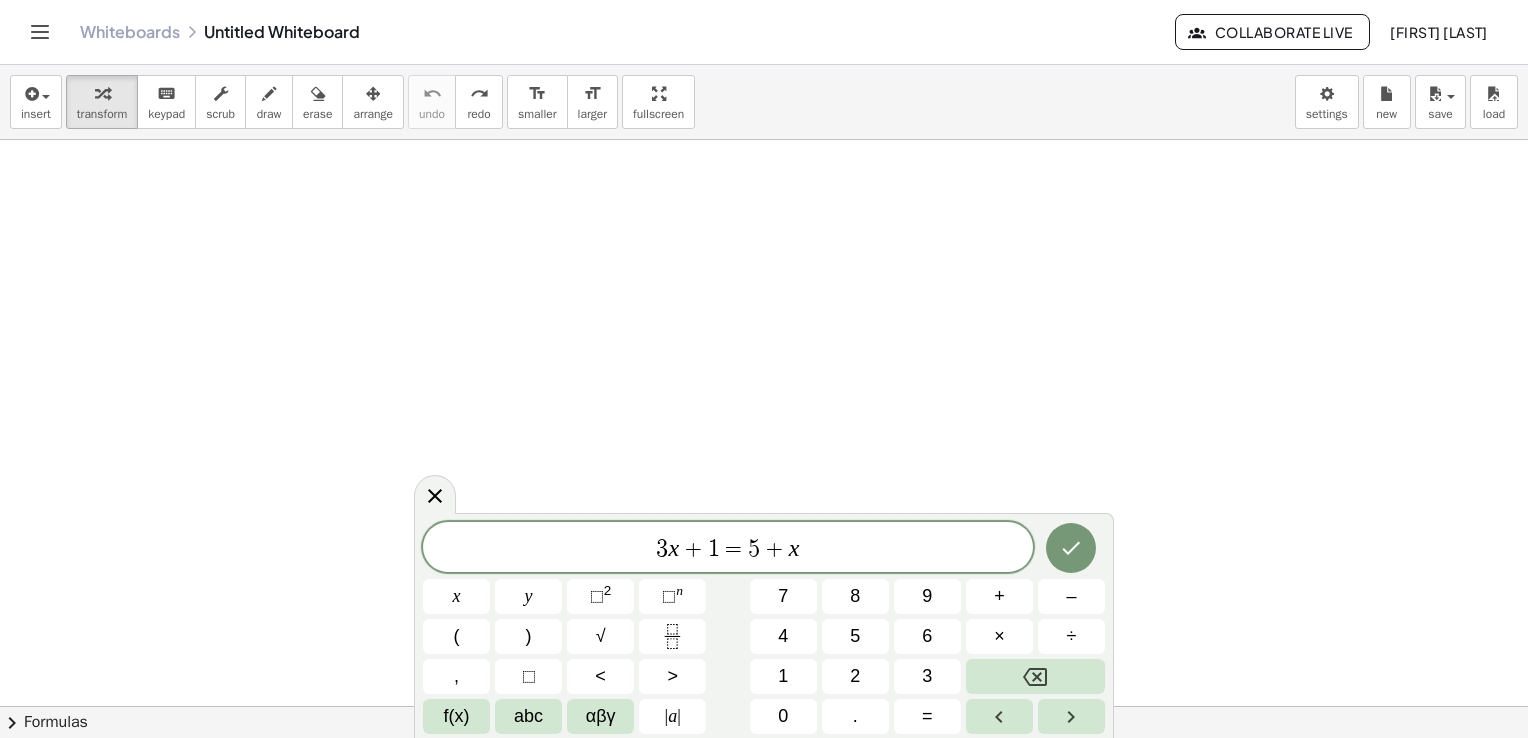 click at bounding box center [764, 211] 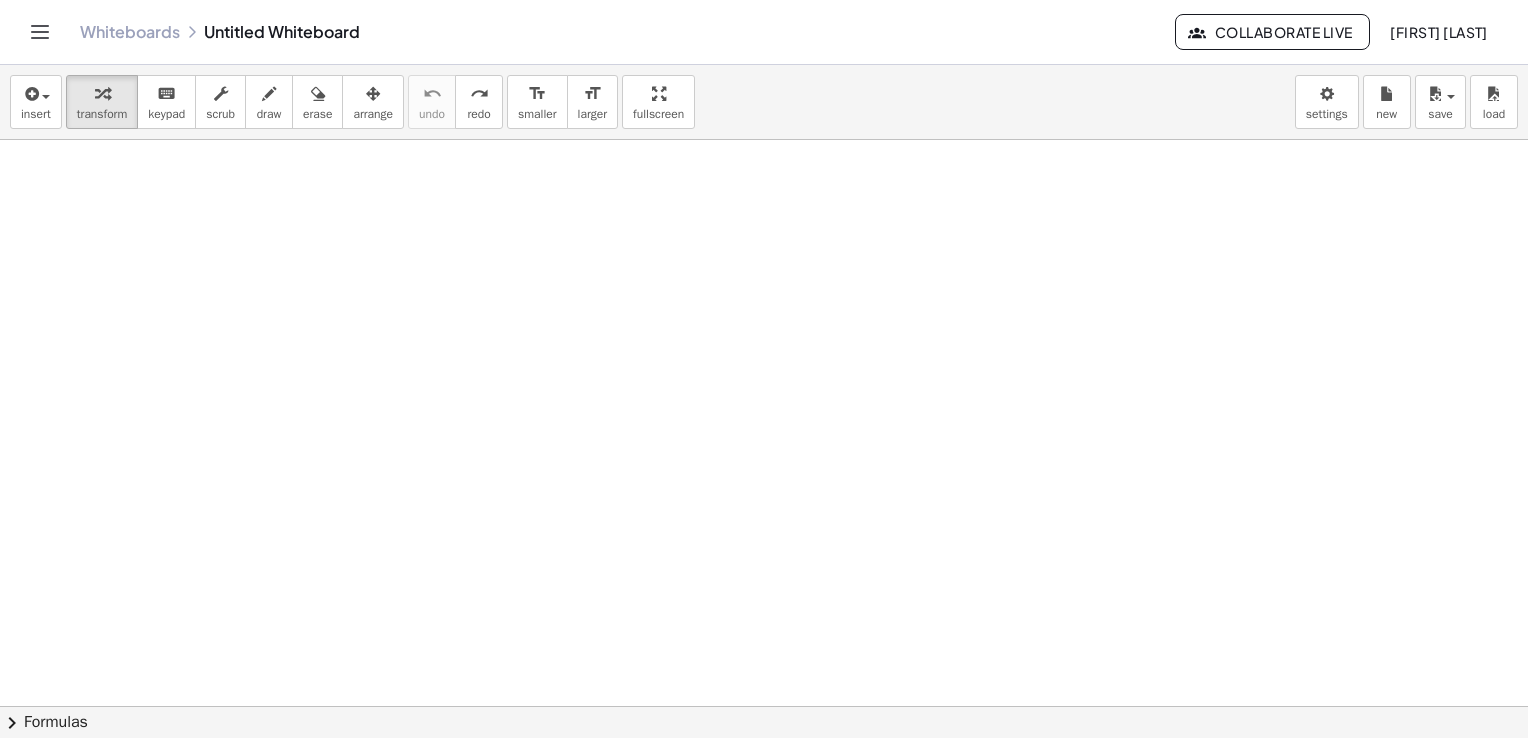 click at bounding box center [764, 211] 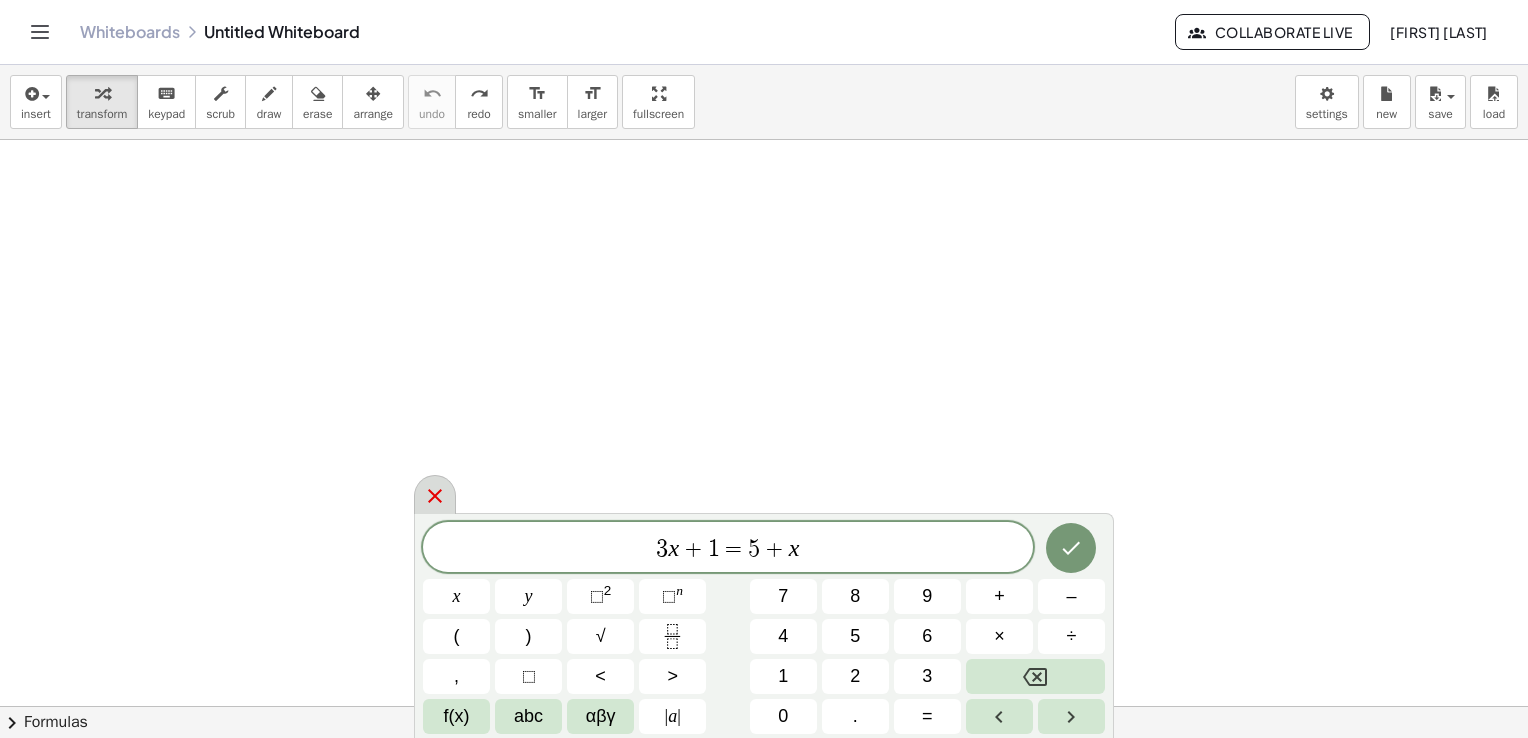 click 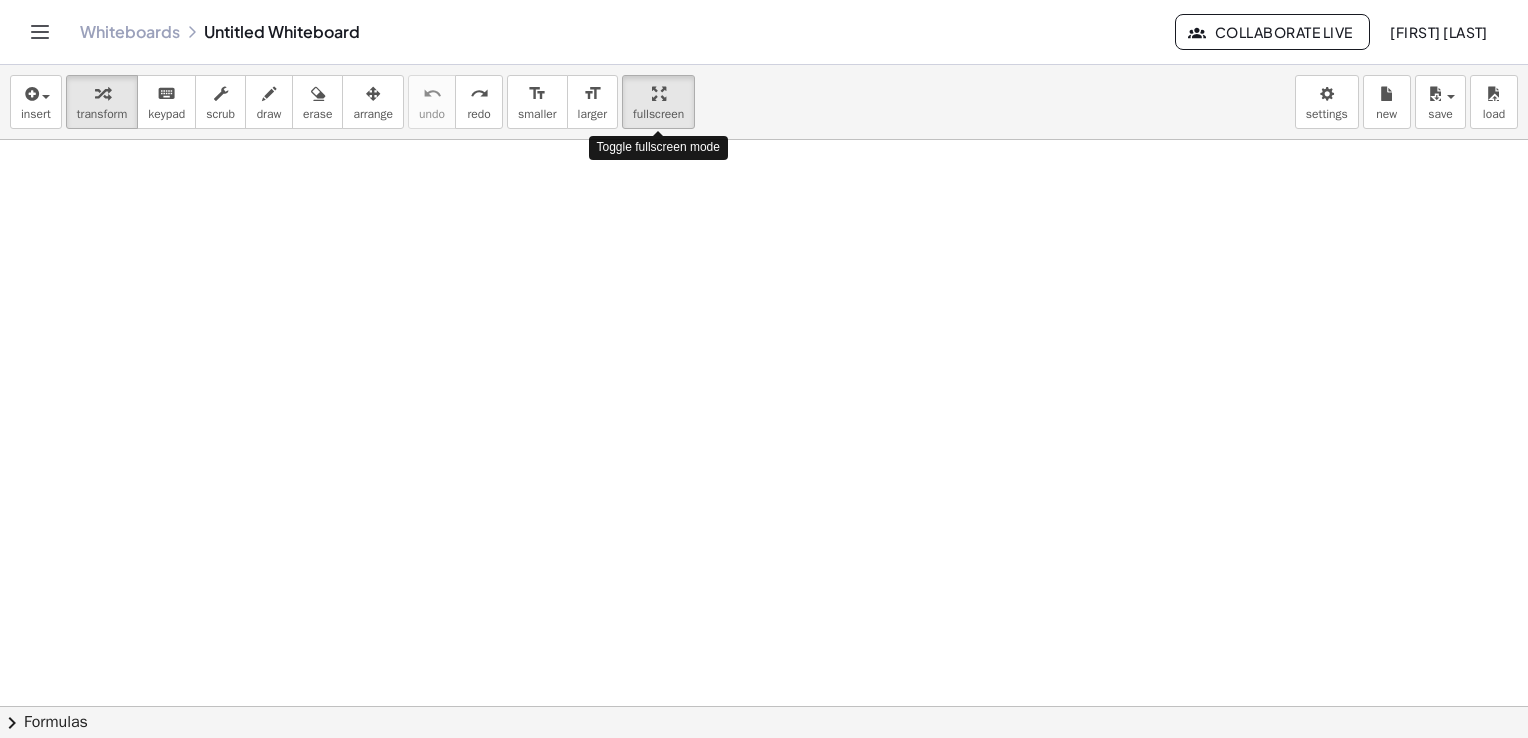 drag, startPoint x: 665, startPoint y: 122, endPoint x: 668, endPoint y: 196, distance: 74.06078 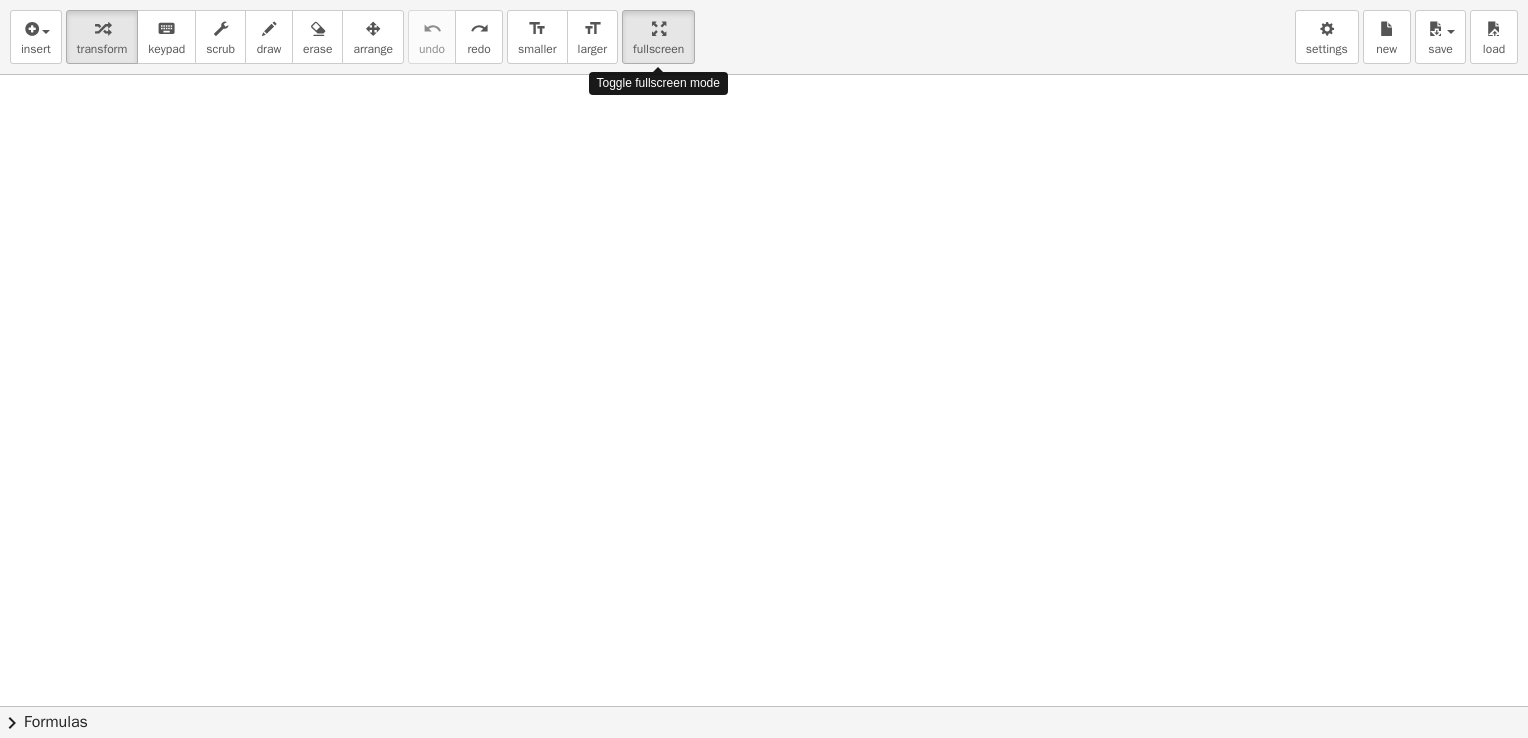click on "insert select one: Math Expression Function Text Youtube Video Graphing Geometry Geometry 3D transform keyboard keypad scrub draw erase arrange undo undo redo redo format_size smaller format_size larger fullscreen load   save new settings Toggle fullscreen mode × chevron_right  Formulas
Drag one side of a formula onto a highlighted expression on the canvas to apply it.
Quadratic Formula
+ · a · x 2 + · b · x + c = 0
⇔
x = · ( − b ± 2 √ ( + b 2 − · 4 · a · c ) ) · 2 · a
+ x 2 + · p · x + q = 0
⇔
x = − · p · 2 ± 2 √ ( + ( · p · 2 ) 2 − q )
Manually Factoring a Quadratic
+ x 2 + · b · x + c" at bounding box center [764, 369] 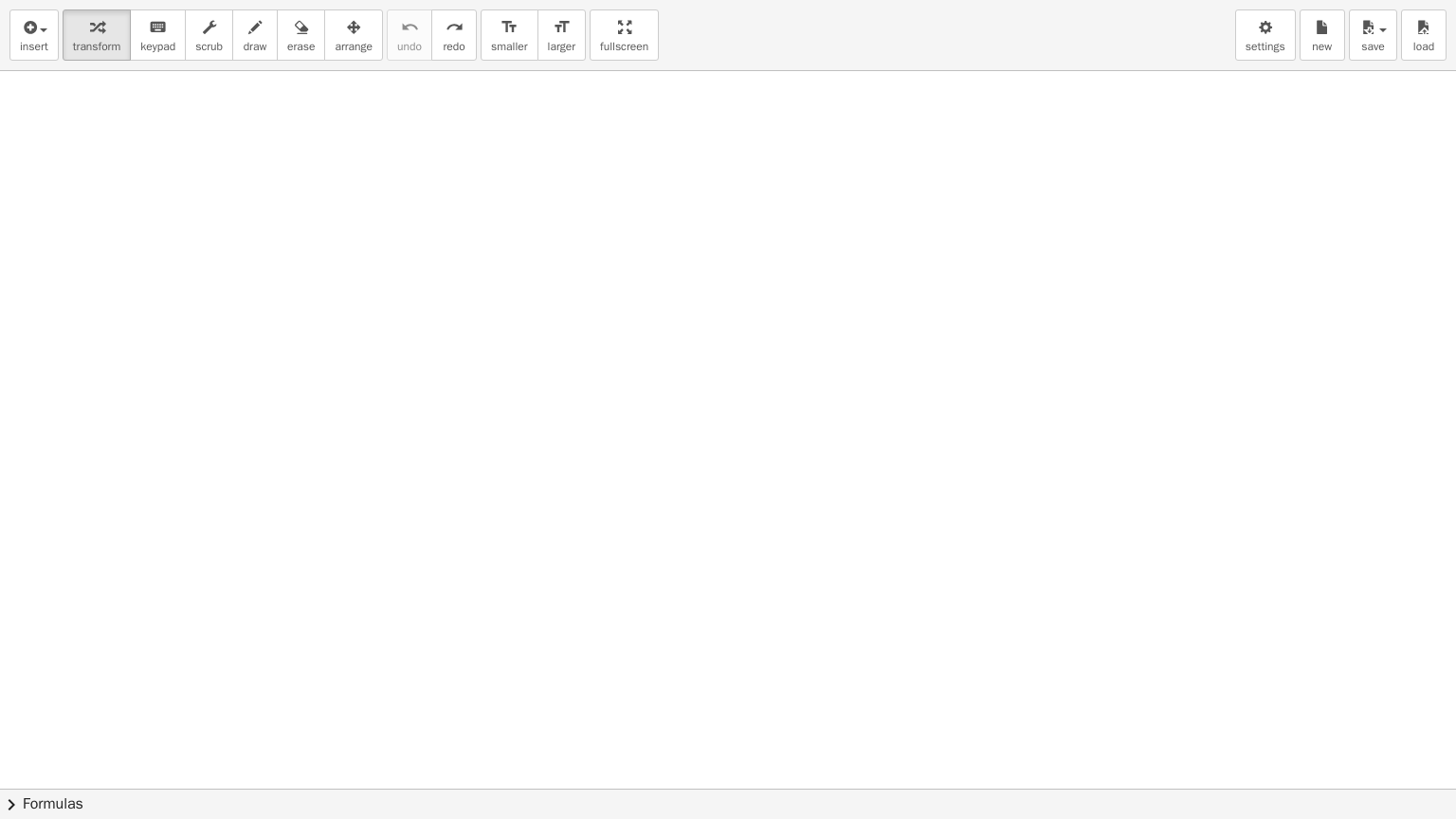 drag, startPoint x: 636, startPoint y: 30, endPoint x: 632, endPoint y: -40, distance: 70.11419 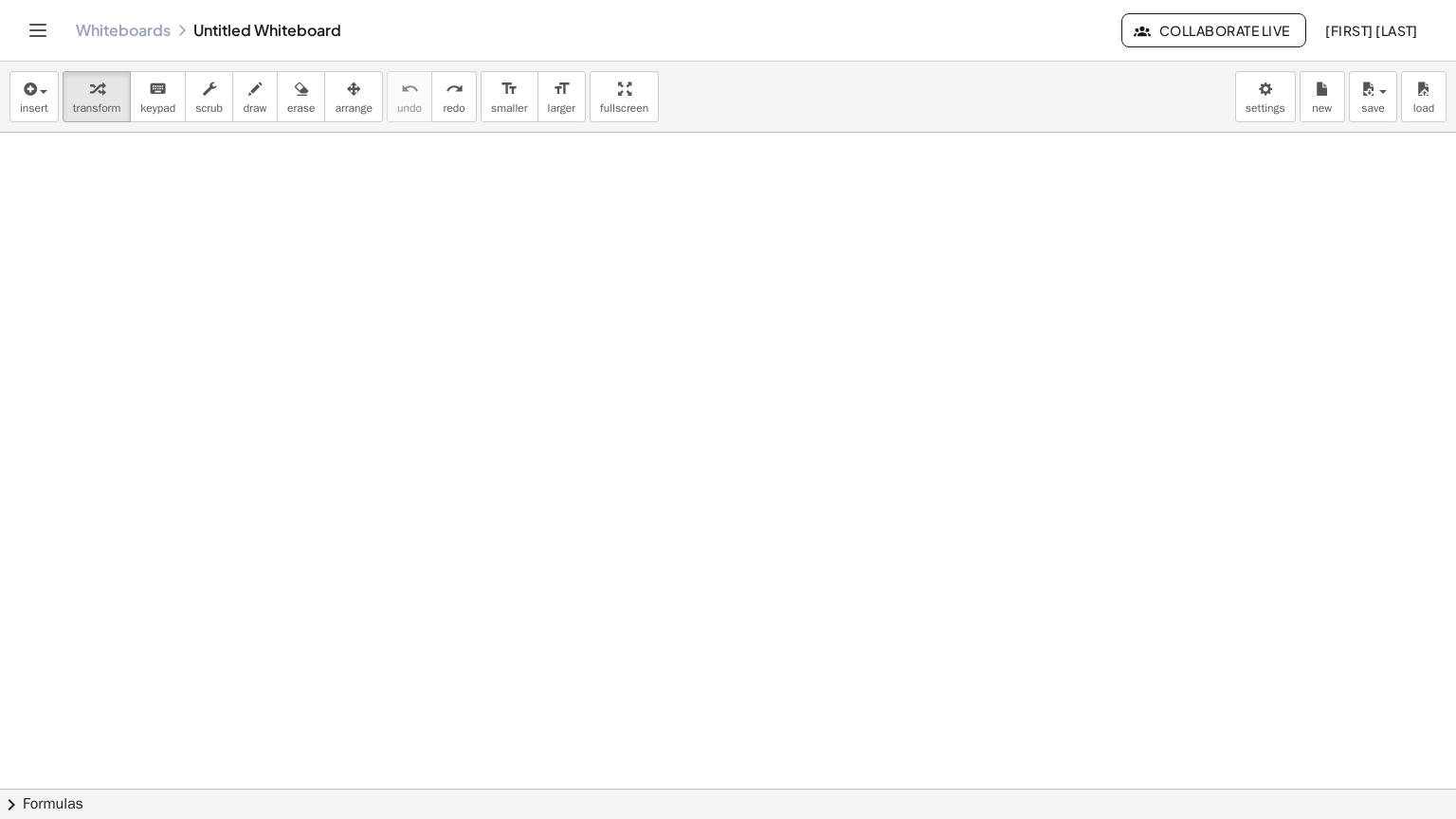 click on "Graspable Math Activities Whiteboards Classes Account v1.28.2 | Privacy policy © 2025 | Graspable, Inc. Whiteboards Untitled Whiteboard Collaborate Live  Mauricio Asfura Padilla   insert select one: Math Expression Function Text Youtube Video Graphing Geometry Geometry 3D transform keyboard keypad scrub draw erase arrange undo undo redo redo format_size smaller format_size larger fullscreen load   save new settings × chevron_right  Formulas
Drag one side of a formula onto a highlighted expression on the canvas to apply it.
Quadratic Formula
+ · a · x 2 + · b · x + c = 0
⇔
x = · ( − b ± 2 √ ( + b 2 − · 4 · a · c ) ) · 2 · a
+ x 2 + · p · x + q = 0
⇔
x = − · p · 2 ± 2 √ ( + (" at bounding box center [728, 410] 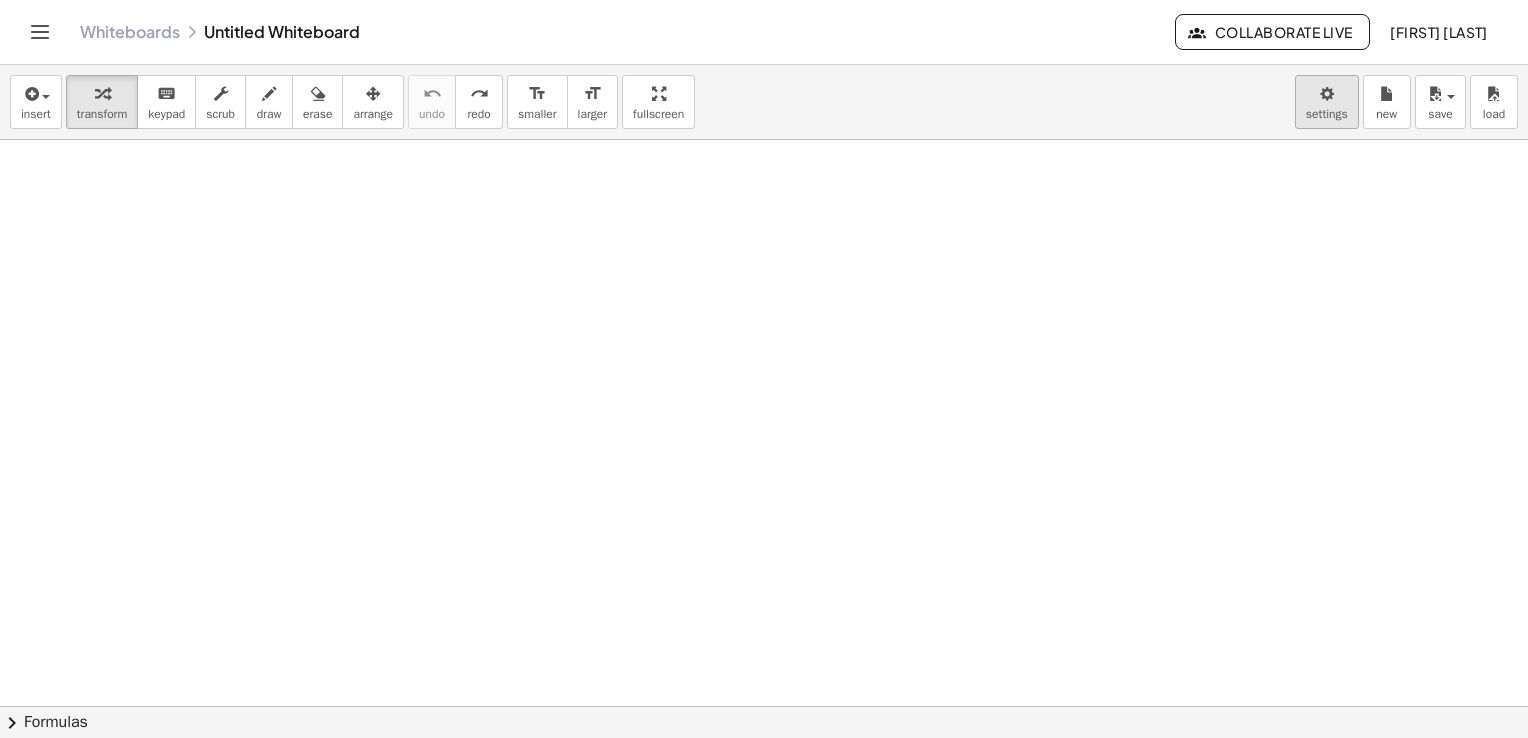 click on "Graspable Math Activities Whiteboards Classes Account v1.28.2 | Privacy policy © 2025 | Graspable, Inc. Whiteboards Untitled Whiteboard Collaborate Live  Mauricio Asfura Padilla   insert select one: Math Expression Function Text Youtube Video Graphing Geometry Geometry 3D transform keyboard keypad scrub draw erase arrange undo undo redo redo format_size smaller format_size larger fullscreen load   save new settings × chevron_right  Formulas
Drag one side of a formula onto a highlighted expression on the canvas to apply it.
Quadratic Formula
+ · a · x 2 + · b · x + c = 0
⇔
x = · ( − b ± 2 √ ( + b 2 − · 4 · a · c ) ) · 2 · a
+ x 2 + · p · x + q = 0
⇔
x = − · p · 2 ± 2 √ ( + ( · p" at bounding box center [764, 369] 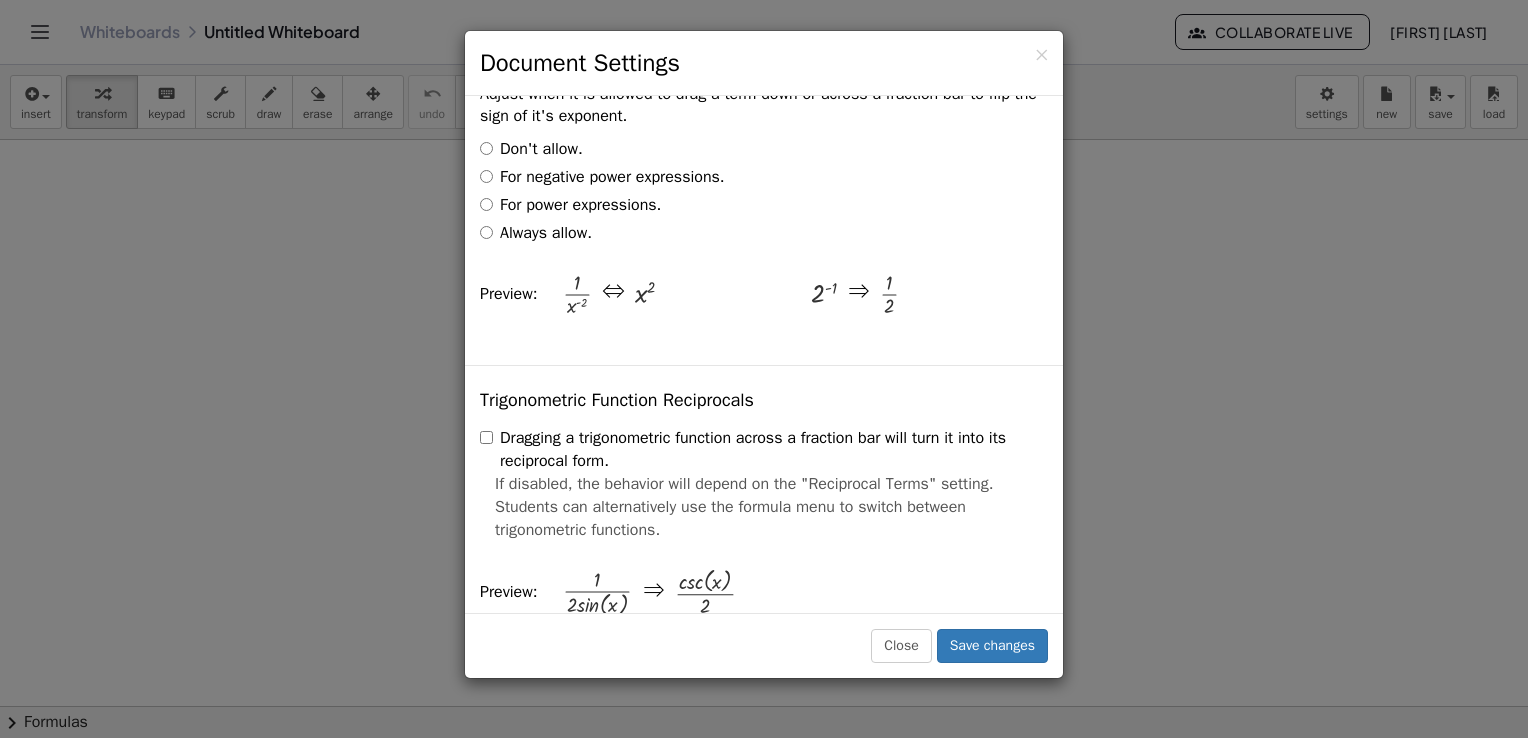 scroll, scrollTop: 3400, scrollLeft: 0, axis: vertical 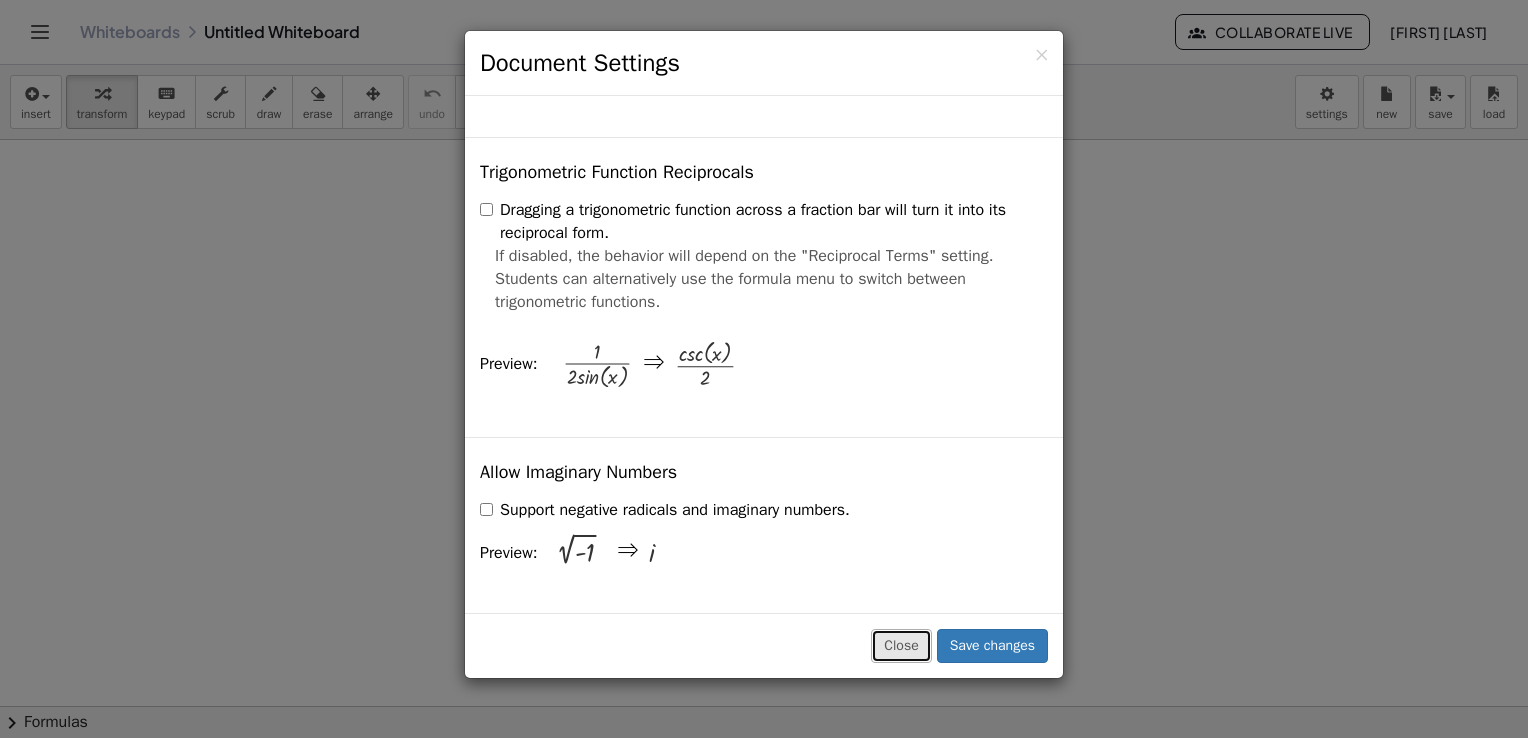 click on "Close" at bounding box center (901, 646) 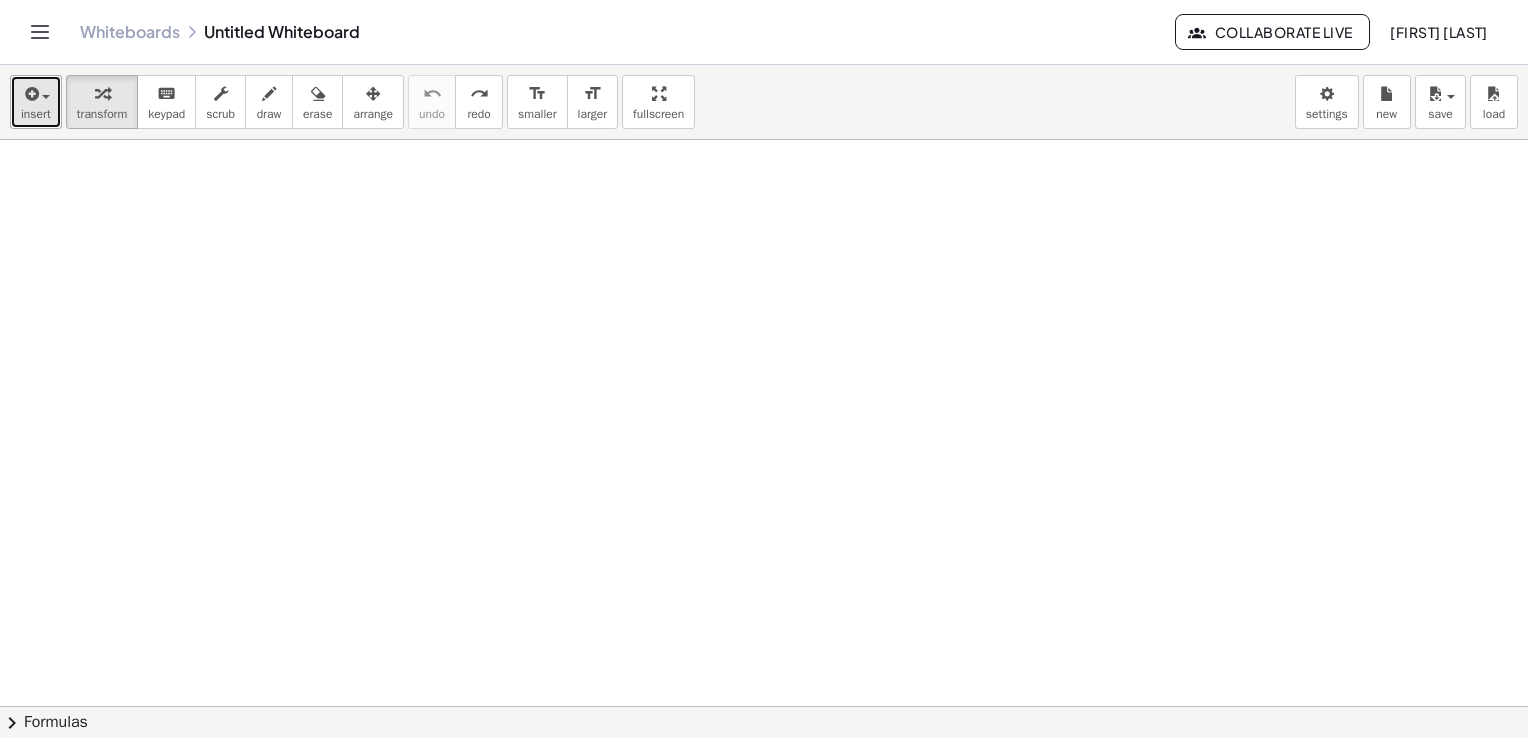click on "insert" at bounding box center (36, 102) 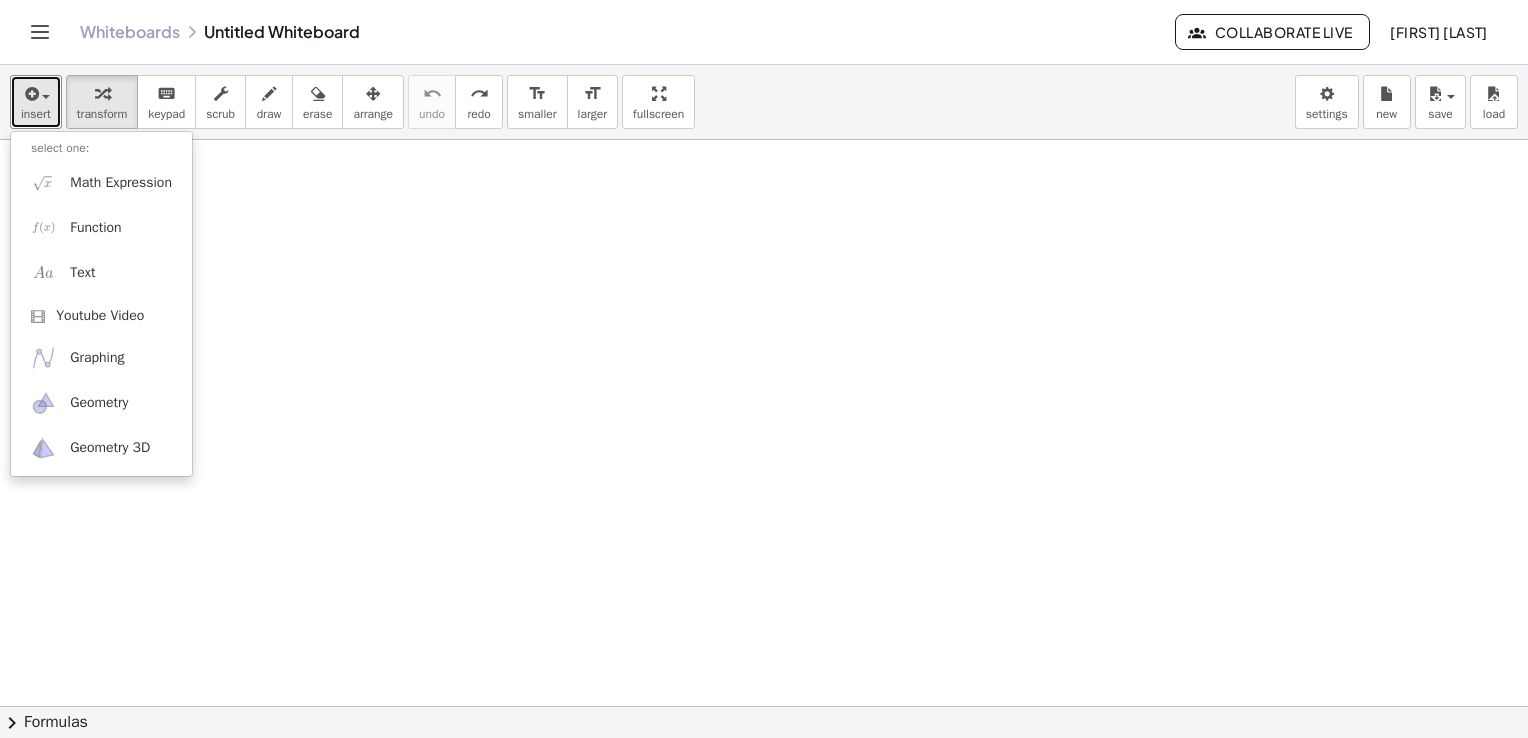 click at bounding box center (764, 211) 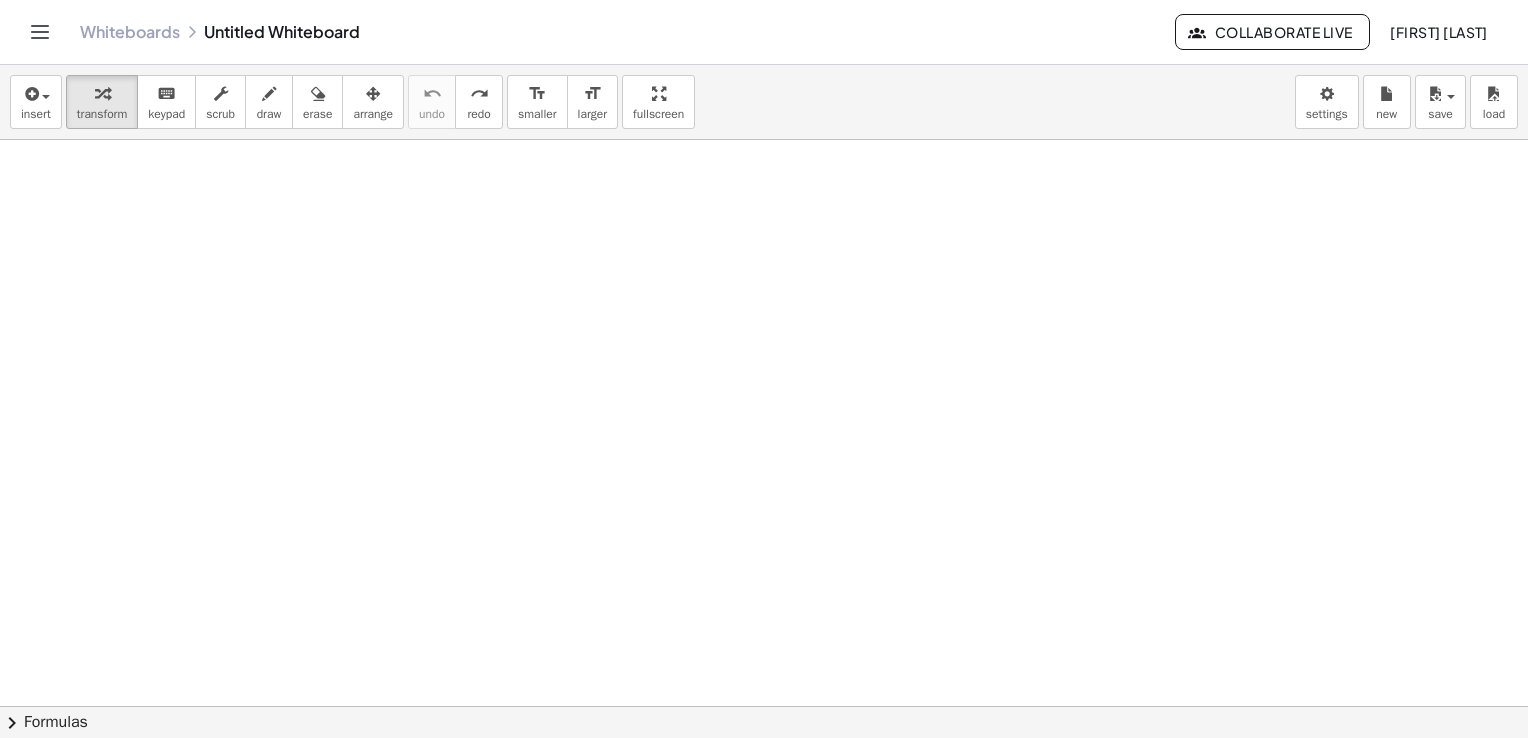drag, startPoint x: 344, startPoint y: 245, endPoint x: 892, endPoint y: 242, distance: 548.00824 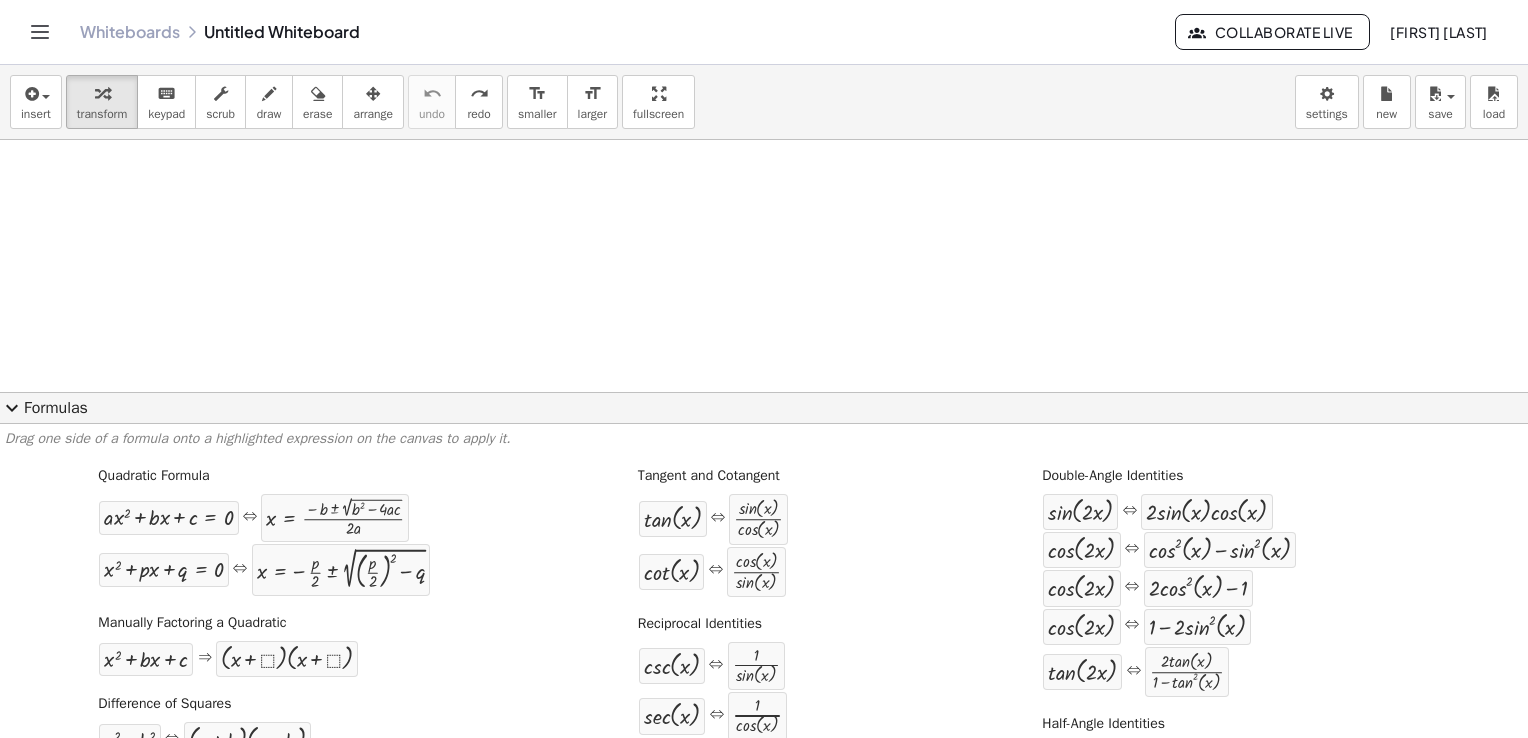 click on "expand_more" at bounding box center (12, 408) 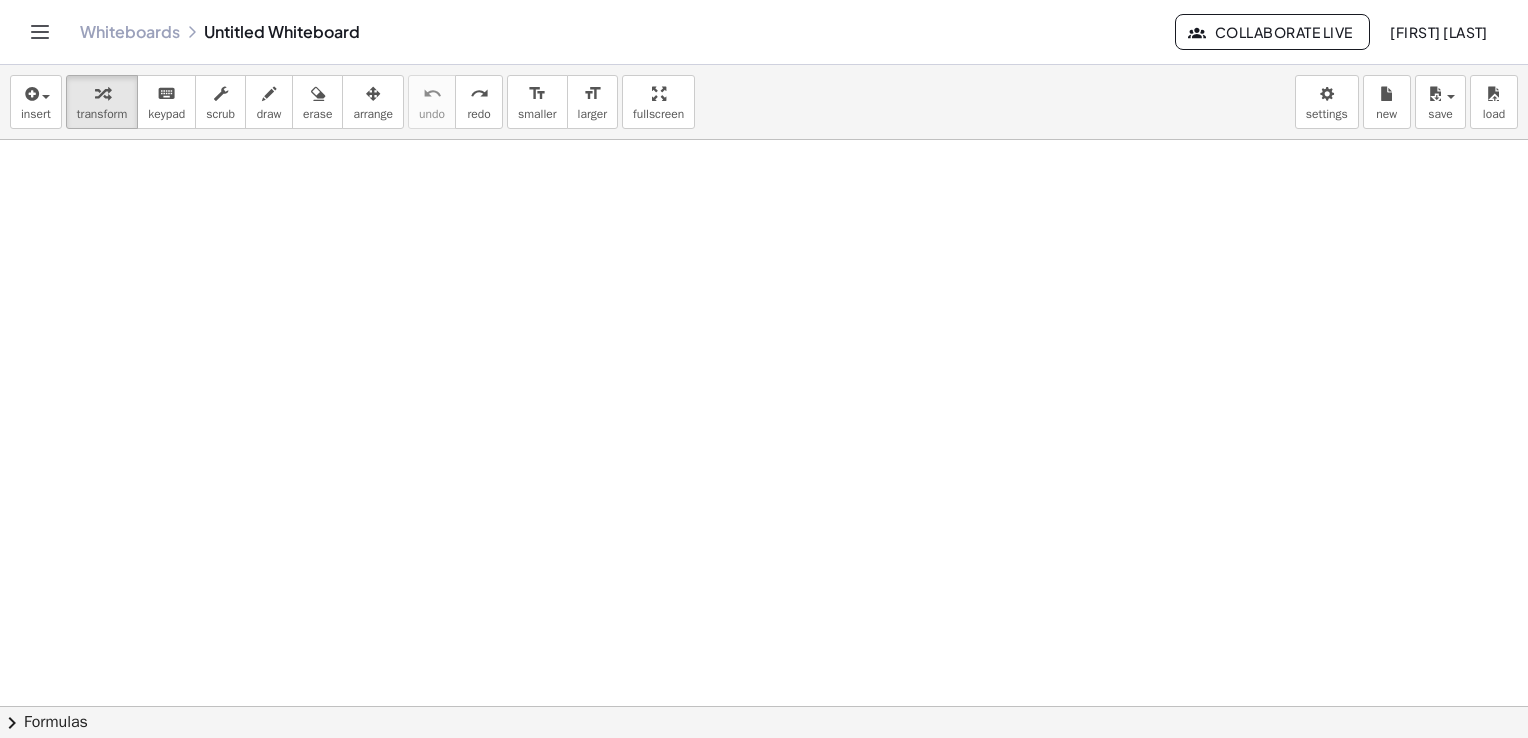 click on "chevron_right" at bounding box center [12, 723] 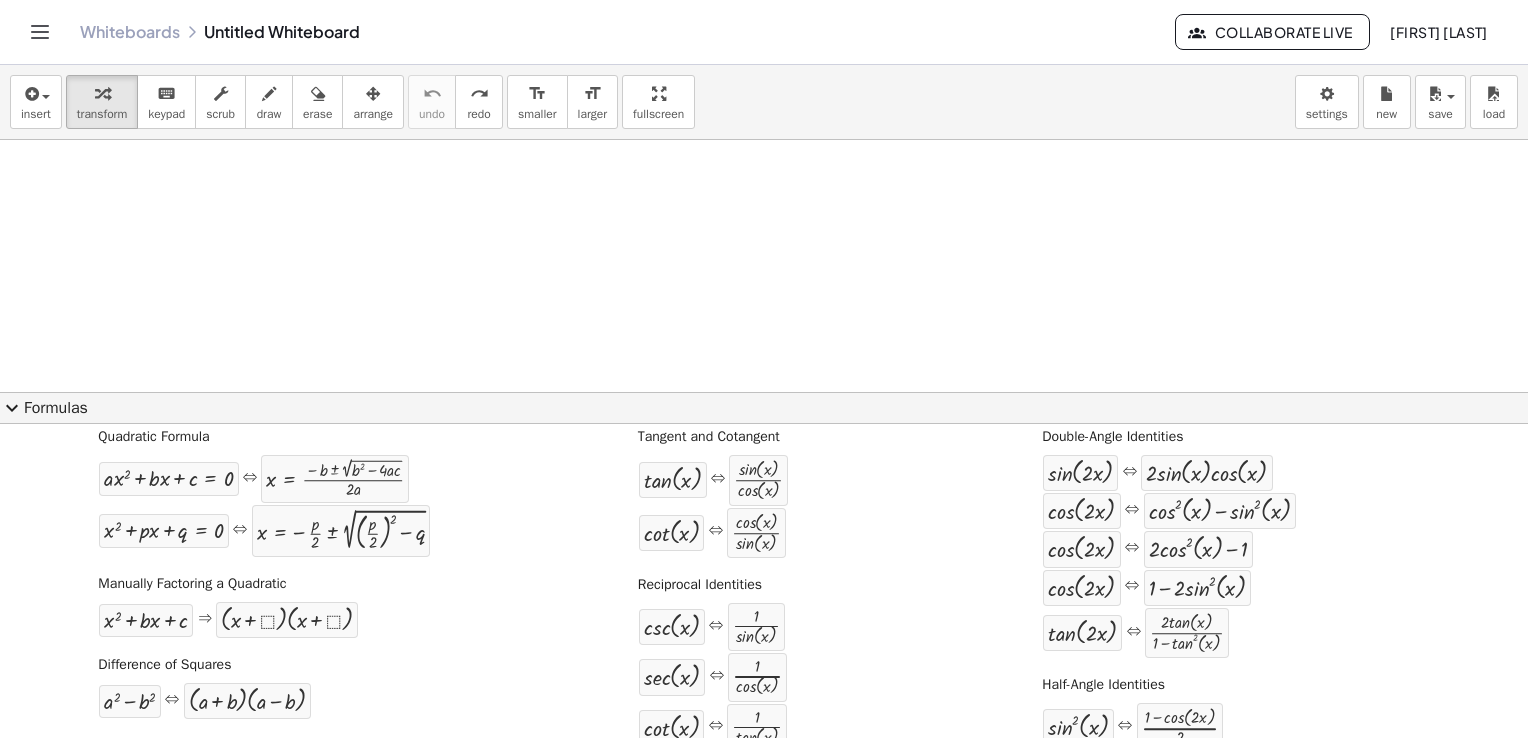 scroll, scrollTop: 0, scrollLeft: 0, axis: both 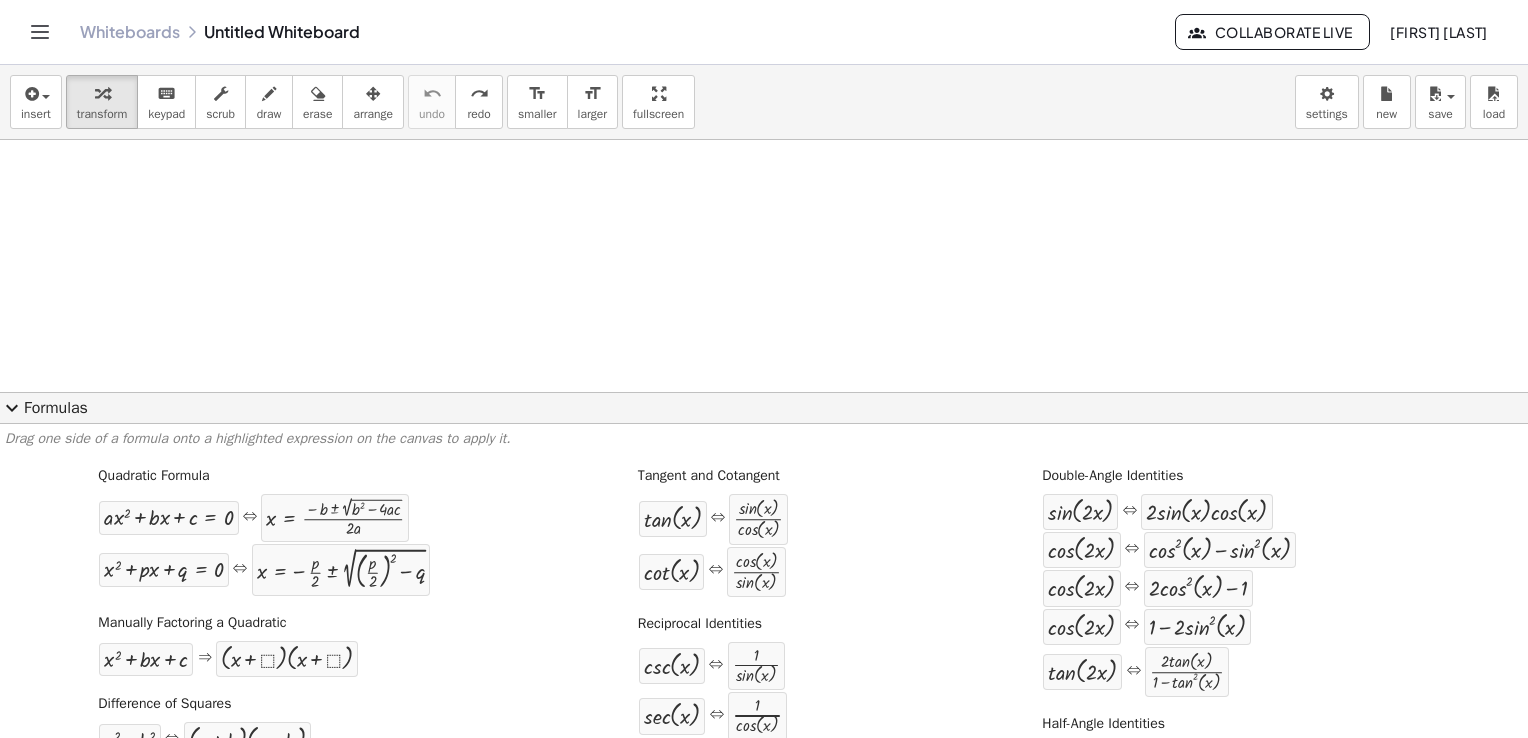 click on "expand_more" at bounding box center [12, 408] 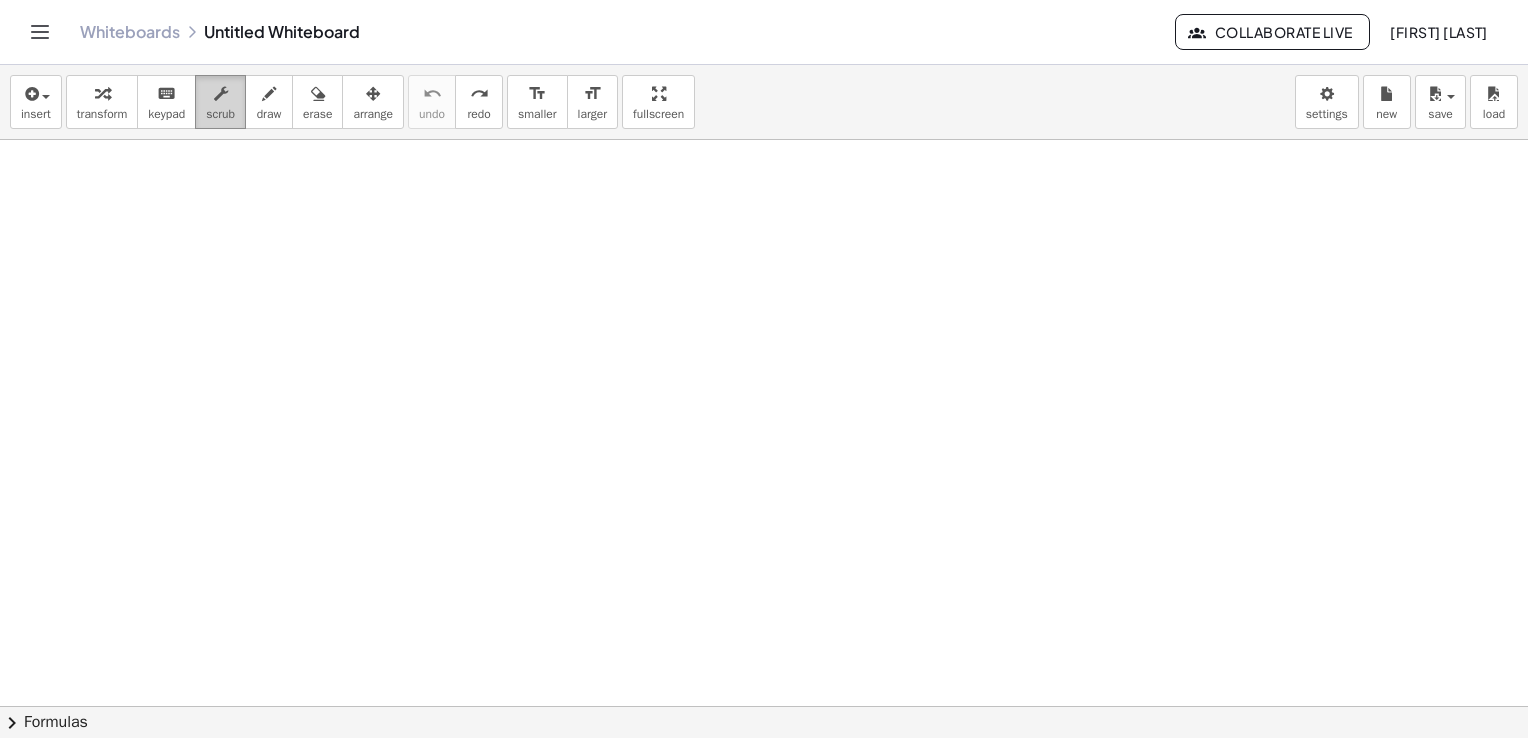 click on "scrub" at bounding box center [220, 114] 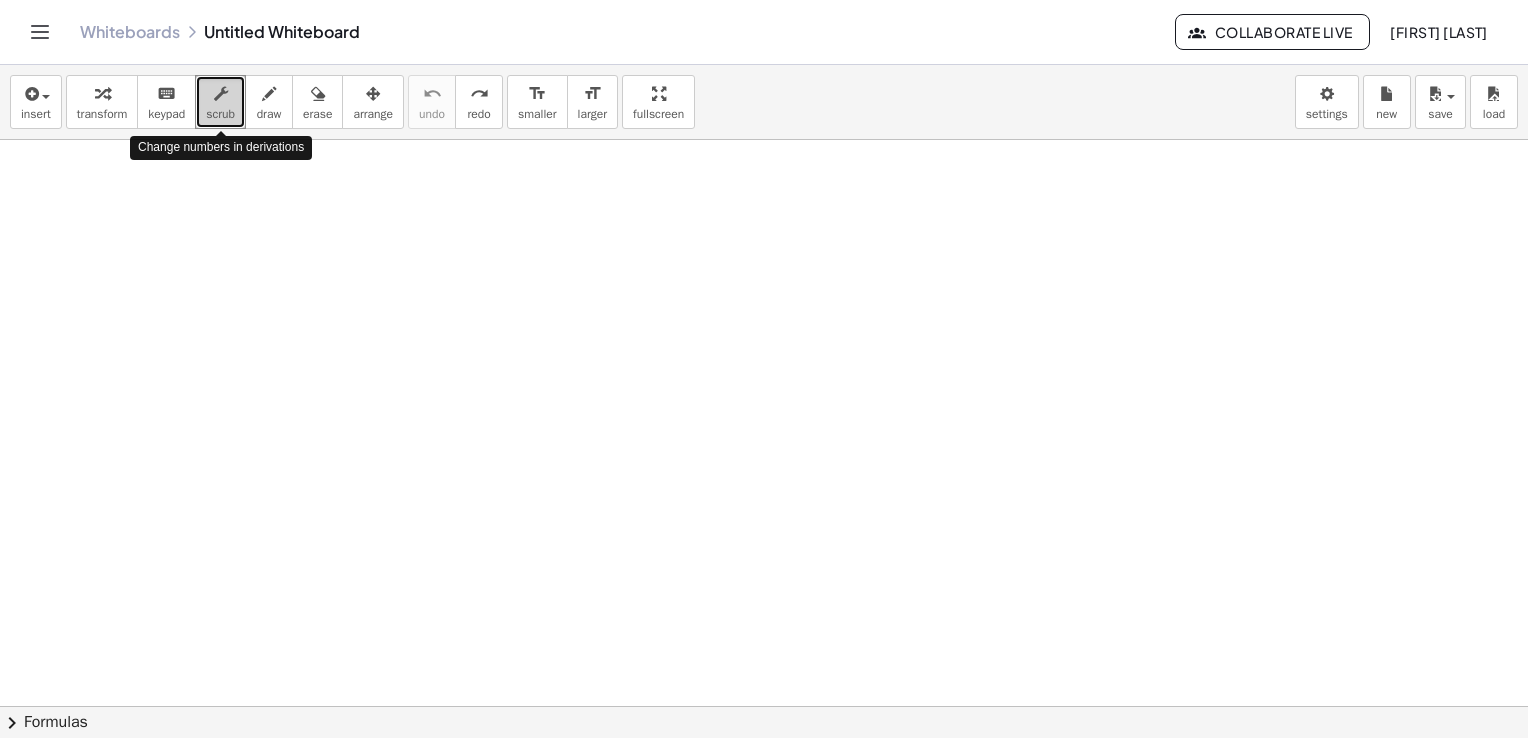 drag, startPoint x: 230, startPoint y: 92, endPoint x: 225, endPoint y: 106, distance: 14.866069 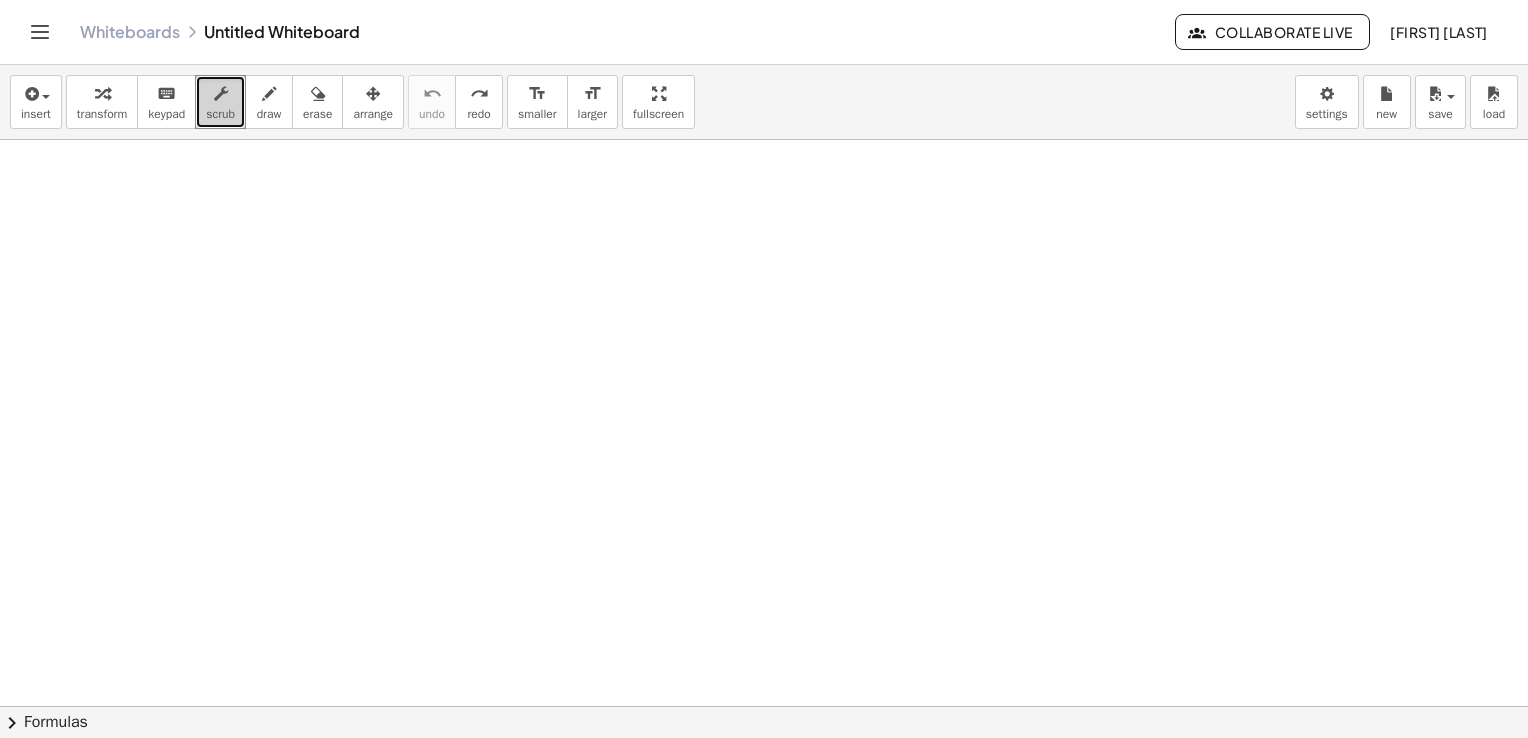 click at bounding box center [764, 211] 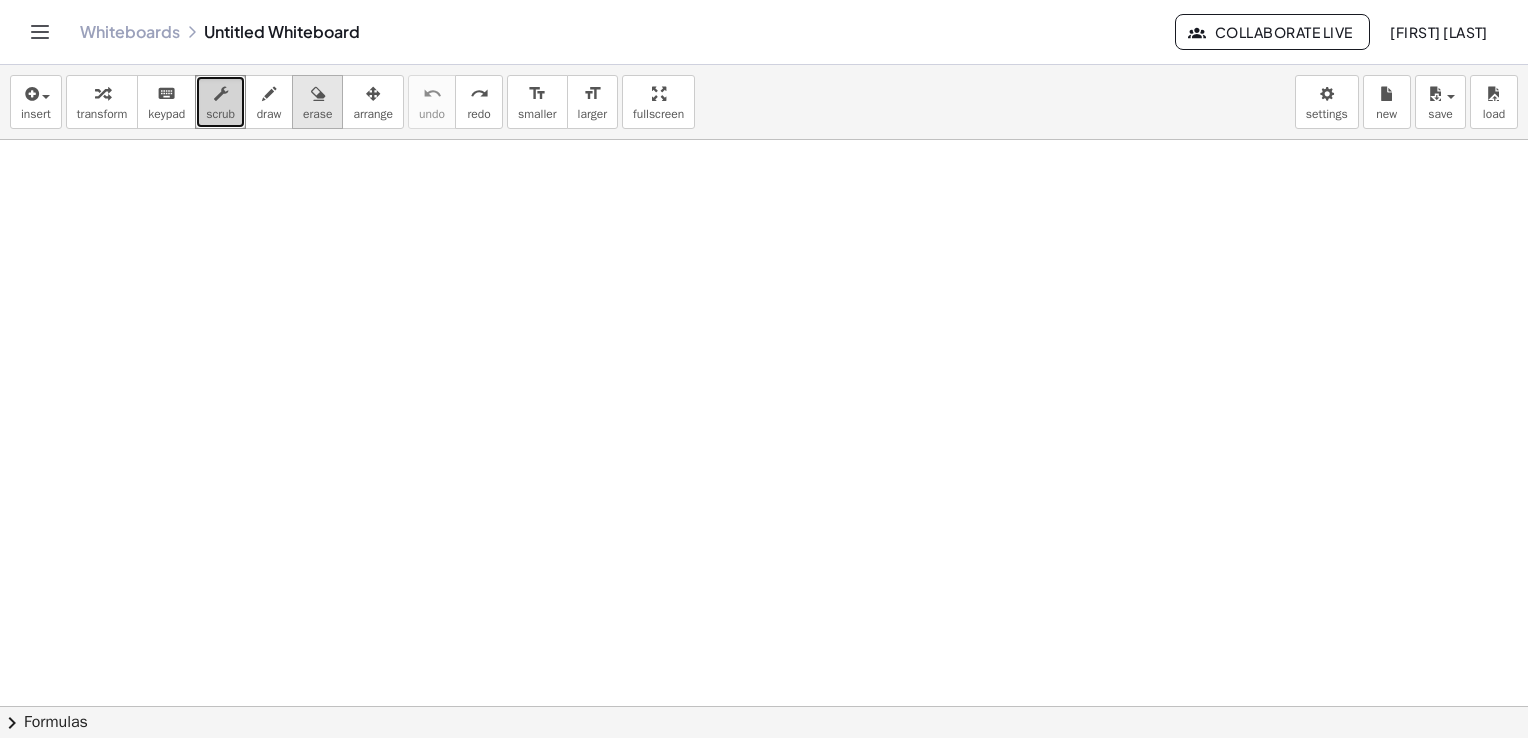click at bounding box center [317, 93] 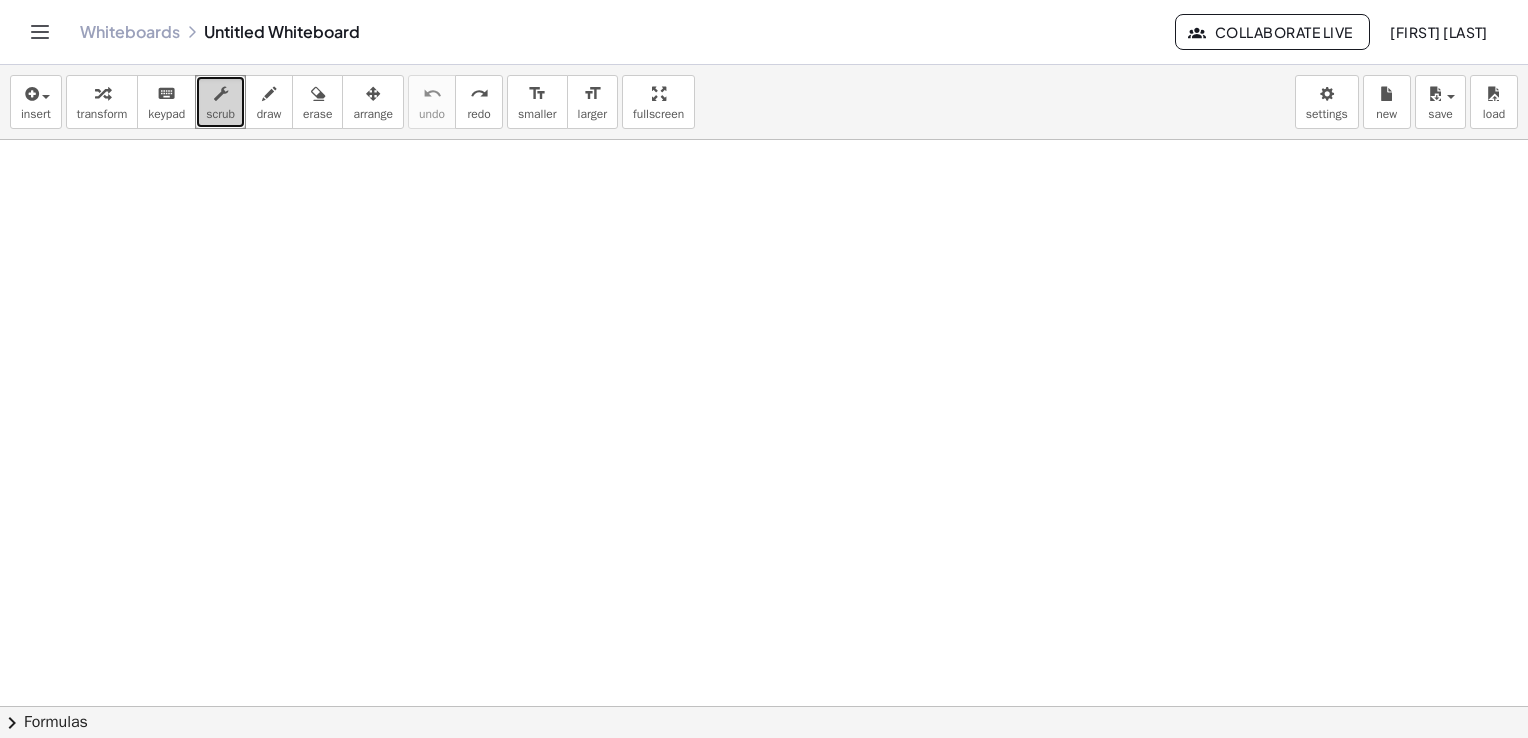 click at bounding box center (220, 93) 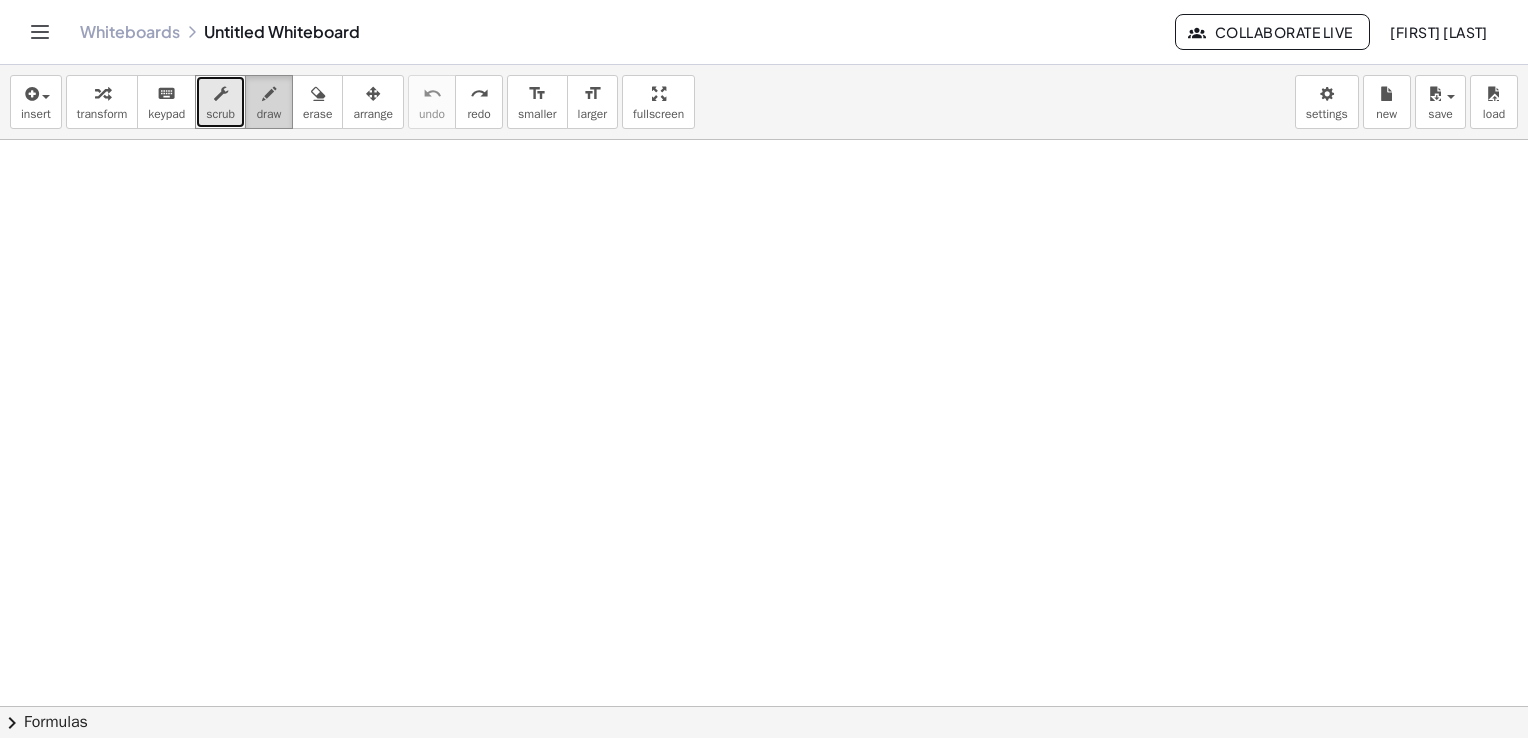 click on "draw" at bounding box center (269, 102) 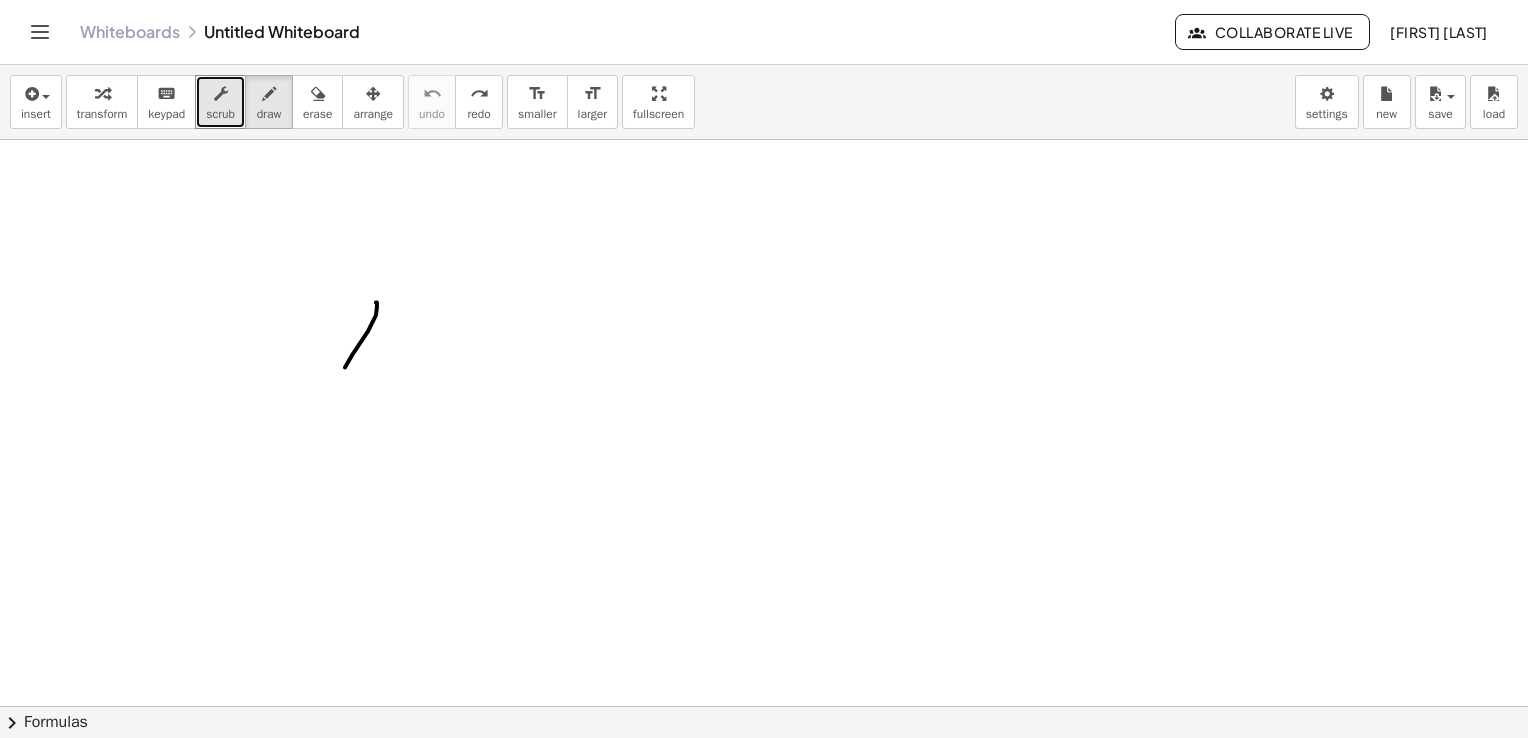 drag, startPoint x: 376, startPoint y: 301, endPoint x: 338, endPoint y: 385, distance: 92.19544 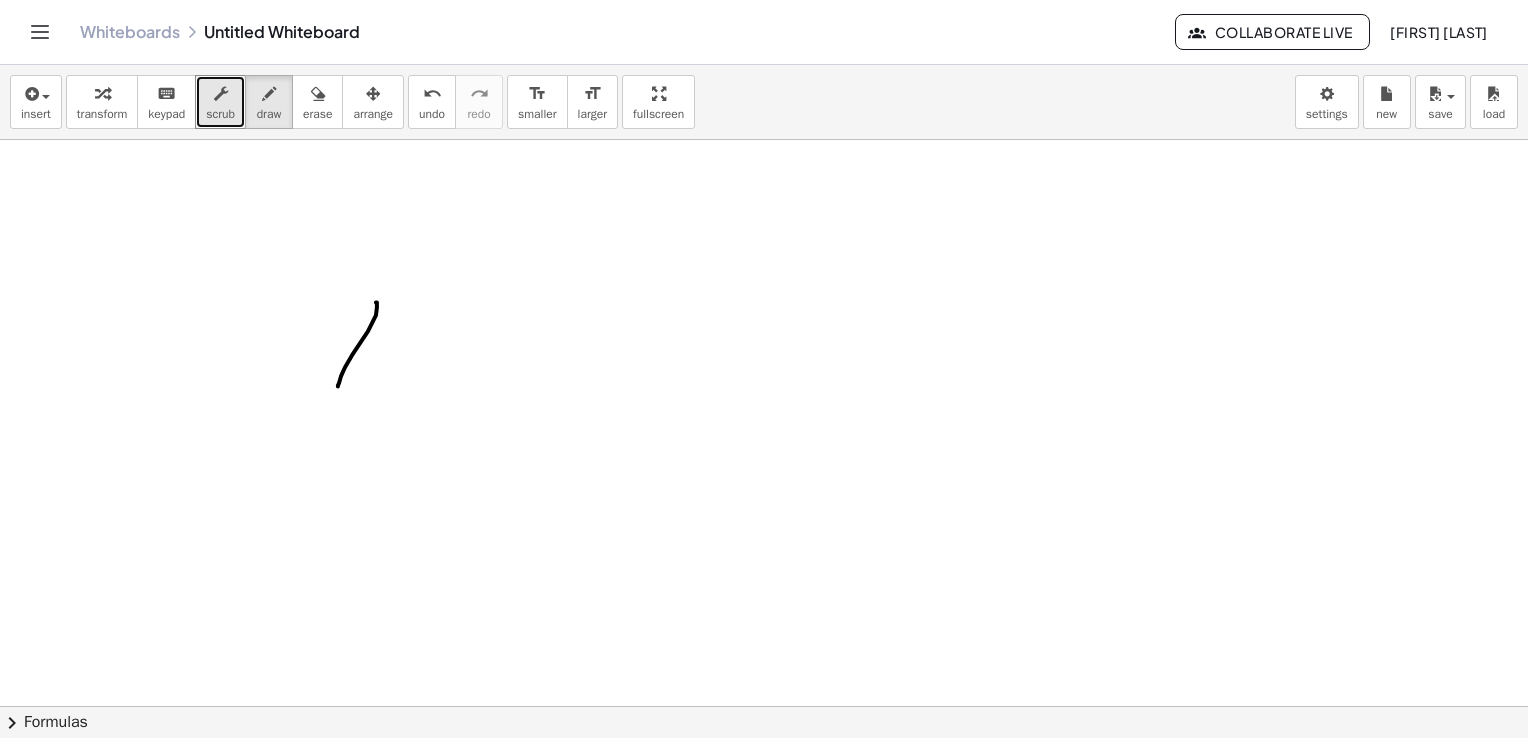 type 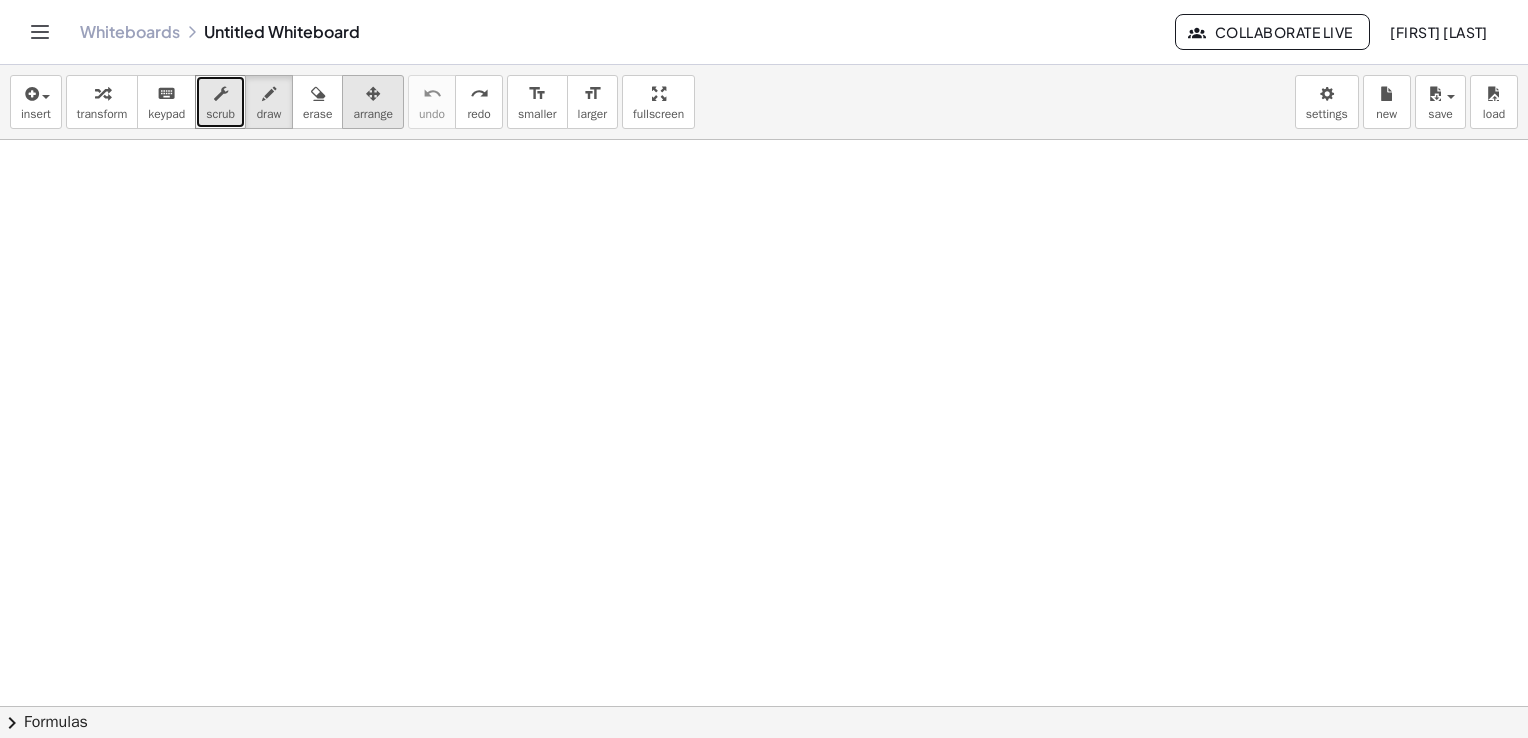 click on "arrange" at bounding box center (373, 102) 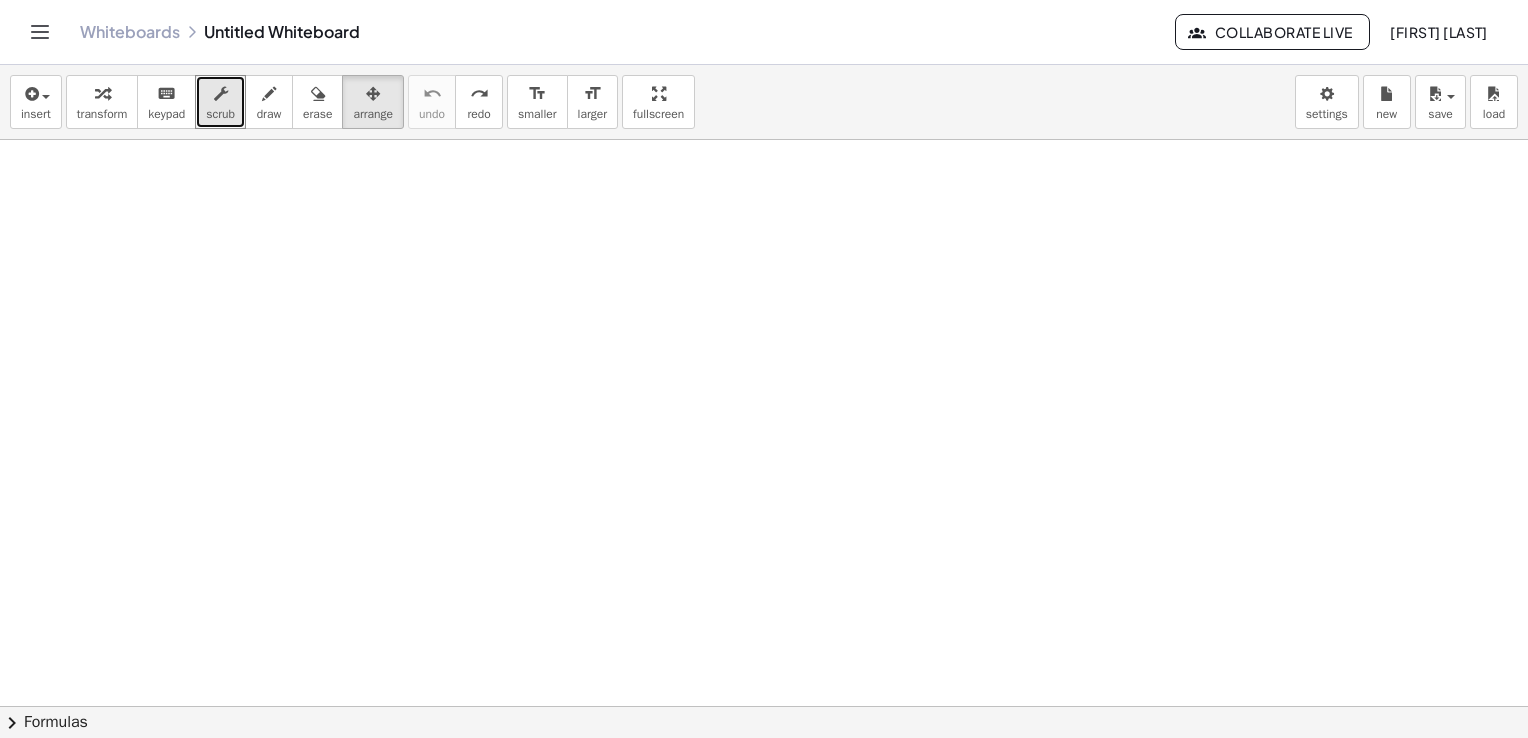 drag, startPoint x: 326, startPoint y: 320, endPoint x: 142, endPoint y: 219, distance: 209.8976 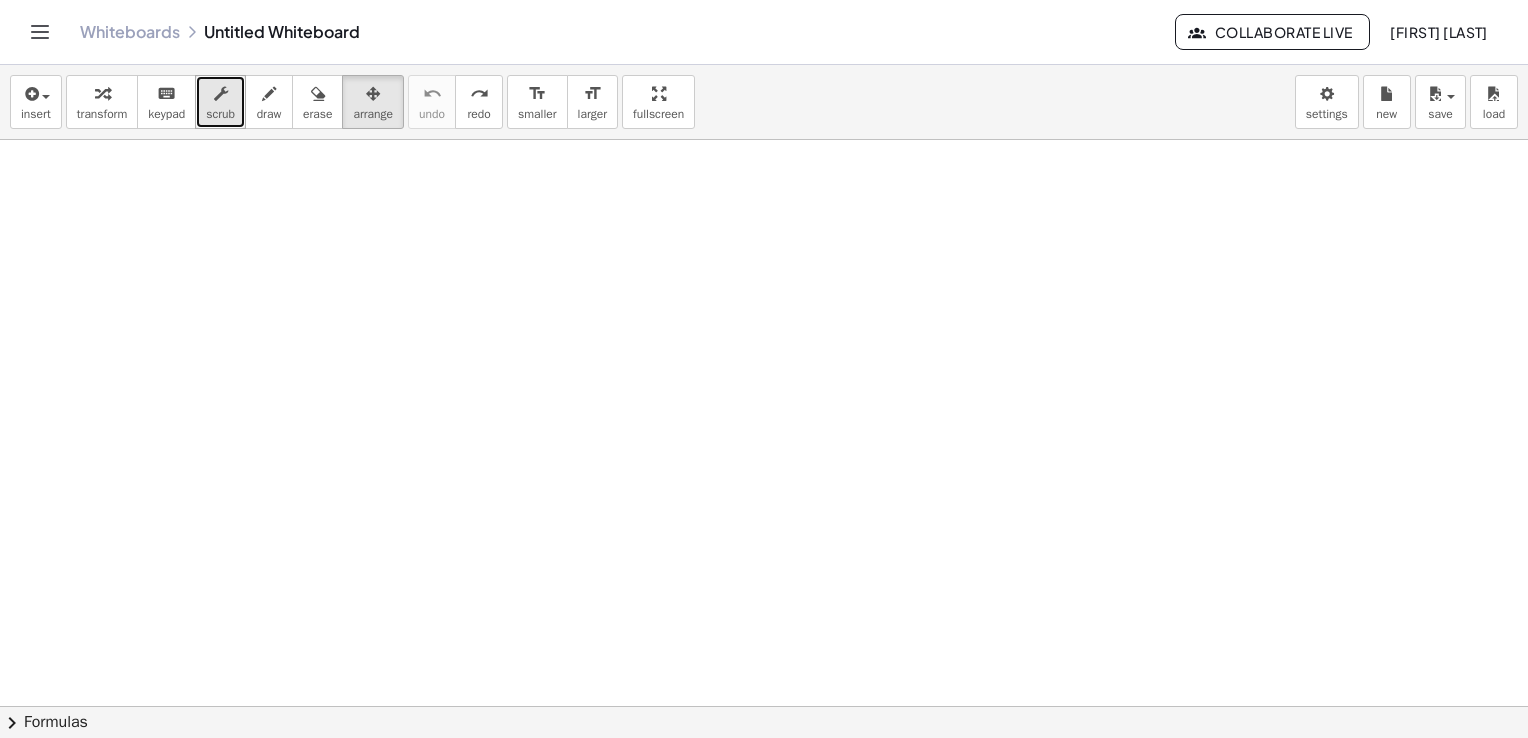 click at bounding box center [220, 93] 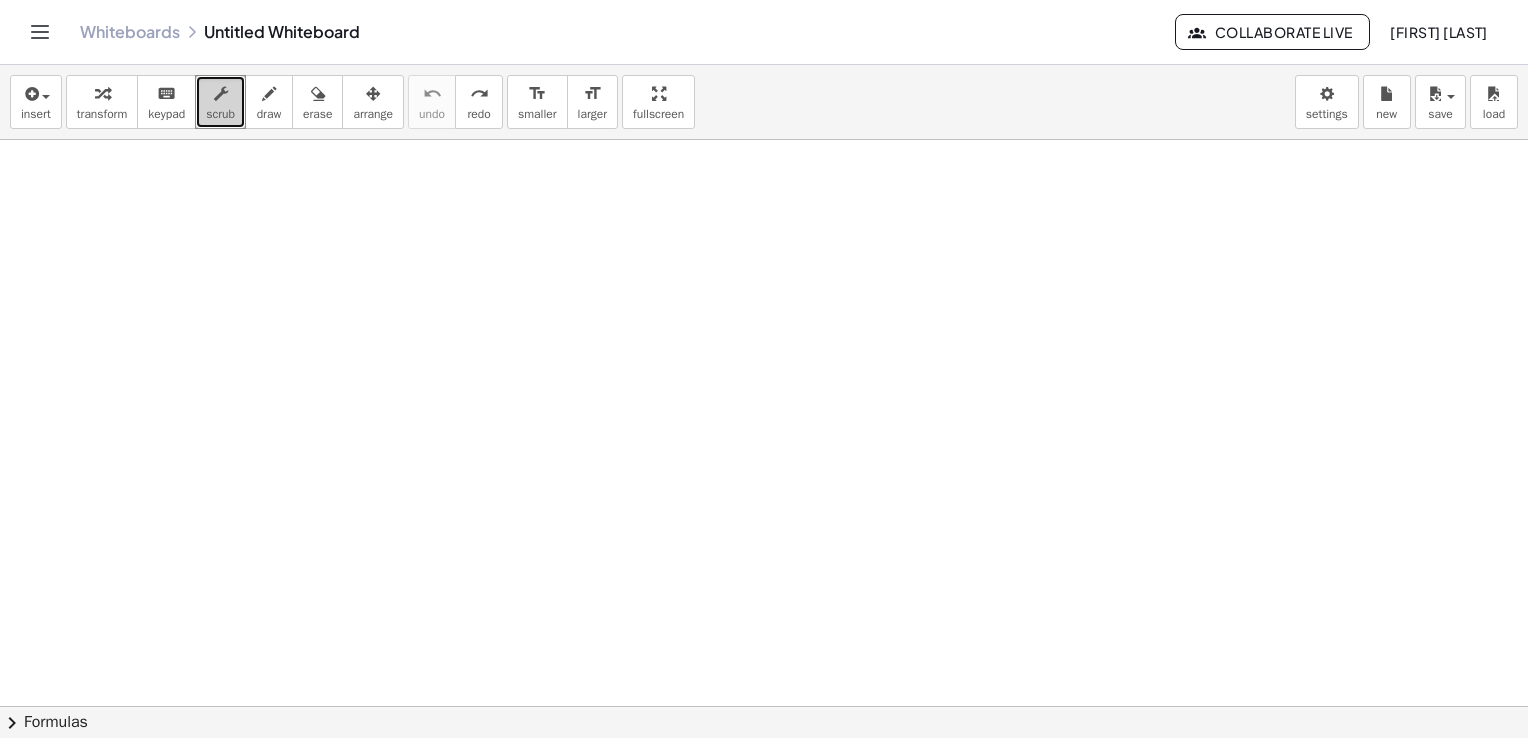 click at bounding box center [220, 93] 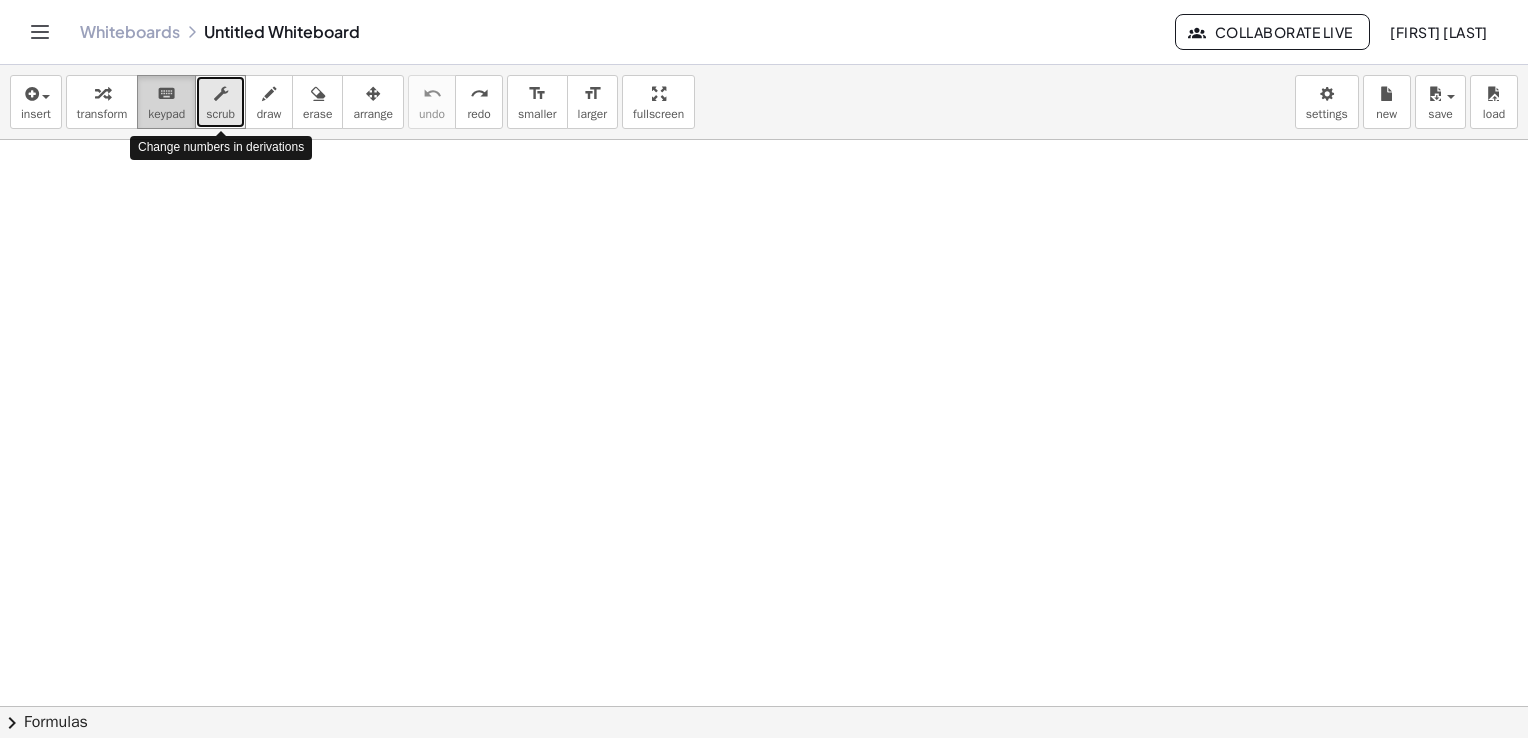 click on "keyboard keypad" at bounding box center [166, 102] 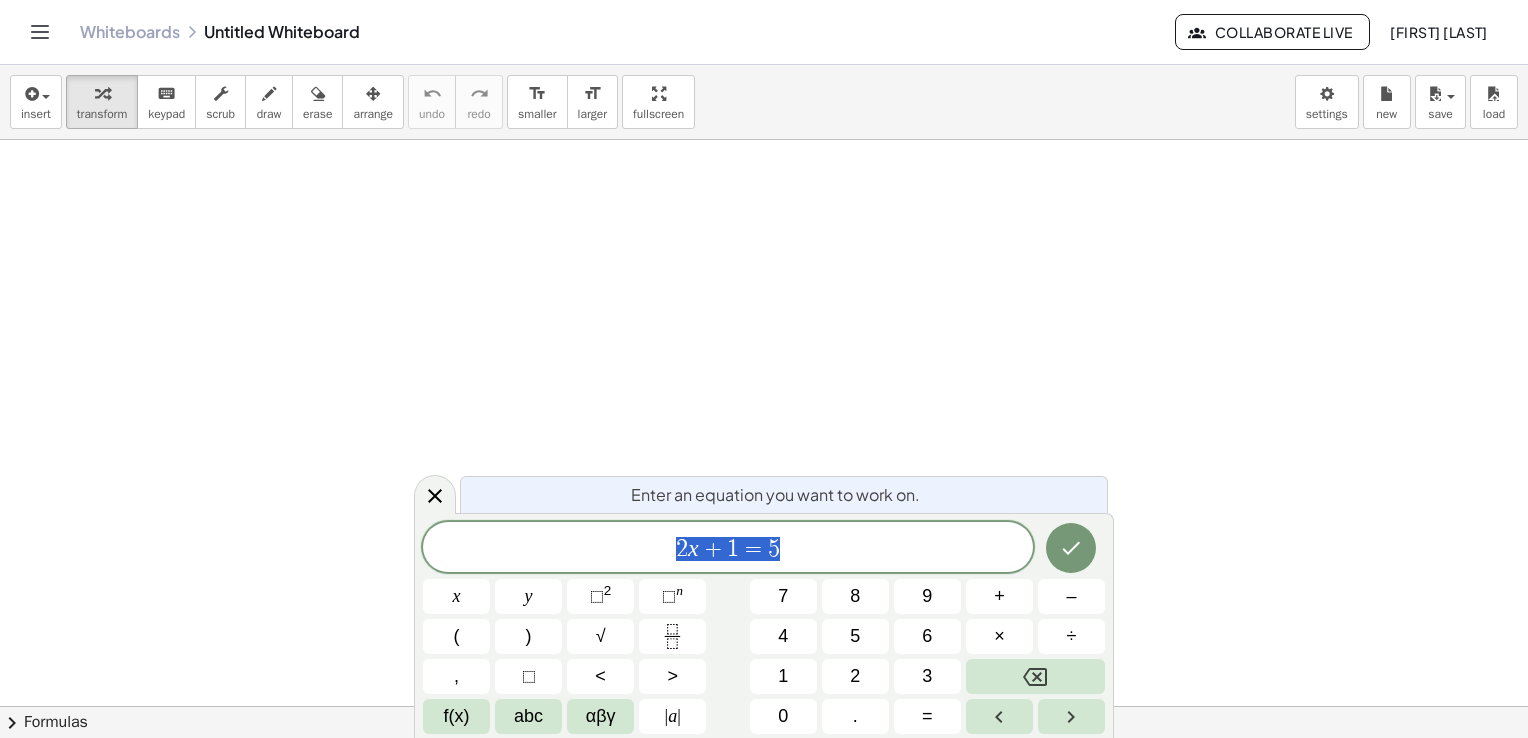 scroll, scrollTop: 0, scrollLeft: 0, axis: both 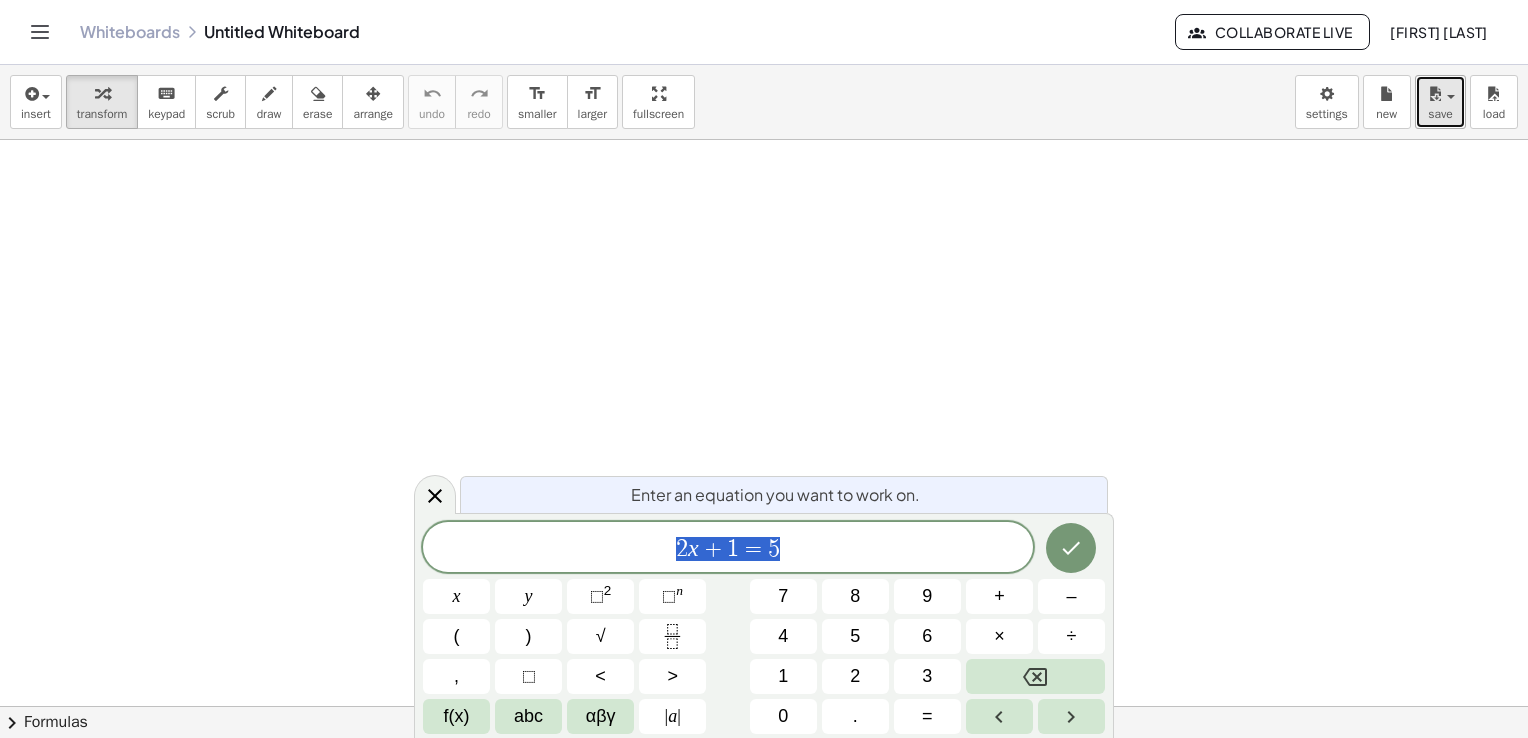 click on "save" at bounding box center [1440, 114] 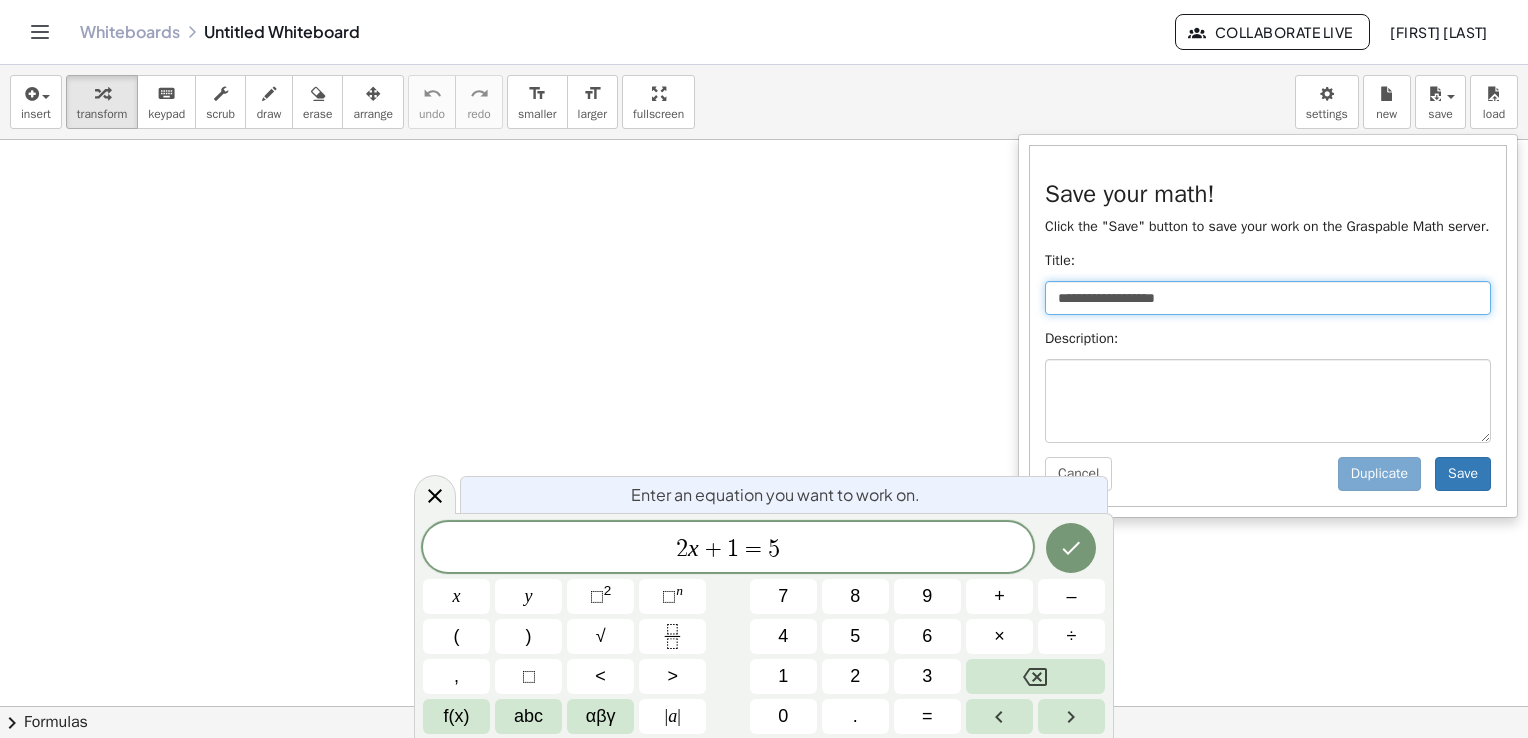 drag, startPoint x: 1215, startPoint y: 303, endPoint x: 937, endPoint y: 339, distance: 280.32126 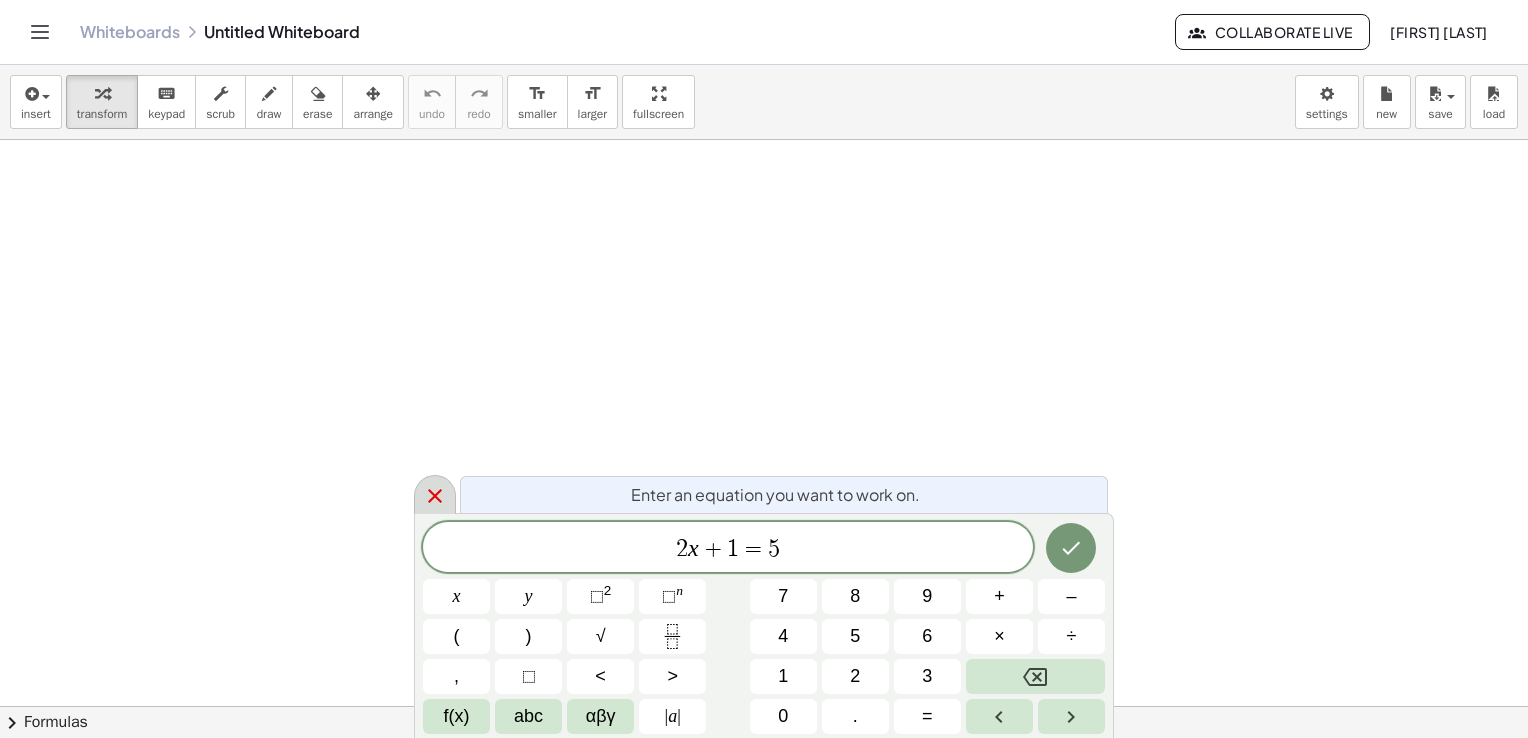 click 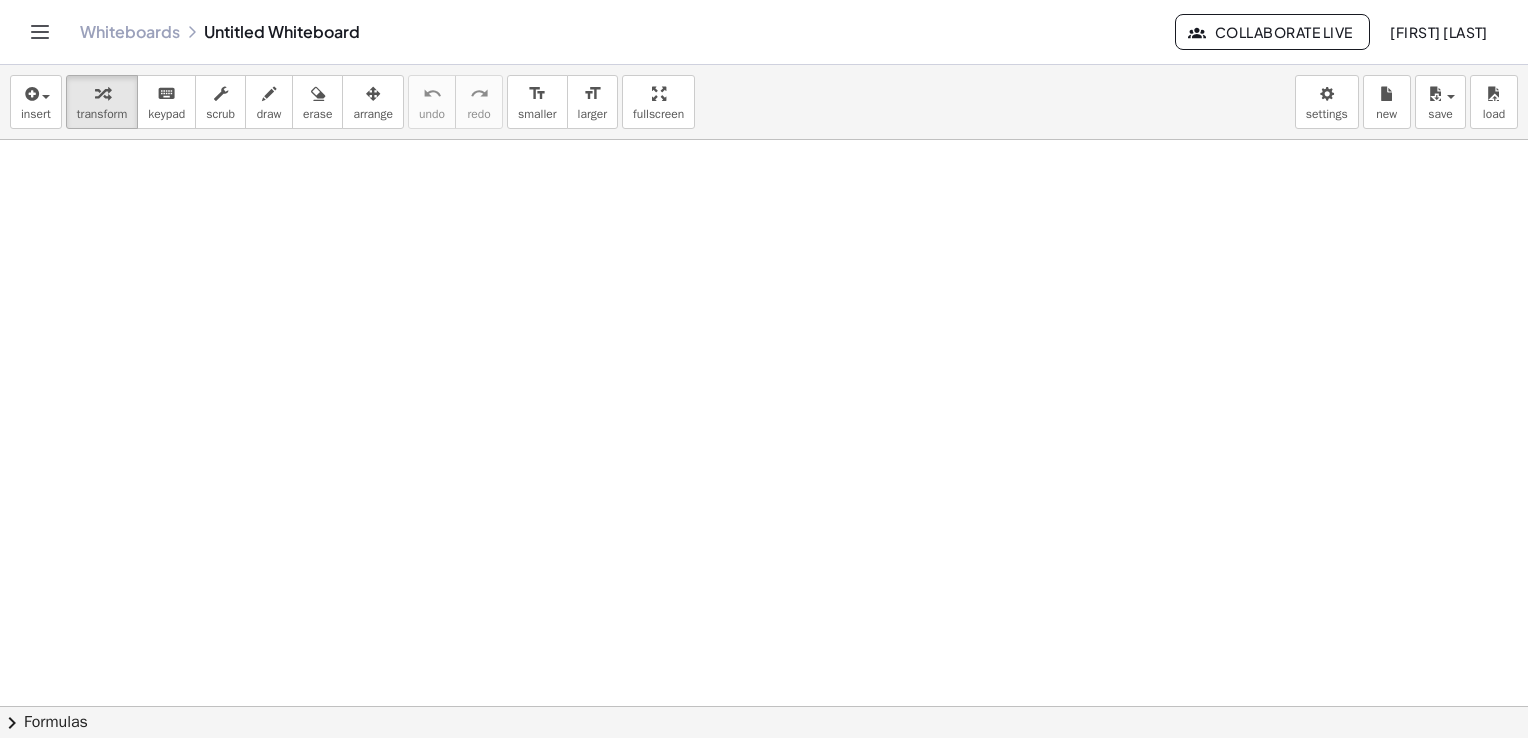 click on "**********" at bounding box center (764, 102) 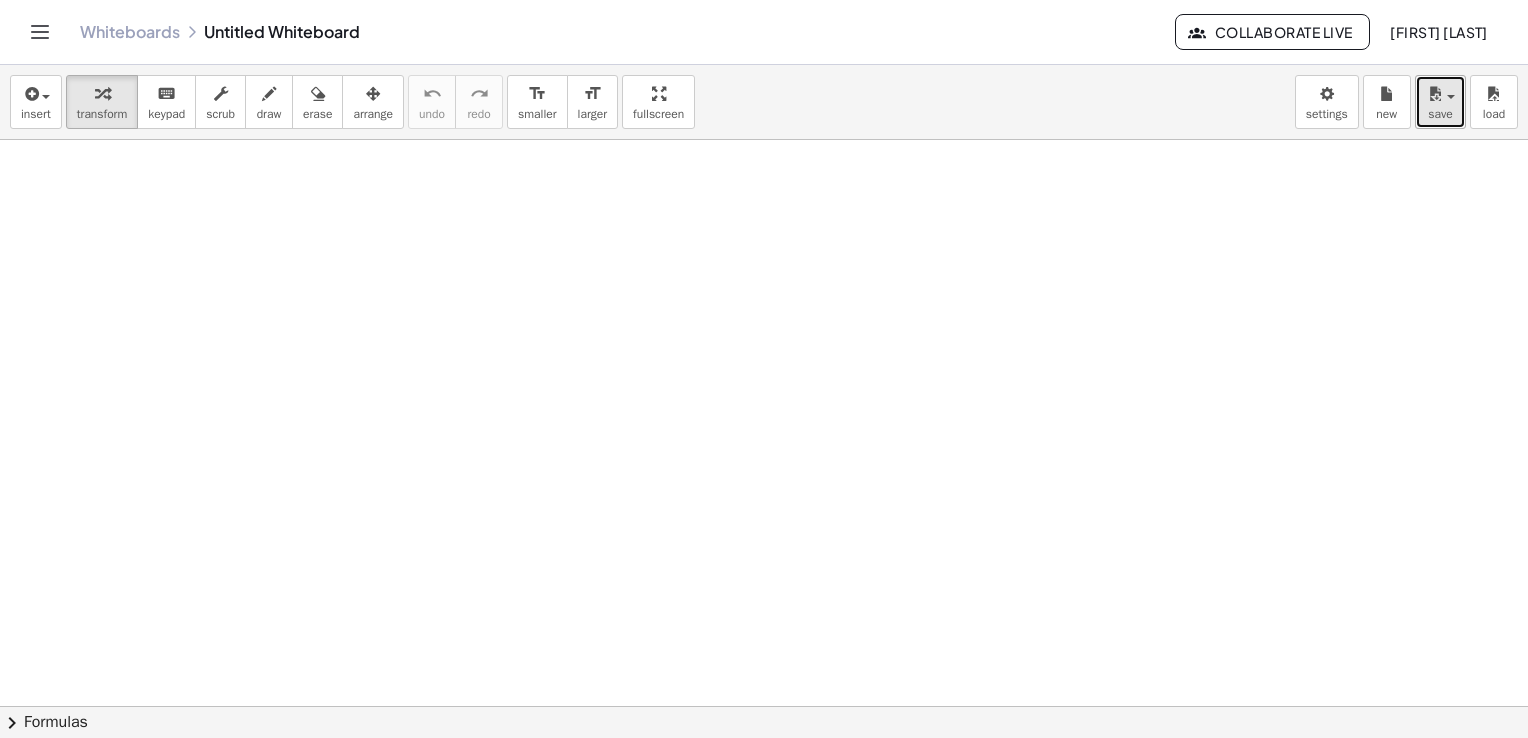 click on "save" at bounding box center [1440, 102] 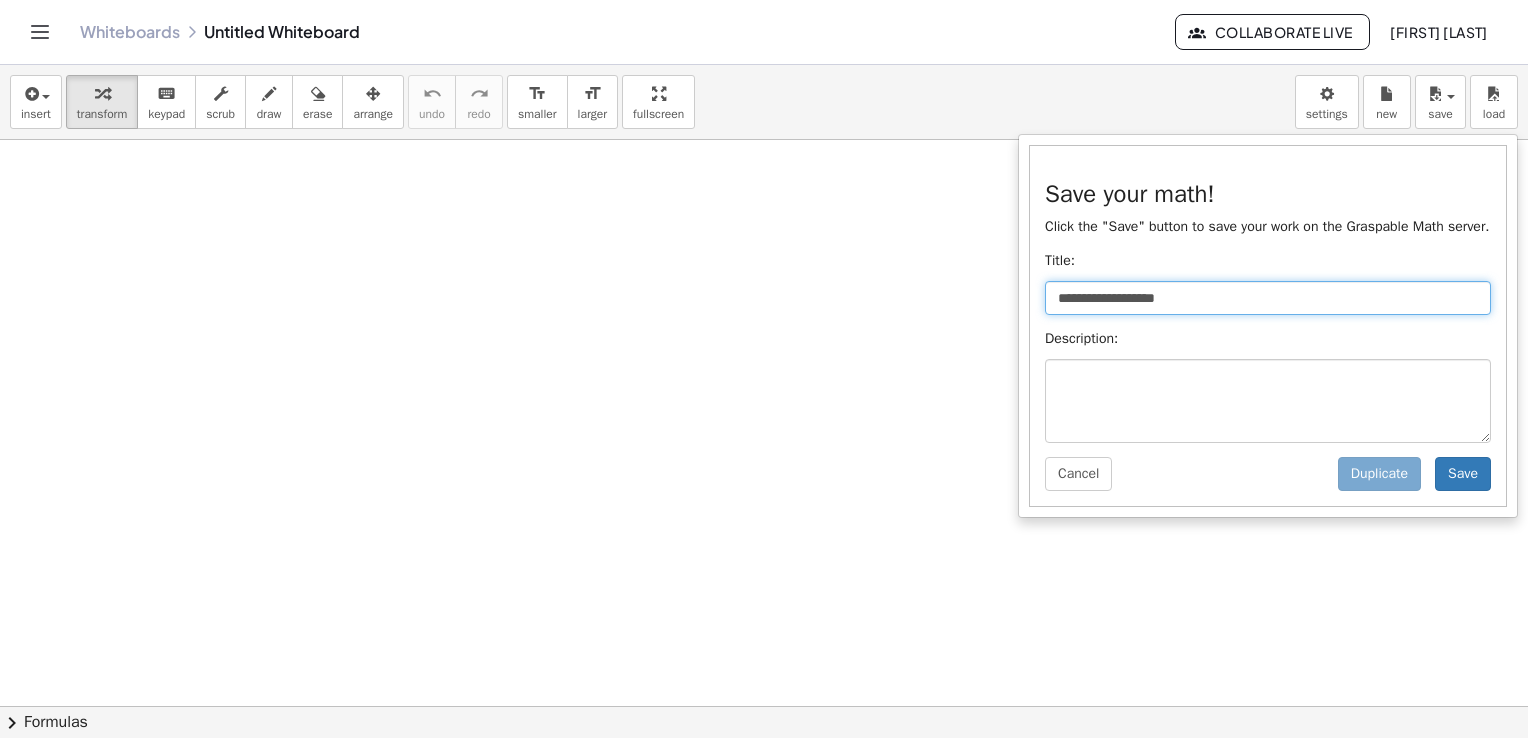 drag, startPoint x: 1202, startPoint y: 300, endPoint x: 990, endPoint y: 318, distance: 212.76277 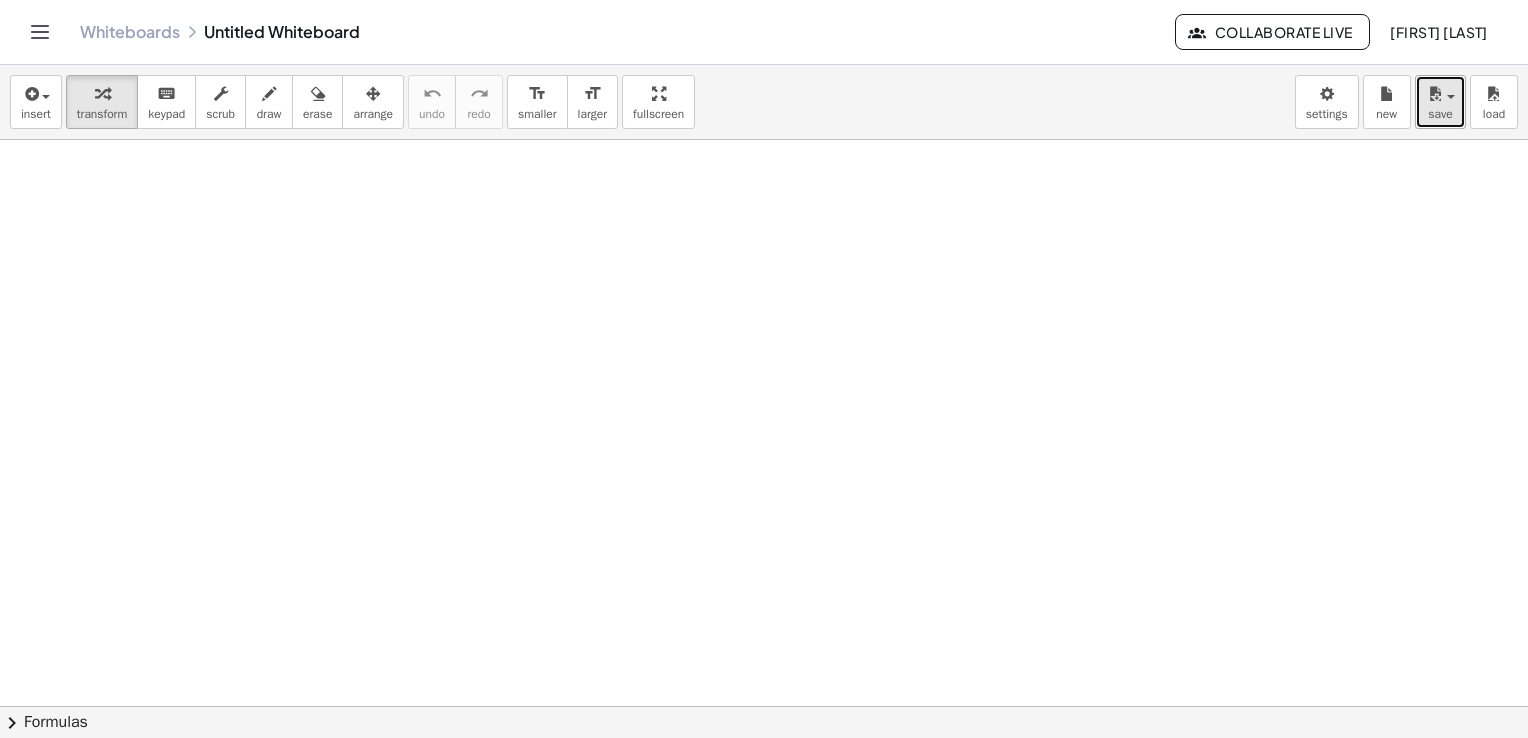 click on "save" at bounding box center (1440, 114) 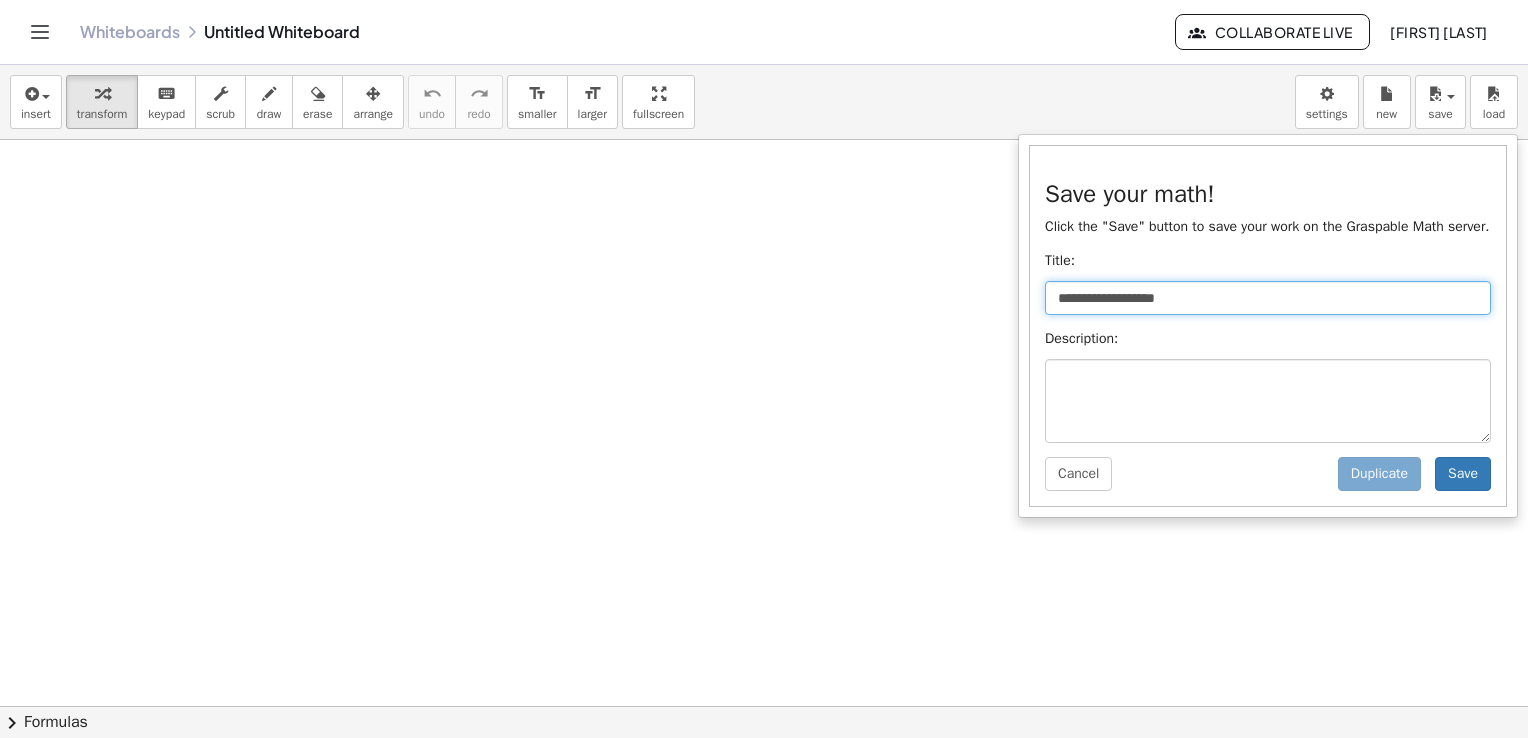 drag, startPoint x: 1219, startPoint y: 297, endPoint x: 988, endPoint y: 327, distance: 232.93991 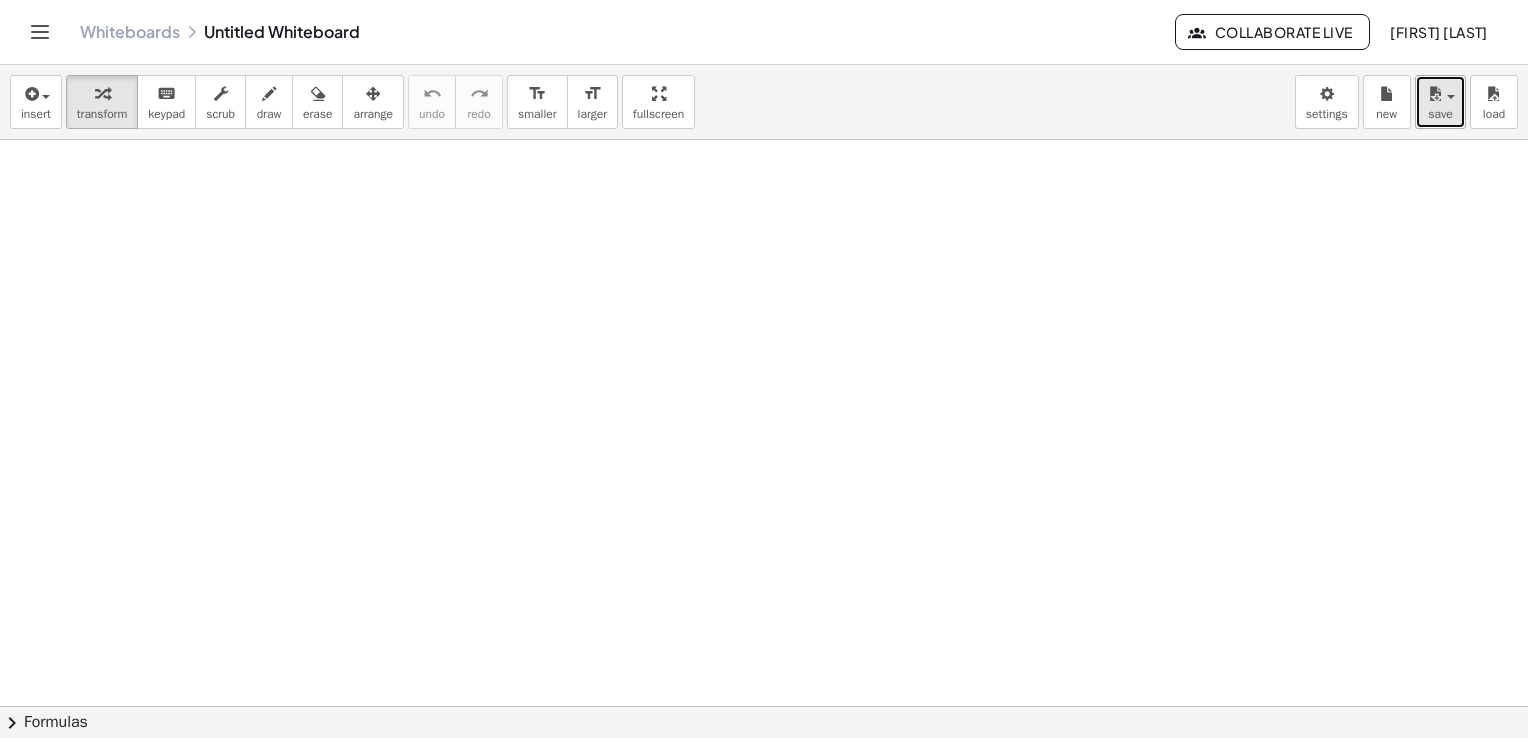 click at bounding box center (1435, 94) 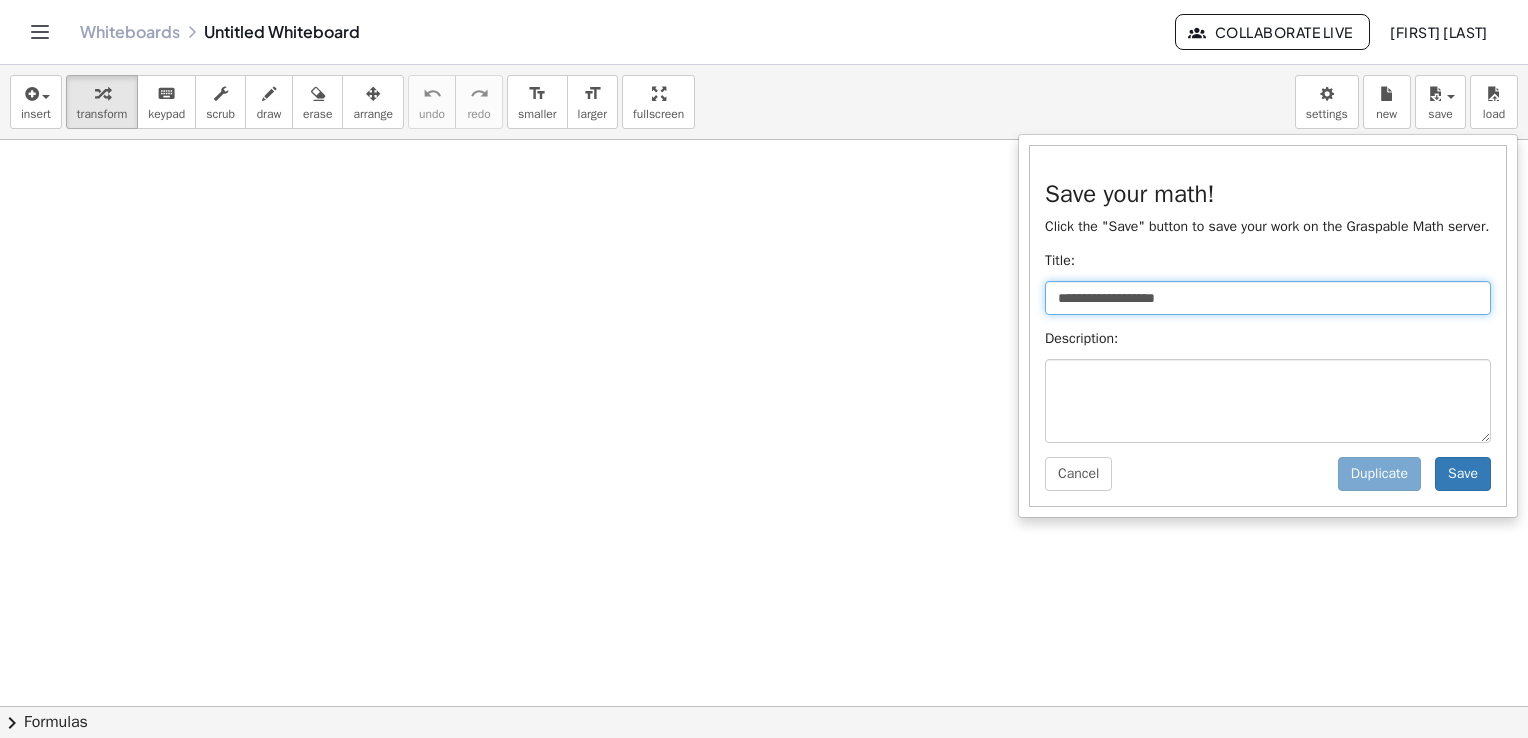 drag, startPoint x: 1210, startPoint y: 297, endPoint x: 976, endPoint y: 325, distance: 235.66927 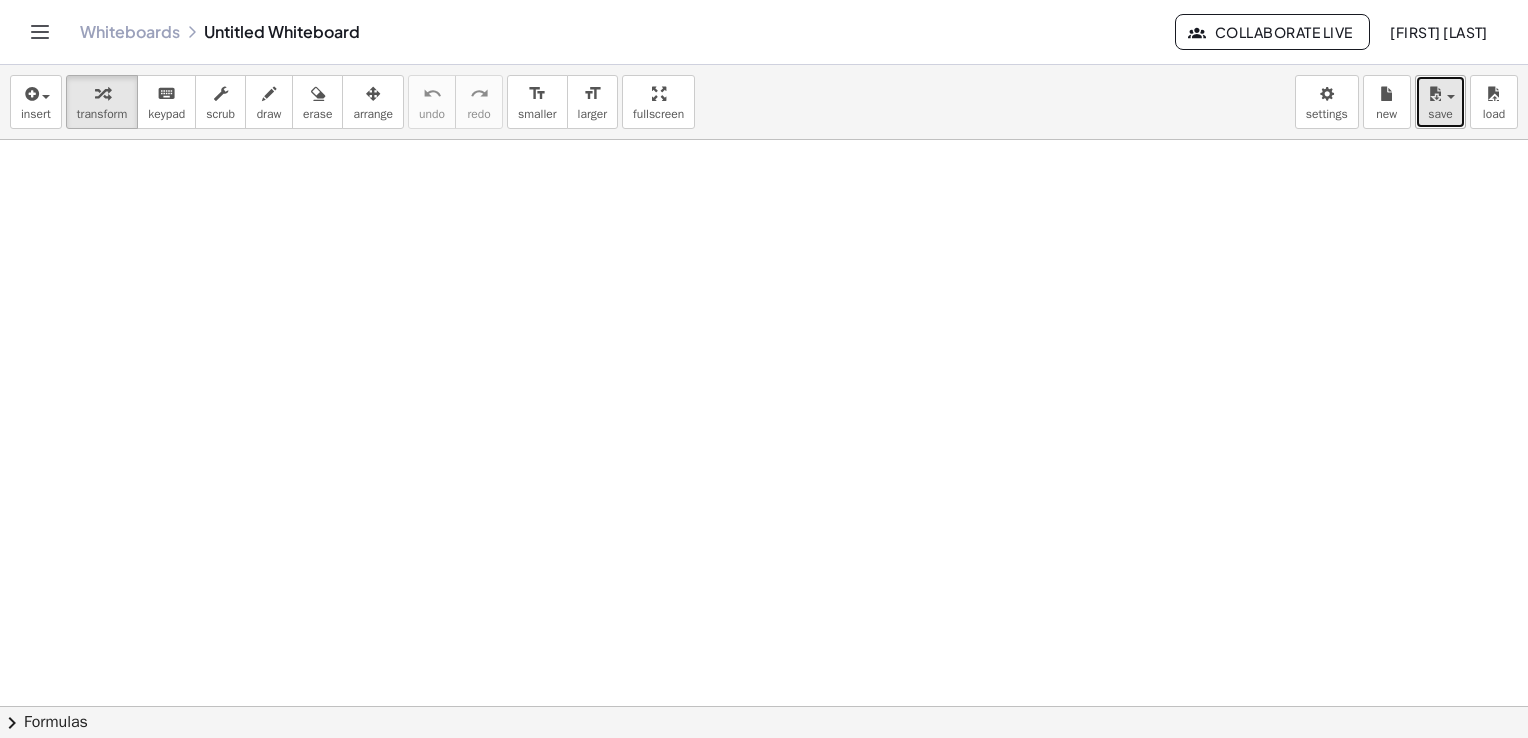 click on "save" at bounding box center [1440, 114] 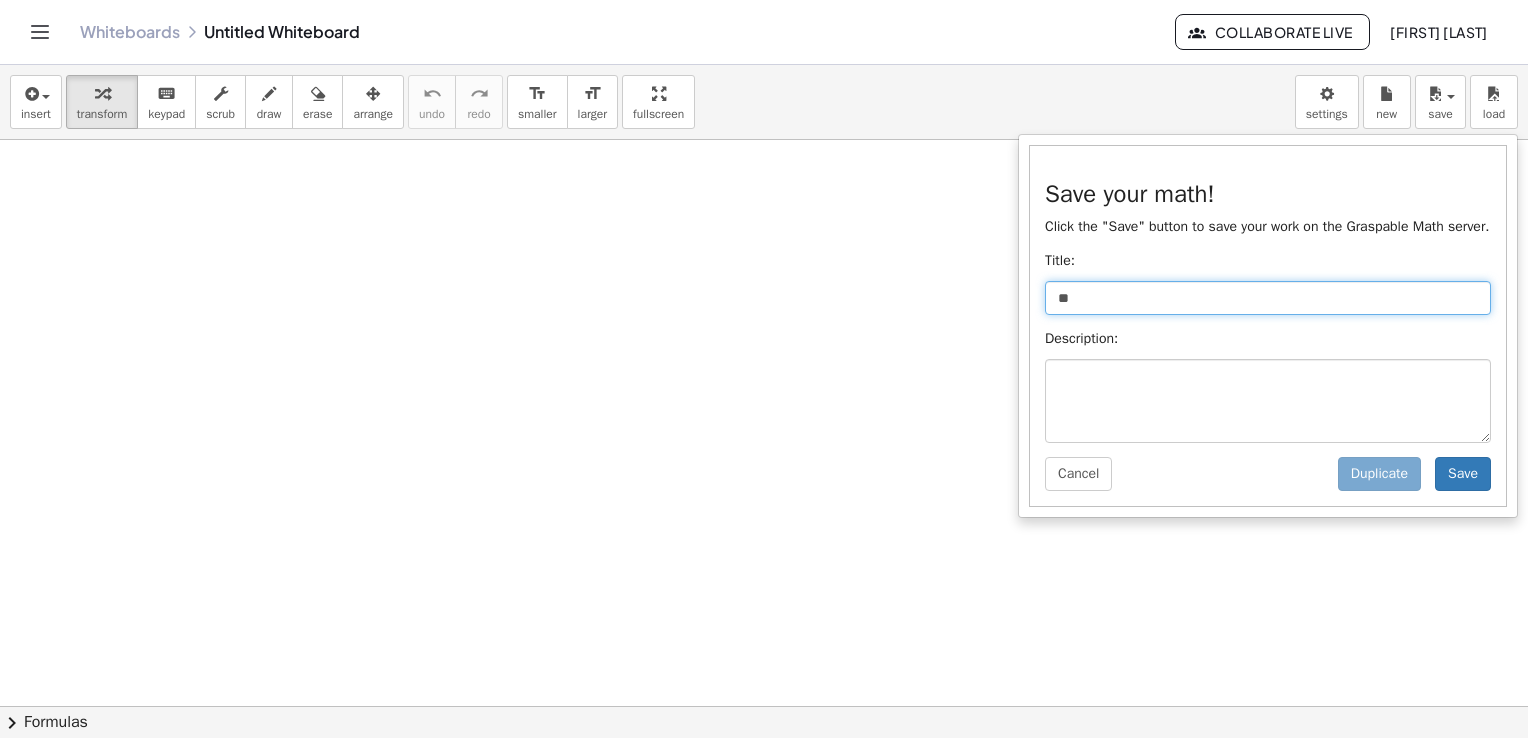 type on "*" 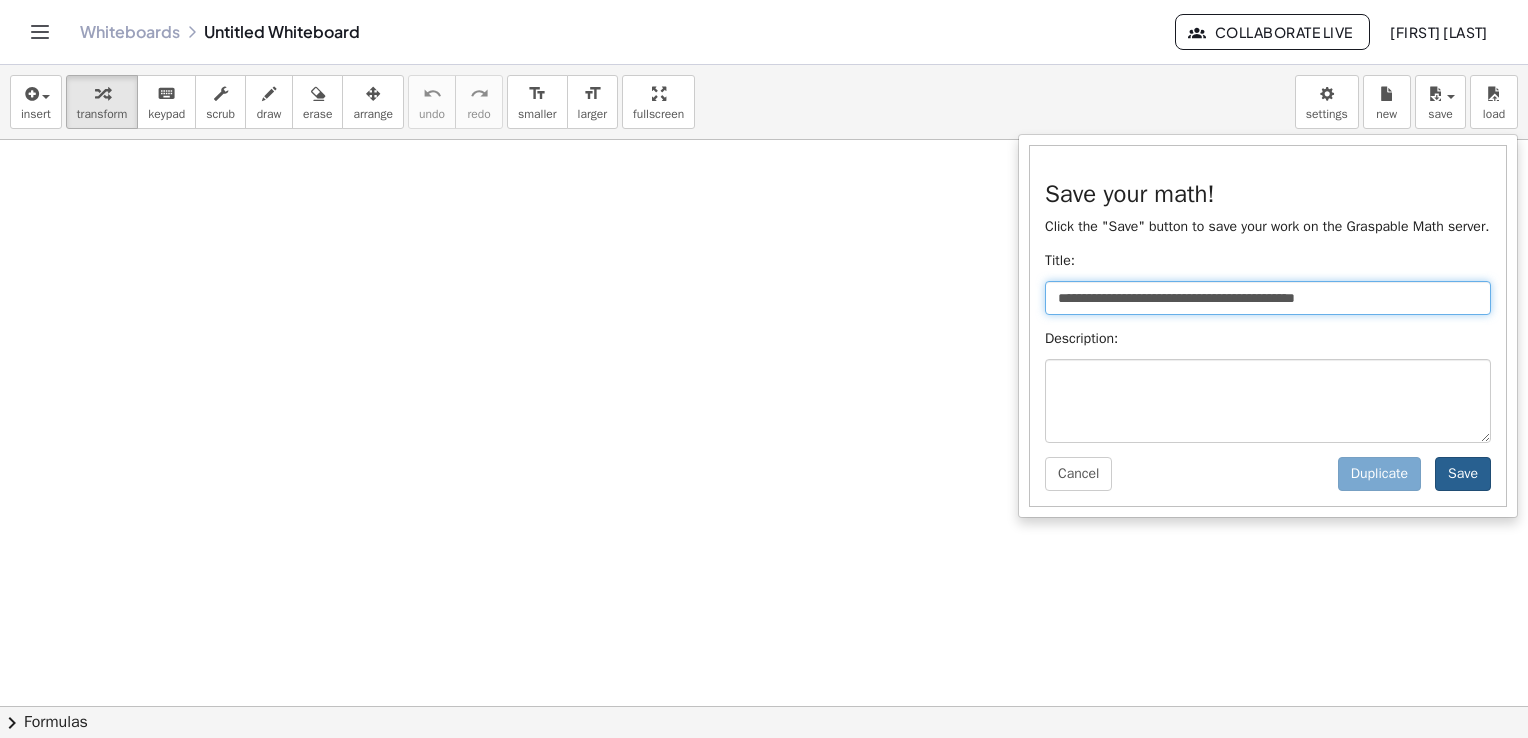 type on "**********" 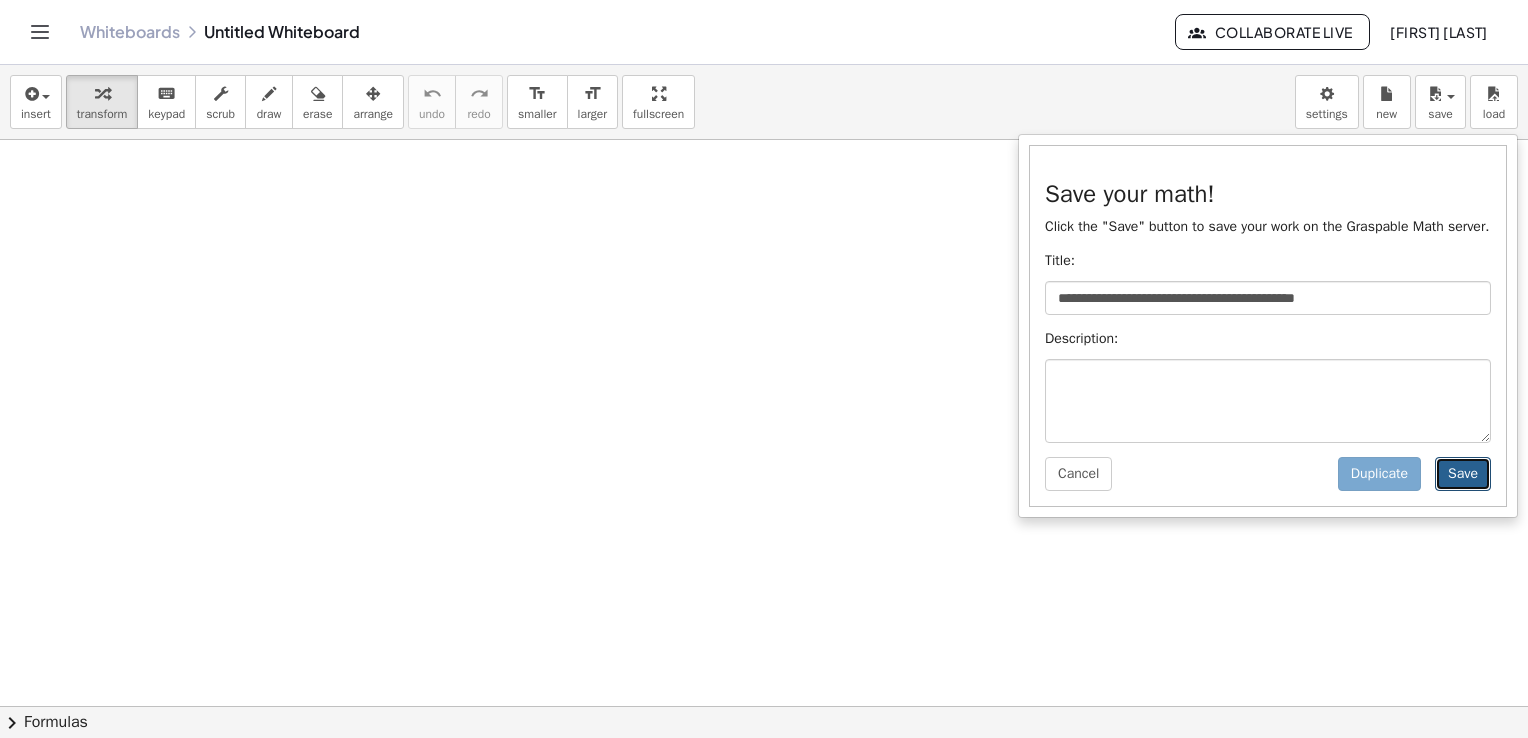 click on "Save" at bounding box center (1463, 474) 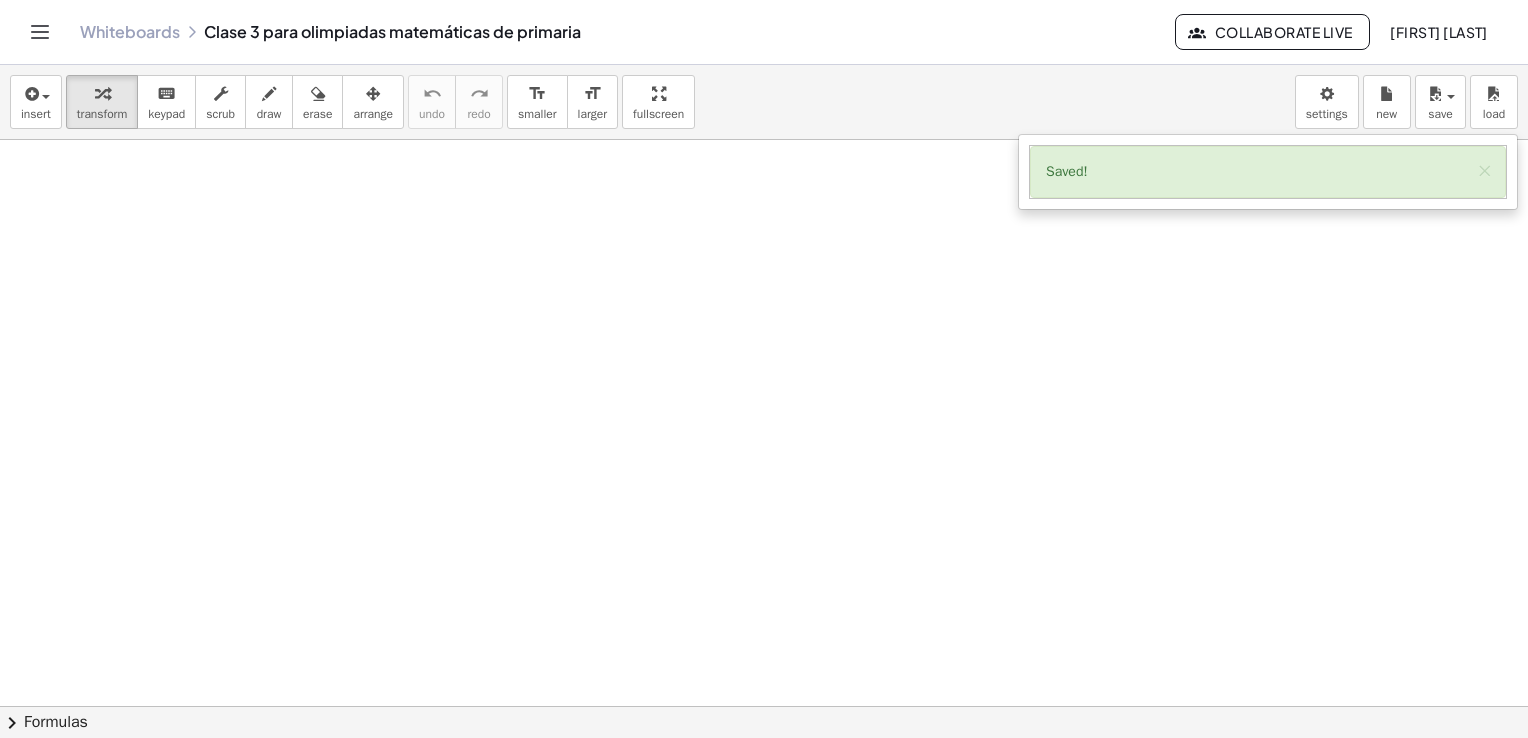 click at bounding box center [764, 772] 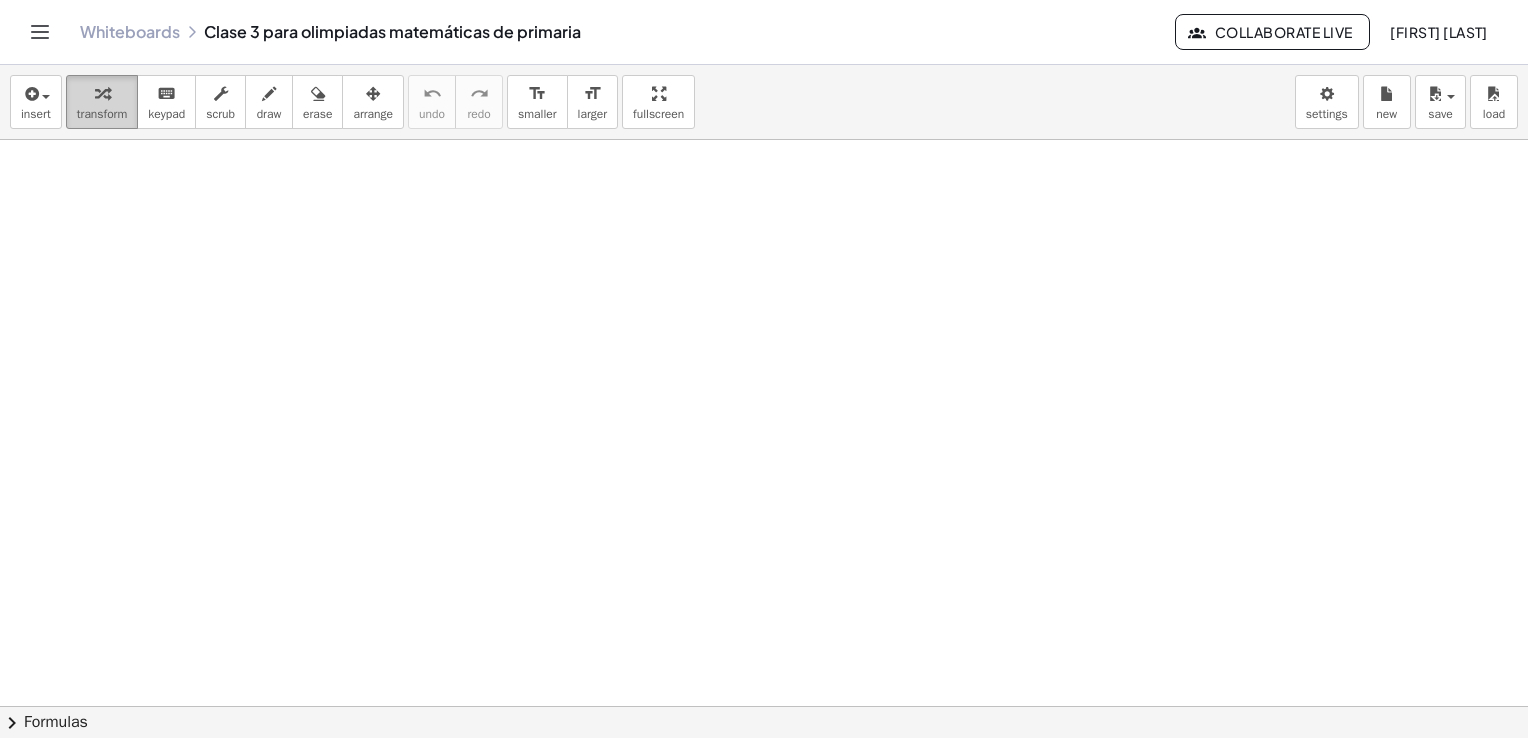 click at bounding box center [102, 93] 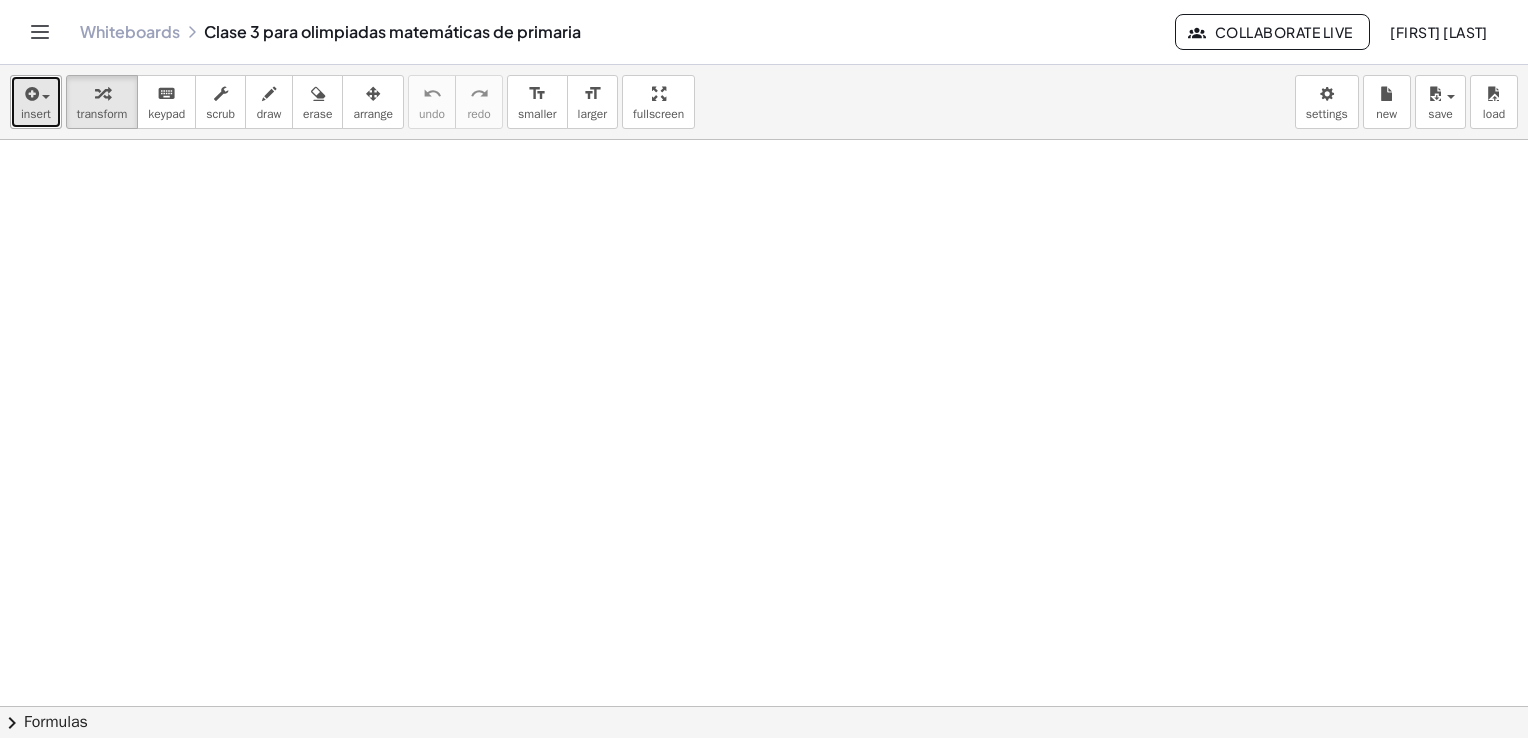 click on "insert" at bounding box center (36, 102) 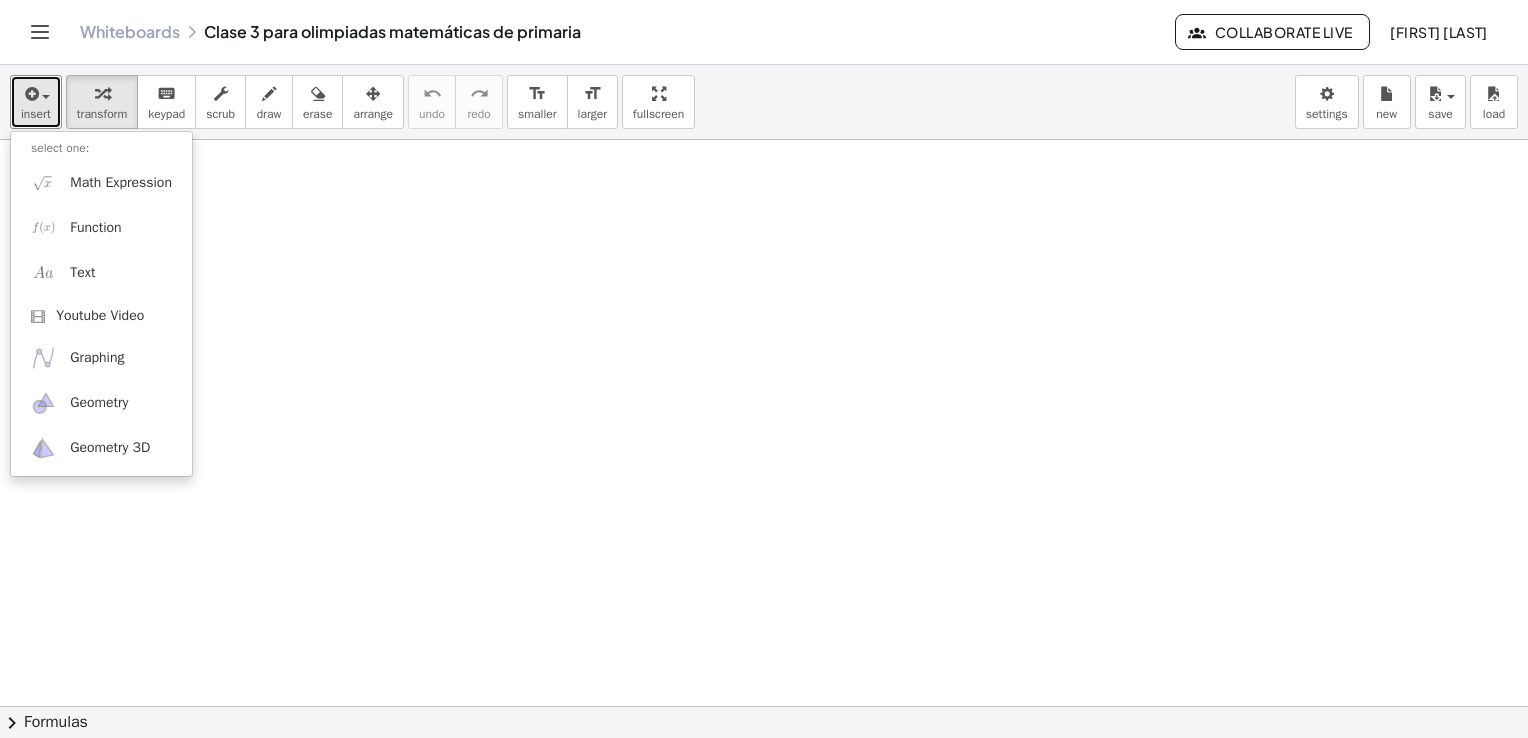 click at bounding box center [764, 772] 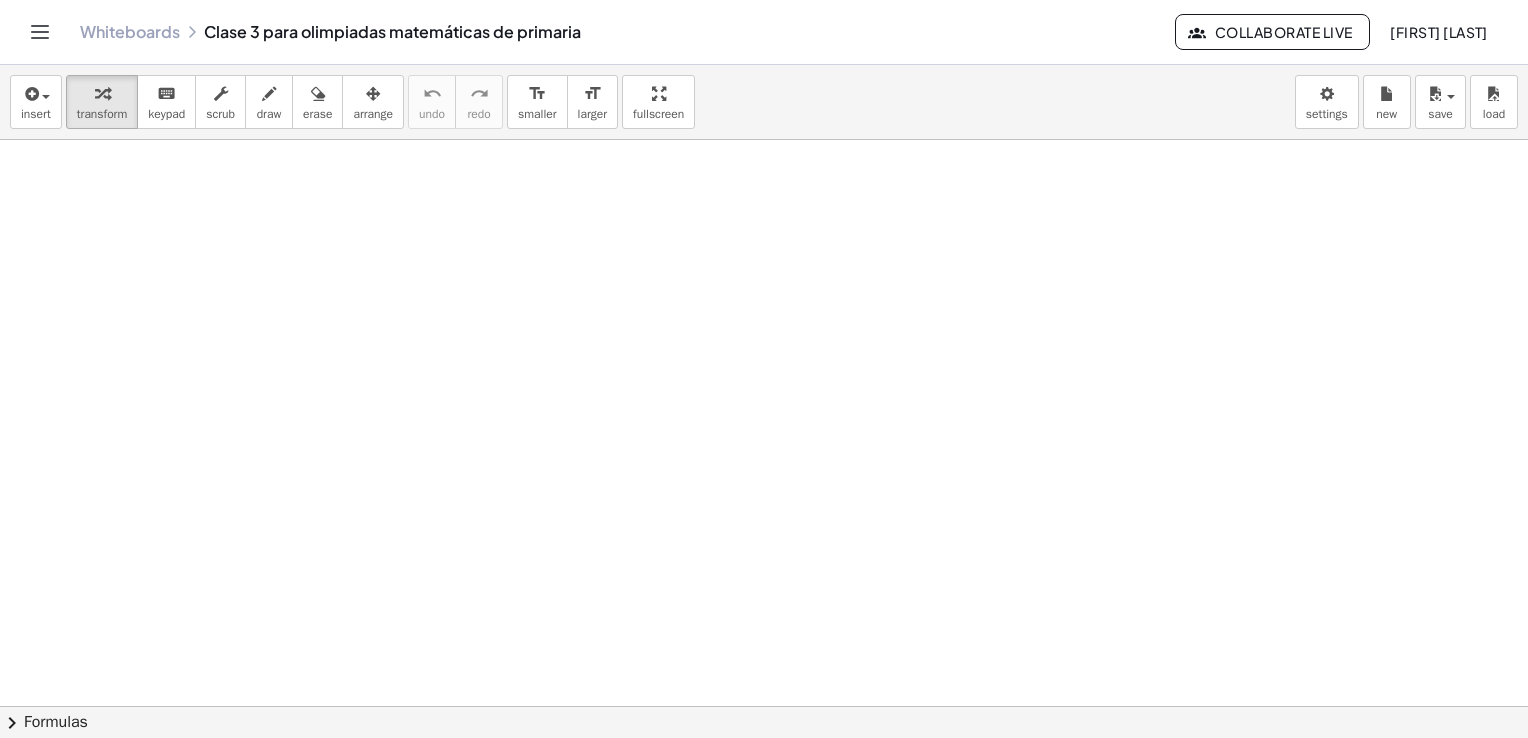 drag, startPoint x: 317, startPoint y: 357, endPoint x: 50, endPoint y: 42, distance: 412.9334 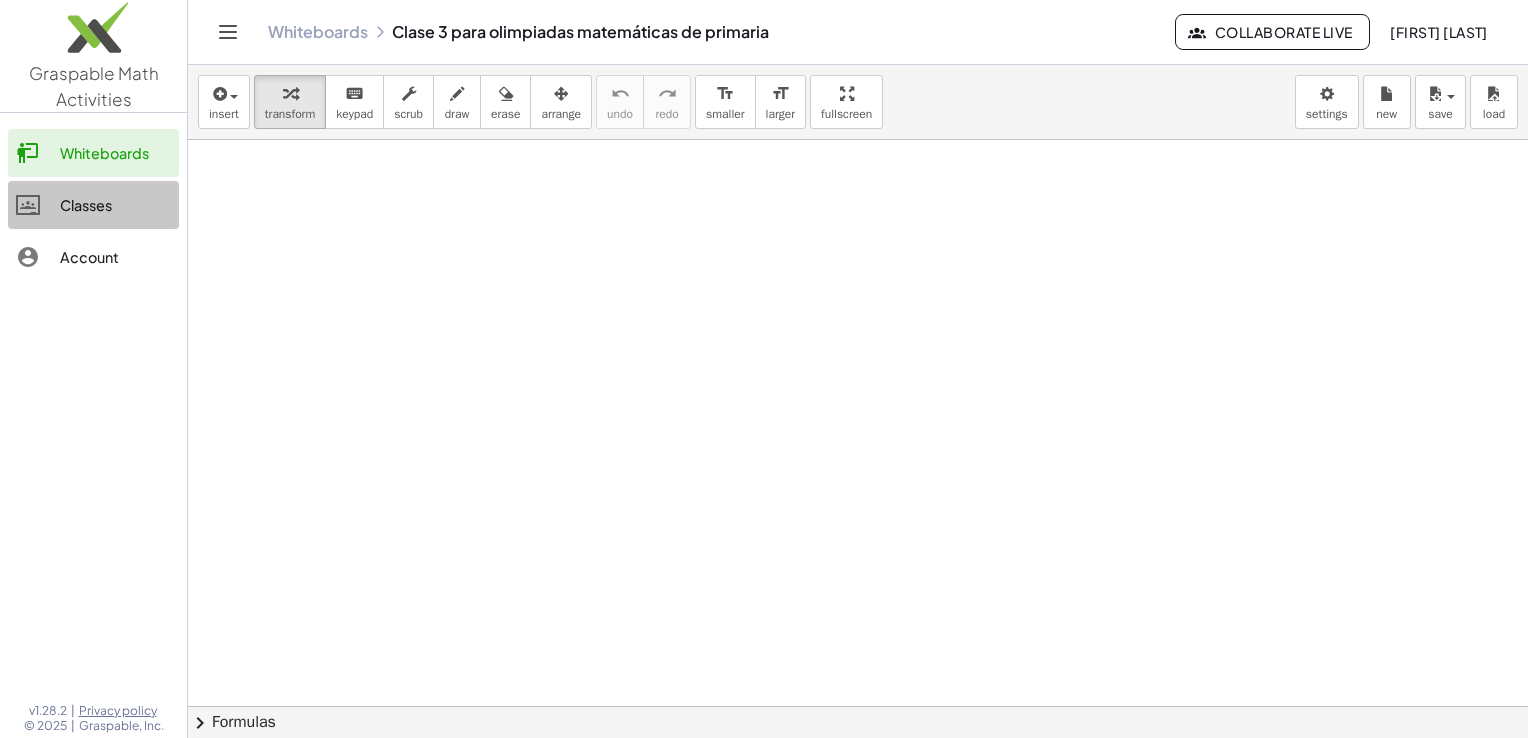 click on "Classes" 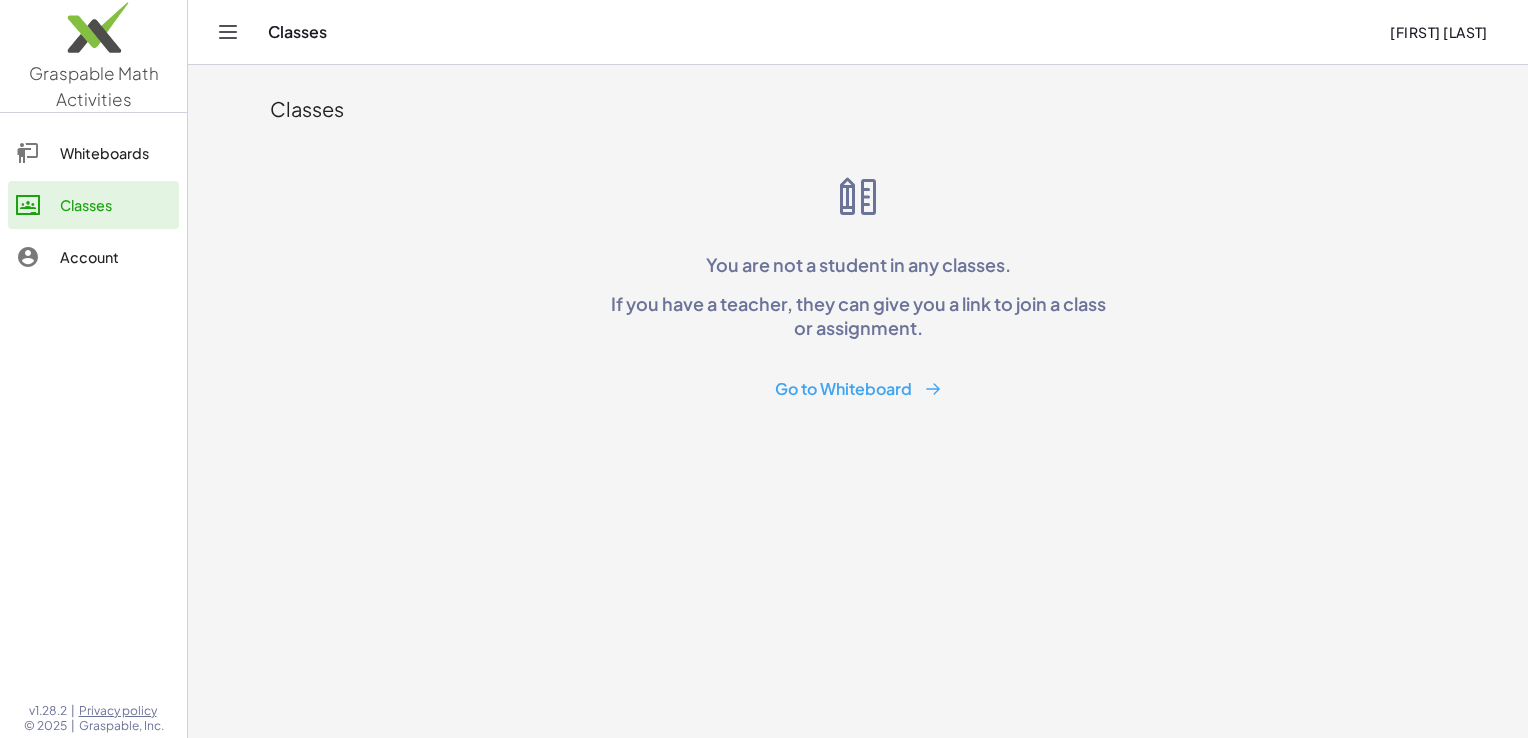 click on "Whiteboards" 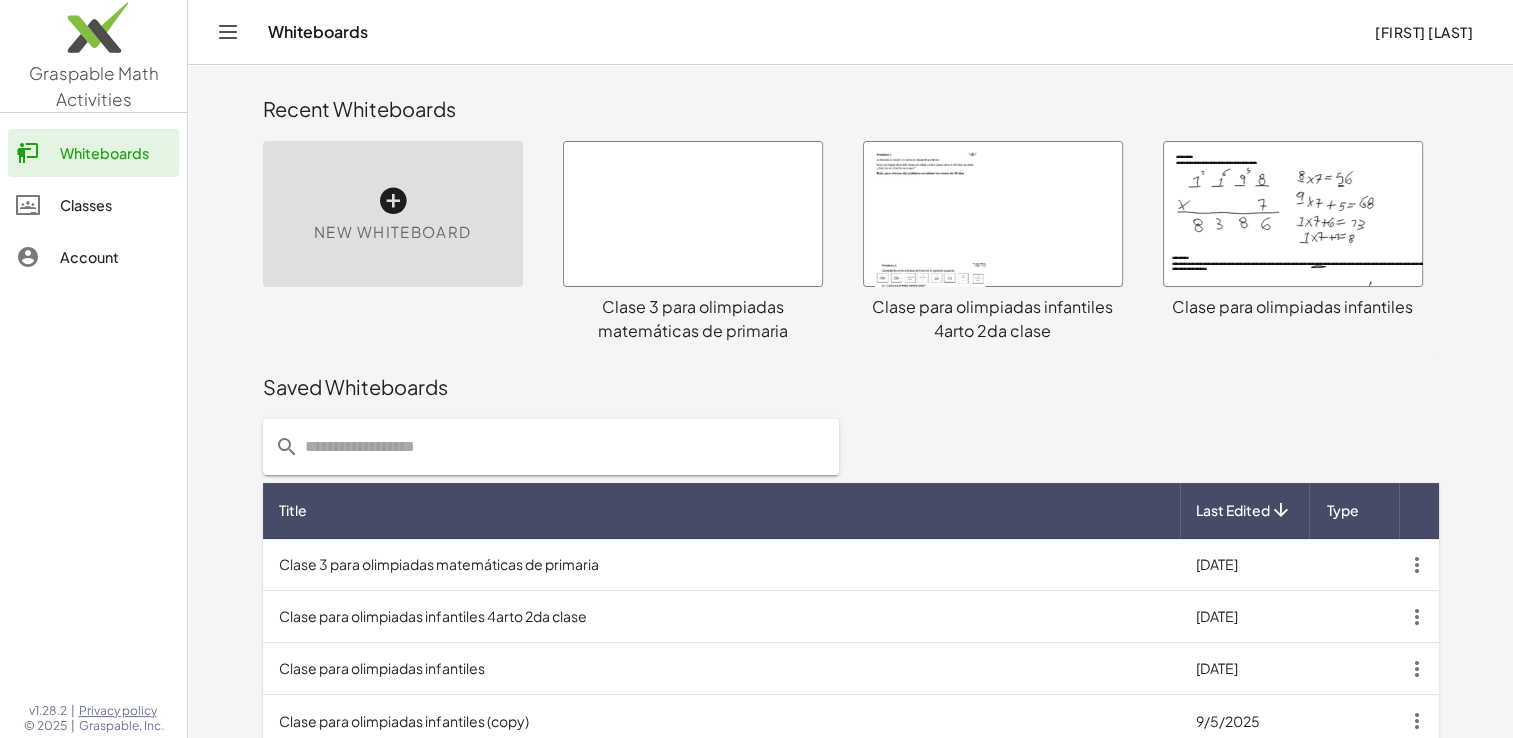 click at bounding box center [693, 214] 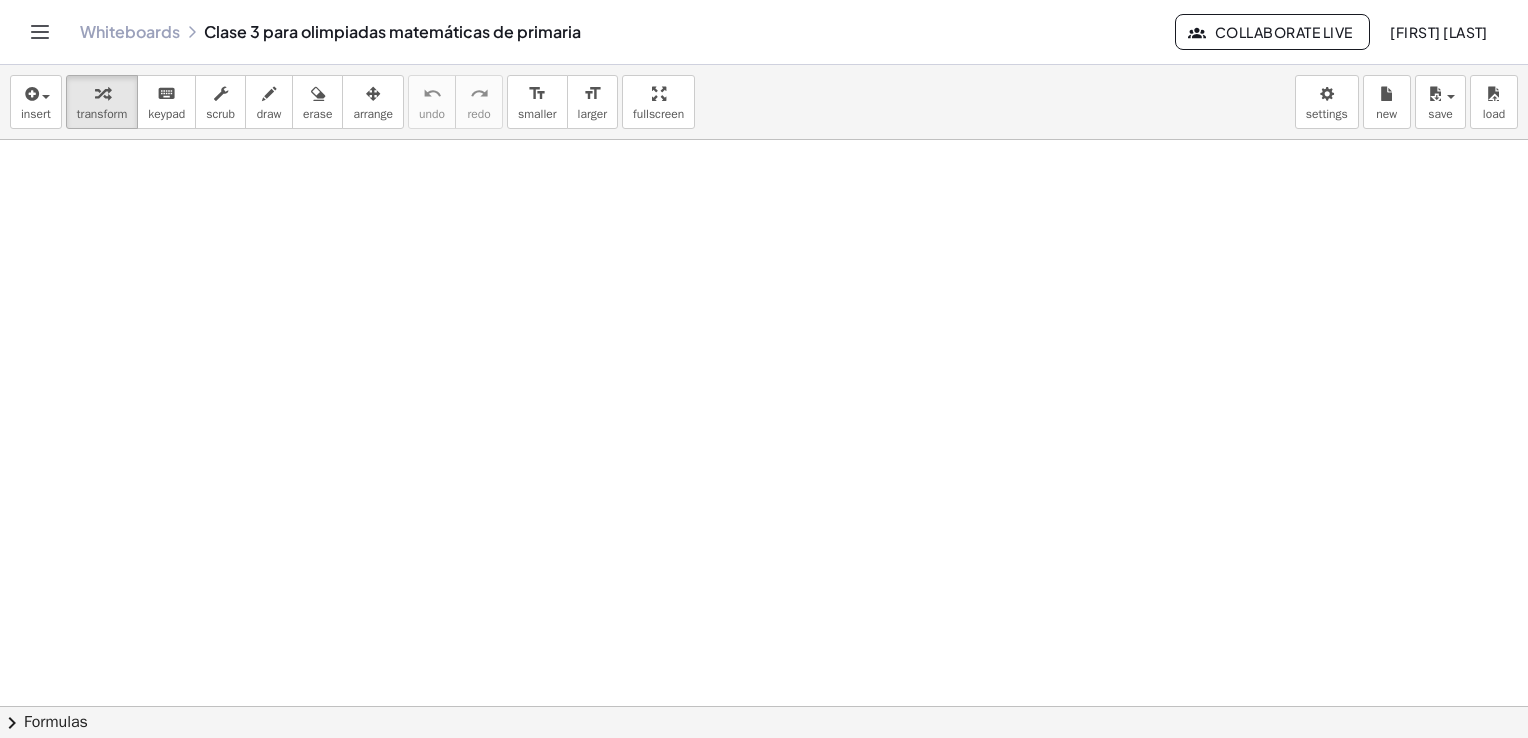 click 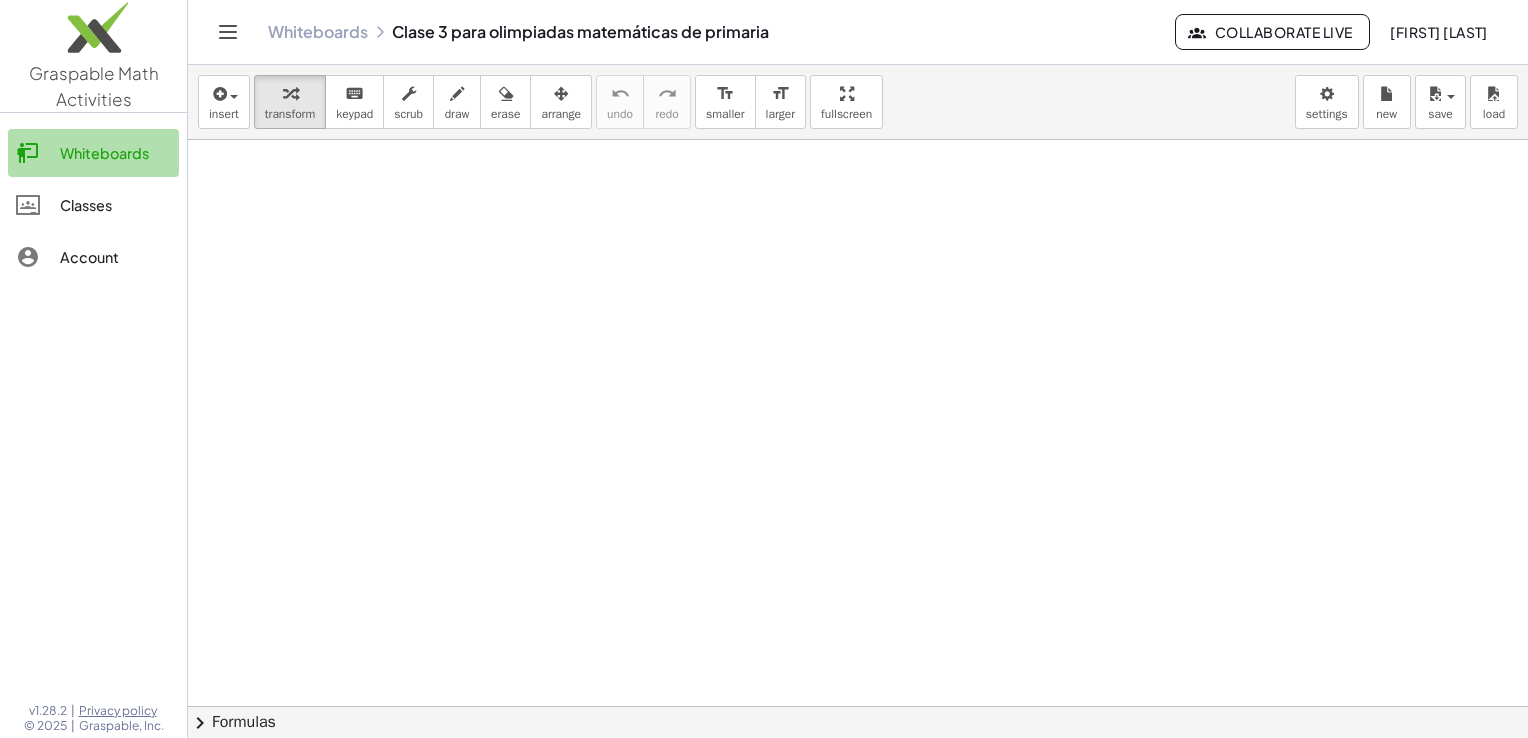 click on "Whiteboards" 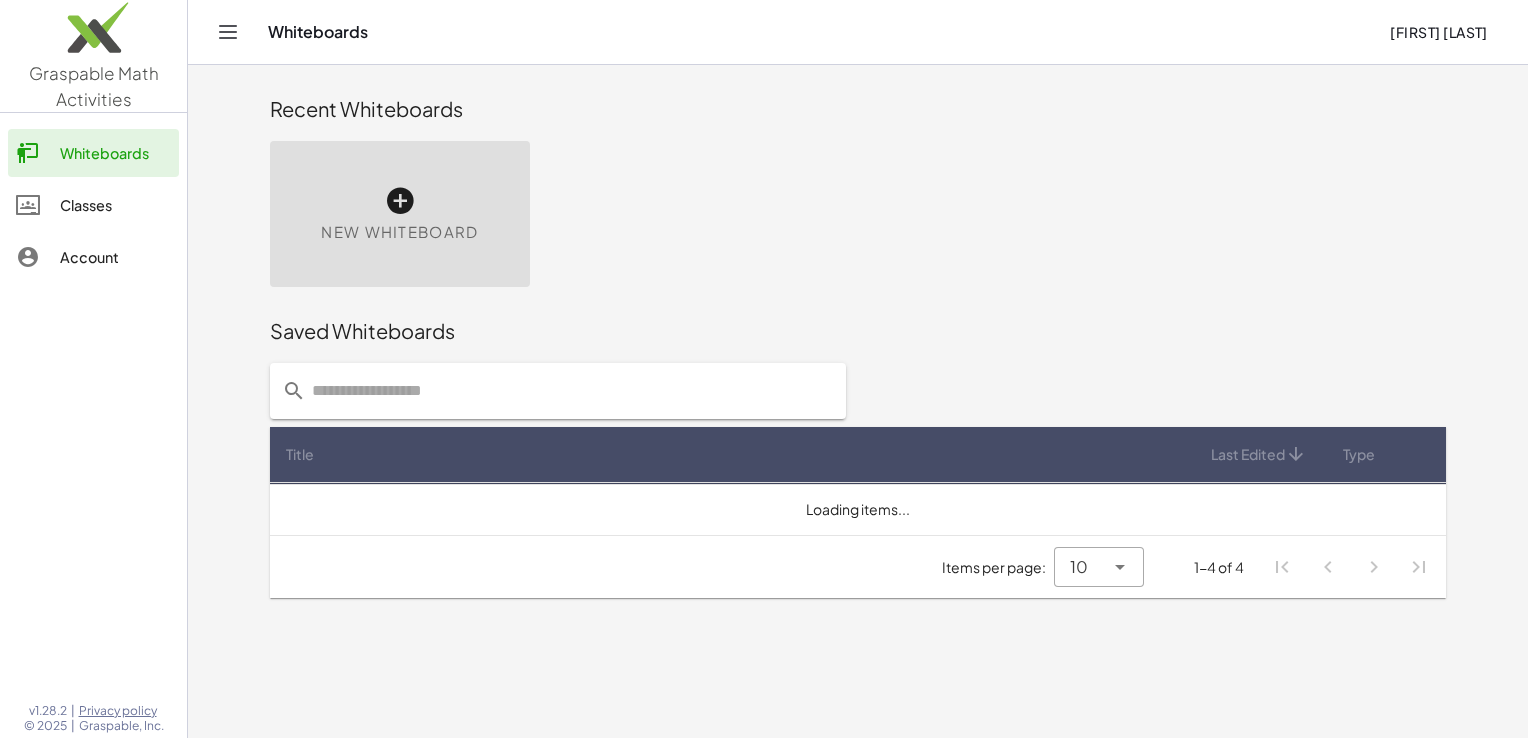 click 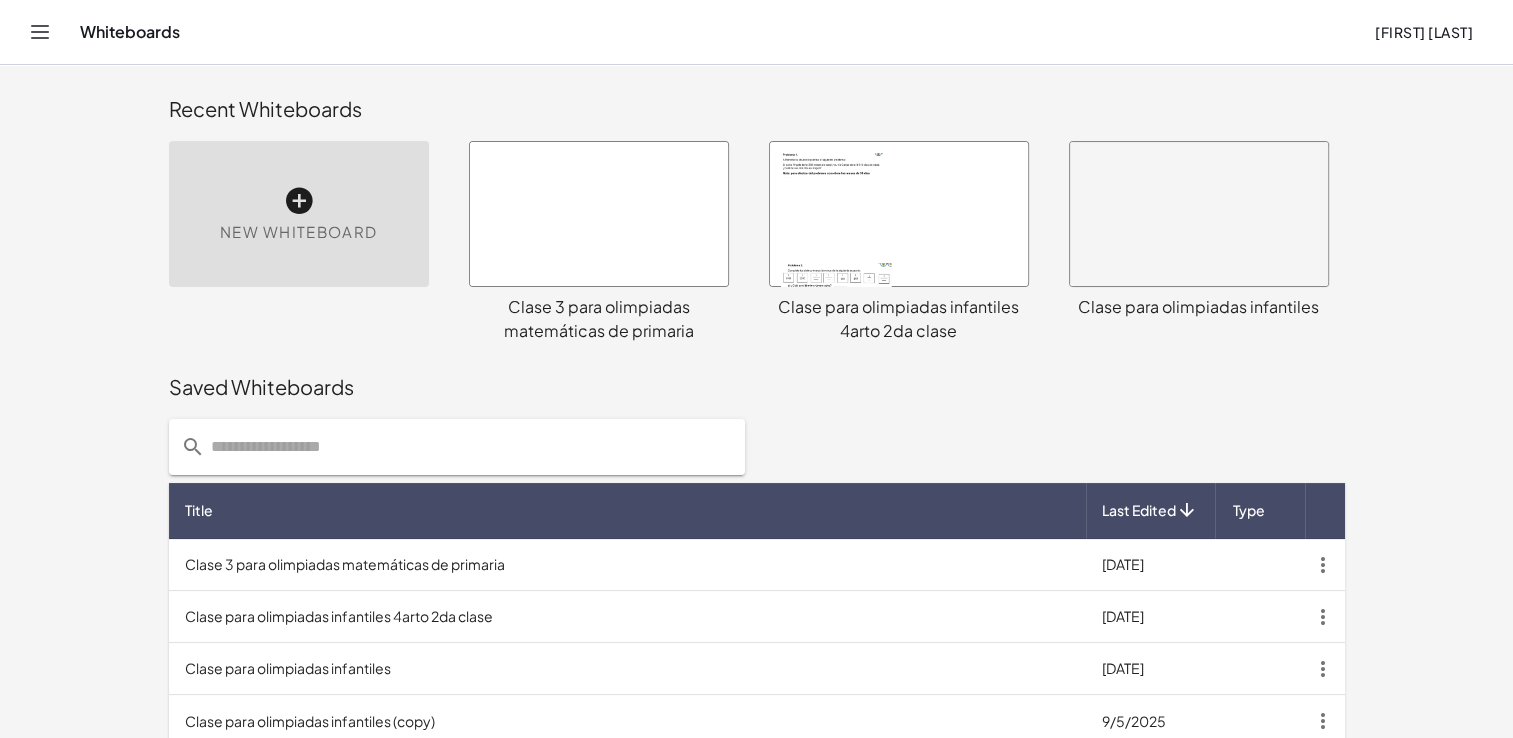 click at bounding box center (899, 214) 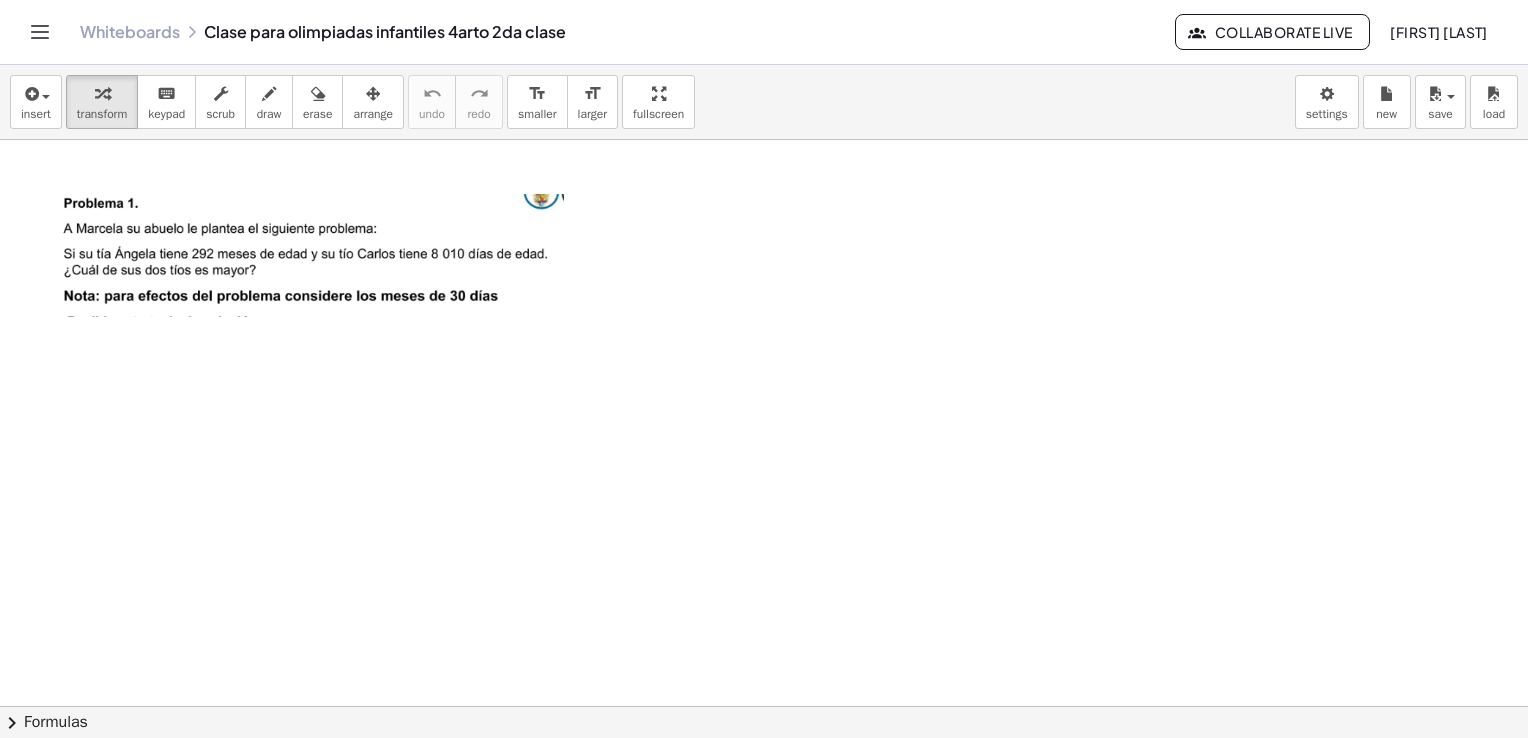 click at bounding box center [313, 256] 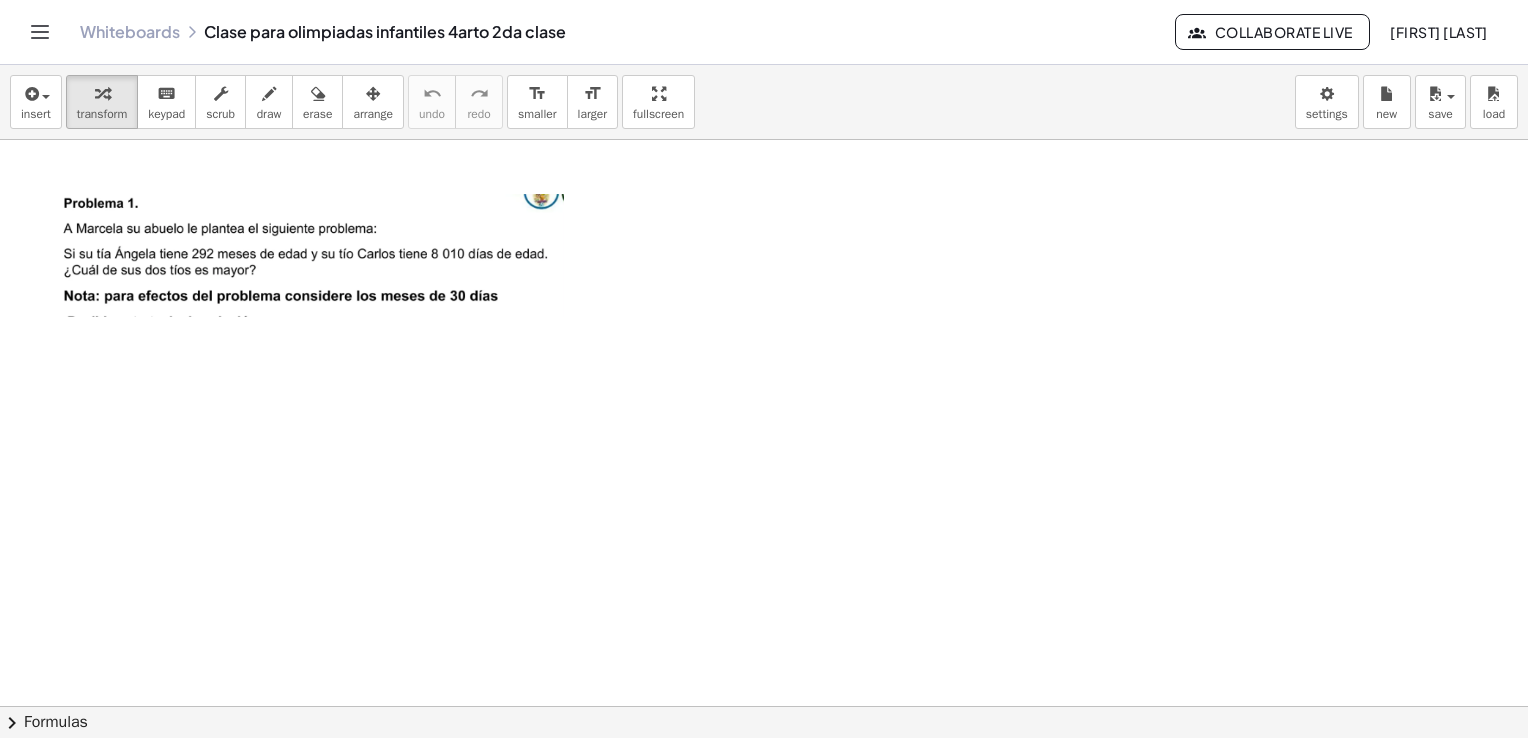 click at bounding box center (313, 256) 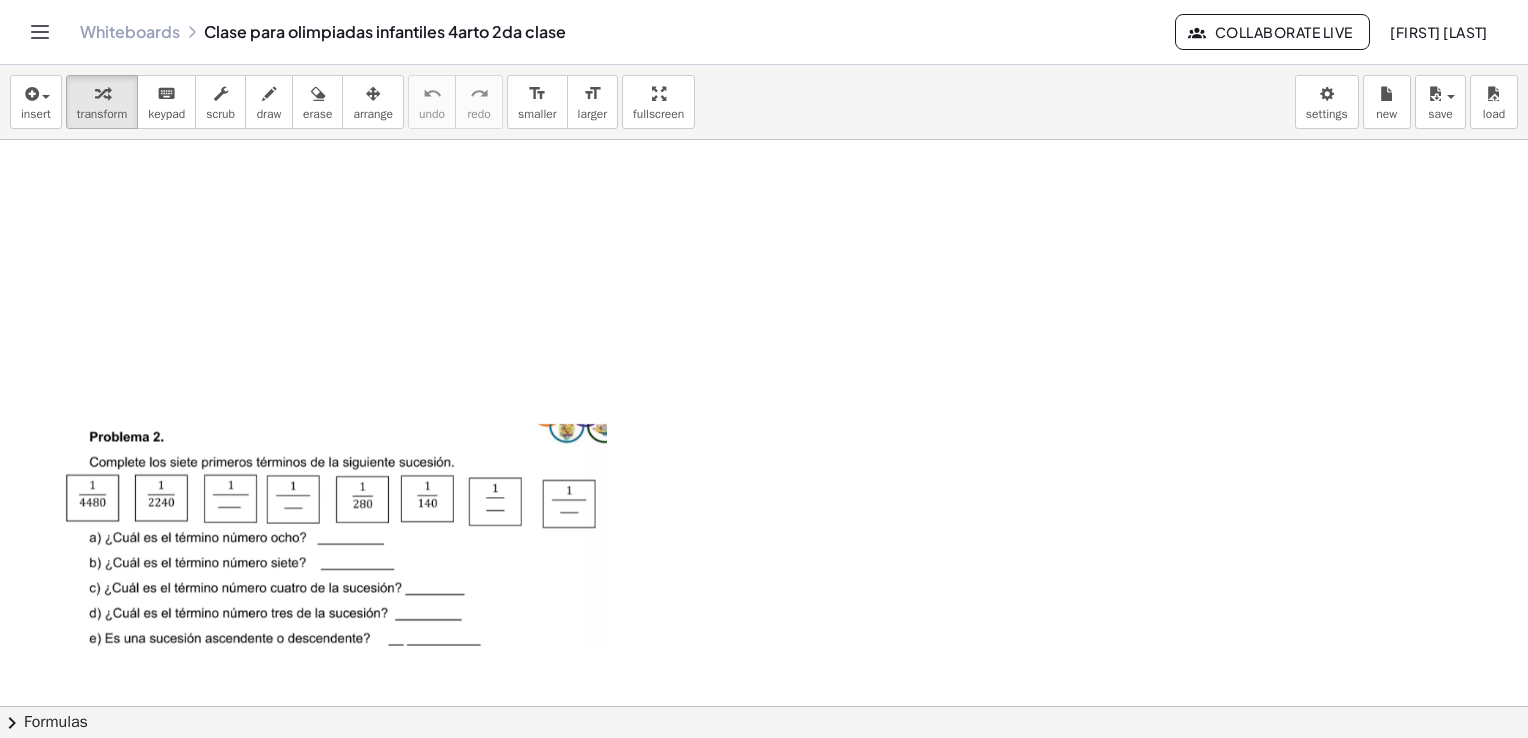 scroll, scrollTop: 0, scrollLeft: 0, axis: both 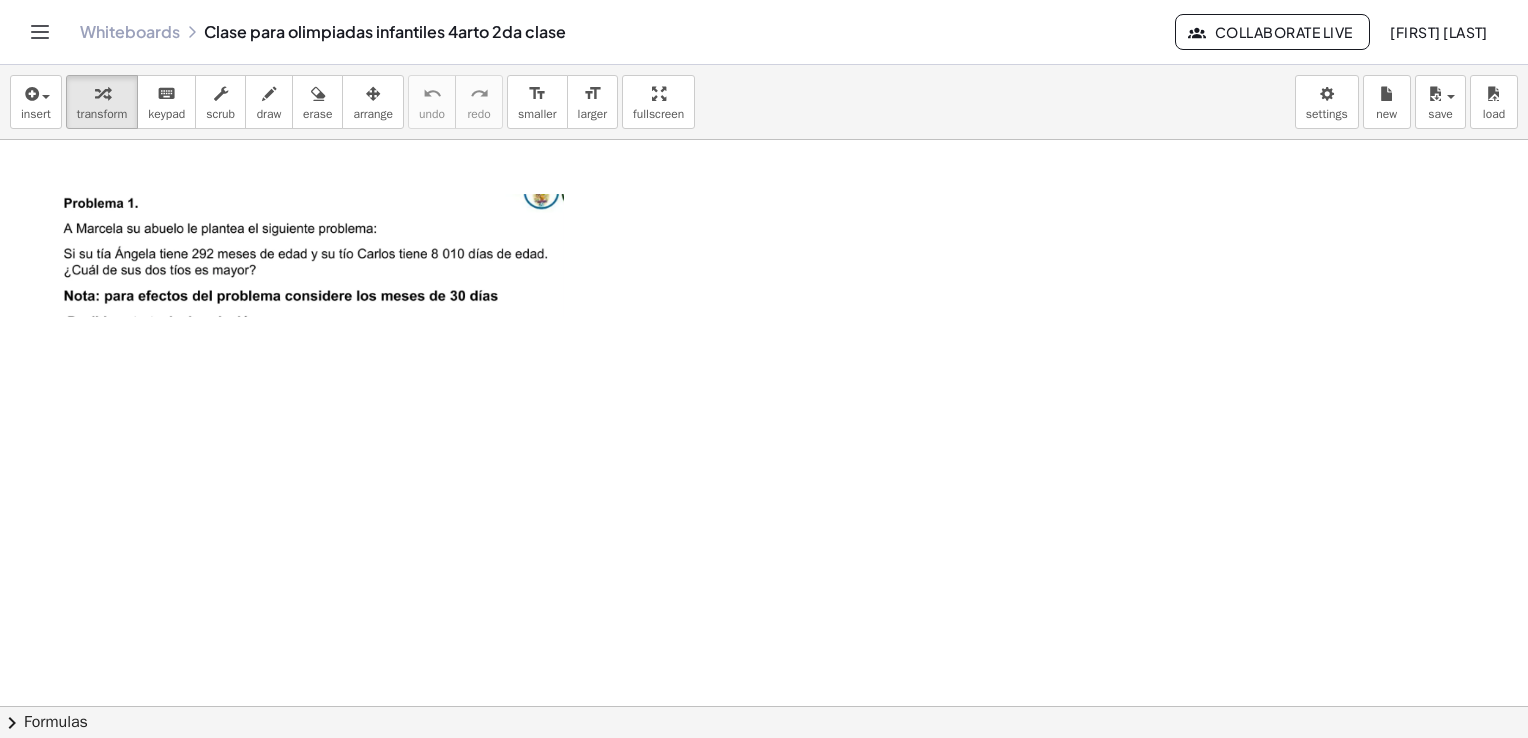 click at bounding box center (313, 256) 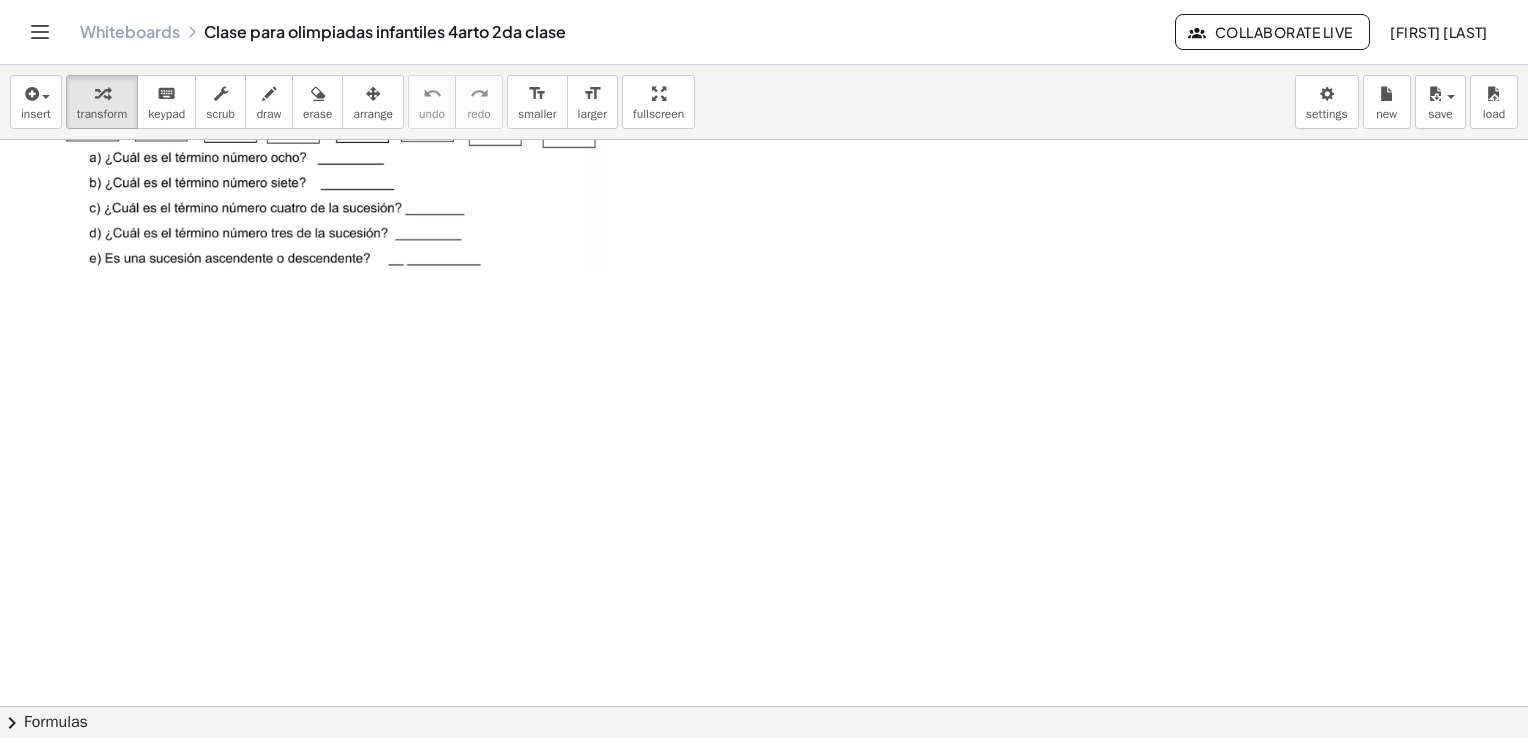 click at bounding box center [332, 158] 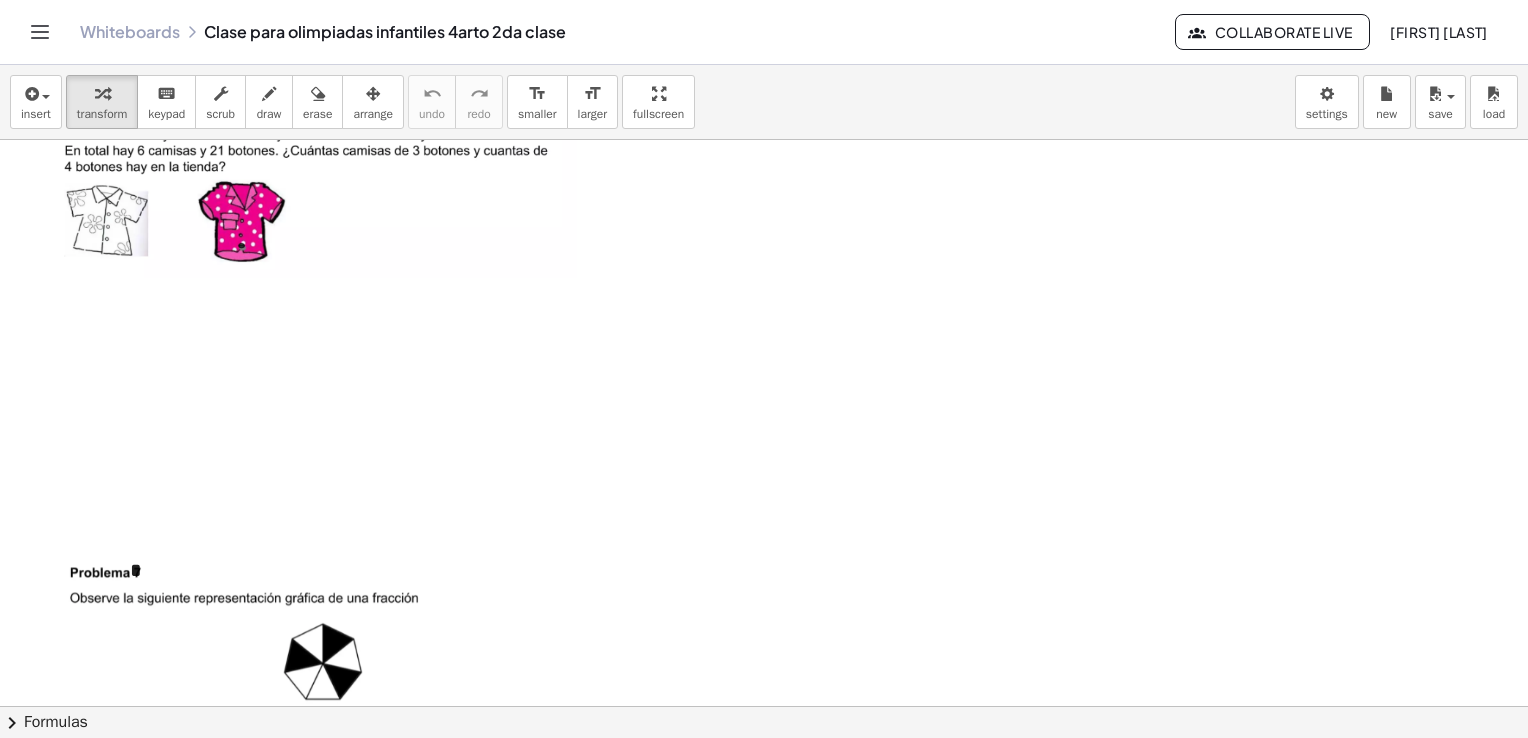 scroll, scrollTop: 1600, scrollLeft: 0, axis: vertical 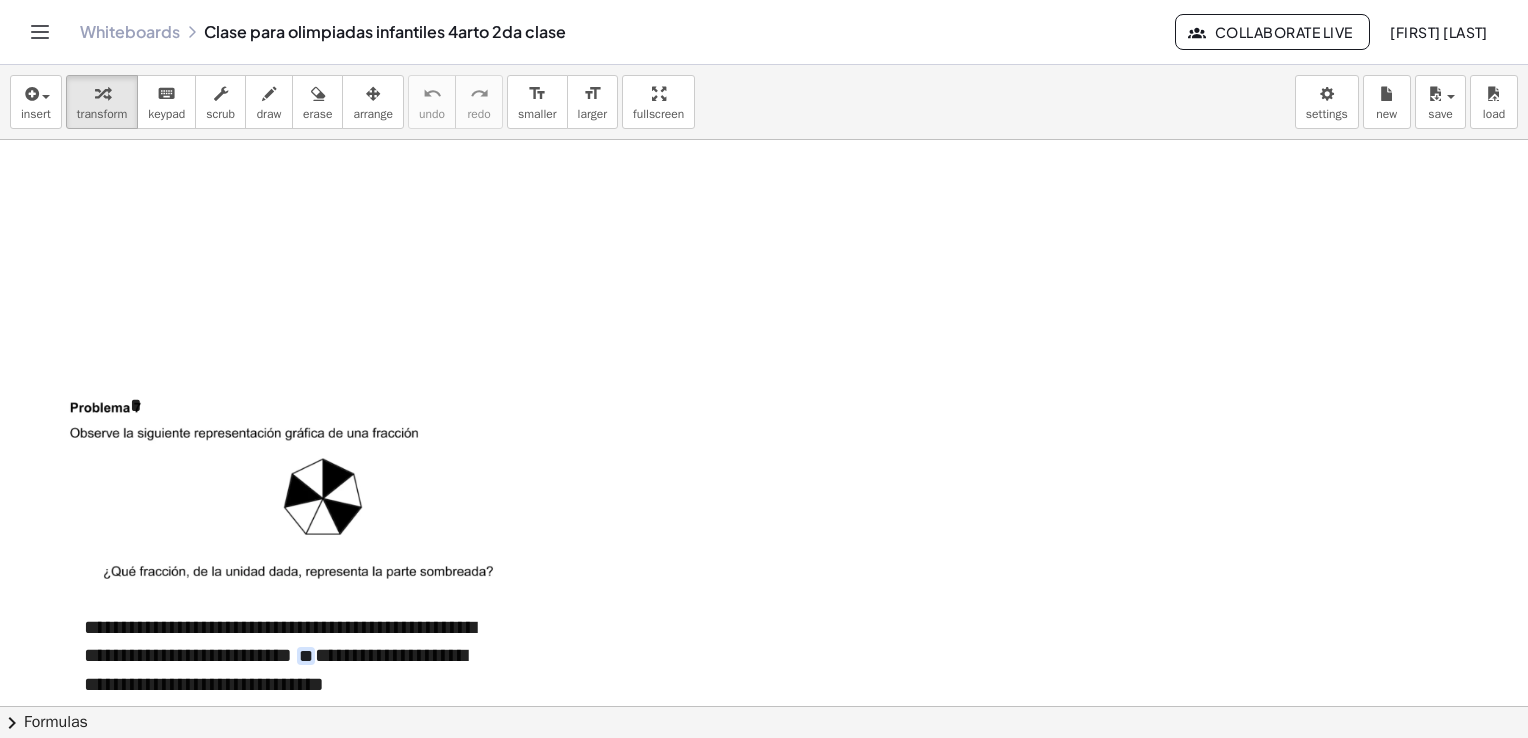 click at bounding box center (285, 497) 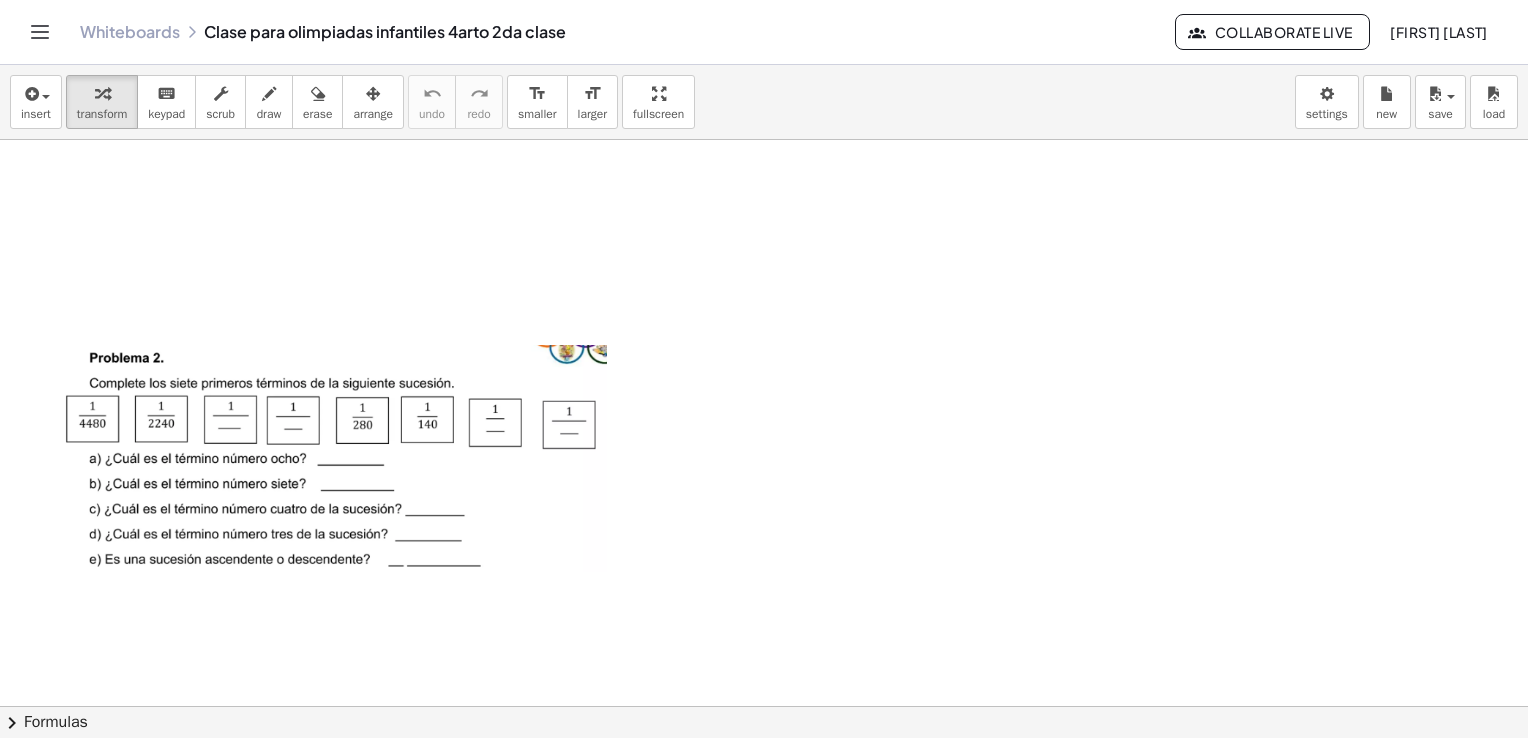 scroll, scrollTop: 400, scrollLeft: 0, axis: vertical 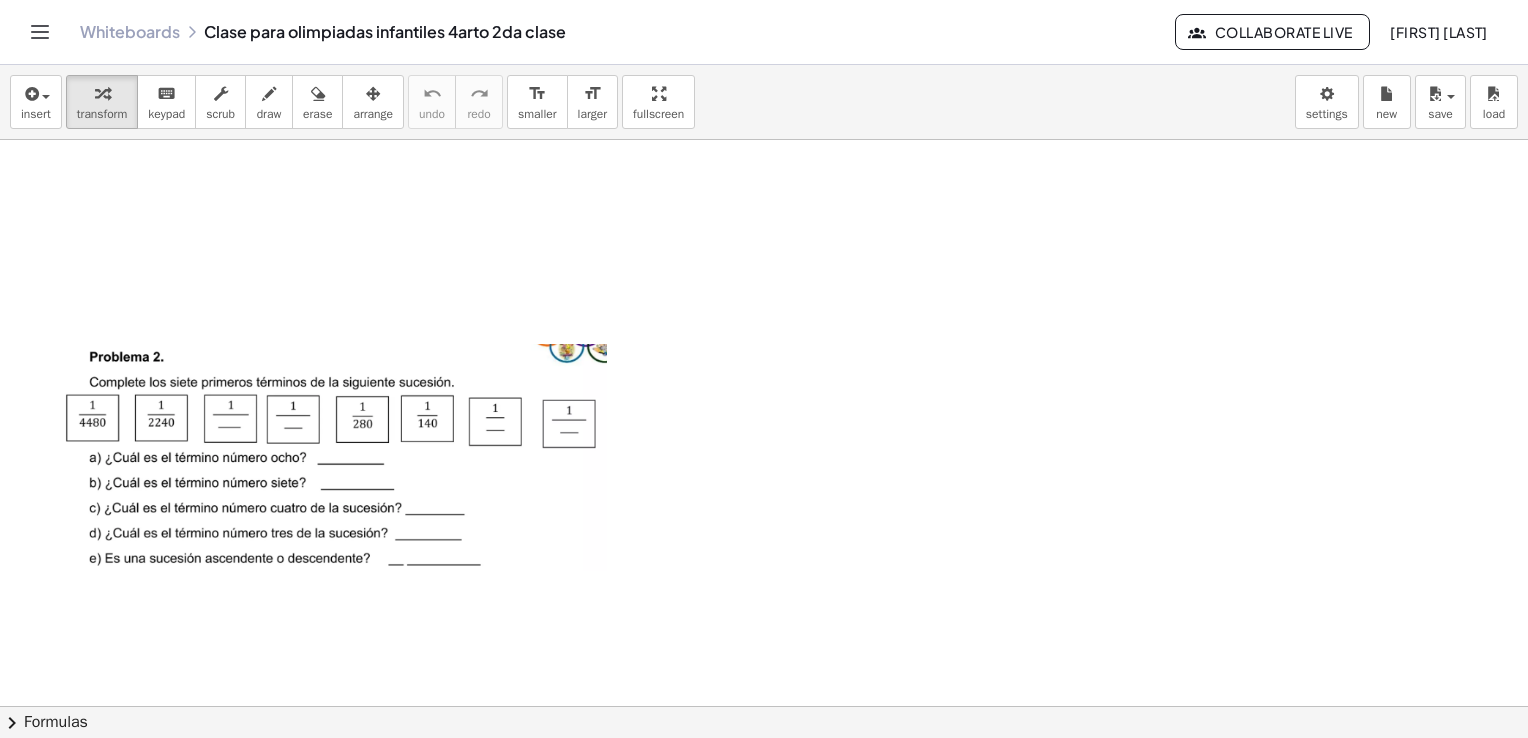 click at bounding box center (332, 458) 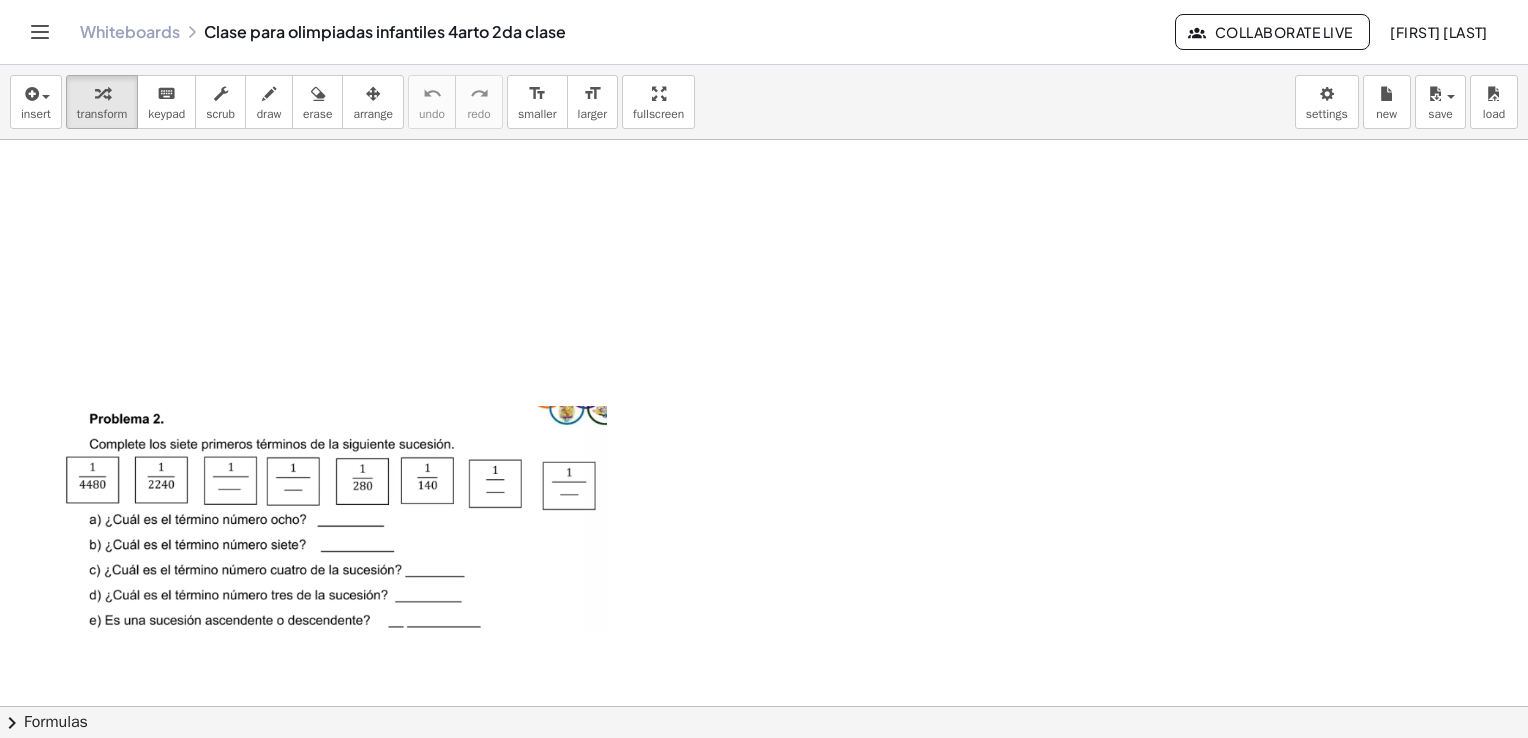 scroll, scrollTop: 300, scrollLeft: 0, axis: vertical 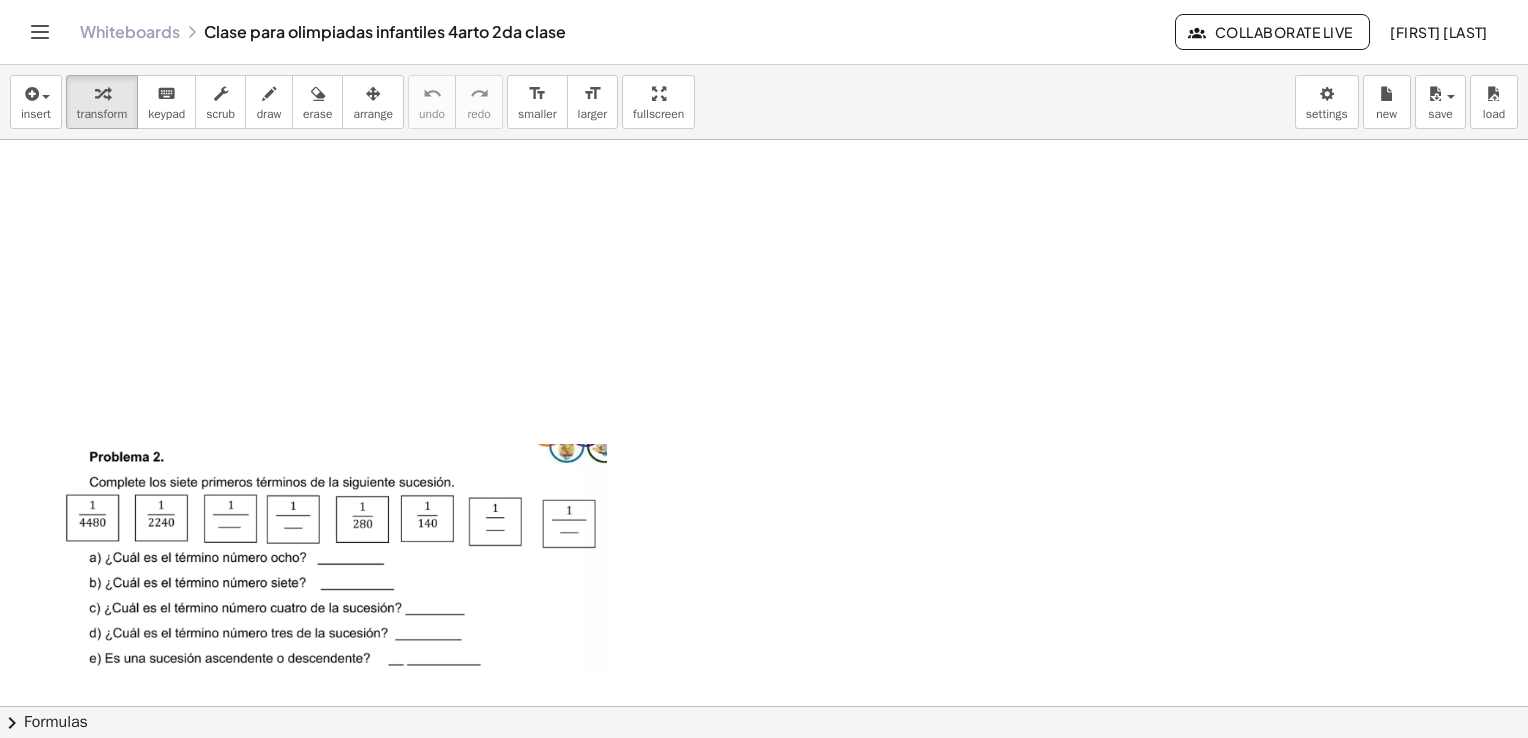 drag, startPoint x: 360, startPoint y: 98, endPoint x: 396, endPoint y: 217, distance: 124.32619 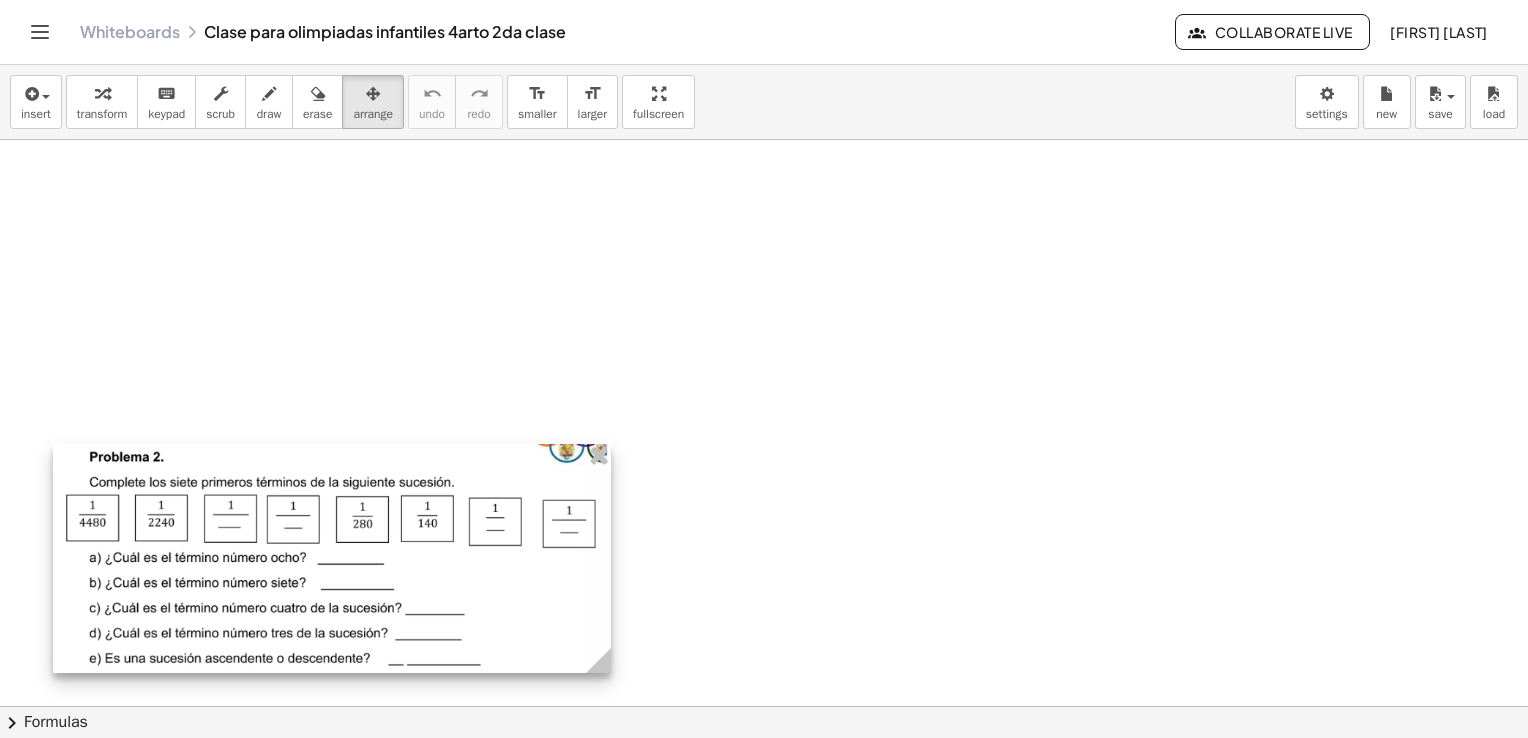 click at bounding box center [332, 558] 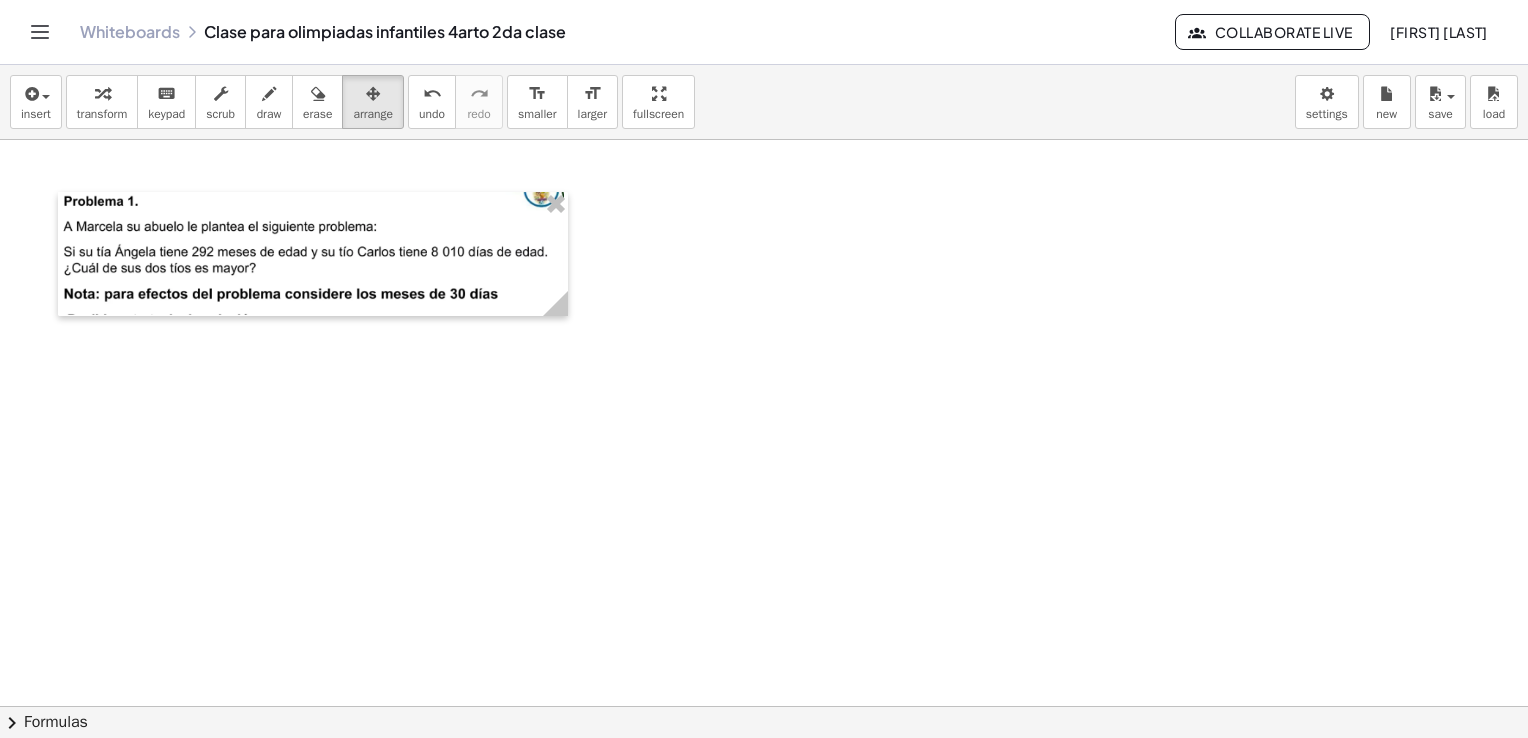 scroll, scrollTop: 0, scrollLeft: 0, axis: both 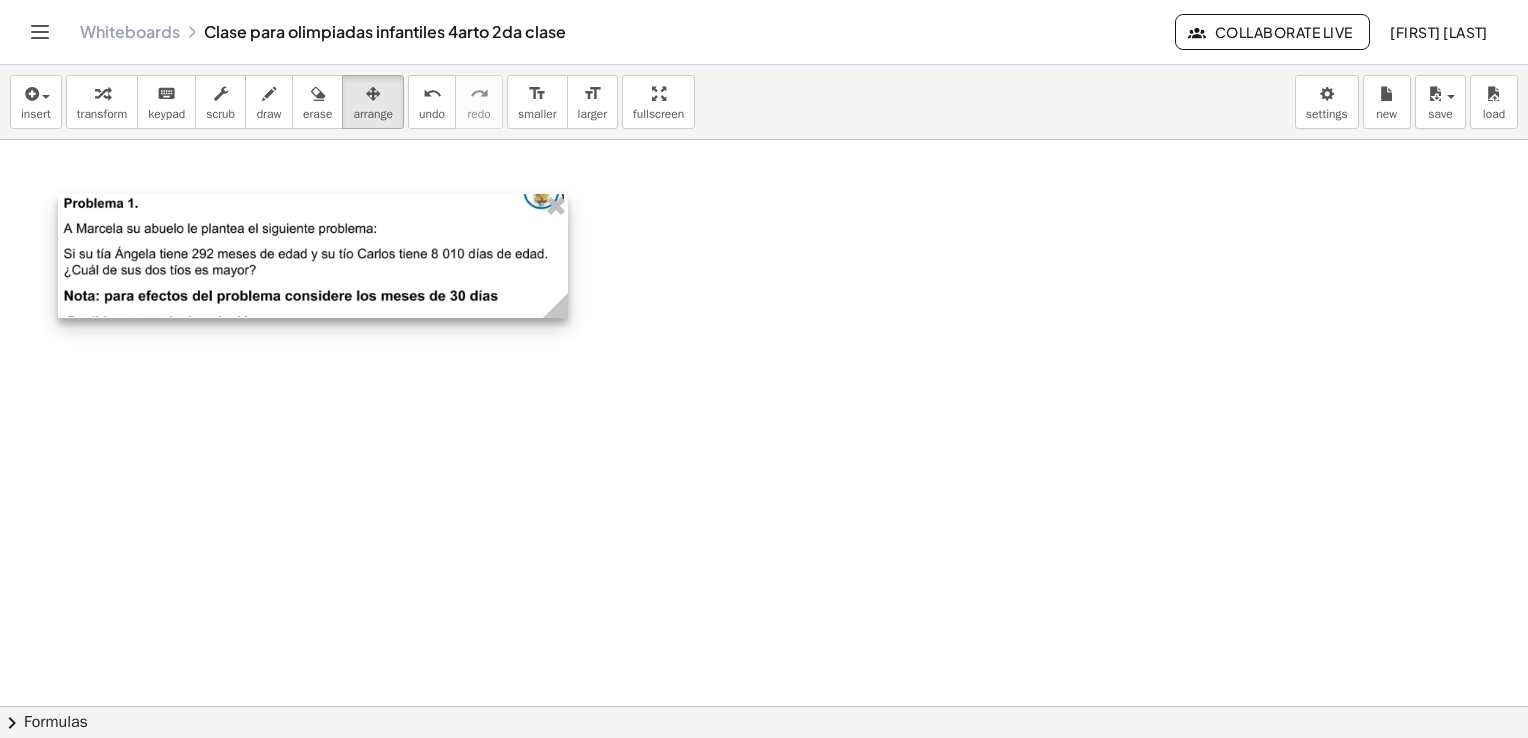 click at bounding box center (313, 256) 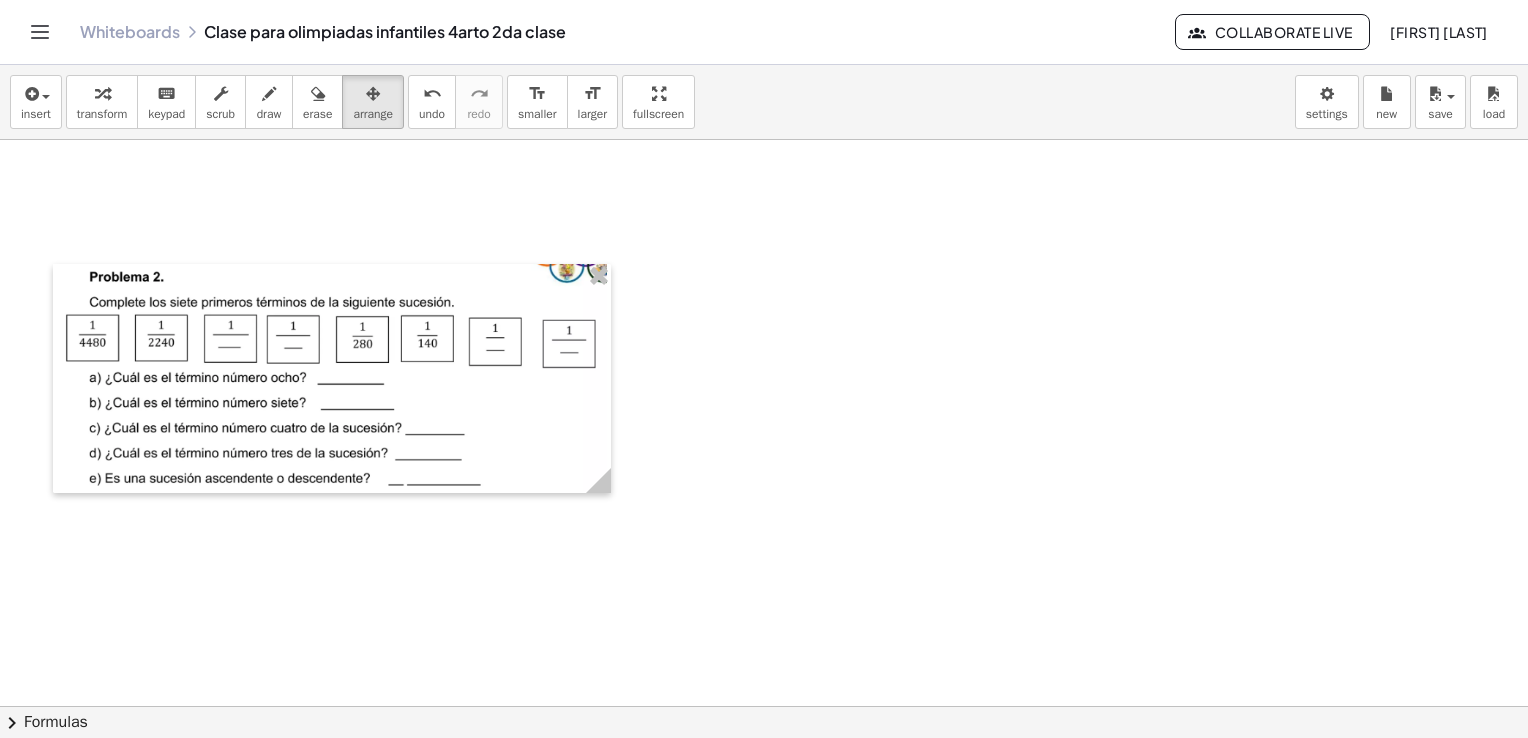 scroll, scrollTop: 300, scrollLeft: 0, axis: vertical 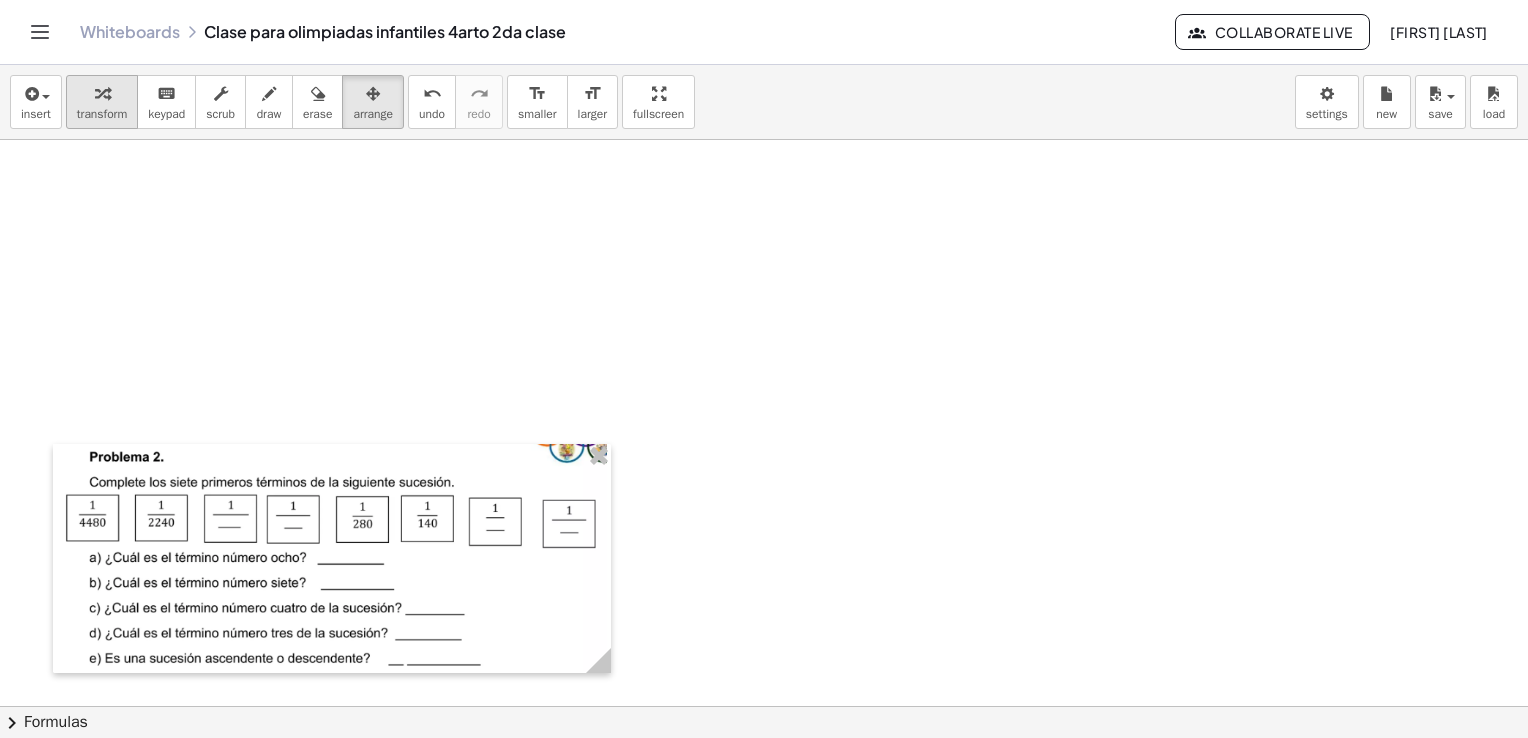 click on "transform" at bounding box center [102, 114] 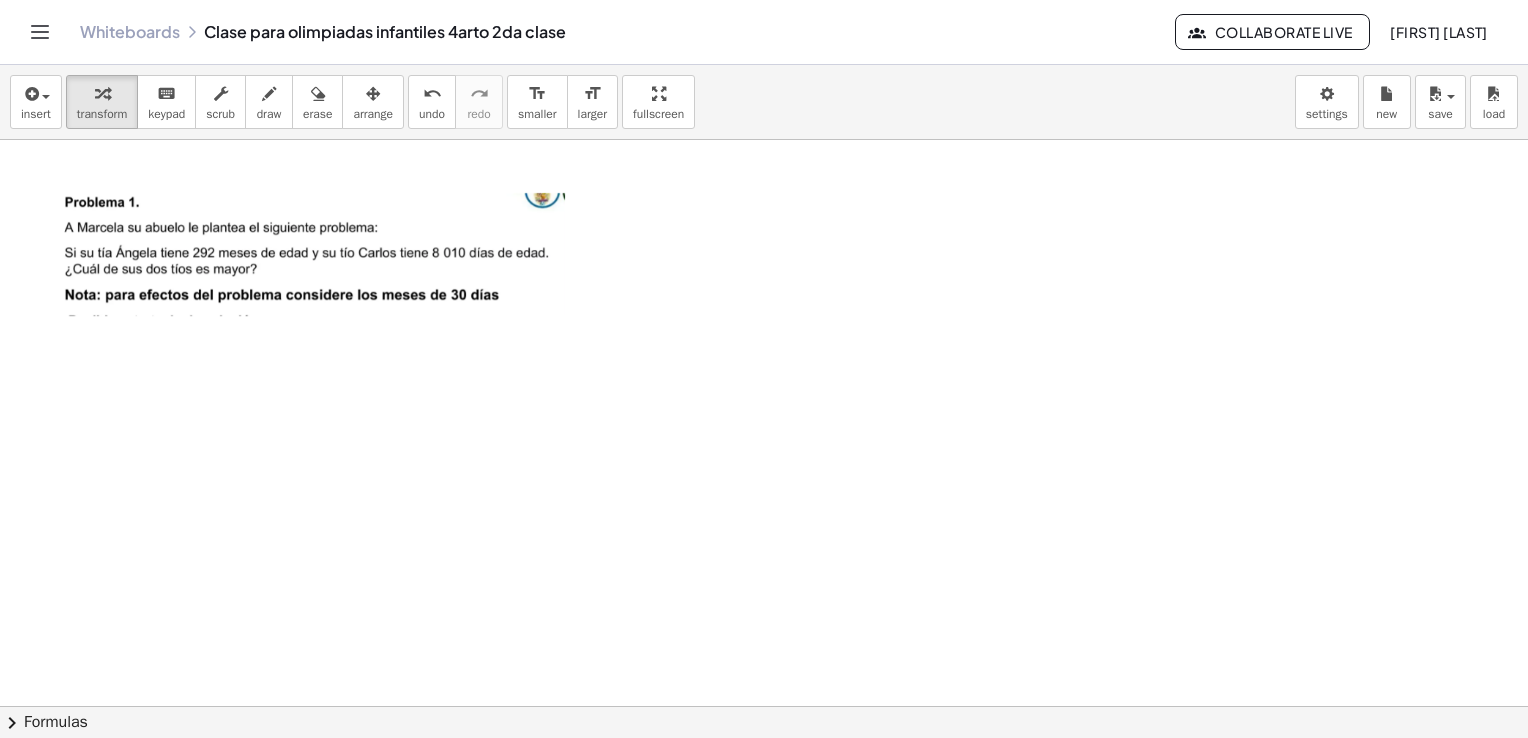 scroll, scrollTop: 0, scrollLeft: 0, axis: both 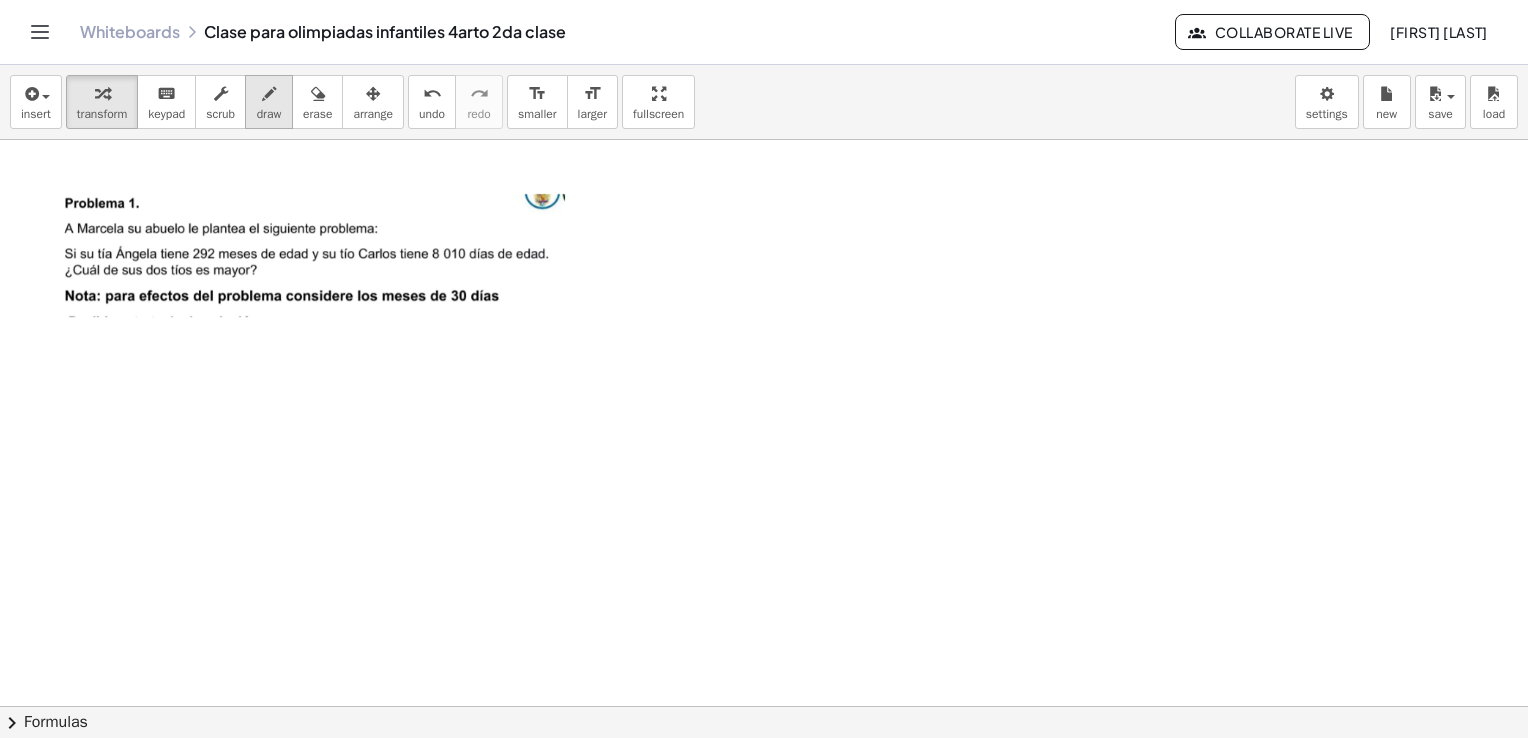 click on "draw" at bounding box center [269, 102] 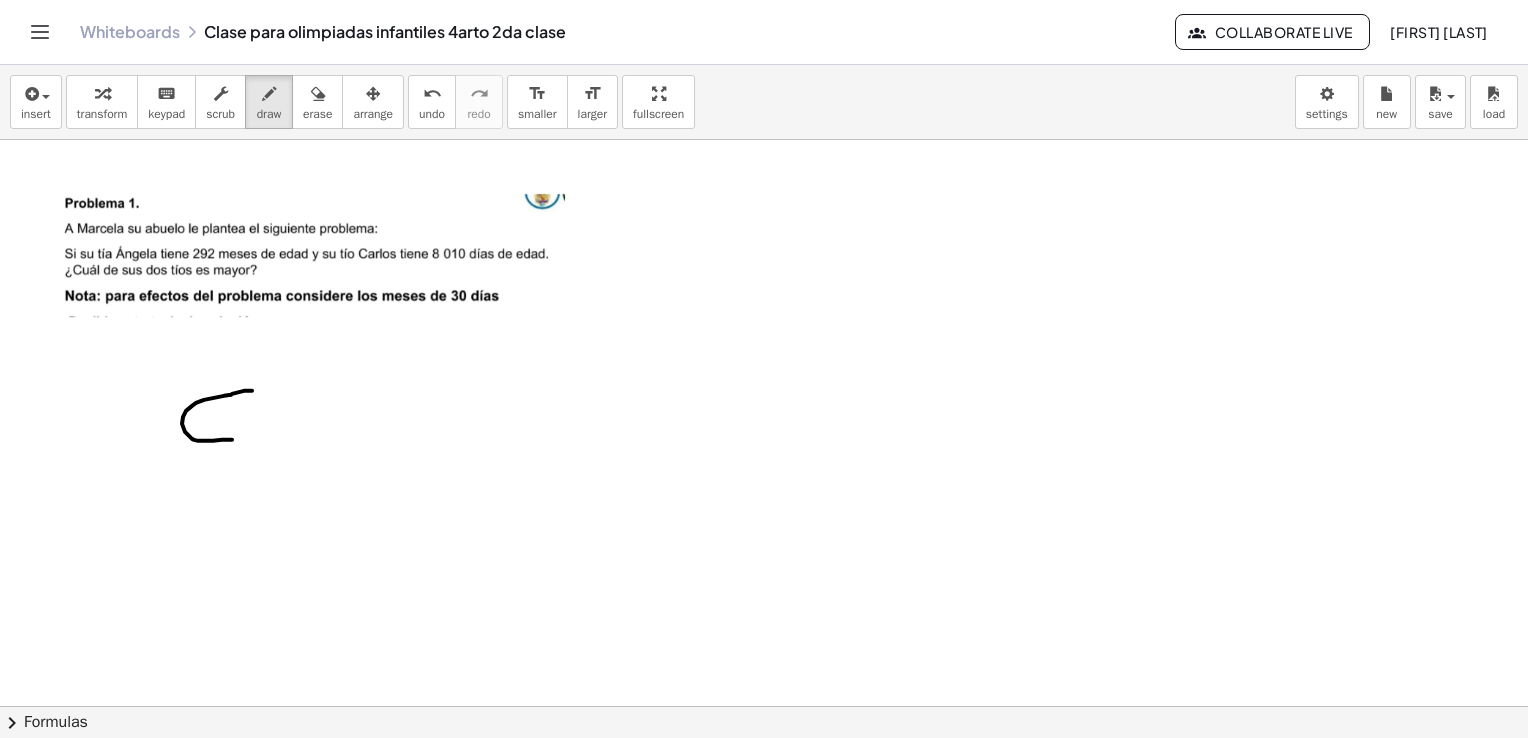 drag, startPoint x: 252, startPoint y: 390, endPoint x: 233, endPoint y: 439, distance: 52.554733 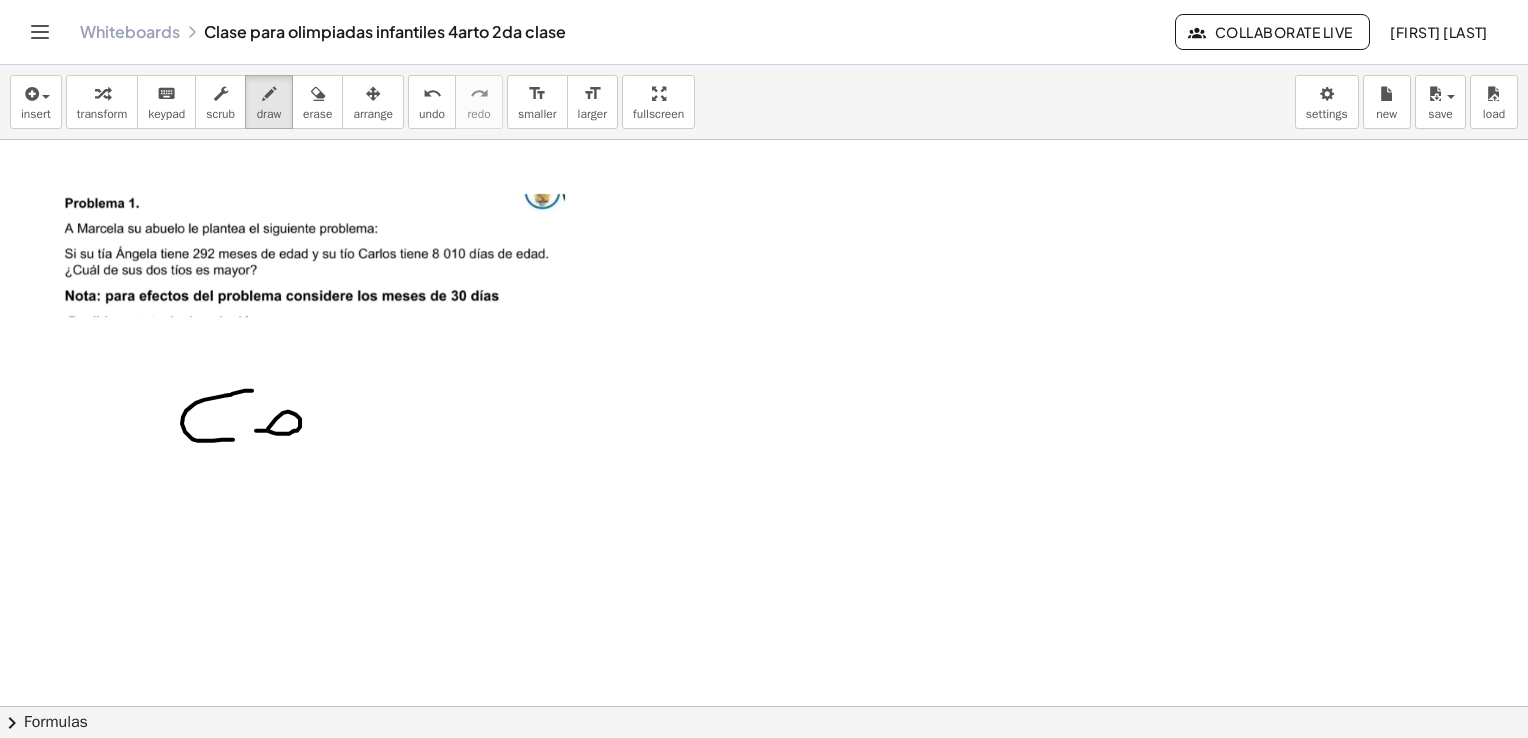 drag, startPoint x: 256, startPoint y: 430, endPoint x: 296, endPoint y: 438, distance: 40.792156 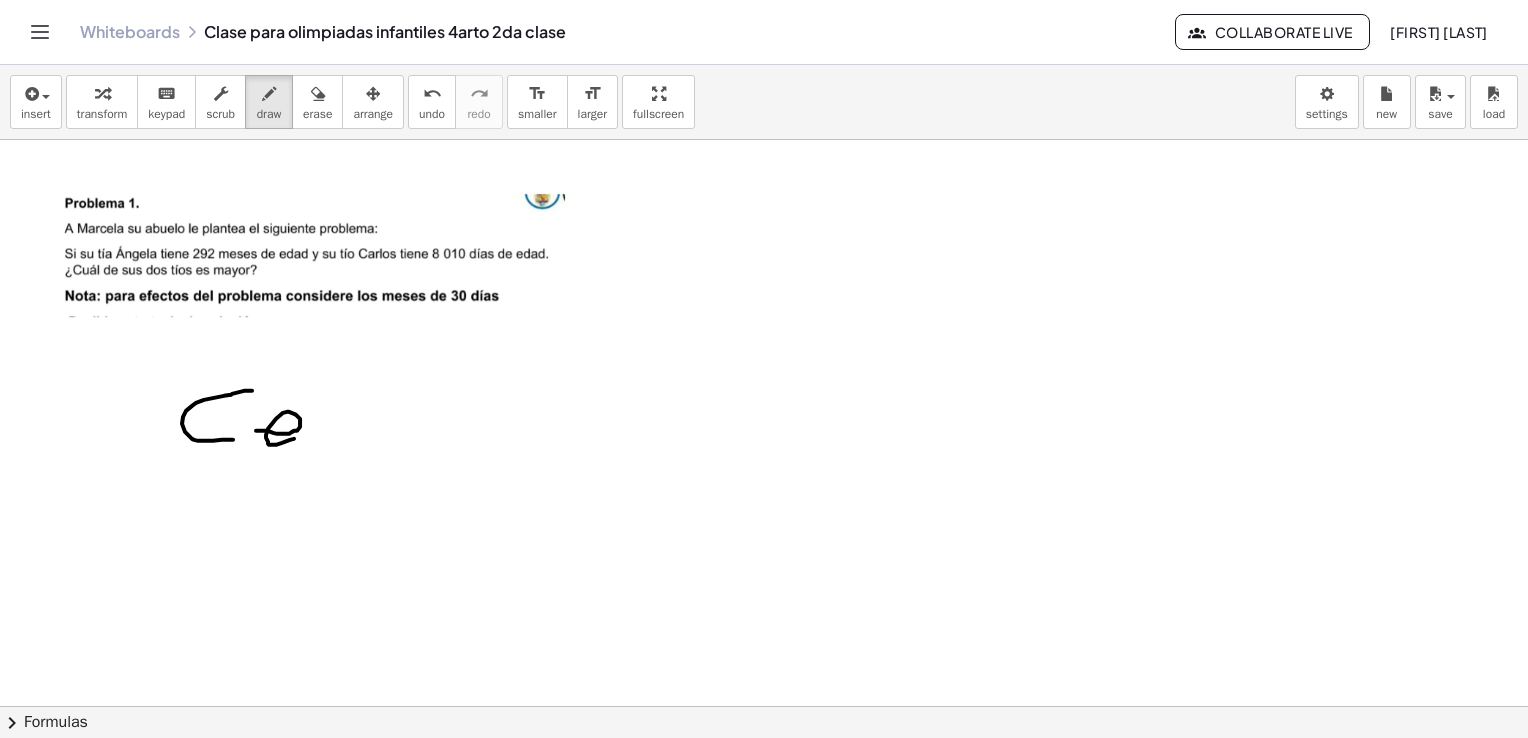 drag, startPoint x: 316, startPoint y: 442, endPoint x: 319, endPoint y: 403, distance: 39.115215 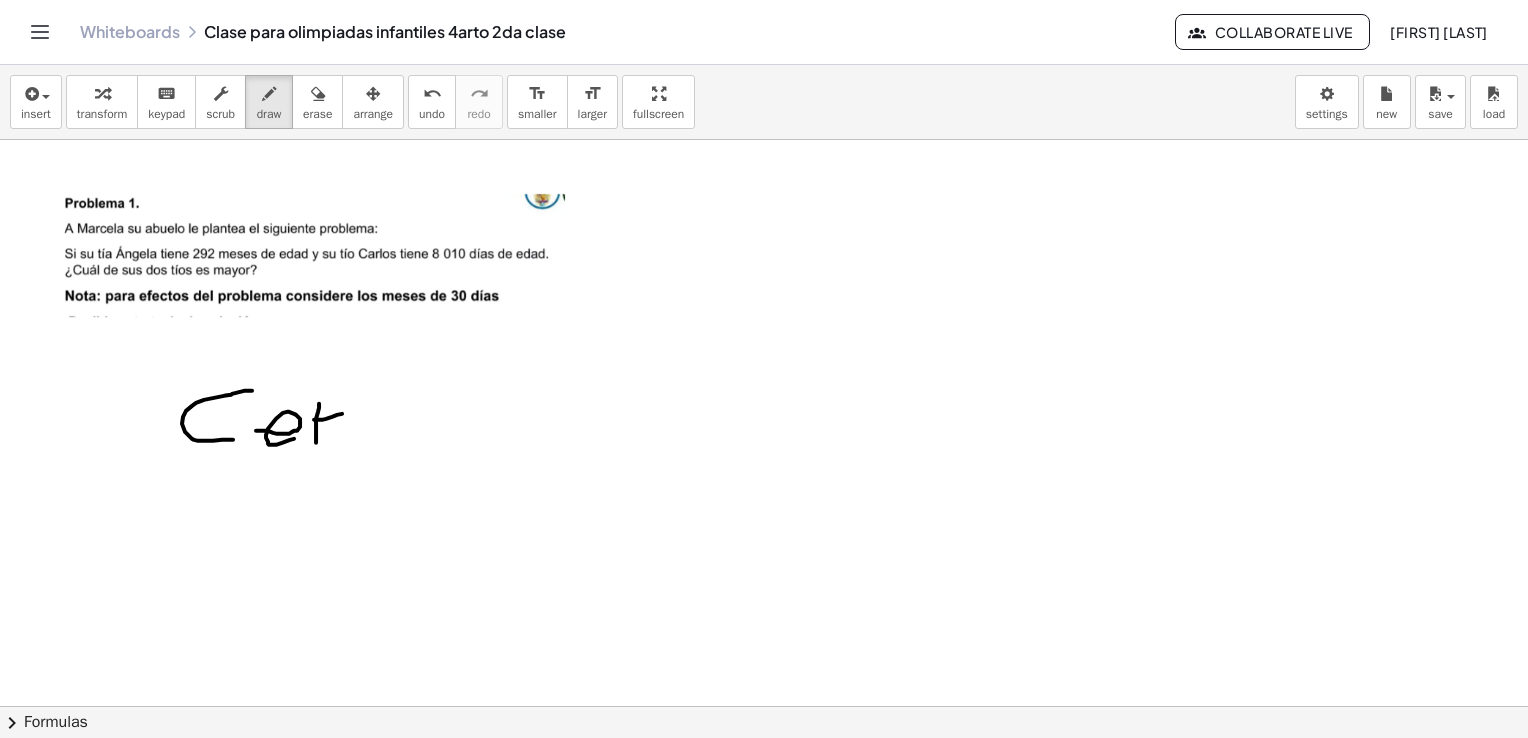 drag, startPoint x: 322, startPoint y: 419, endPoint x: 352, endPoint y: 413, distance: 30.594116 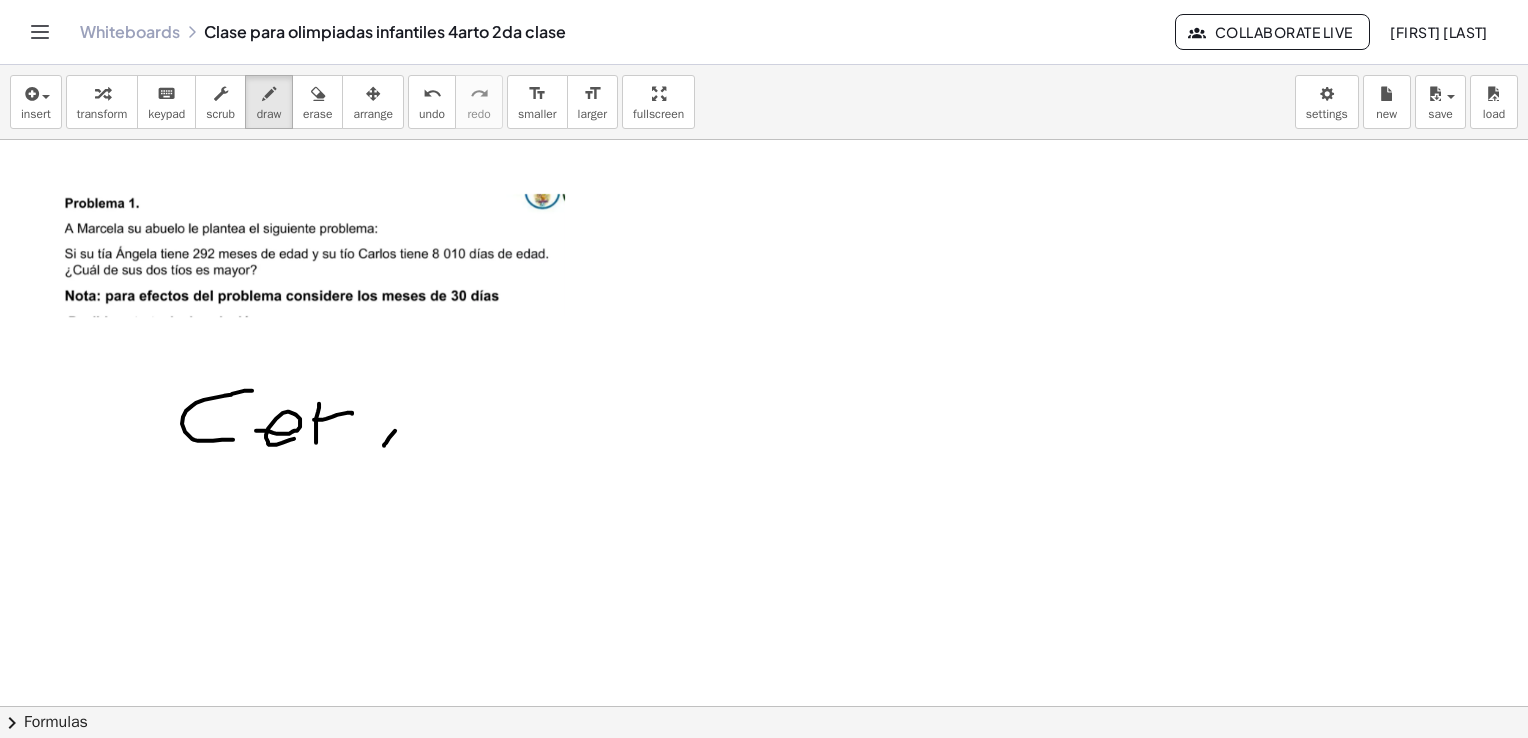 drag, startPoint x: 384, startPoint y: 445, endPoint x: 405, endPoint y: 410, distance: 40.81666 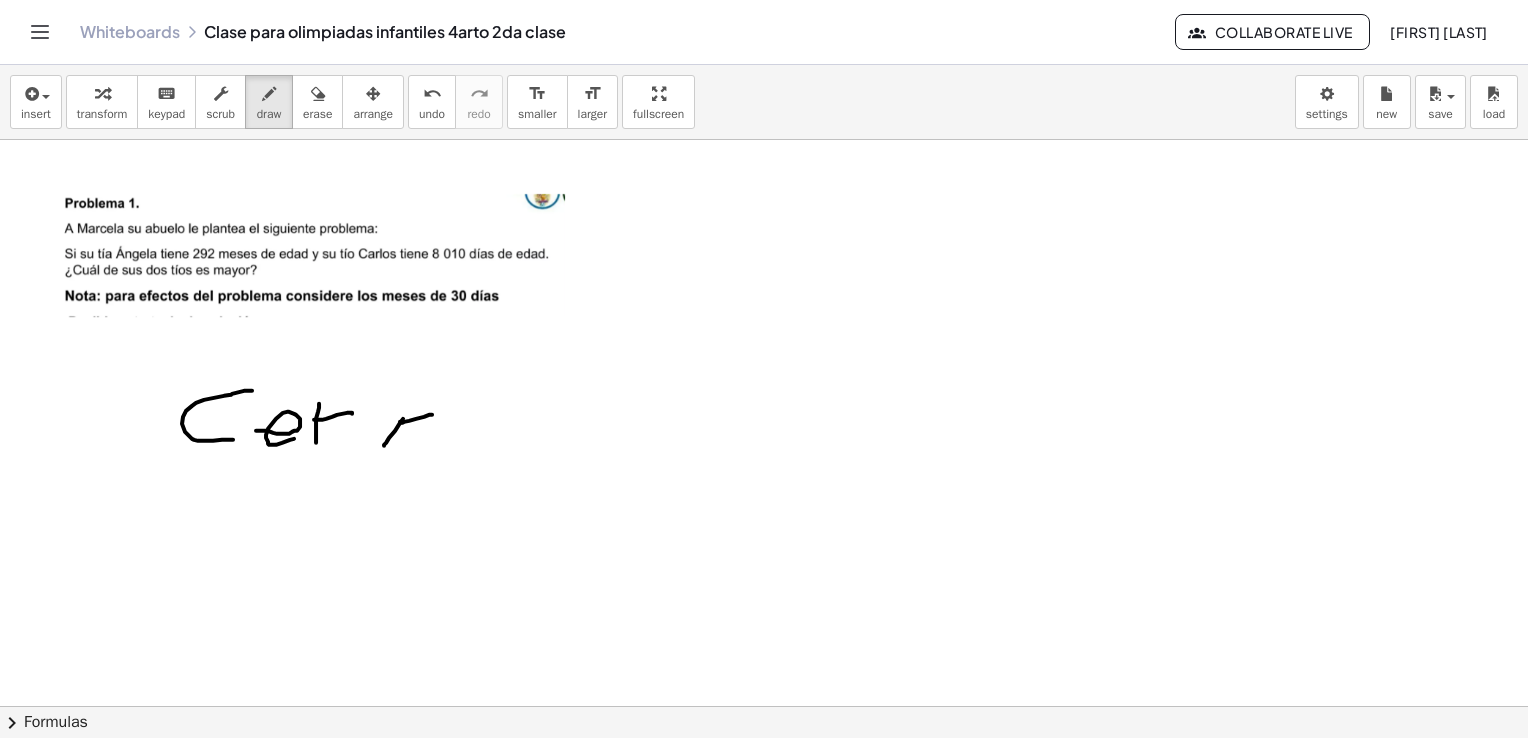 drag, startPoint x: 400, startPoint y: 422, endPoint x: 432, endPoint y: 414, distance: 32.984844 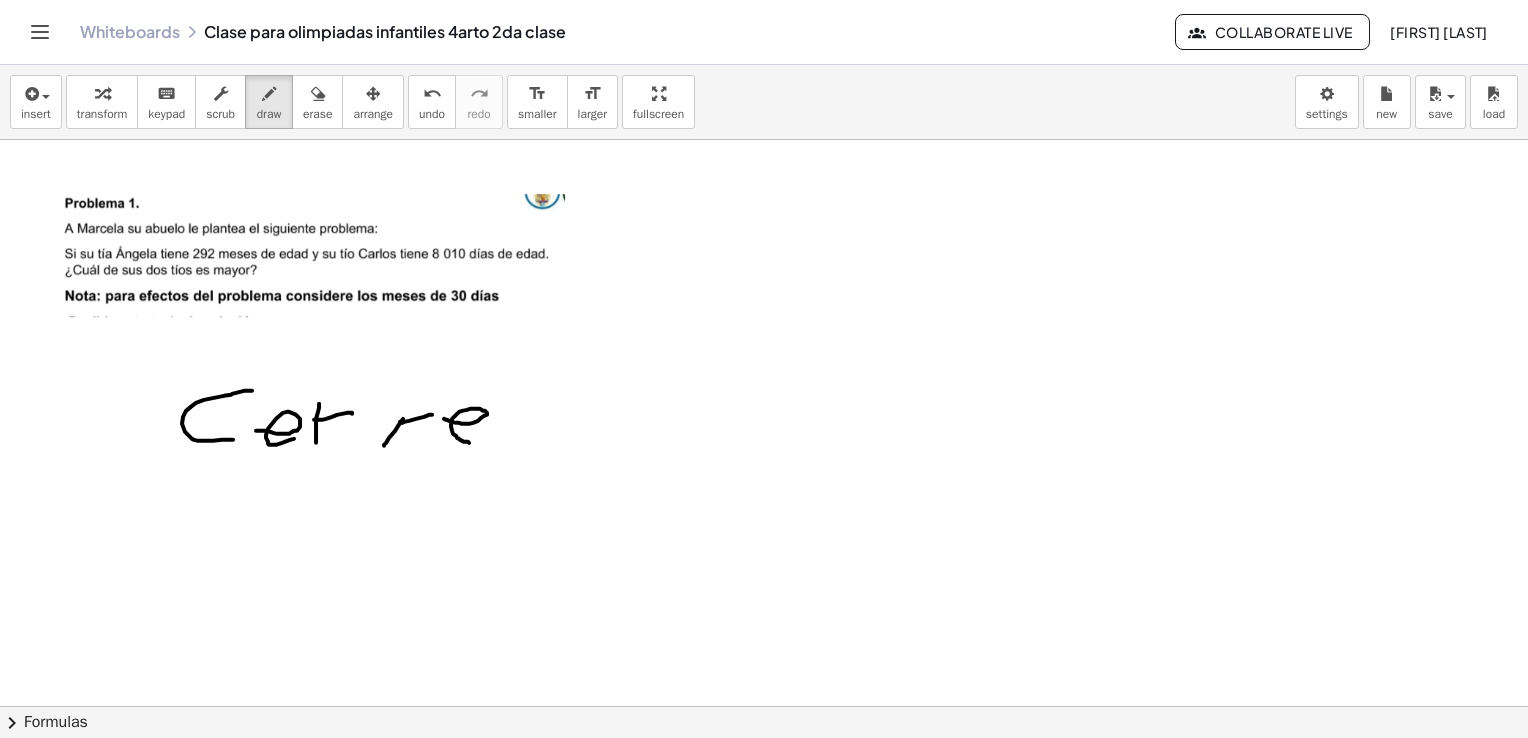 drag, startPoint x: 446, startPoint y: 419, endPoint x: 471, endPoint y: 442, distance: 33.970577 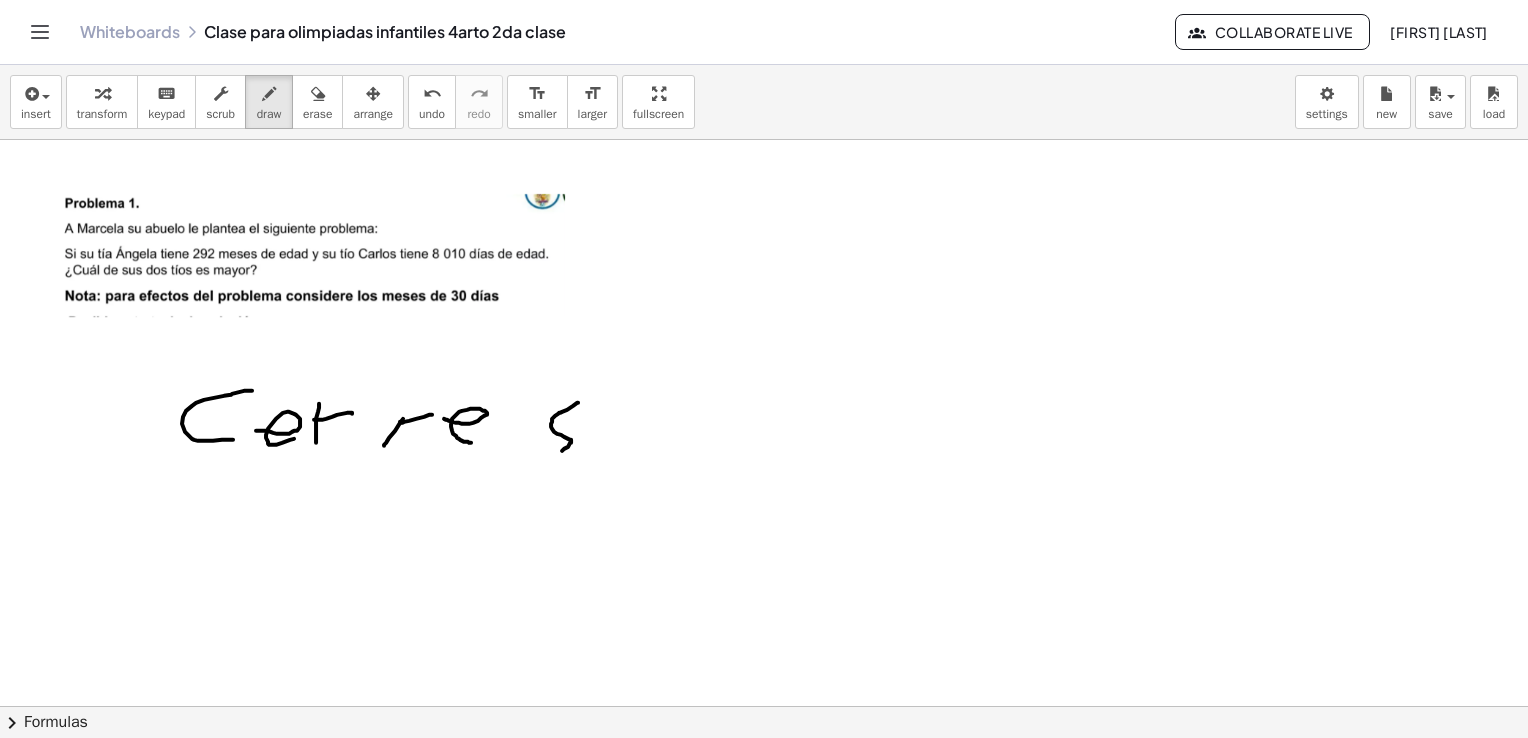 drag, startPoint x: 578, startPoint y: 402, endPoint x: 556, endPoint y: 451, distance: 53.712196 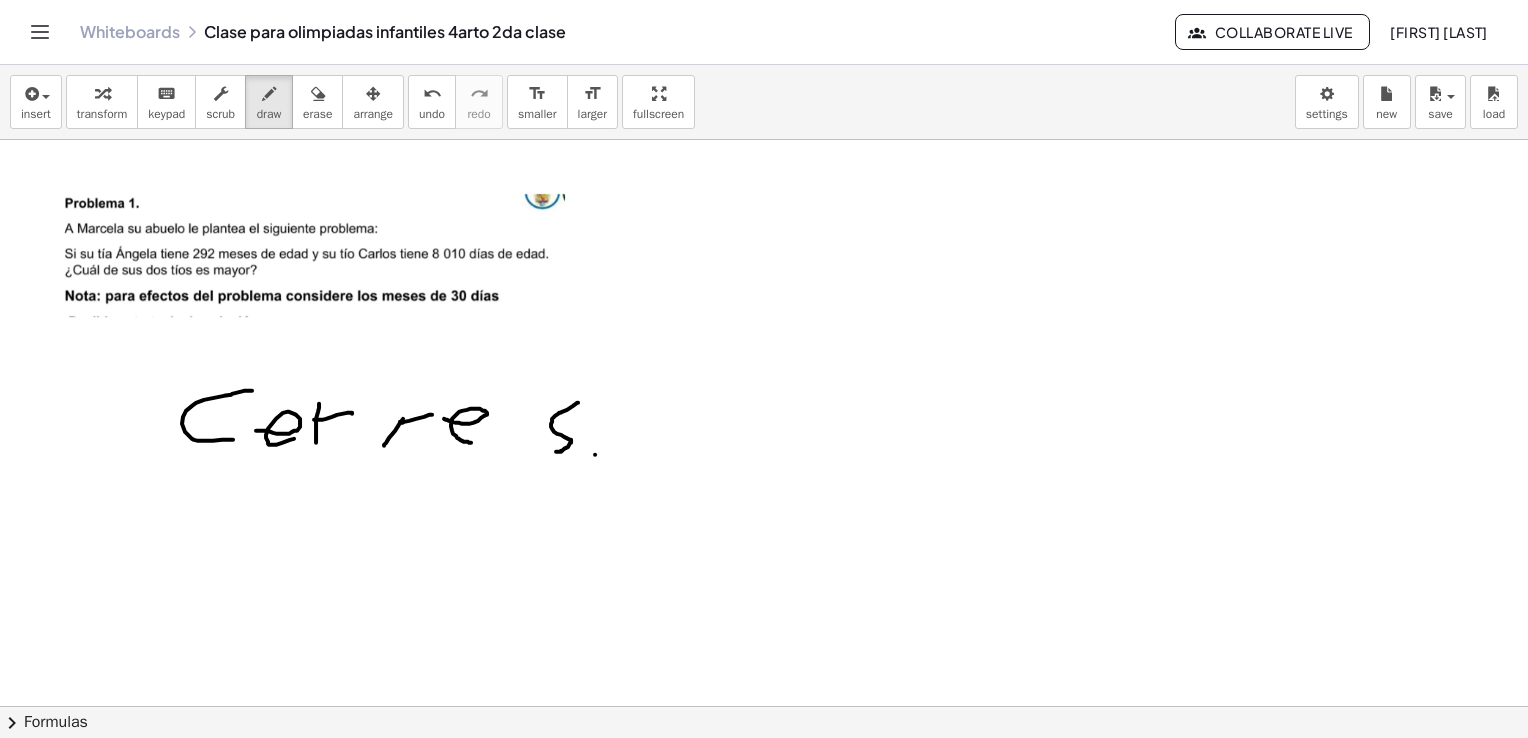 drag, startPoint x: 595, startPoint y: 454, endPoint x: 589, endPoint y: 423, distance: 31.575306 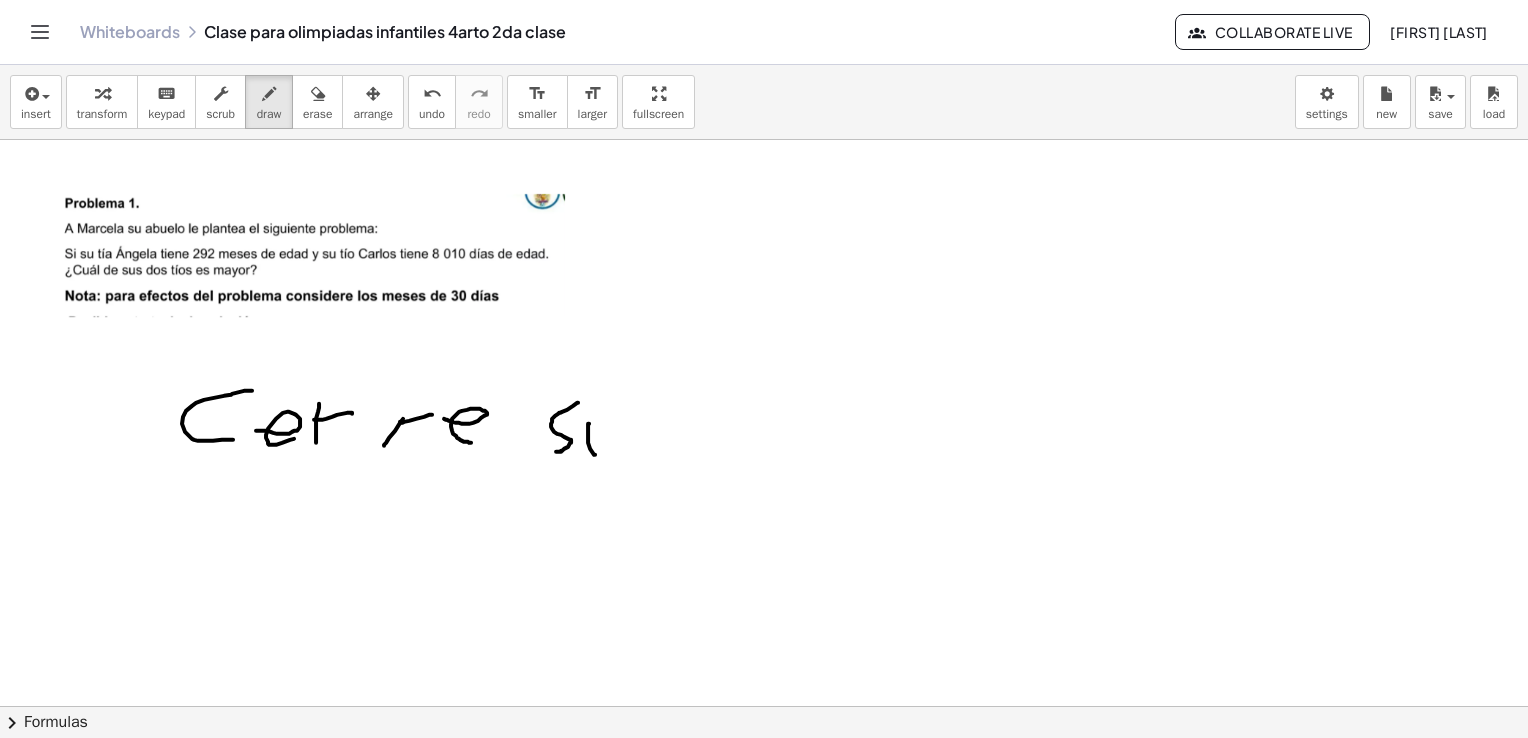 click at bounding box center (764, 4362) 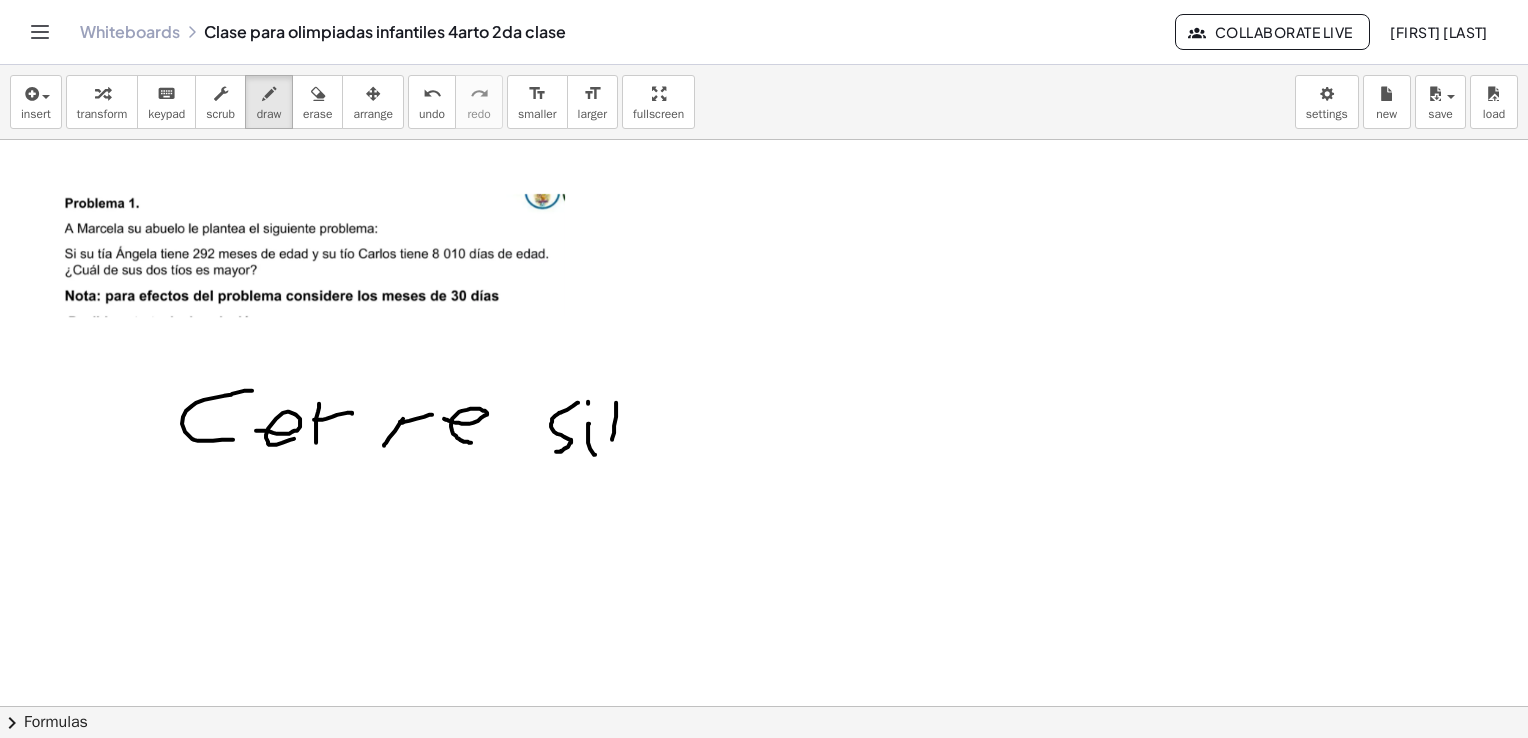 drag, startPoint x: 614, startPoint y: 432, endPoint x: 616, endPoint y: 402, distance: 30.066593 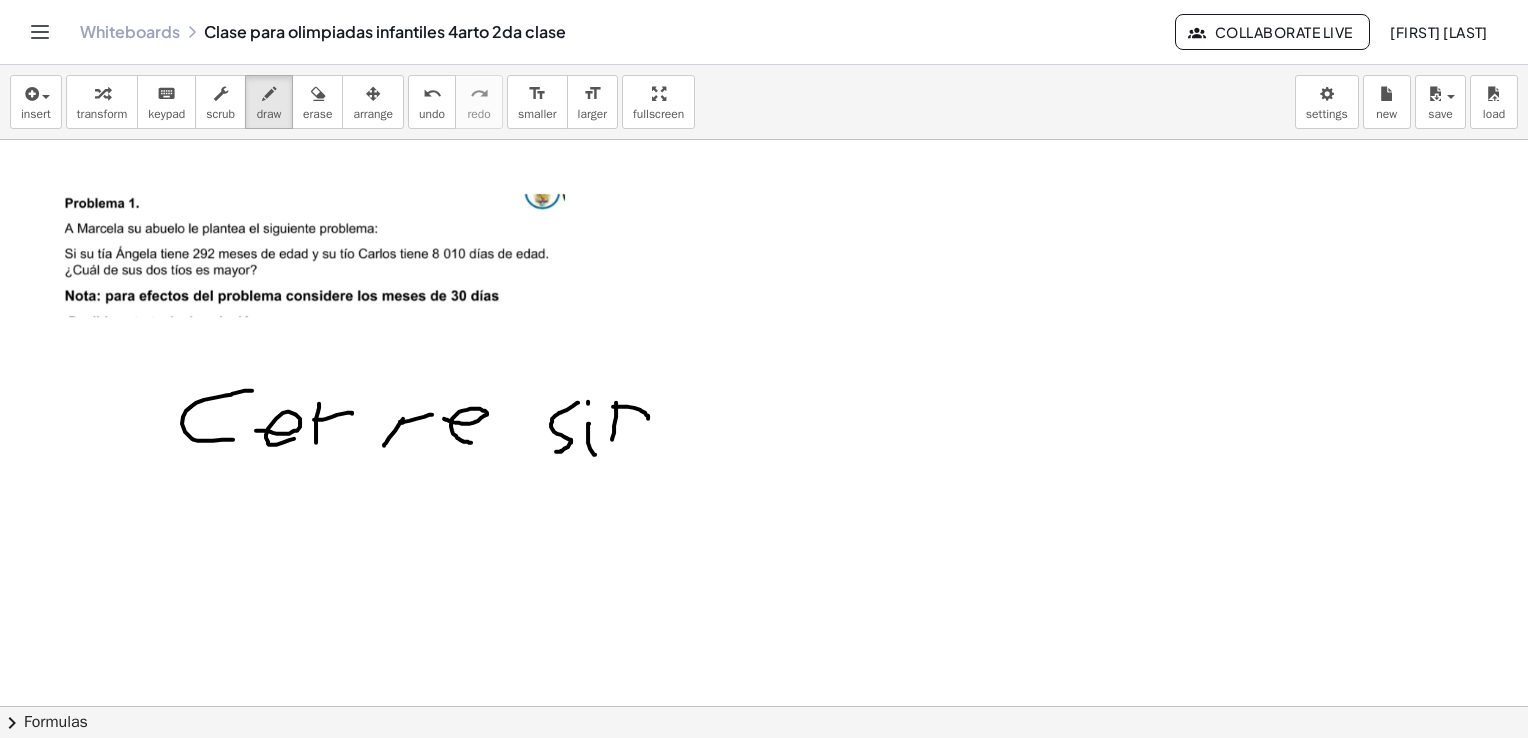 drag, startPoint x: 613, startPoint y: 406, endPoint x: 647, endPoint y: 434, distance: 44.04543 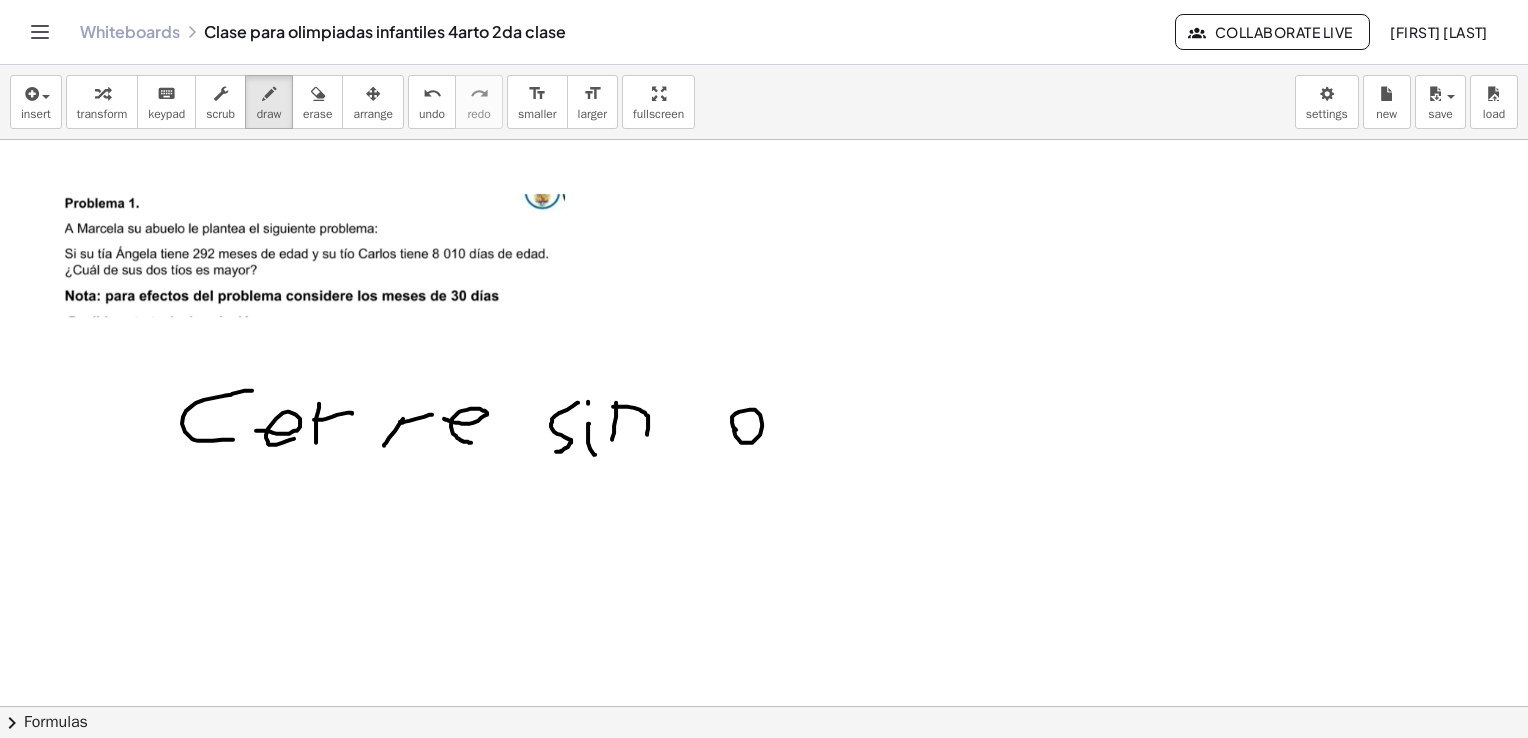 drag, startPoint x: 736, startPoint y: 429, endPoint x: 740, endPoint y: 417, distance: 12.649111 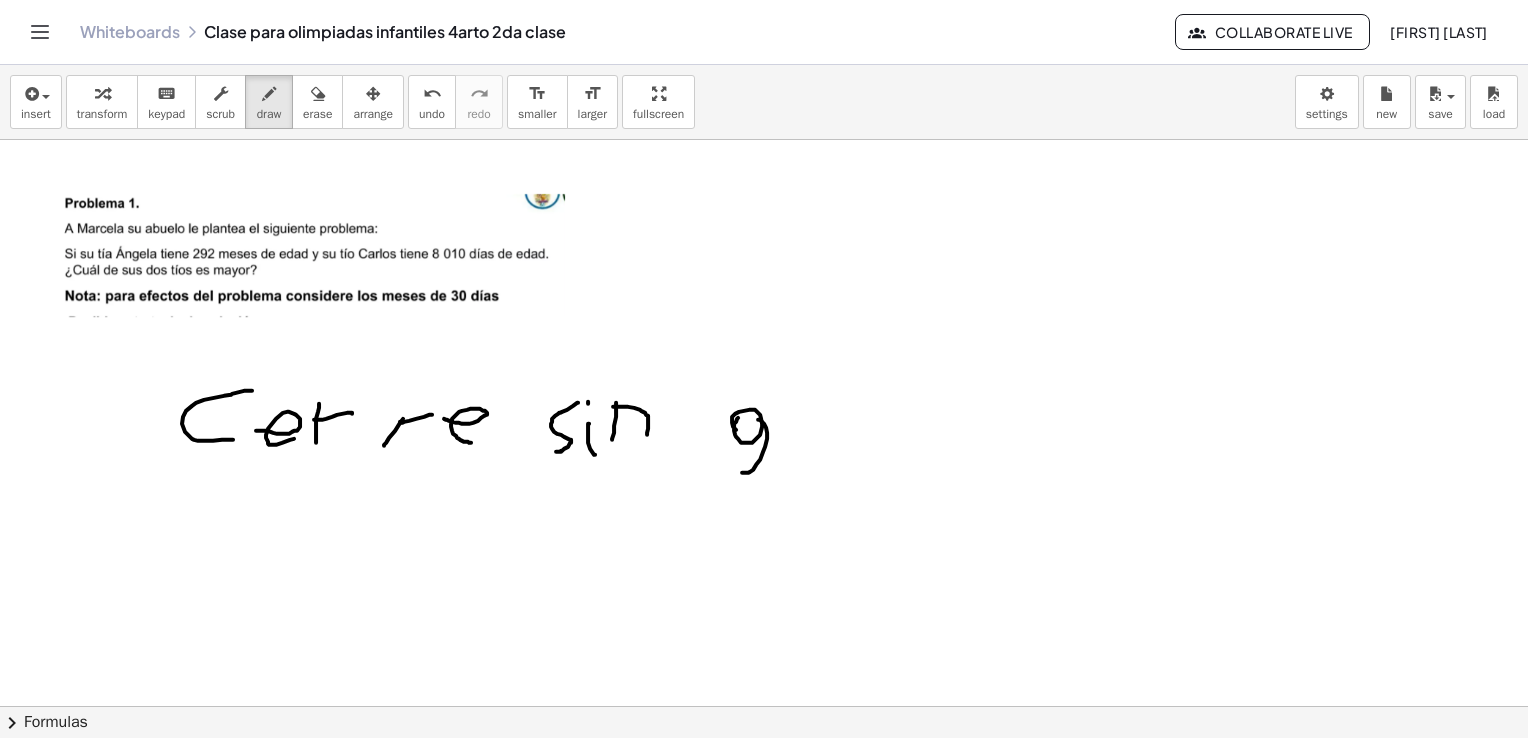 drag, startPoint x: 758, startPoint y: 419, endPoint x: 760, endPoint y: 438, distance: 19.104973 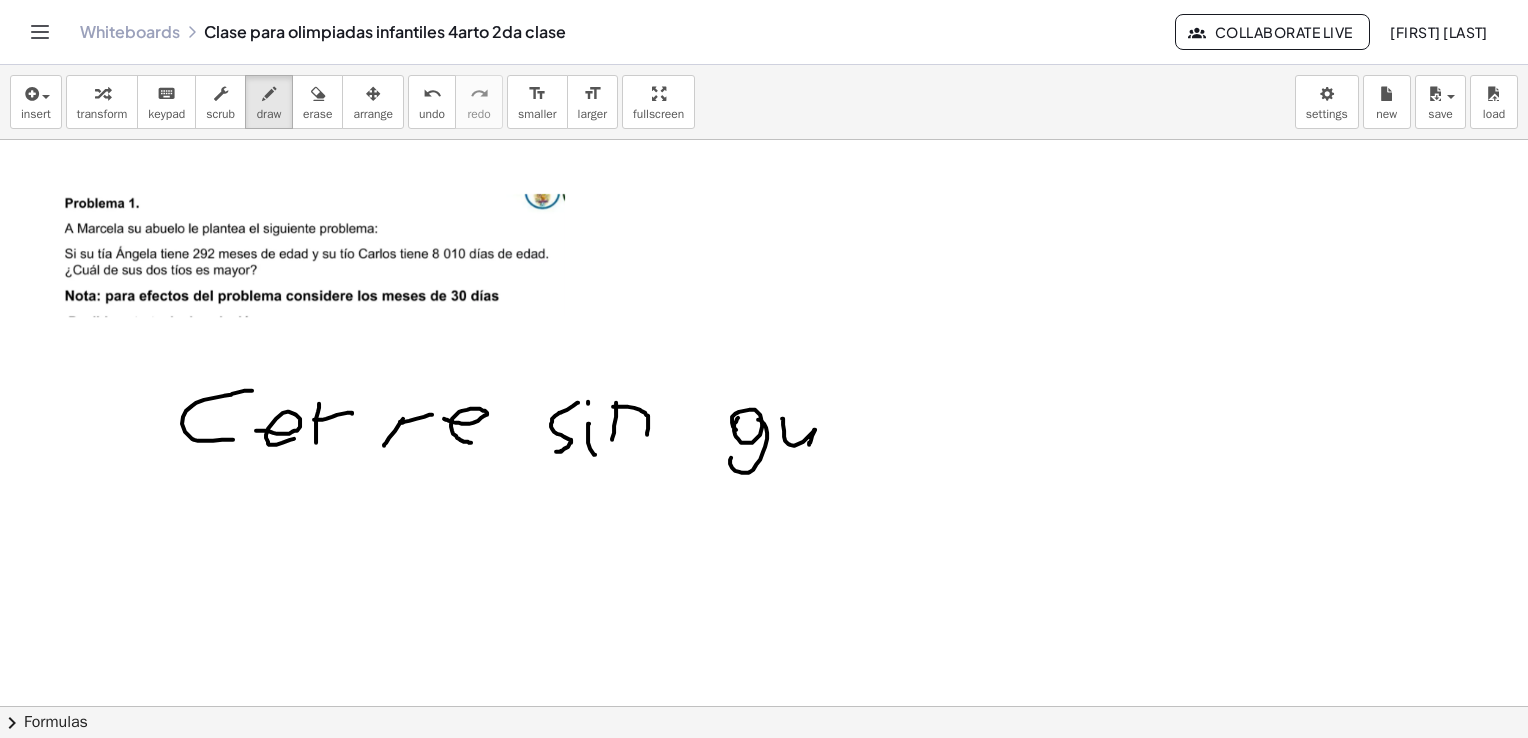 drag, startPoint x: 782, startPoint y: 418, endPoint x: 808, endPoint y: 446, distance: 38.209946 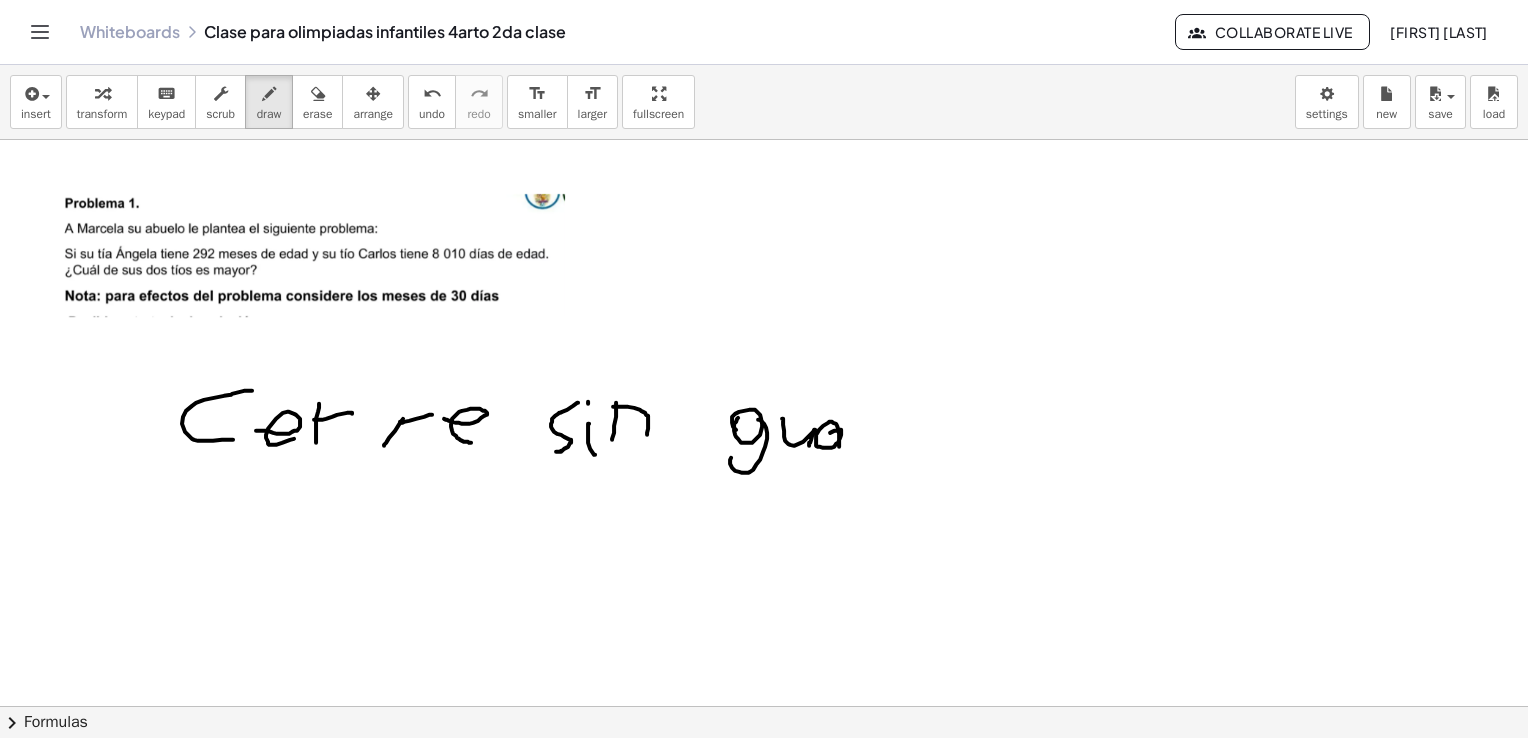drag, startPoint x: 834, startPoint y: 430, endPoint x: 840, endPoint y: 452, distance: 22.803509 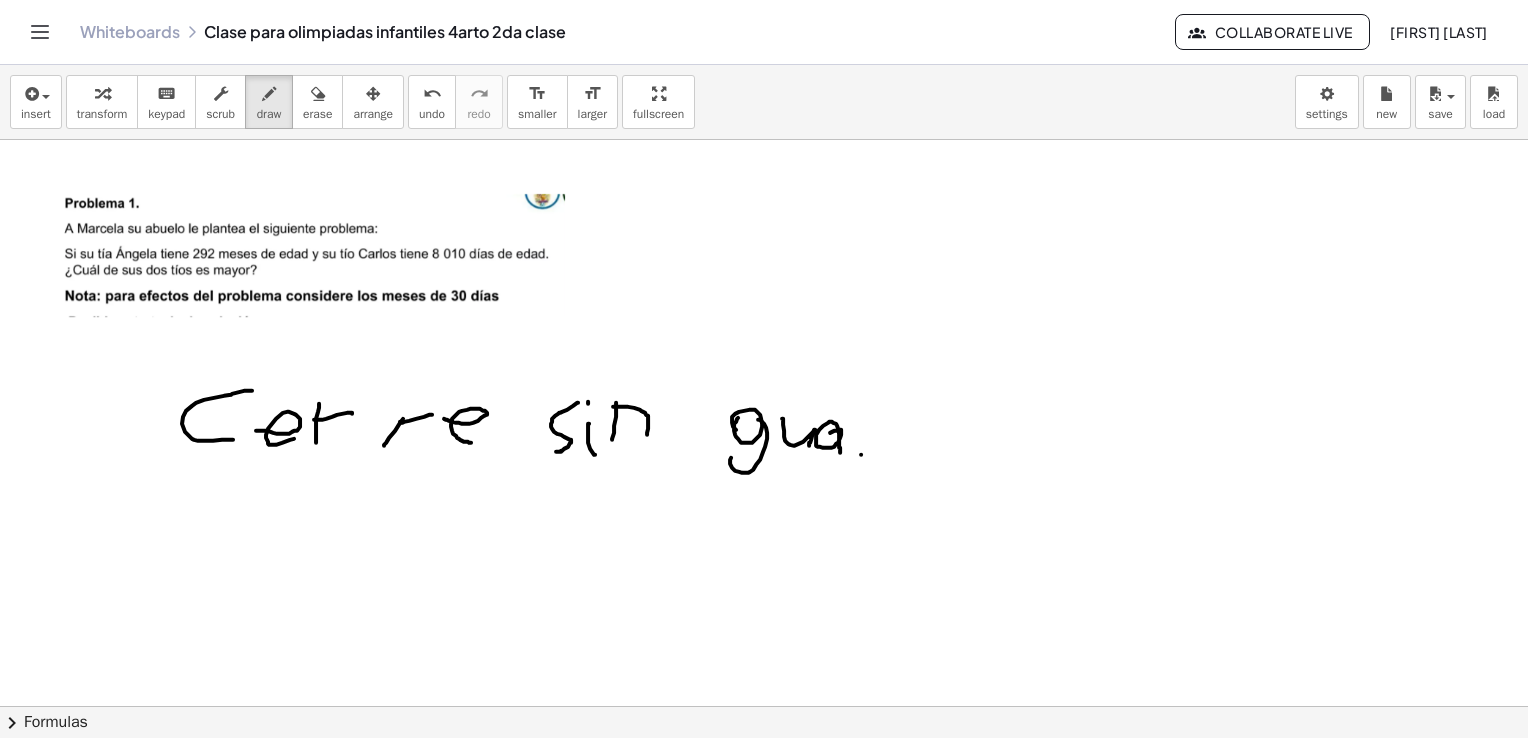 drag, startPoint x: 861, startPoint y: 454, endPoint x: 858, endPoint y: 426, distance: 28.160255 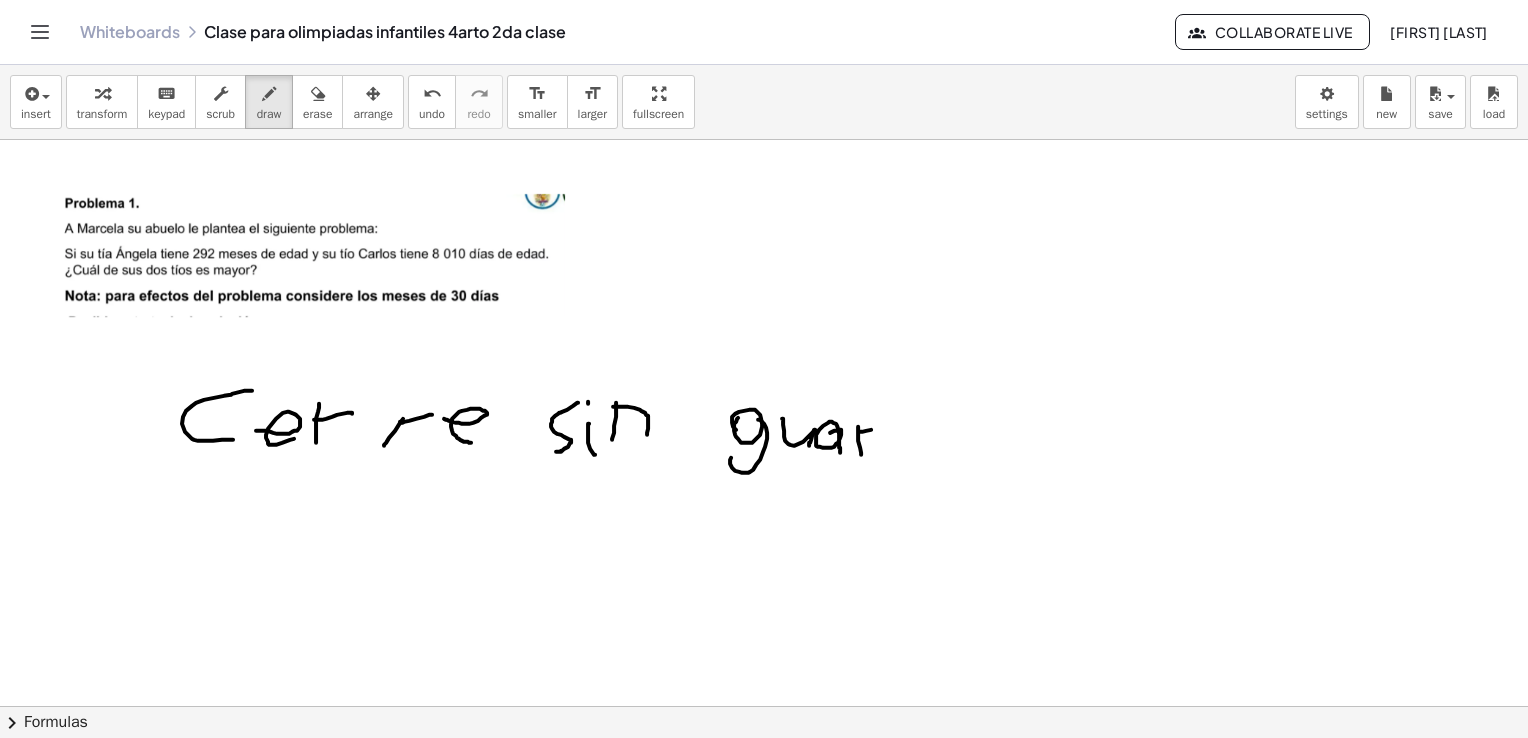 drag, startPoint x: 866, startPoint y: 430, endPoint x: 893, endPoint y: 434, distance: 27.294687 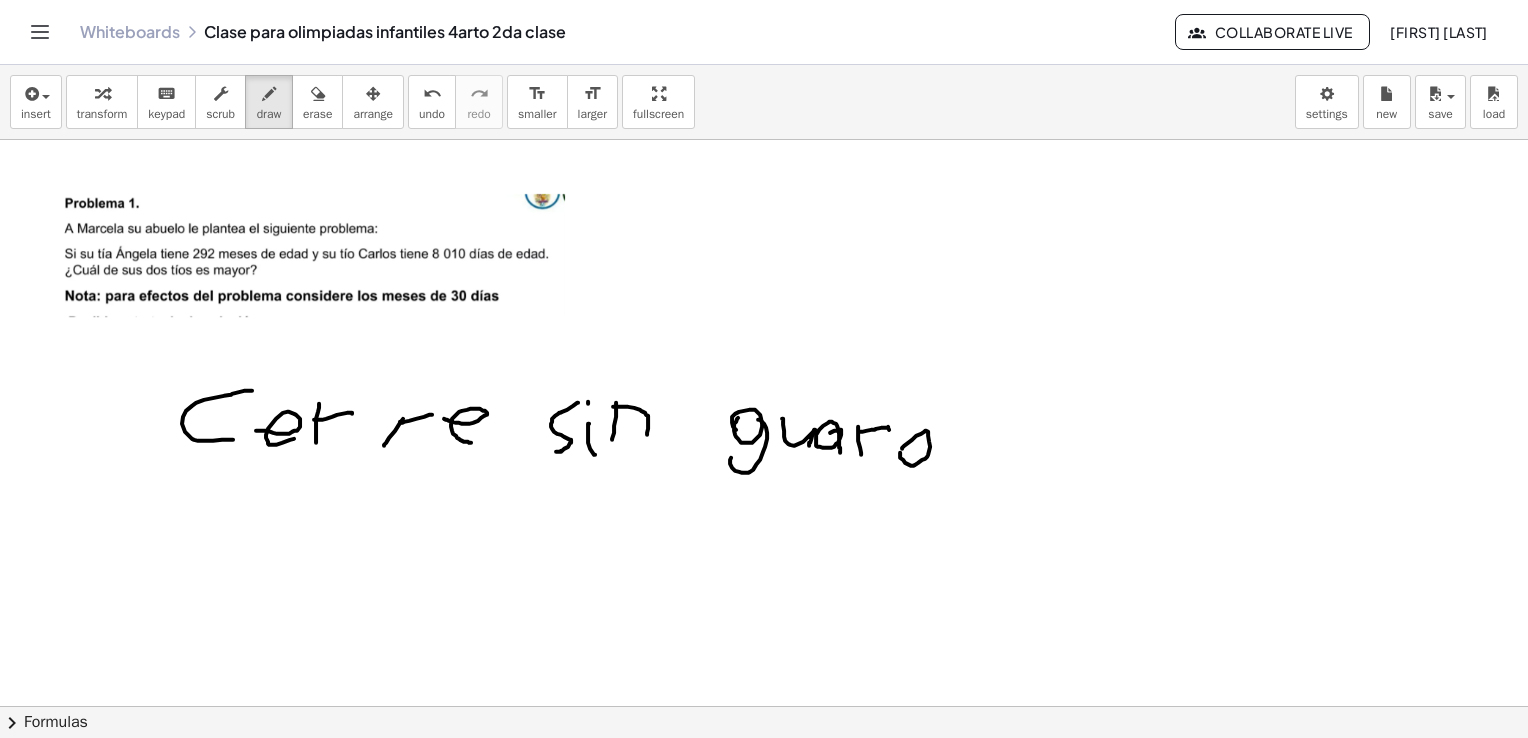 click at bounding box center [764, 4362] 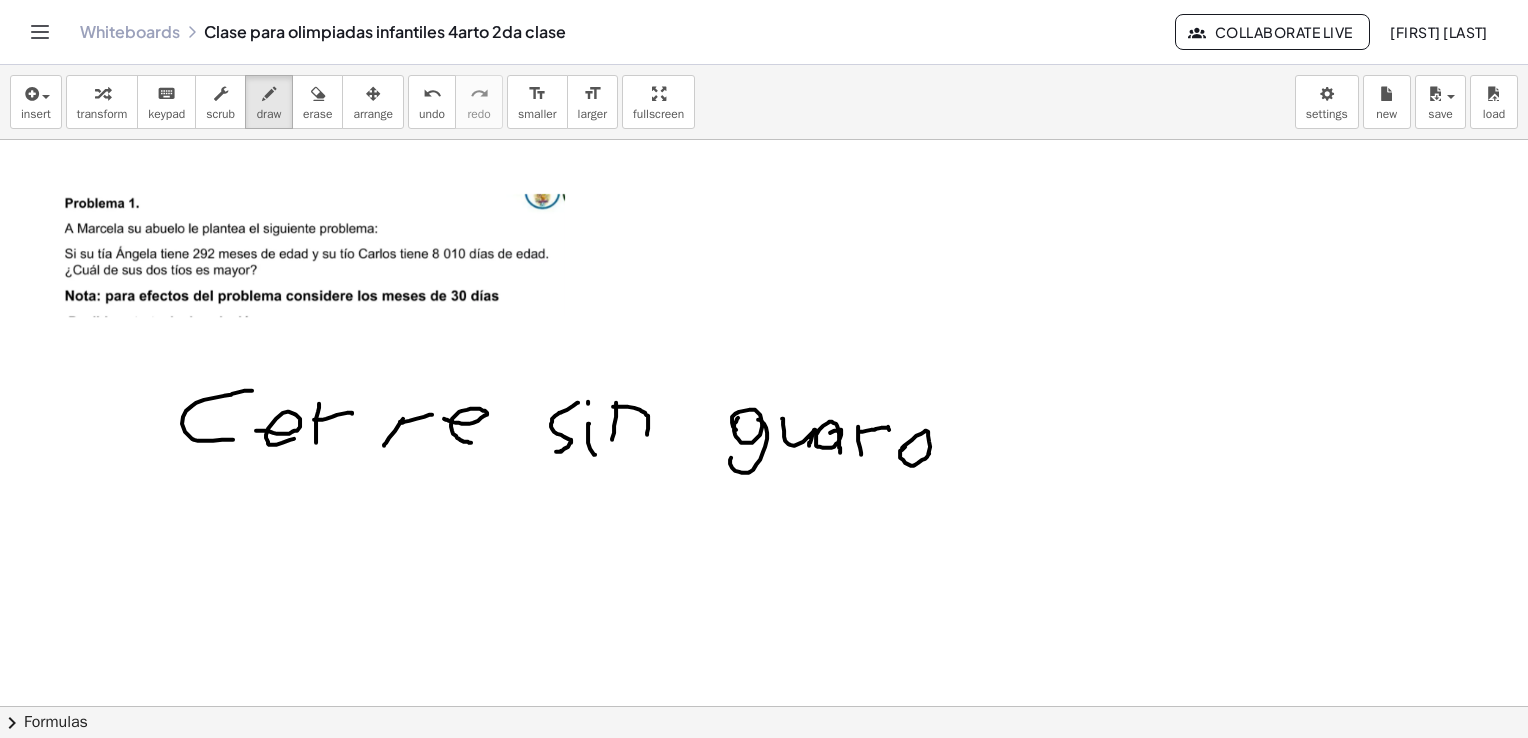 drag, startPoint x: 929, startPoint y: 453, endPoint x: 929, endPoint y: 391, distance: 62 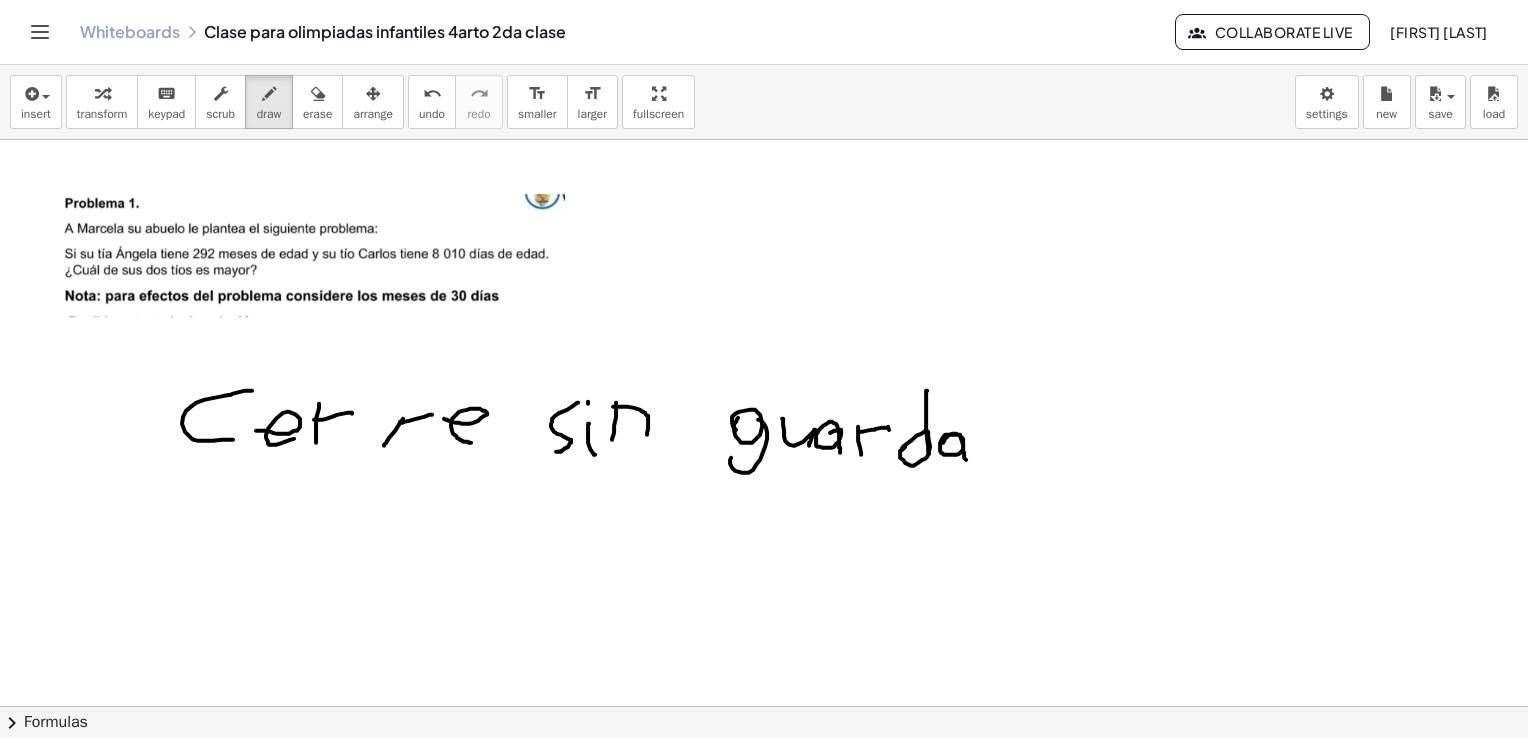 drag, startPoint x: 941, startPoint y: 442, endPoint x: 967, endPoint y: 463, distance: 33.42155 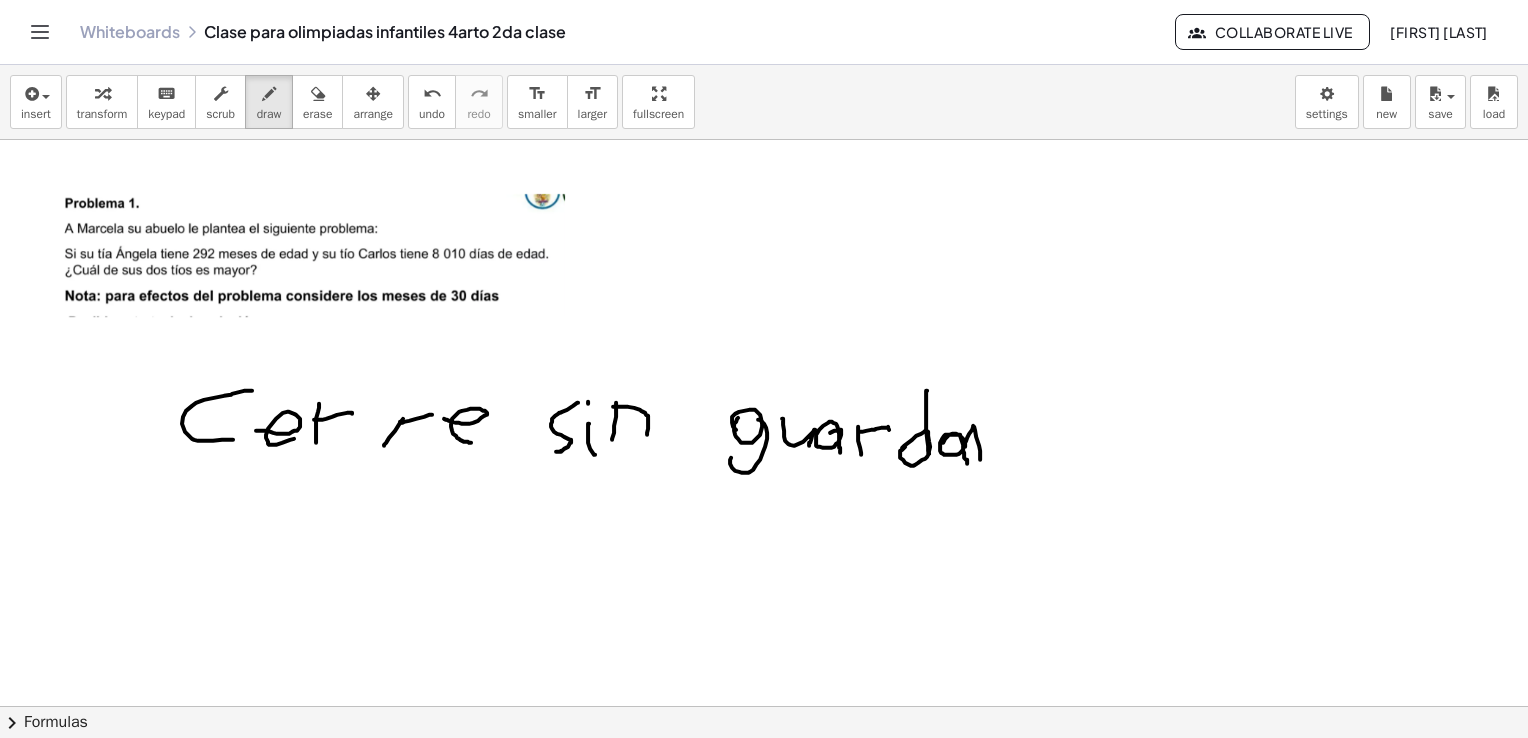 drag, startPoint x: 980, startPoint y: 459, endPoint x: 971, endPoint y: 444, distance: 17.492855 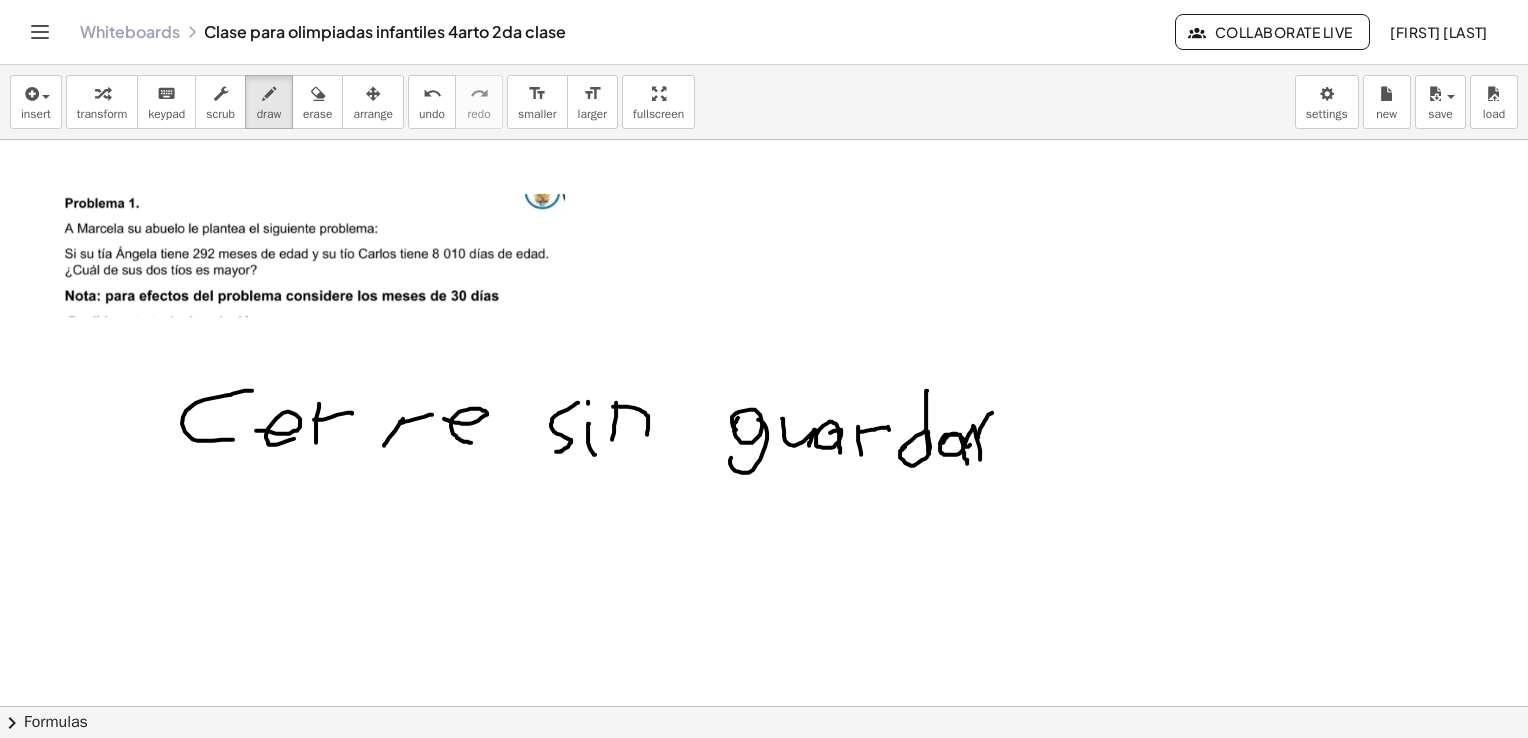 drag, startPoint x: 986, startPoint y: 418, endPoint x: 1006, endPoint y: 412, distance: 20.880613 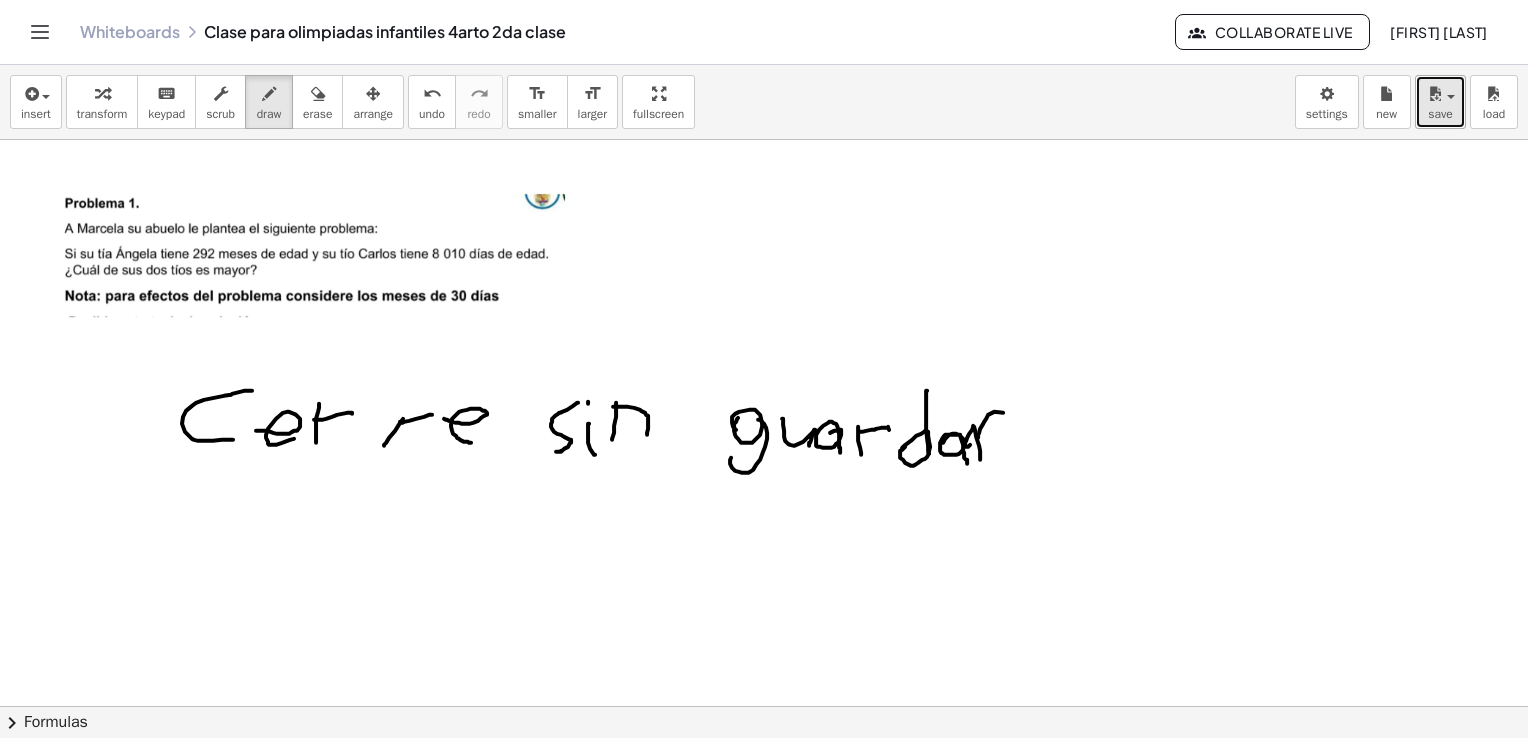 click at bounding box center [1435, 94] 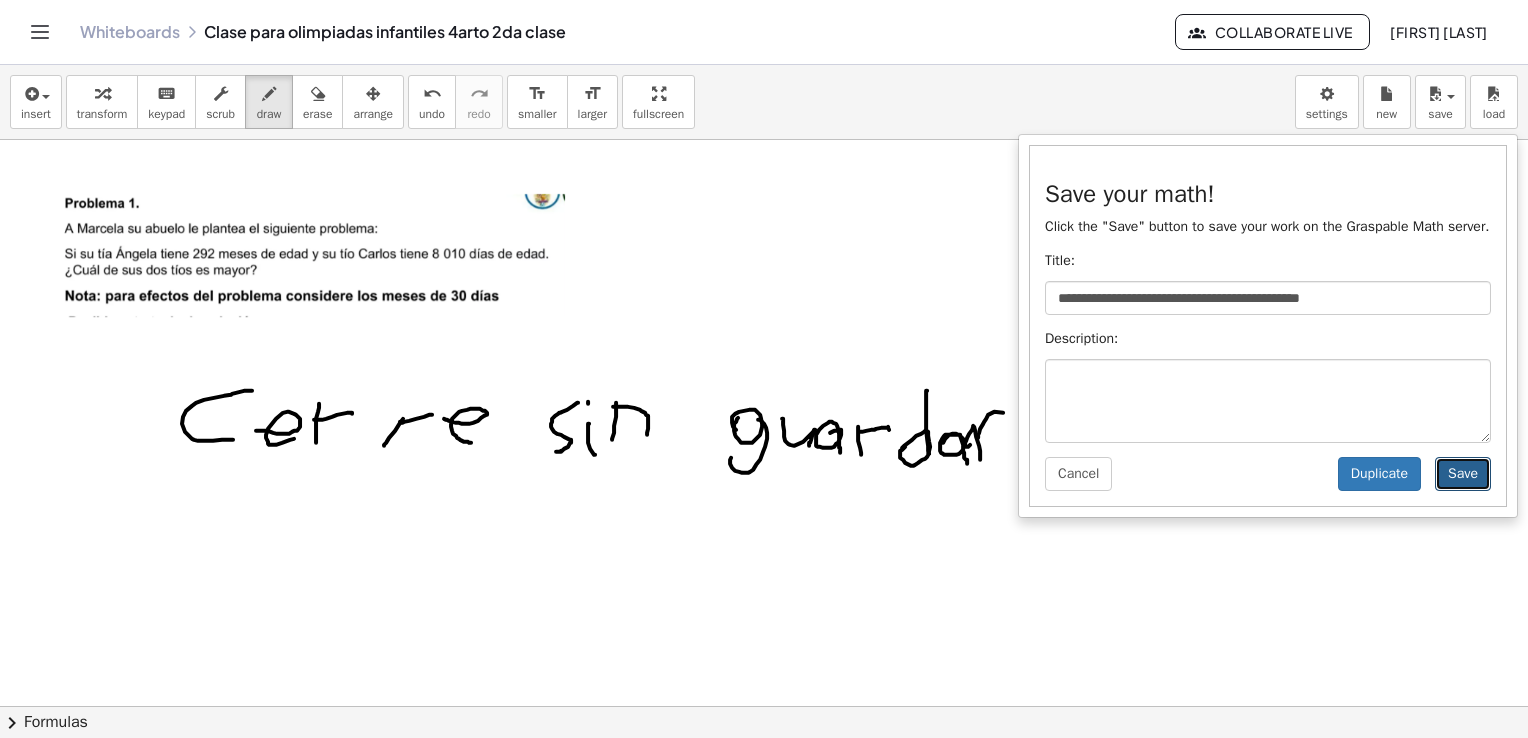 click on "Save" at bounding box center (1463, 474) 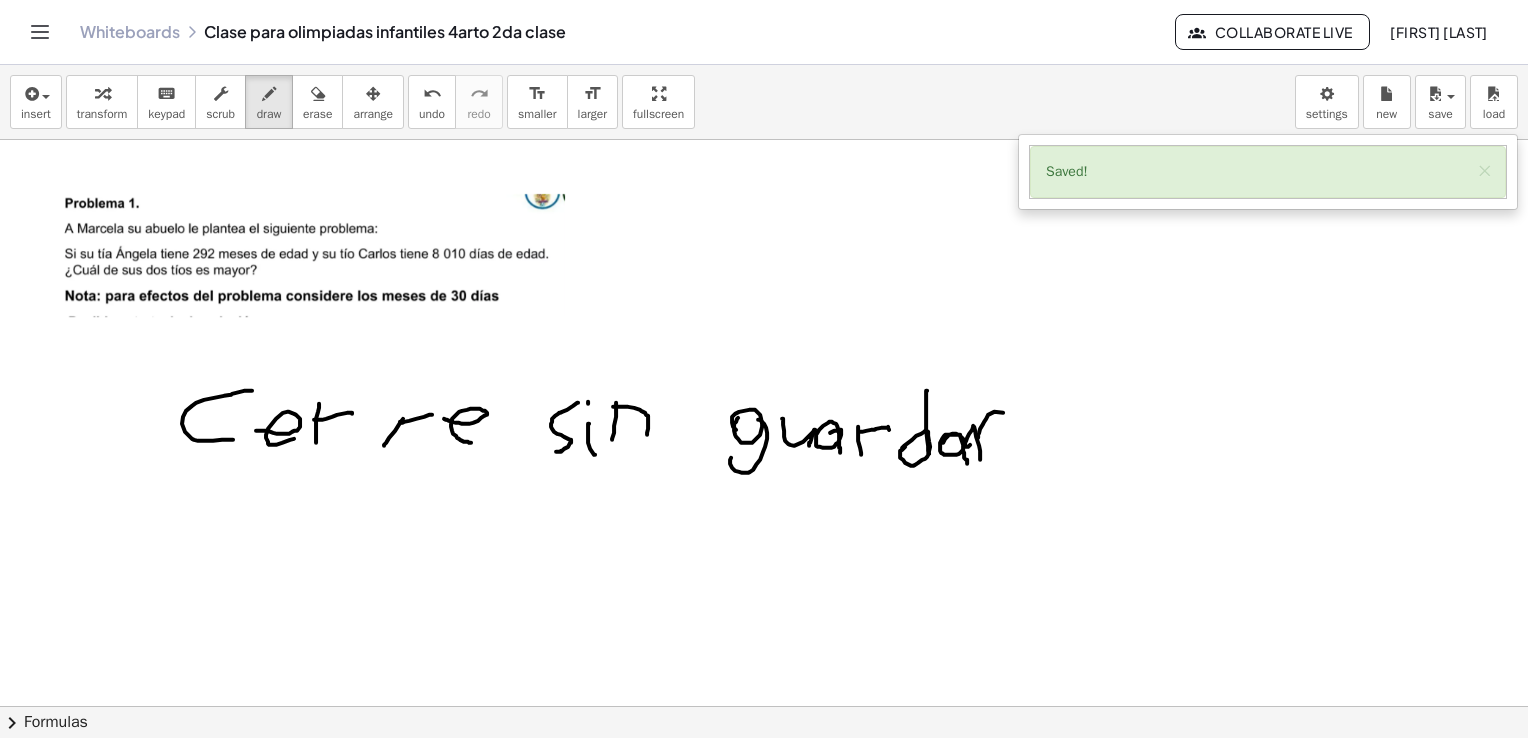click at bounding box center [40, 32] 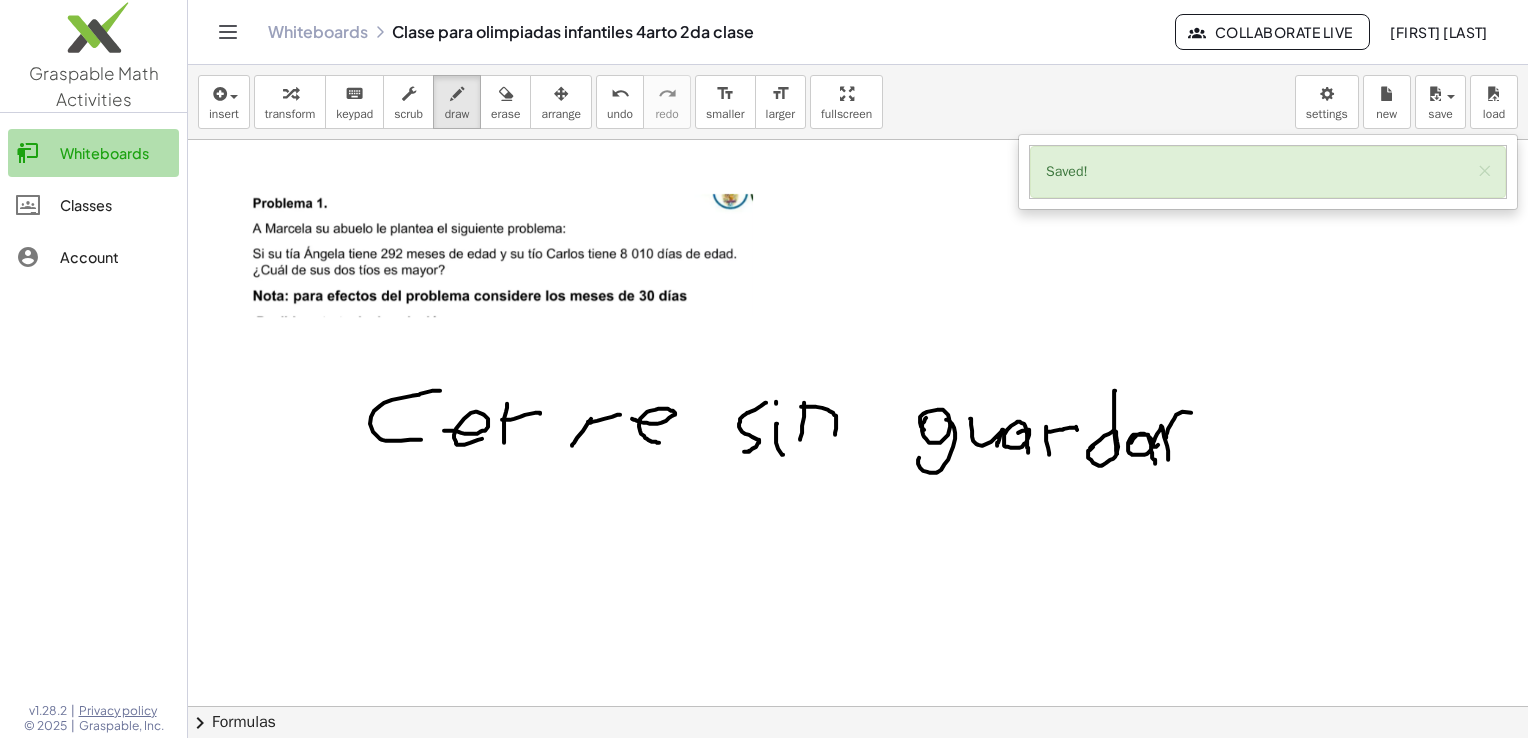 click on "Whiteboards" 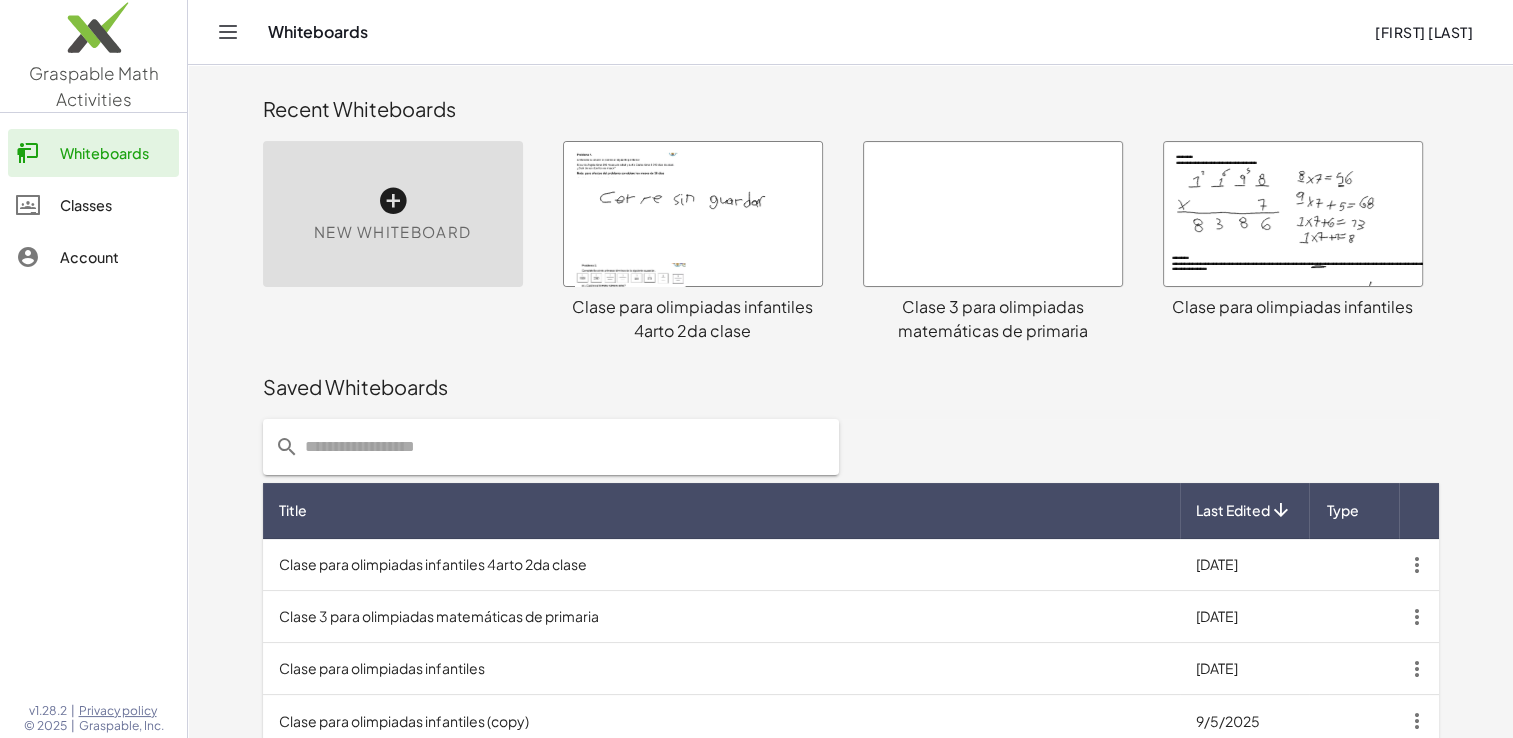 click at bounding box center [993, 214] 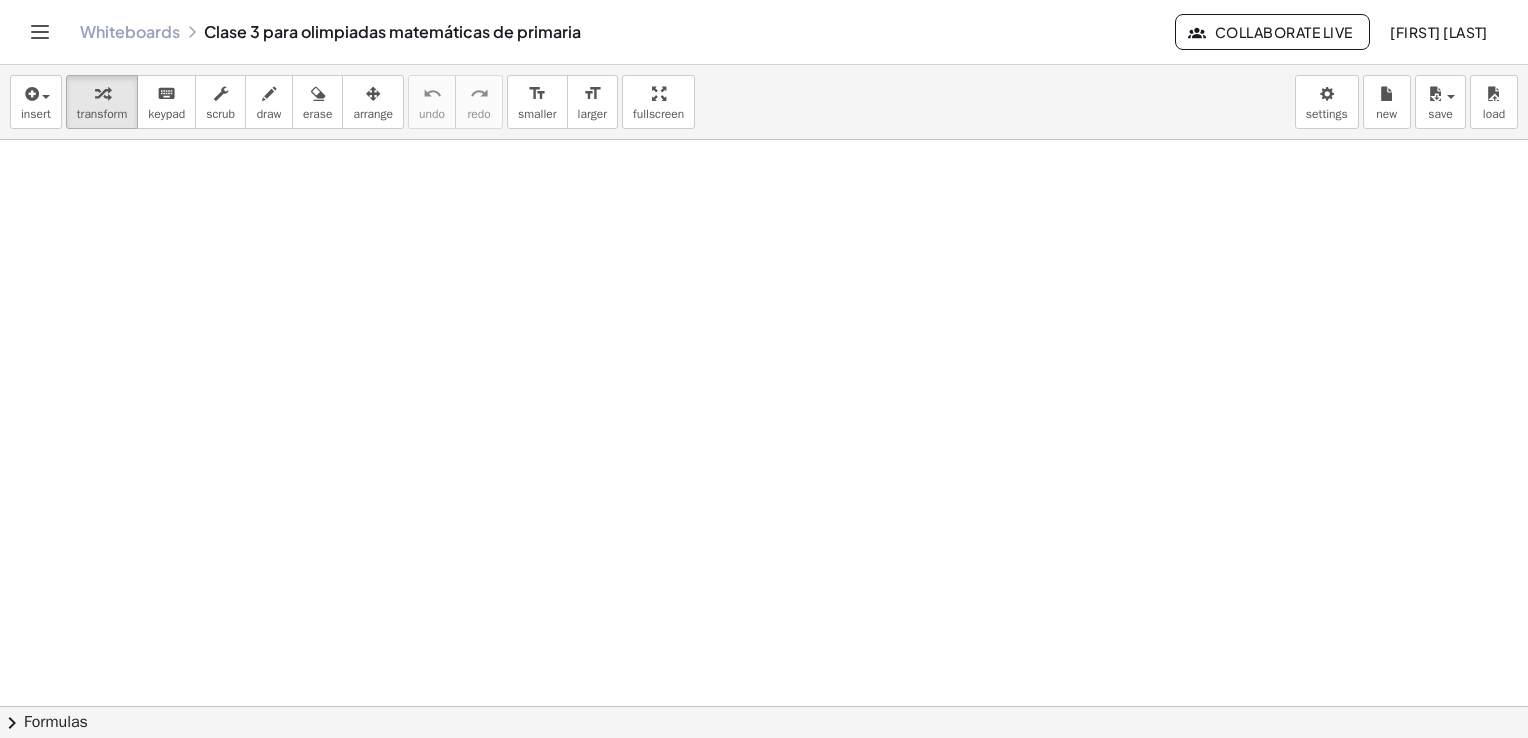drag, startPoint x: 452, startPoint y: 338, endPoint x: 375, endPoint y: 283, distance: 94.62558 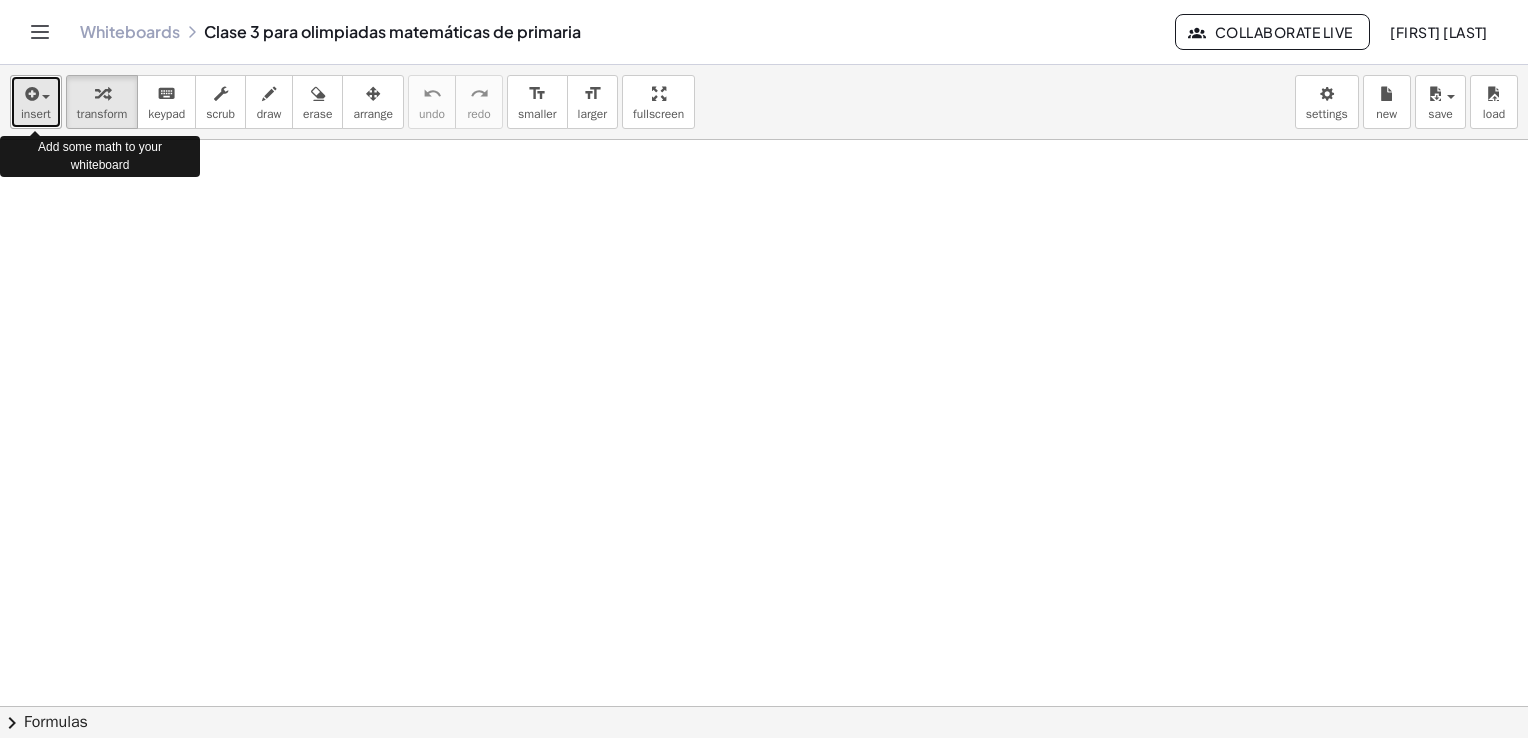 click on "insert" at bounding box center [36, 114] 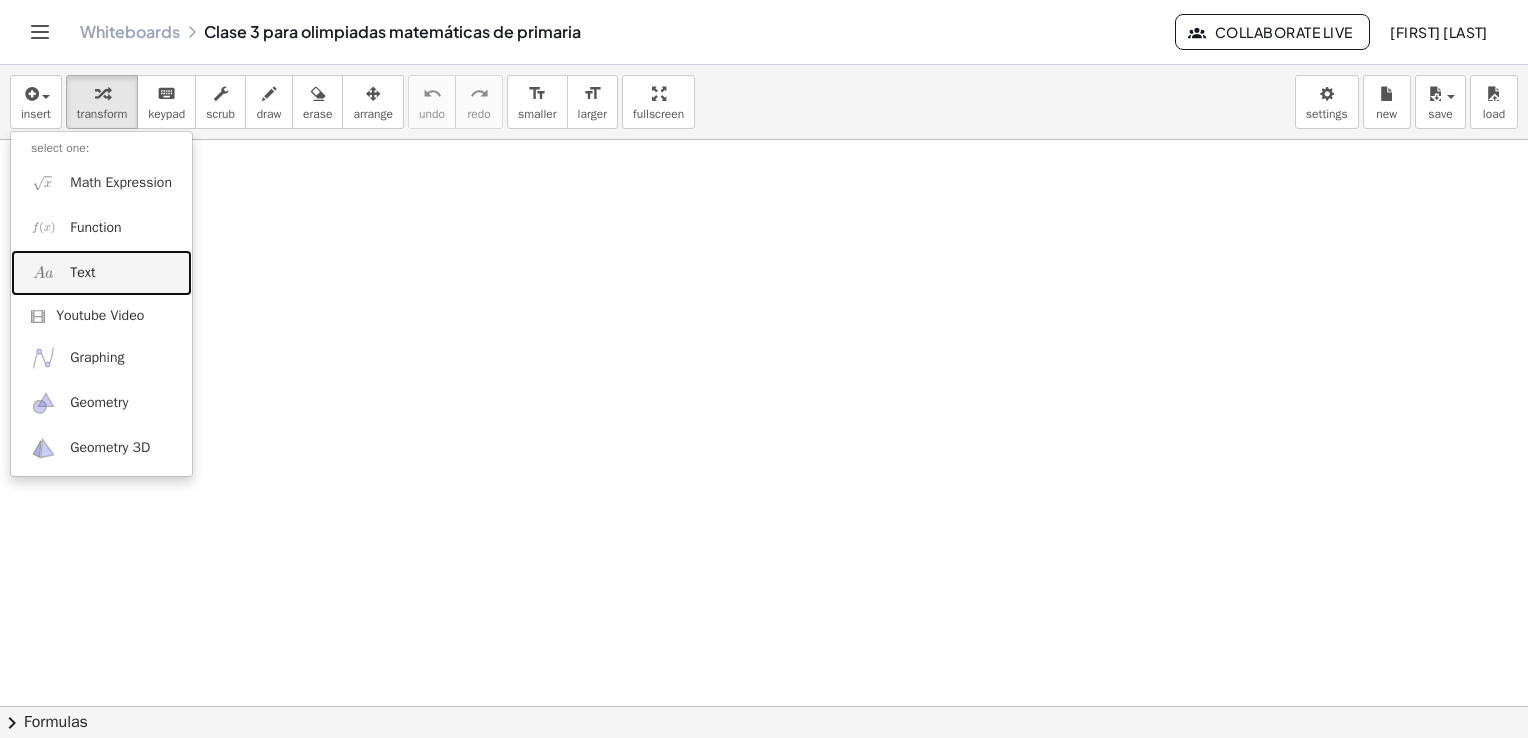 click on "Text" at bounding box center (101, 272) 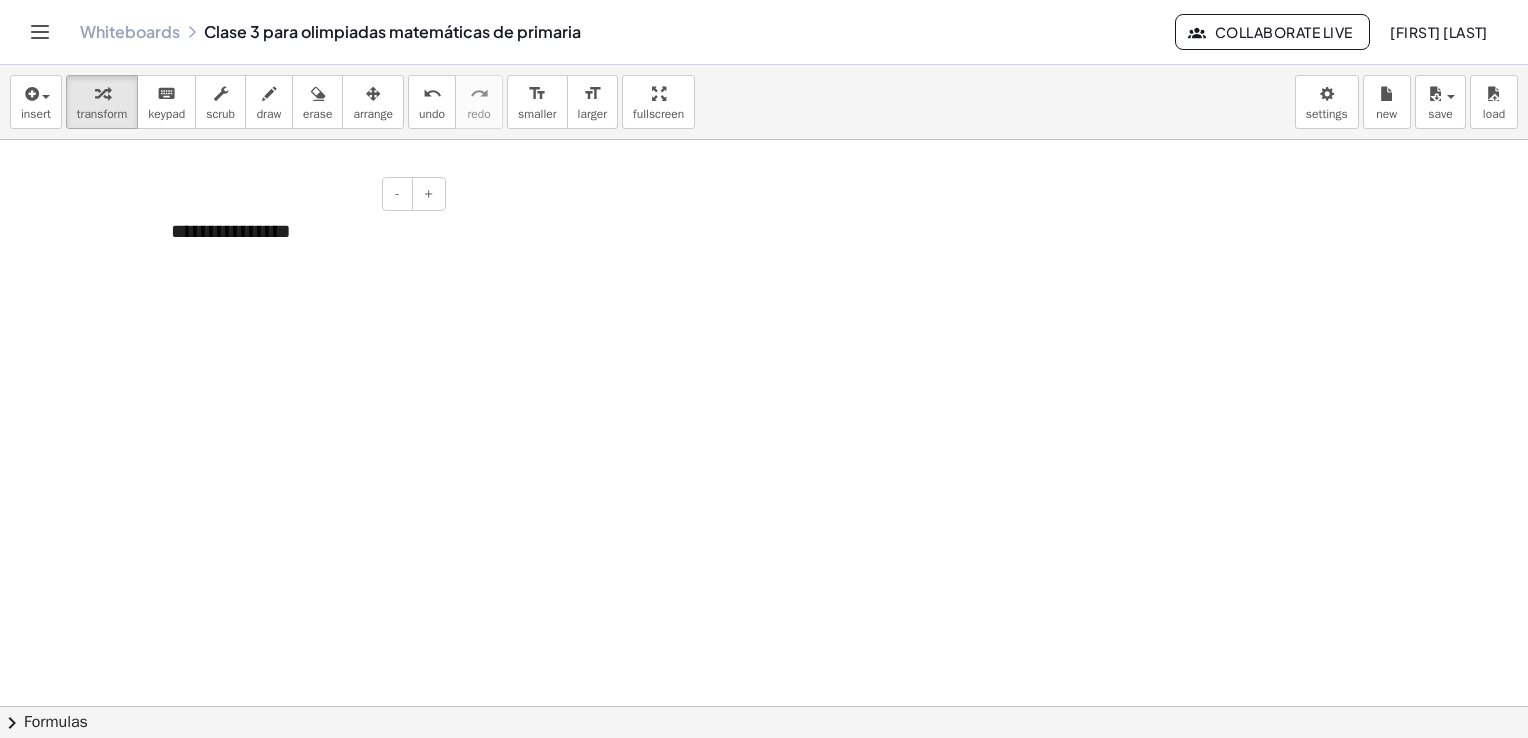click on "**********" at bounding box center (301, 231) 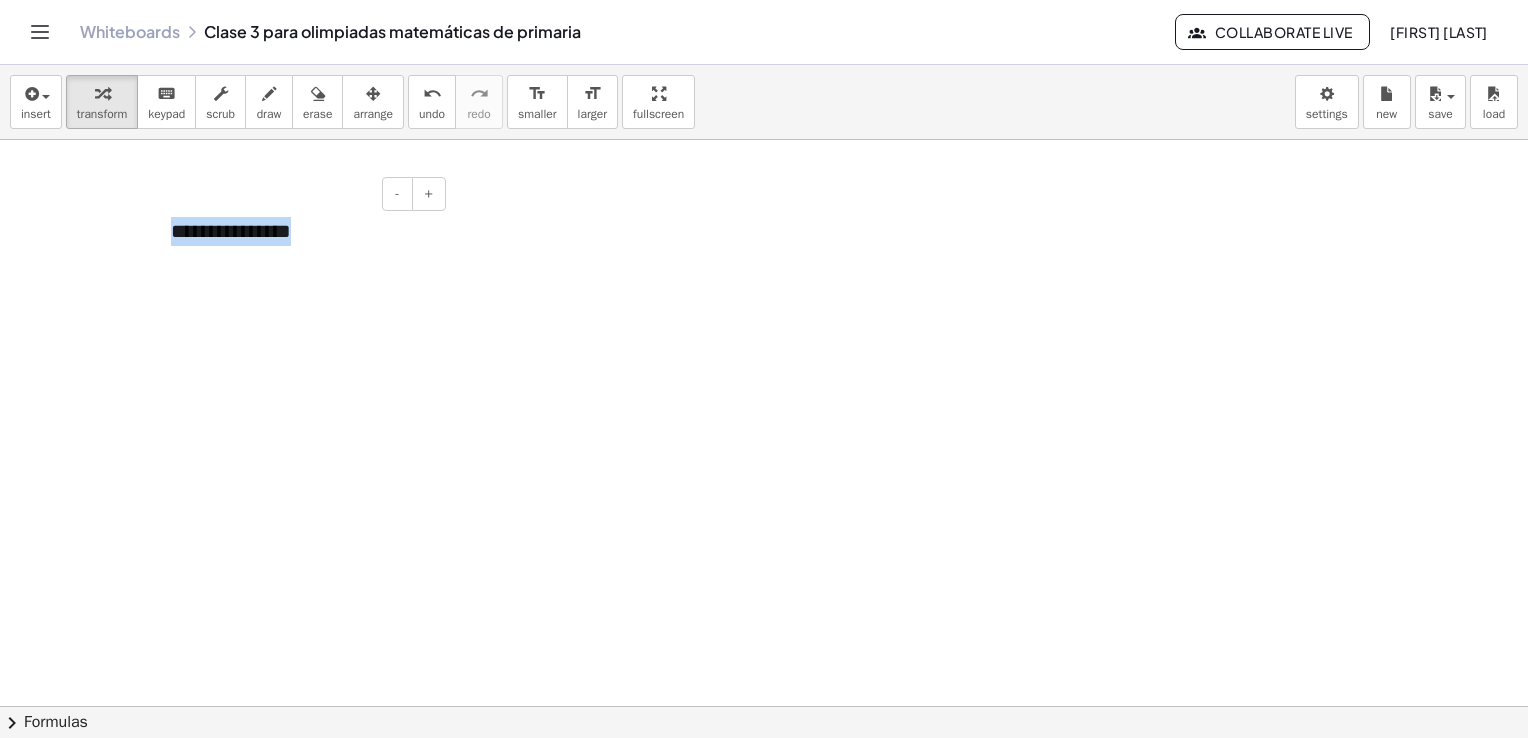 drag, startPoint x: 327, startPoint y: 237, endPoint x: 153, endPoint y: 228, distance: 174.2326 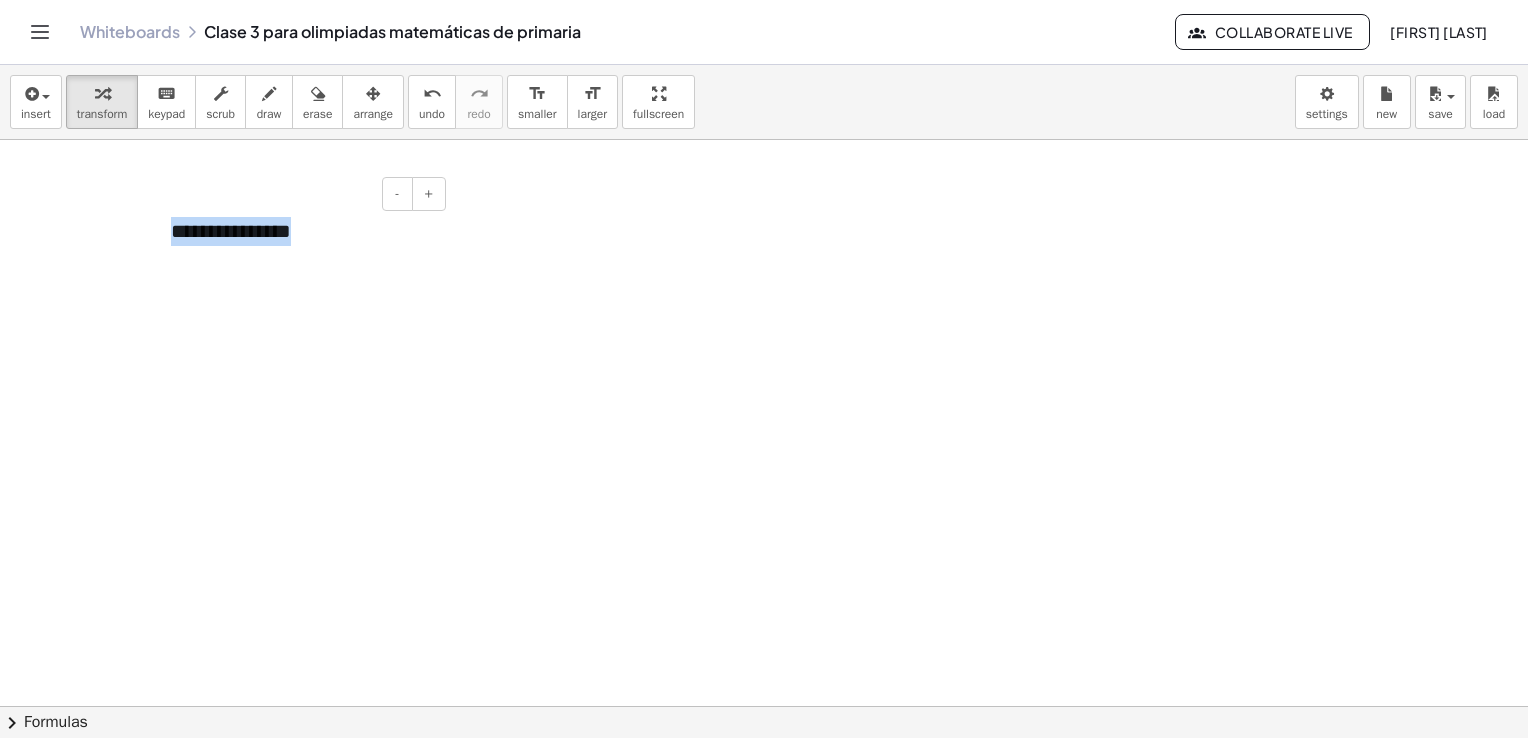 type 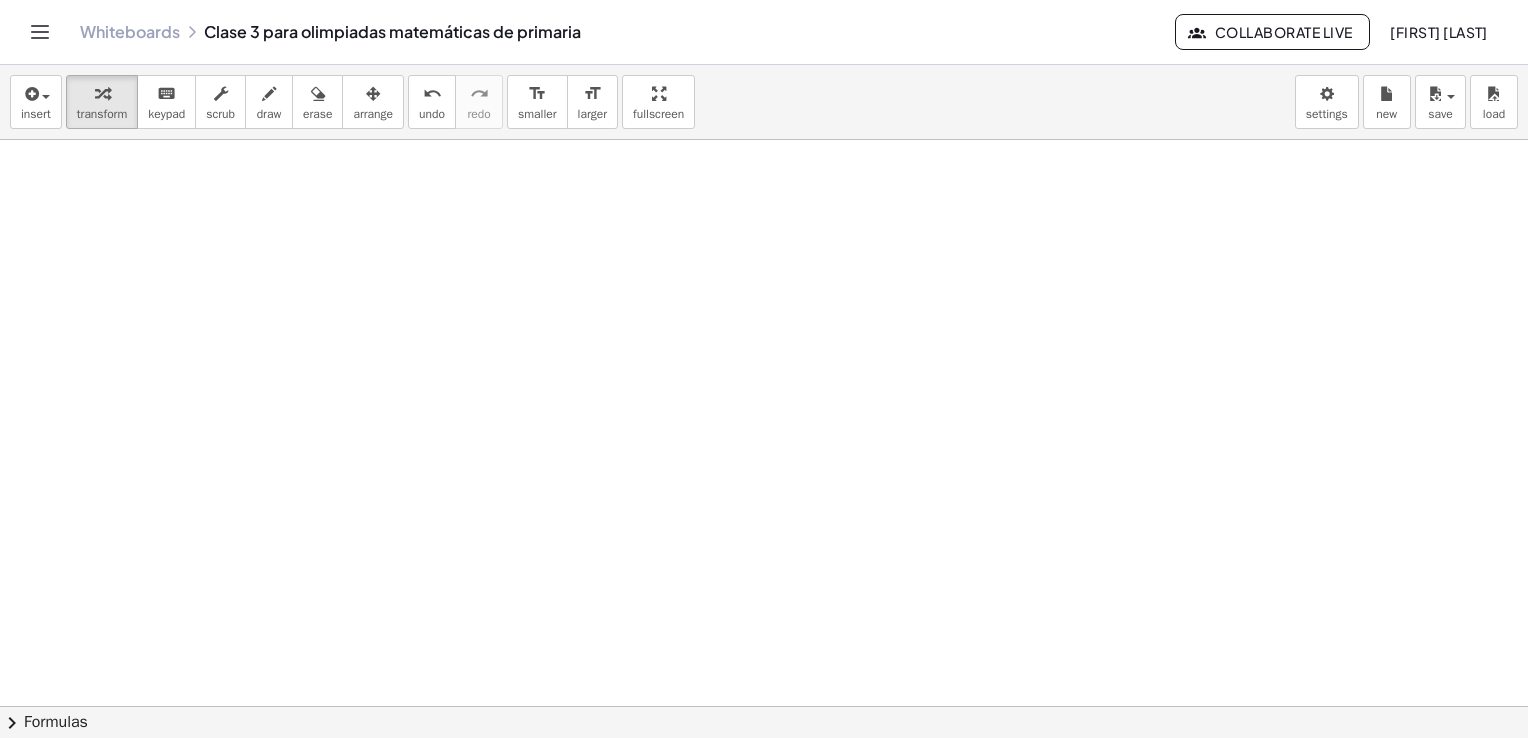 click at bounding box center (764, 707) 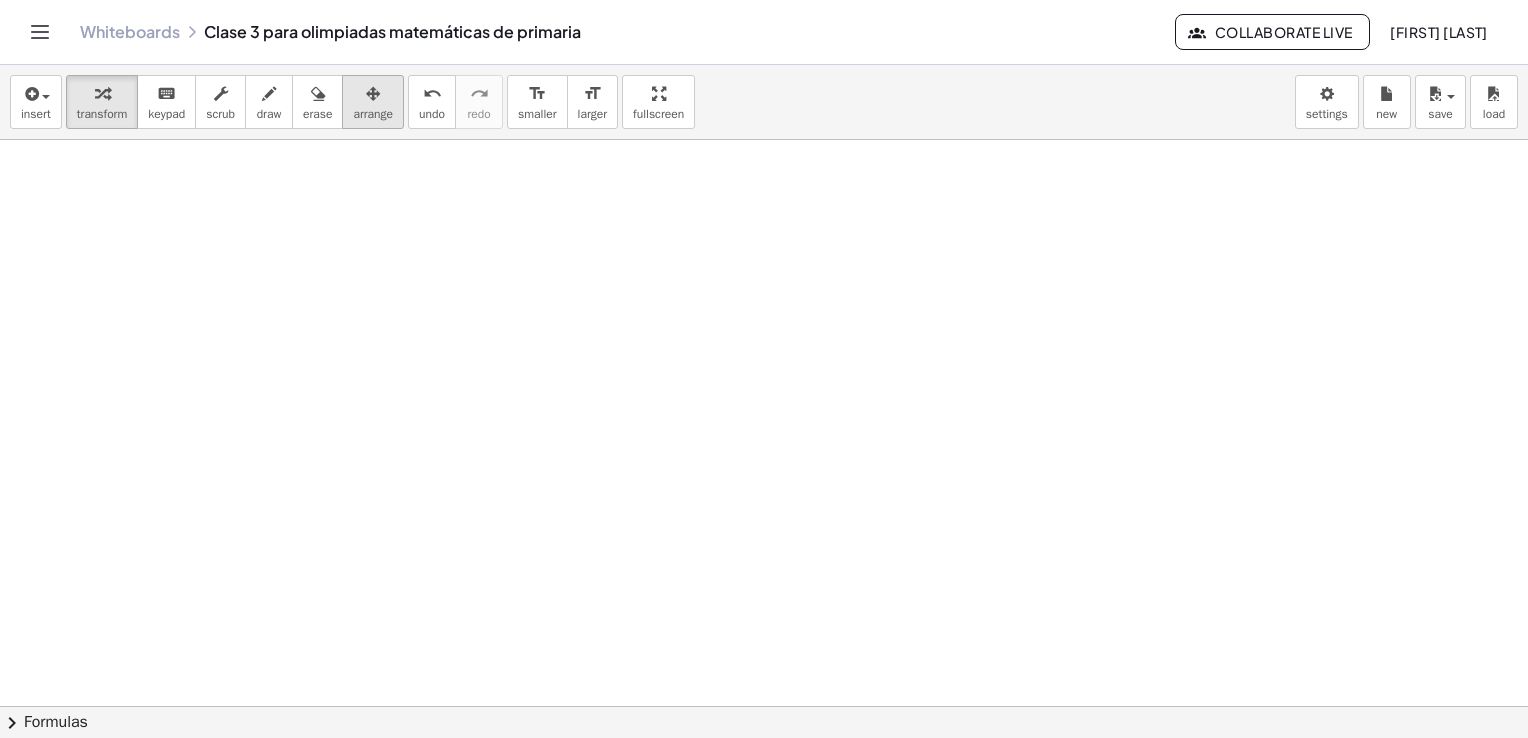 click on "arrange" at bounding box center (373, 114) 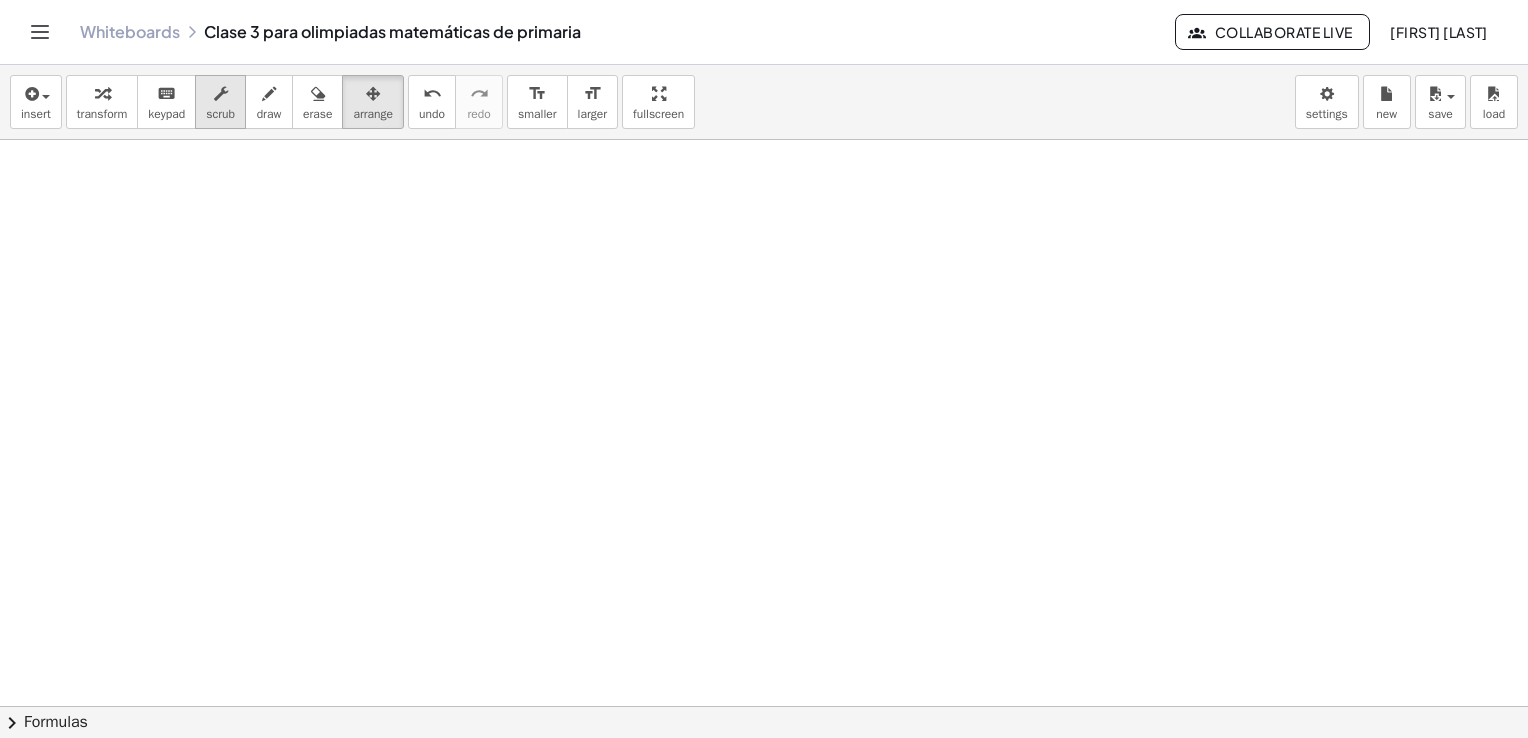 click on "scrub" at bounding box center [220, 114] 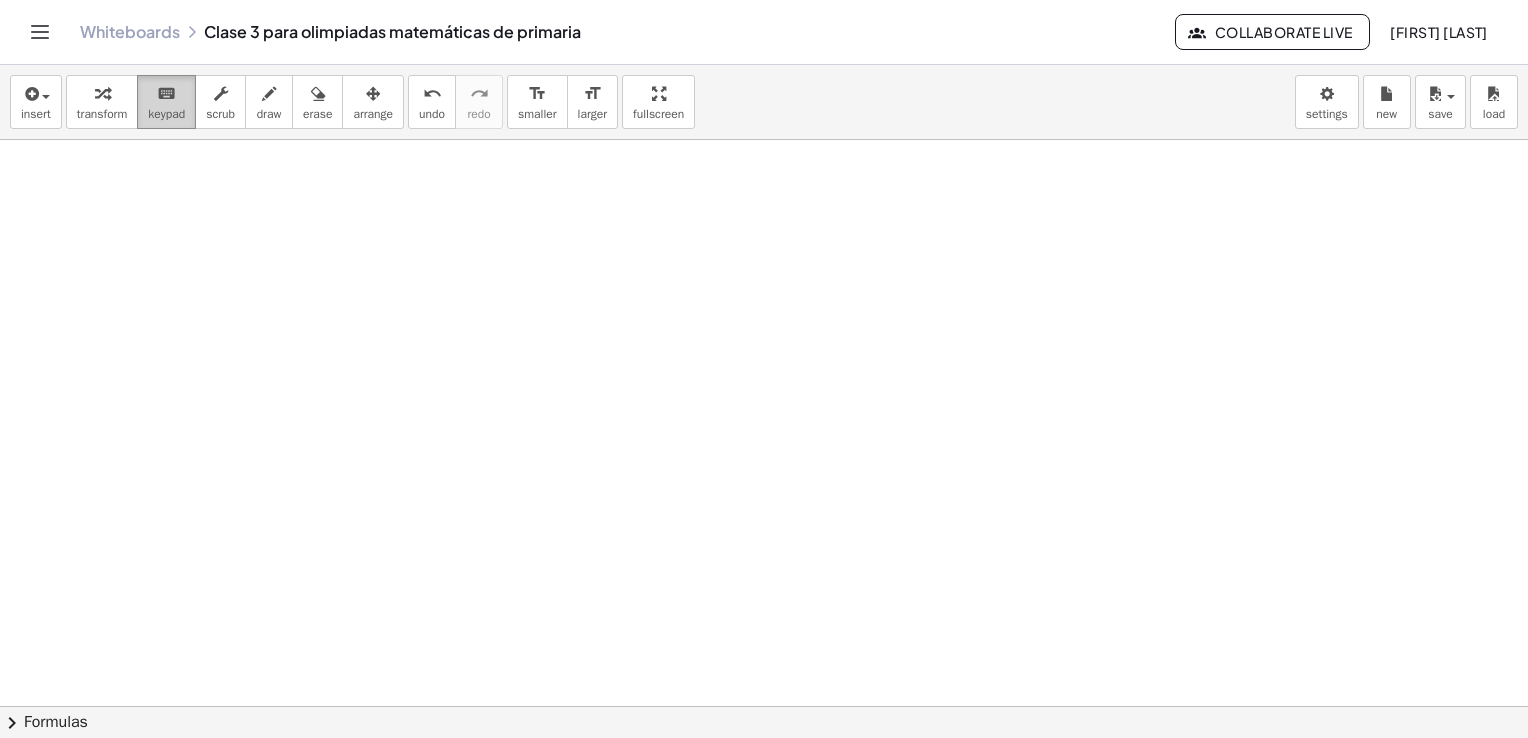 click on "keyboard" at bounding box center (166, 93) 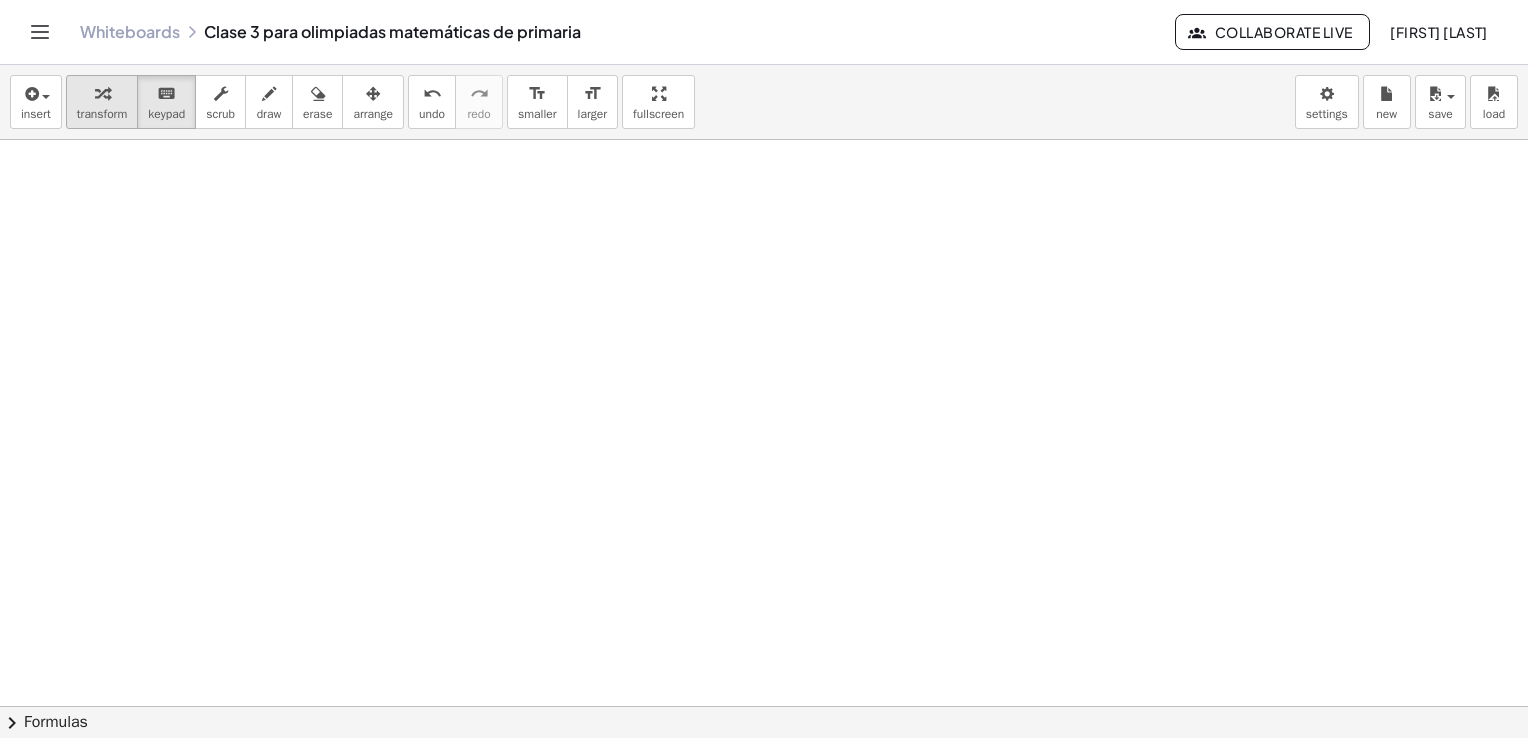 click on "transform" at bounding box center [102, 114] 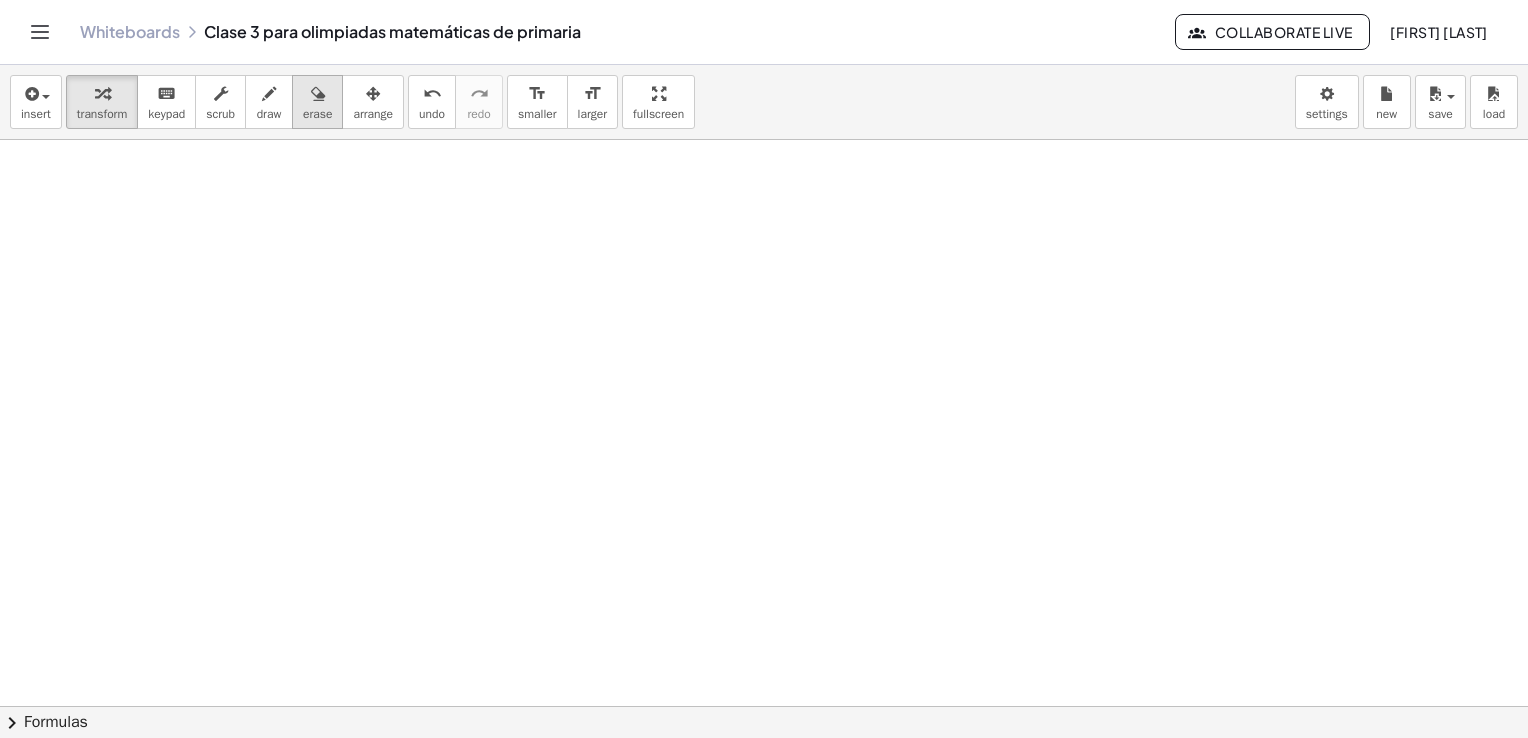drag, startPoint x: 300, startPoint y: 129, endPoint x: 295, endPoint y: 114, distance: 15.811388 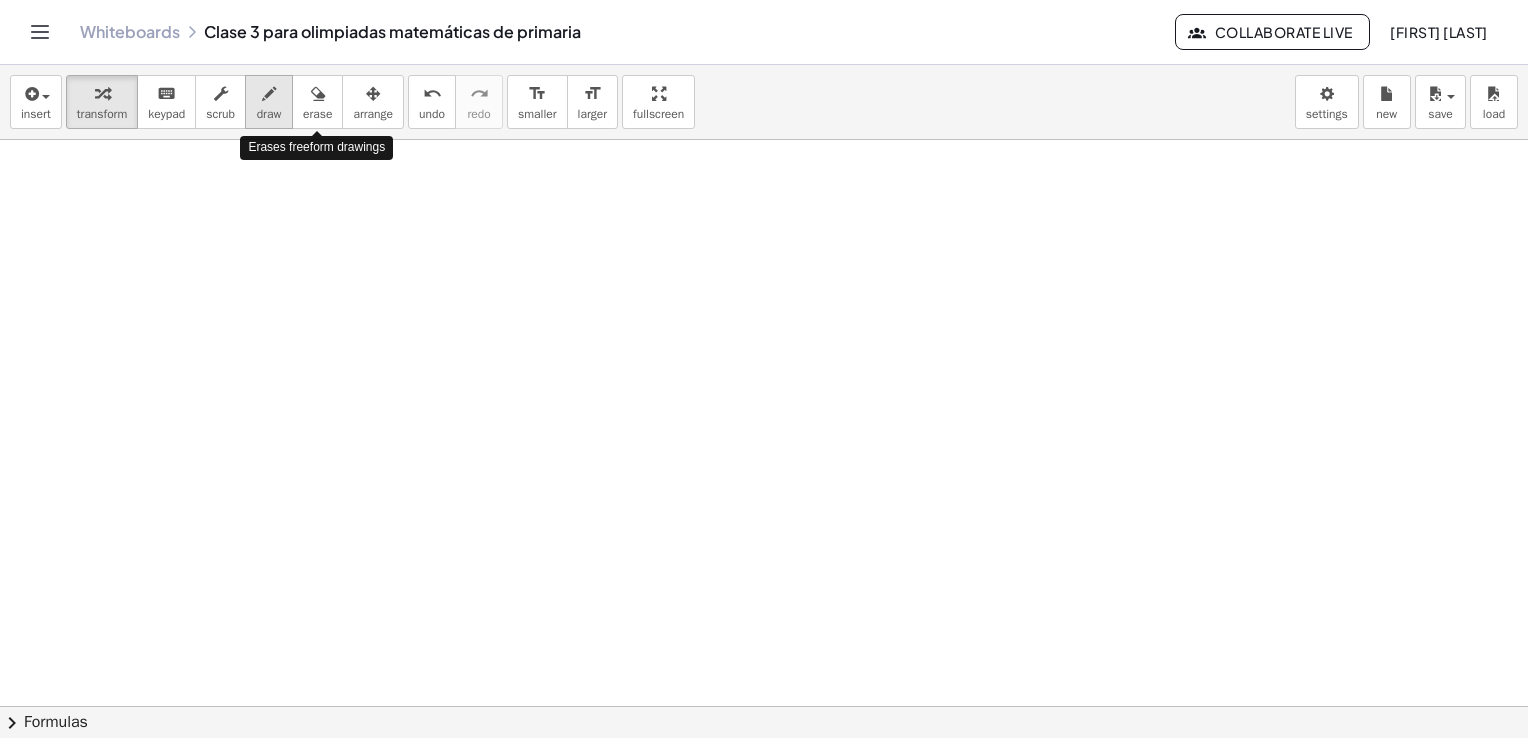 drag, startPoint x: 295, startPoint y: 114, endPoint x: 253, endPoint y: 113, distance: 42.0119 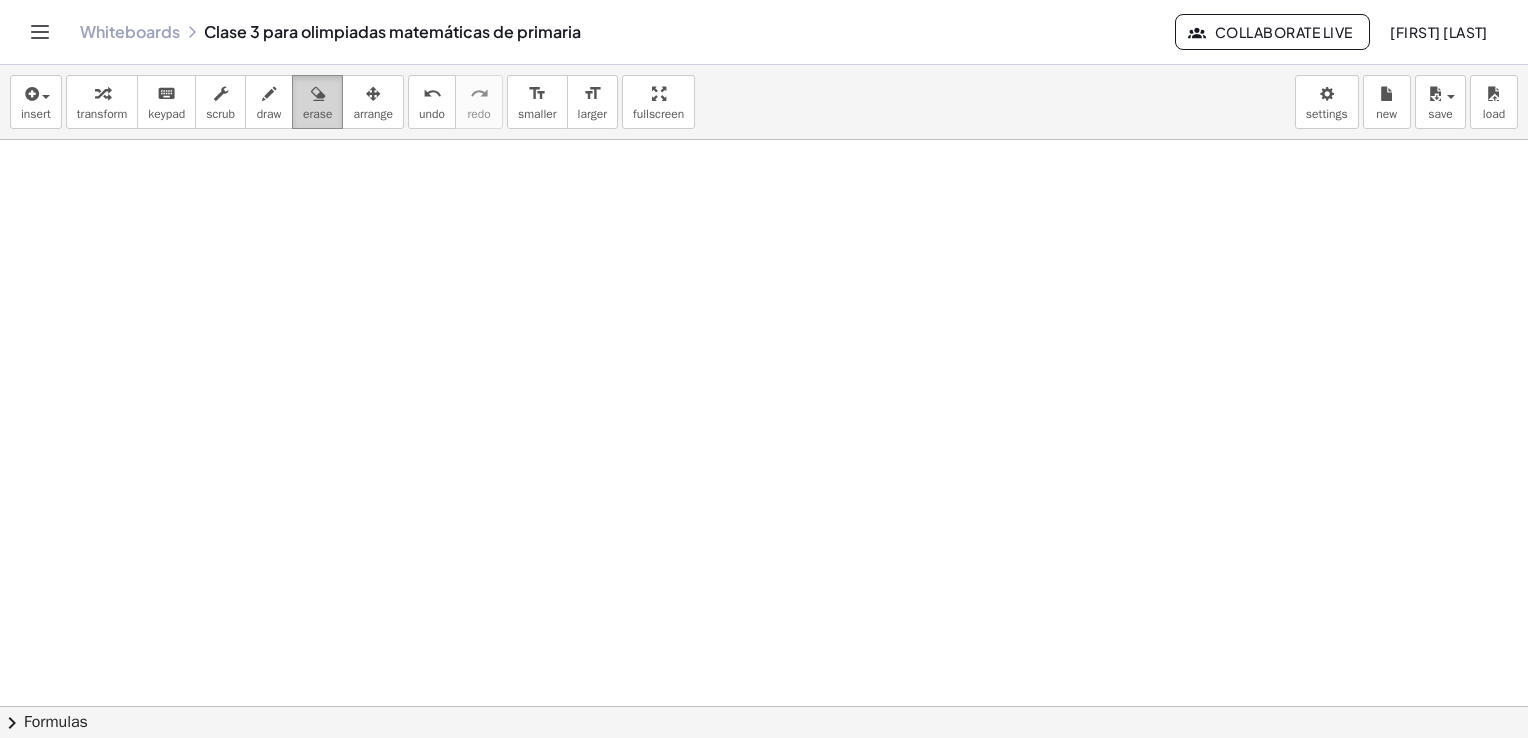 click on "erase" at bounding box center [317, 102] 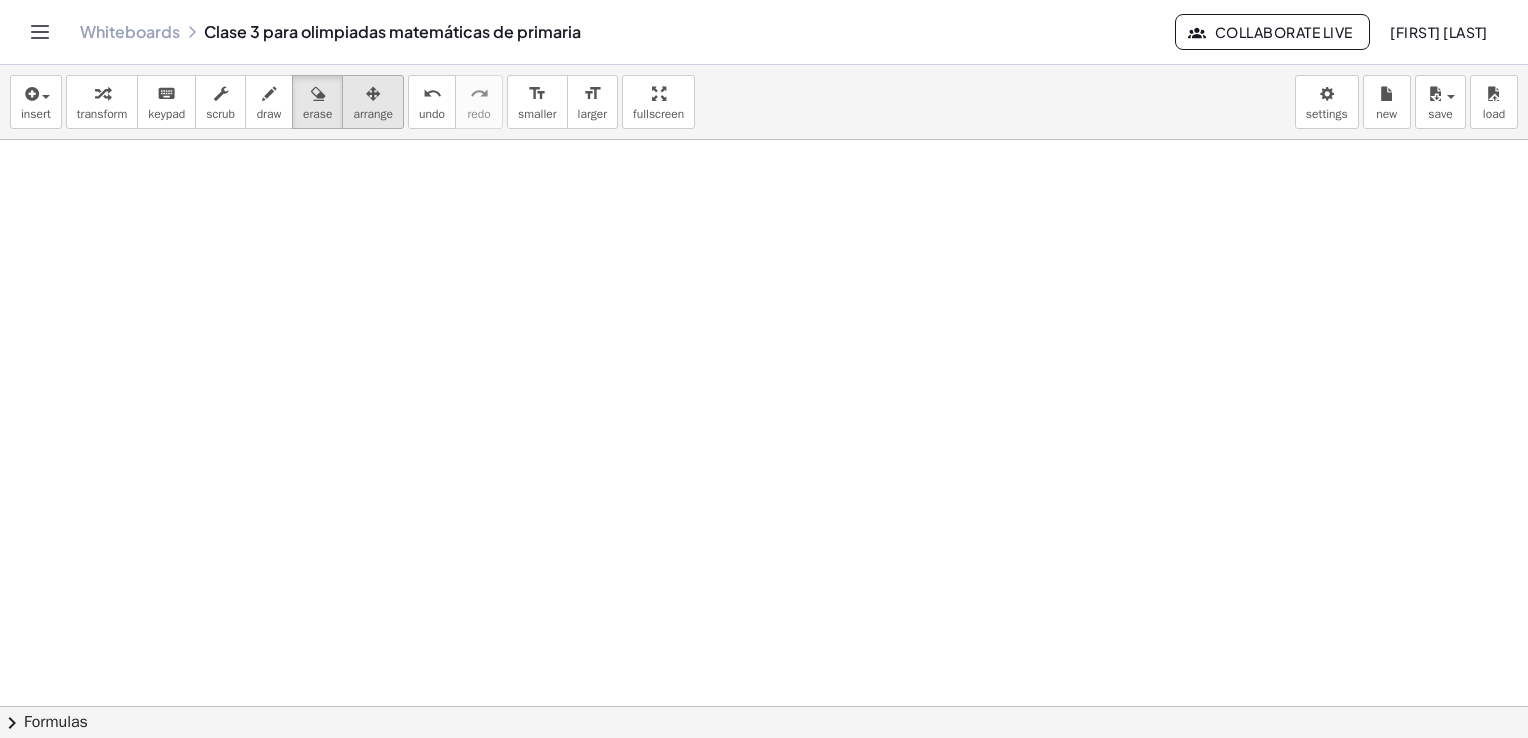 click at bounding box center (373, 93) 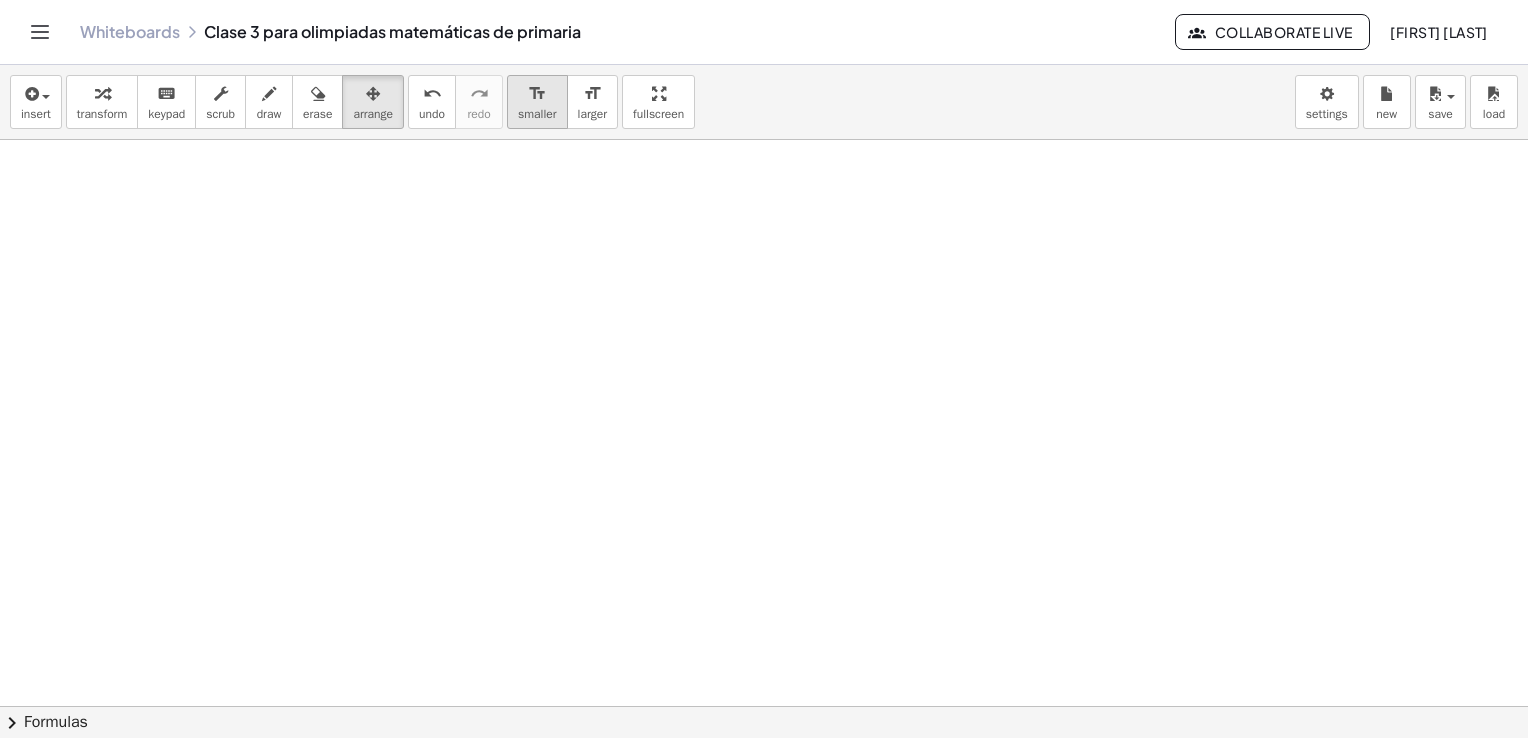 click on "smaller" at bounding box center [537, 114] 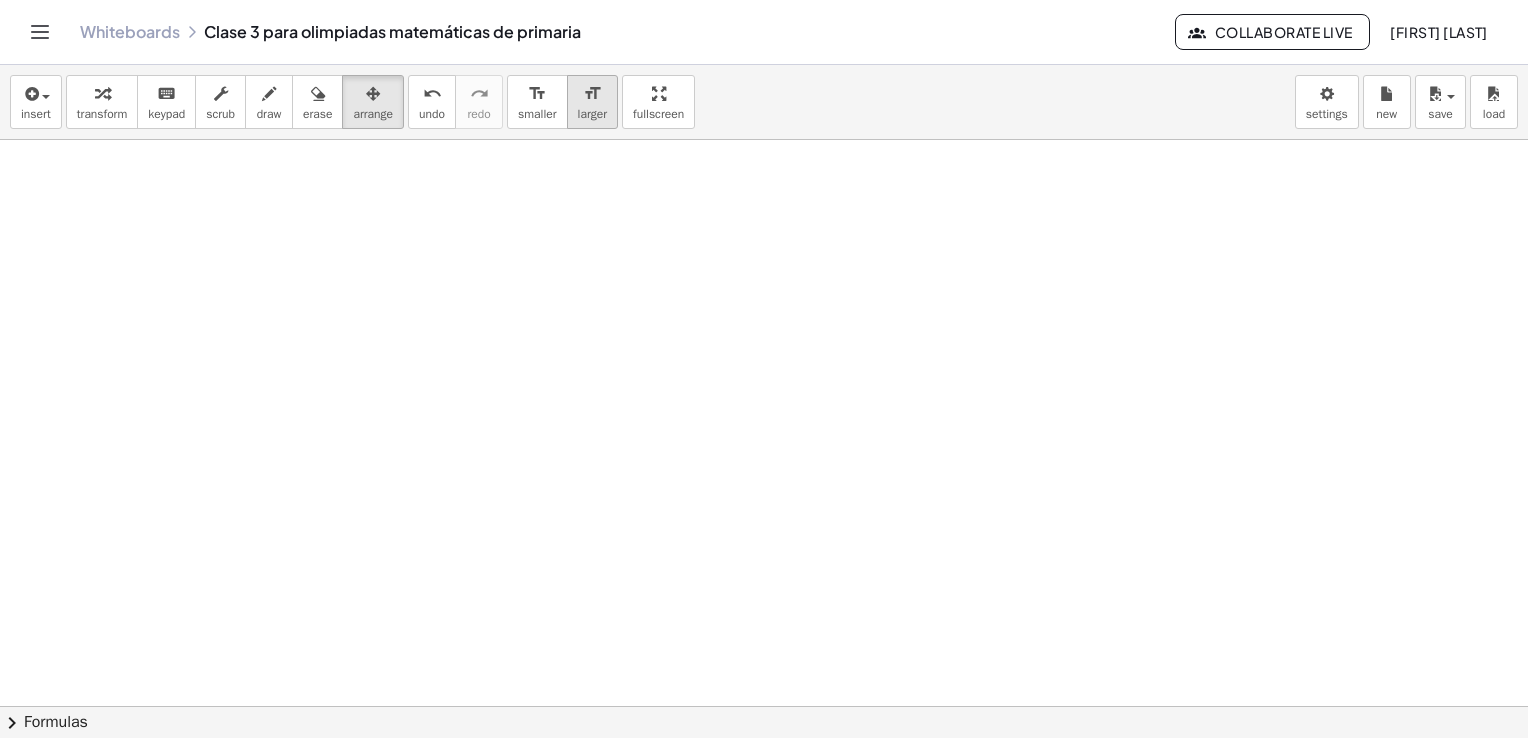 click on "larger" at bounding box center (592, 114) 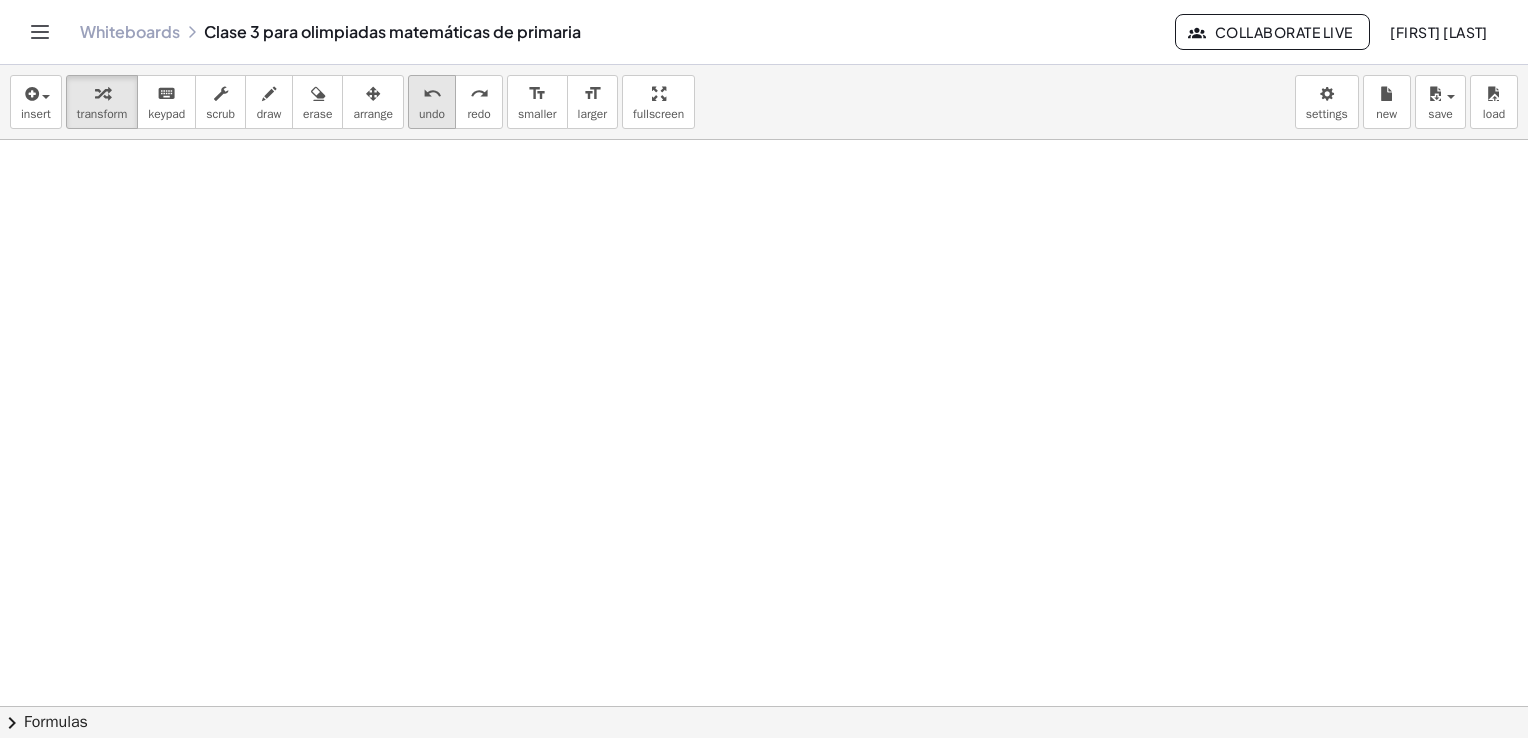 click on "undo undo" at bounding box center (432, 102) 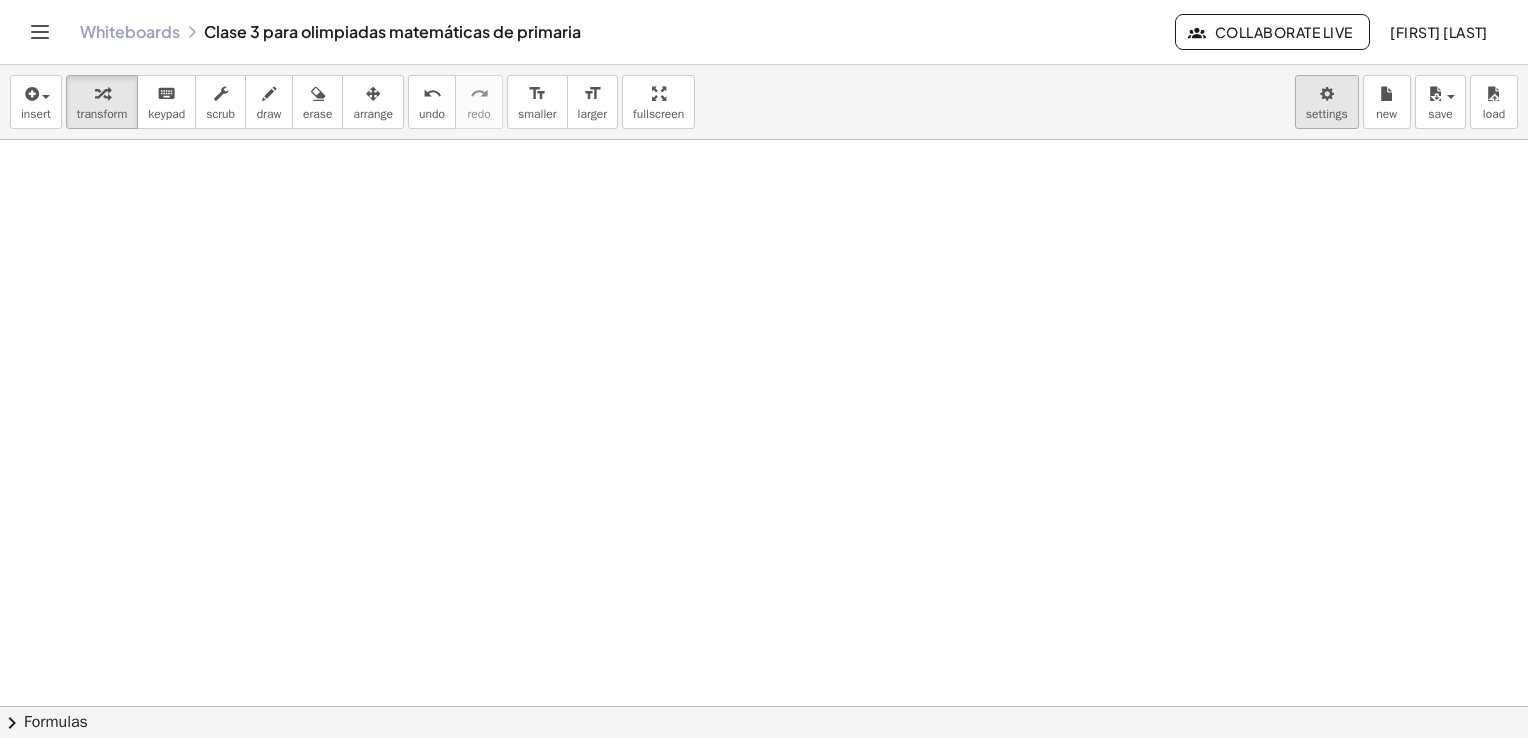 click on "Graspable Math Activities Whiteboards Classes Account v1.28.2 | Privacy policy © [YEAR] | Graspable, Inc. Whiteboards Clase 3 para olimpiadas matemáticas de primaria Collaborate Live [FIRST] [LAST]   insert select one: Math Expression Function Text Youtube Video Graphing Geometry Geometry 3D transform keyboard keypad scrub draw erase arrange undo undo redo redo format_size smaller format_size larger fullscreen load   save new settings × chevron_right  Formulas
Drag one side of a formula onto a highlighted expression on the canvas to apply it.
Quadratic Formula
+ · a · x 2 + · b · x + c = 0
⇔
x = · ( − b ± 2 √ ( + b 2 − · 4 · a · c ) ) · 2 · a
+ x 2 + · p · x + q = 0
⇔
x = −" at bounding box center [764, 369] 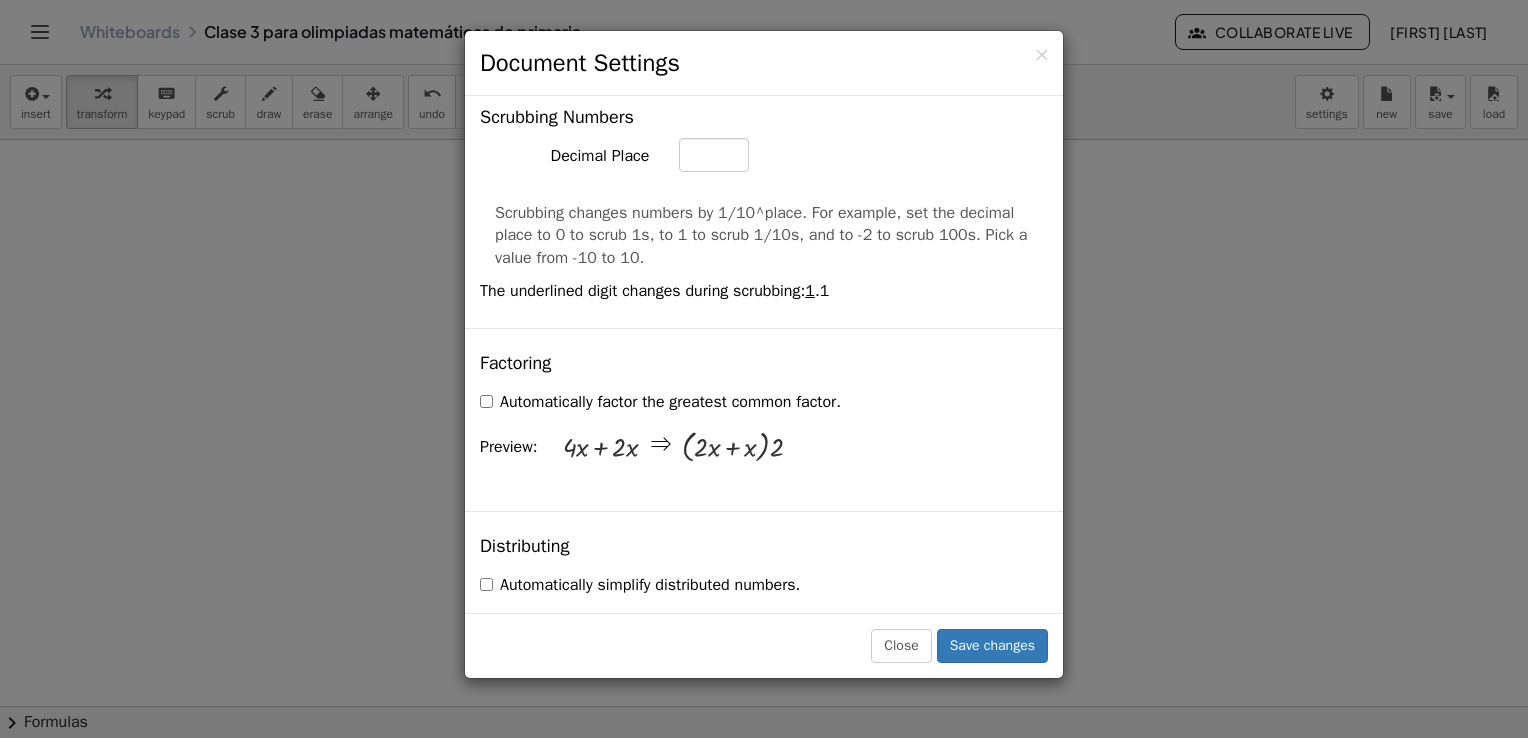 scroll, scrollTop: 1500, scrollLeft: 0, axis: vertical 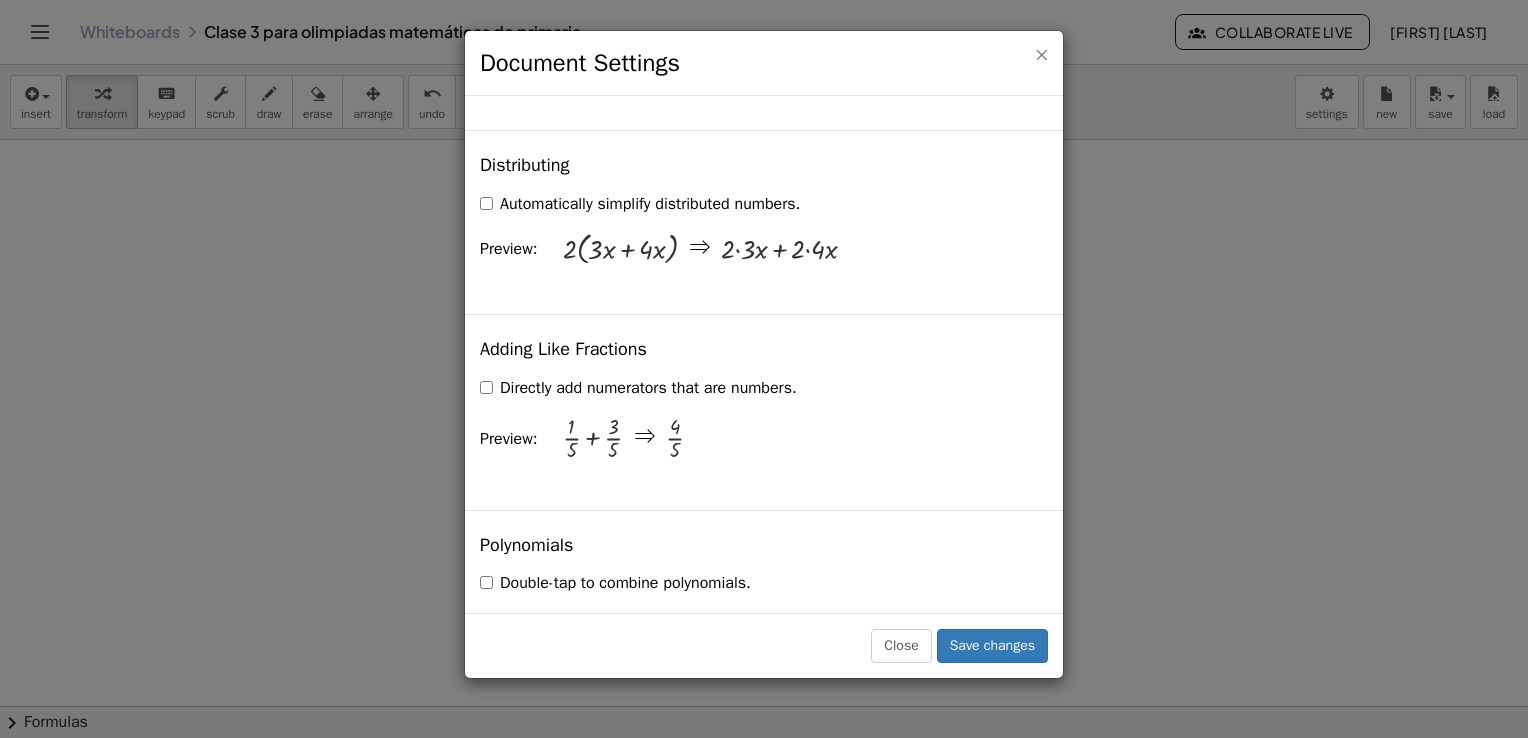 click on "×" at bounding box center [1041, 54] 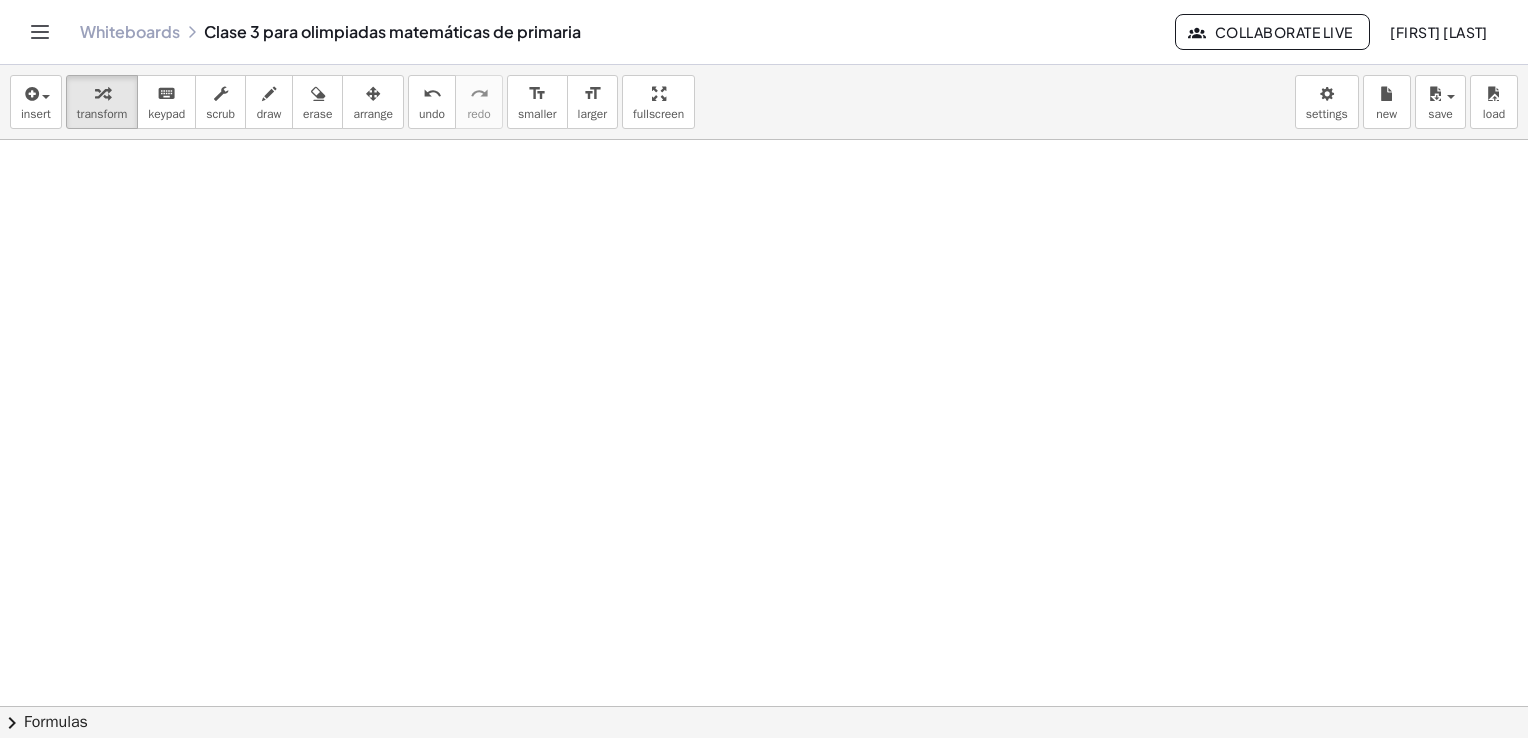 click at bounding box center [764, 707] 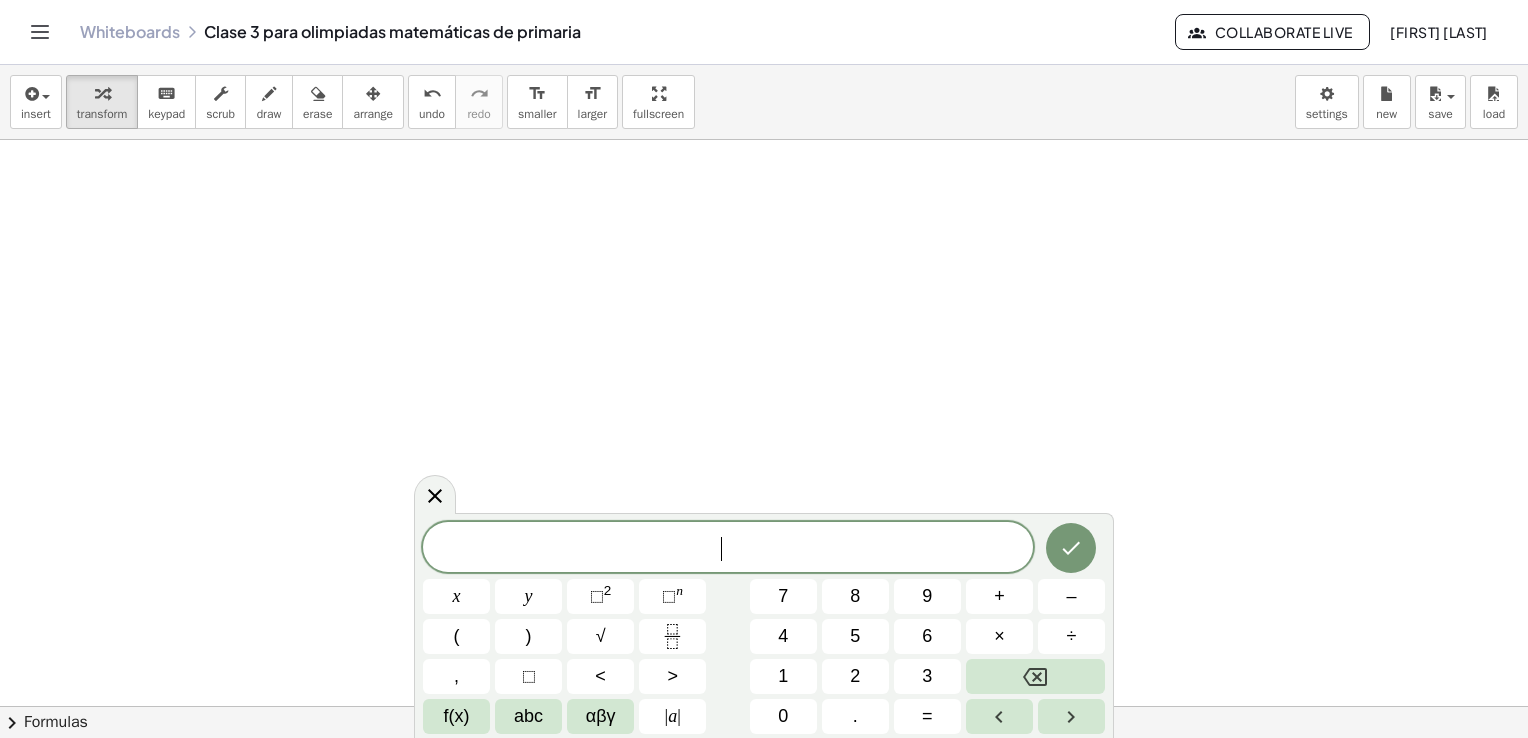 click 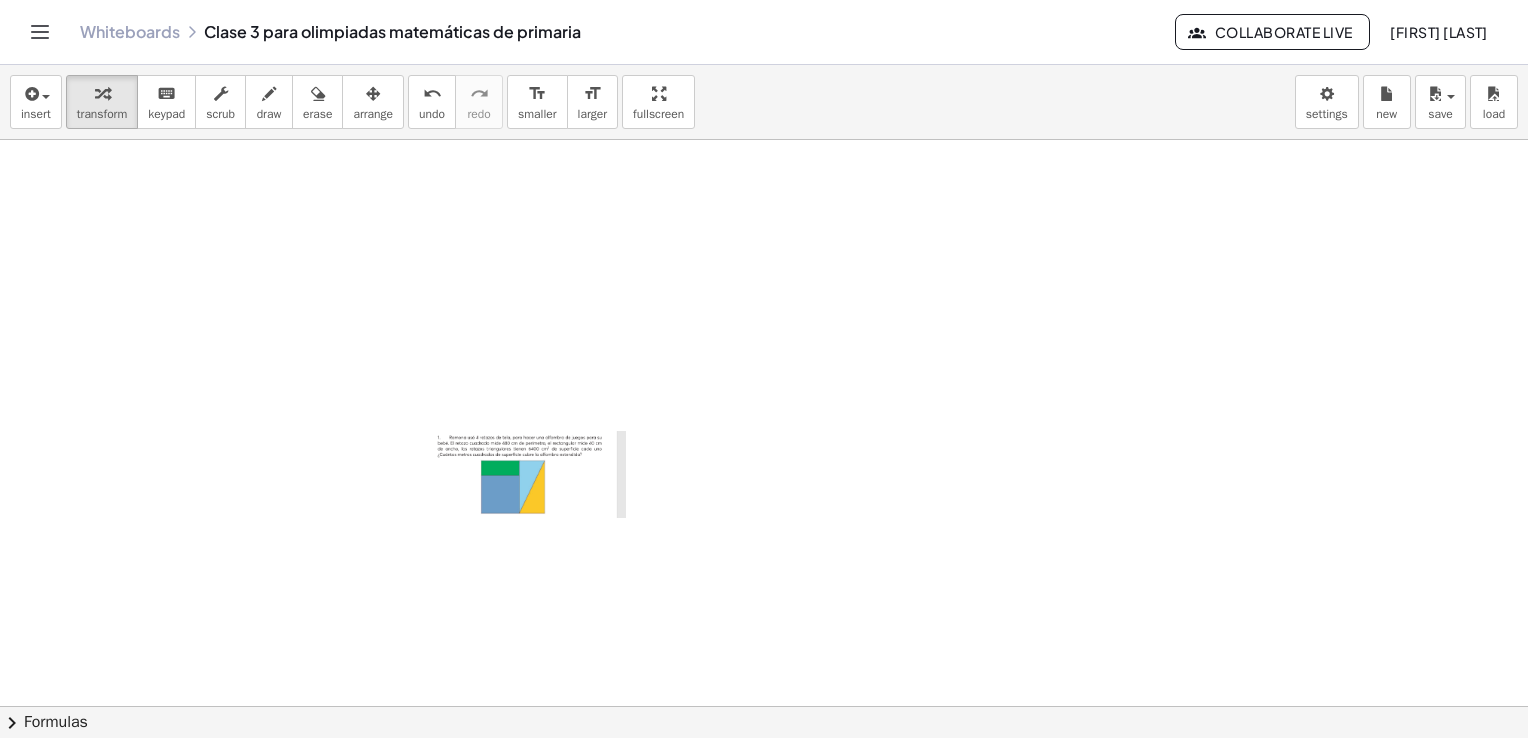 click at bounding box center [530, 475] 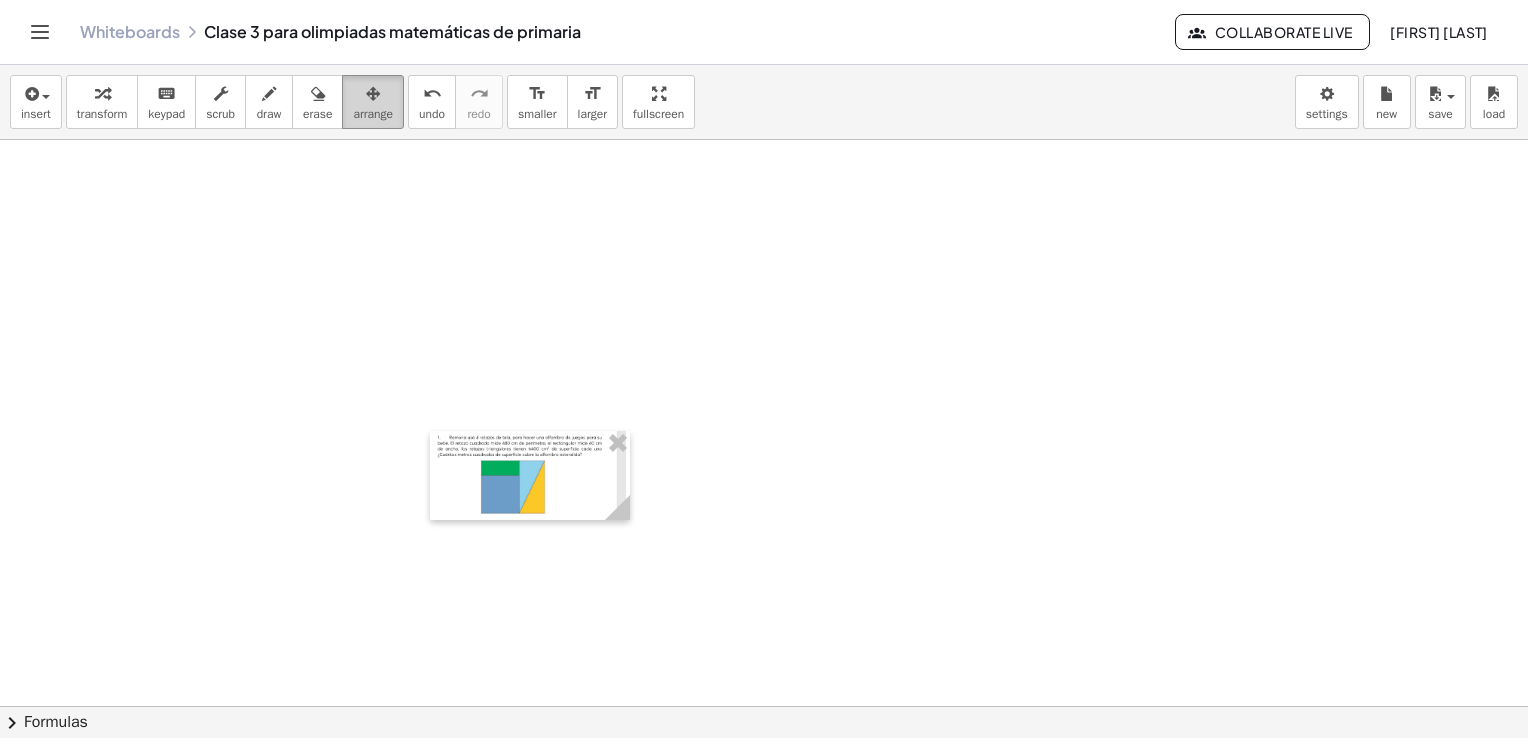 click on "arrange" at bounding box center (373, 114) 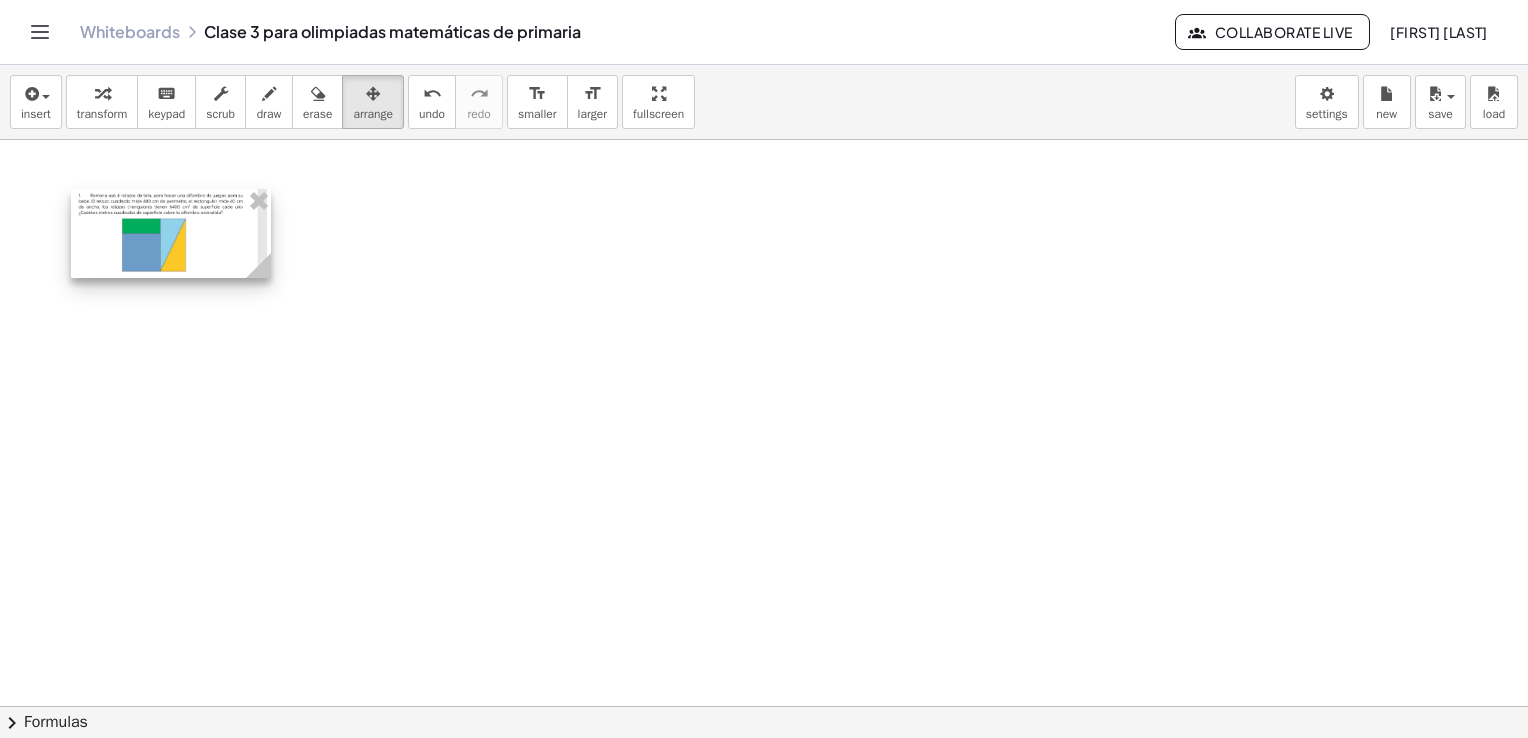 drag, startPoint x: 367, startPoint y: 422, endPoint x: 166, endPoint y: 247, distance: 266.50705 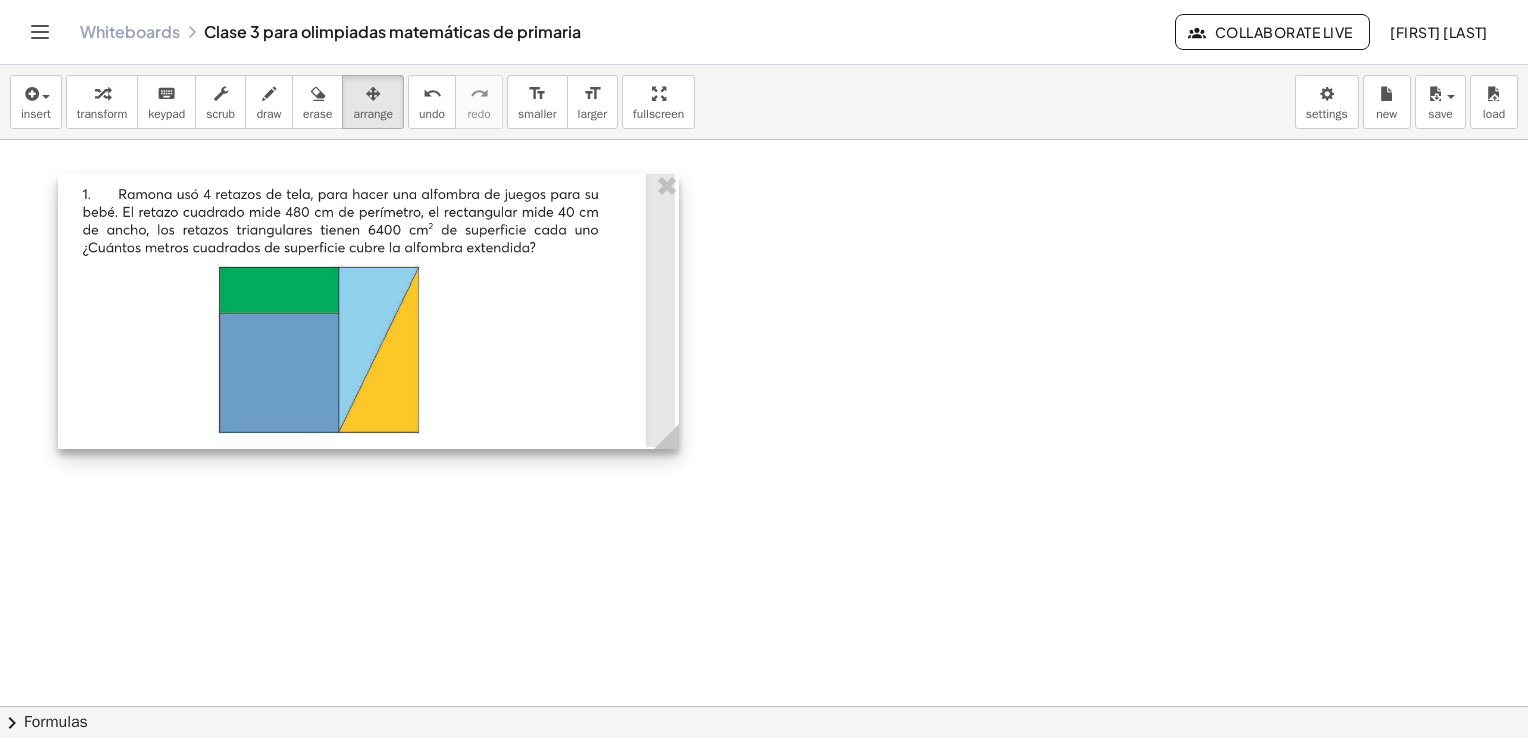 drag, startPoint x: 300, startPoint y: 295, endPoint x: 668, endPoint y: 542, distance: 443.2076 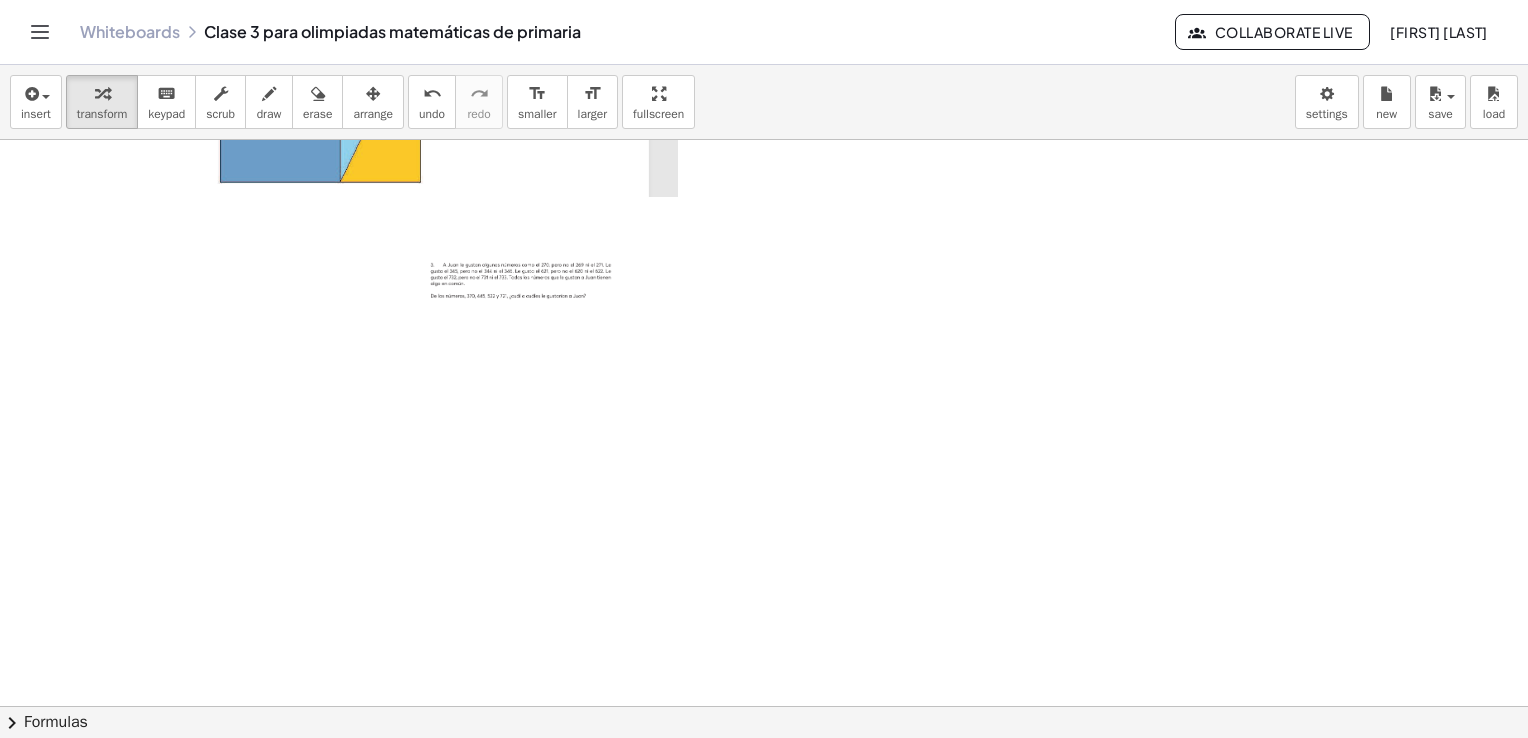 scroll, scrollTop: 300, scrollLeft: 0, axis: vertical 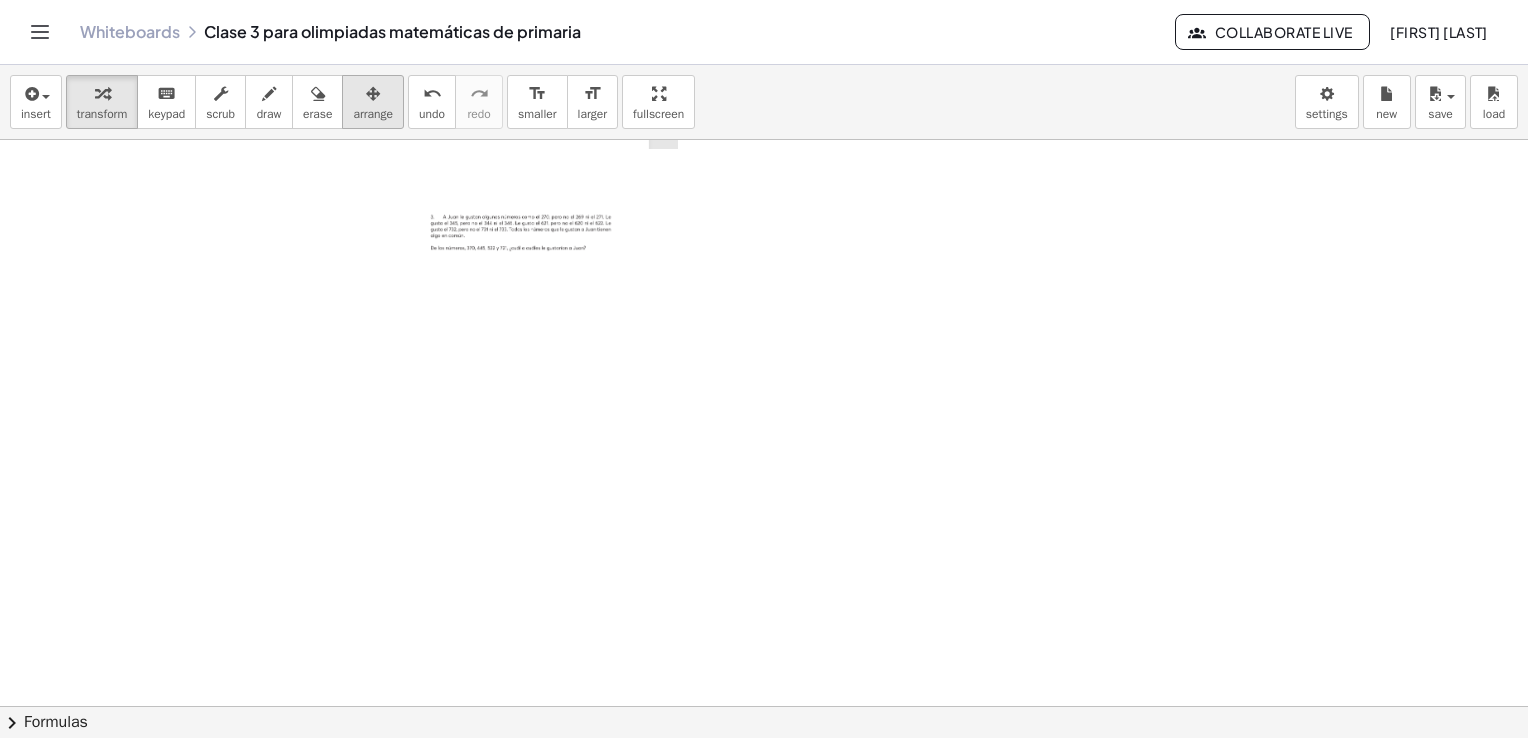 click on "arrange" at bounding box center (373, 114) 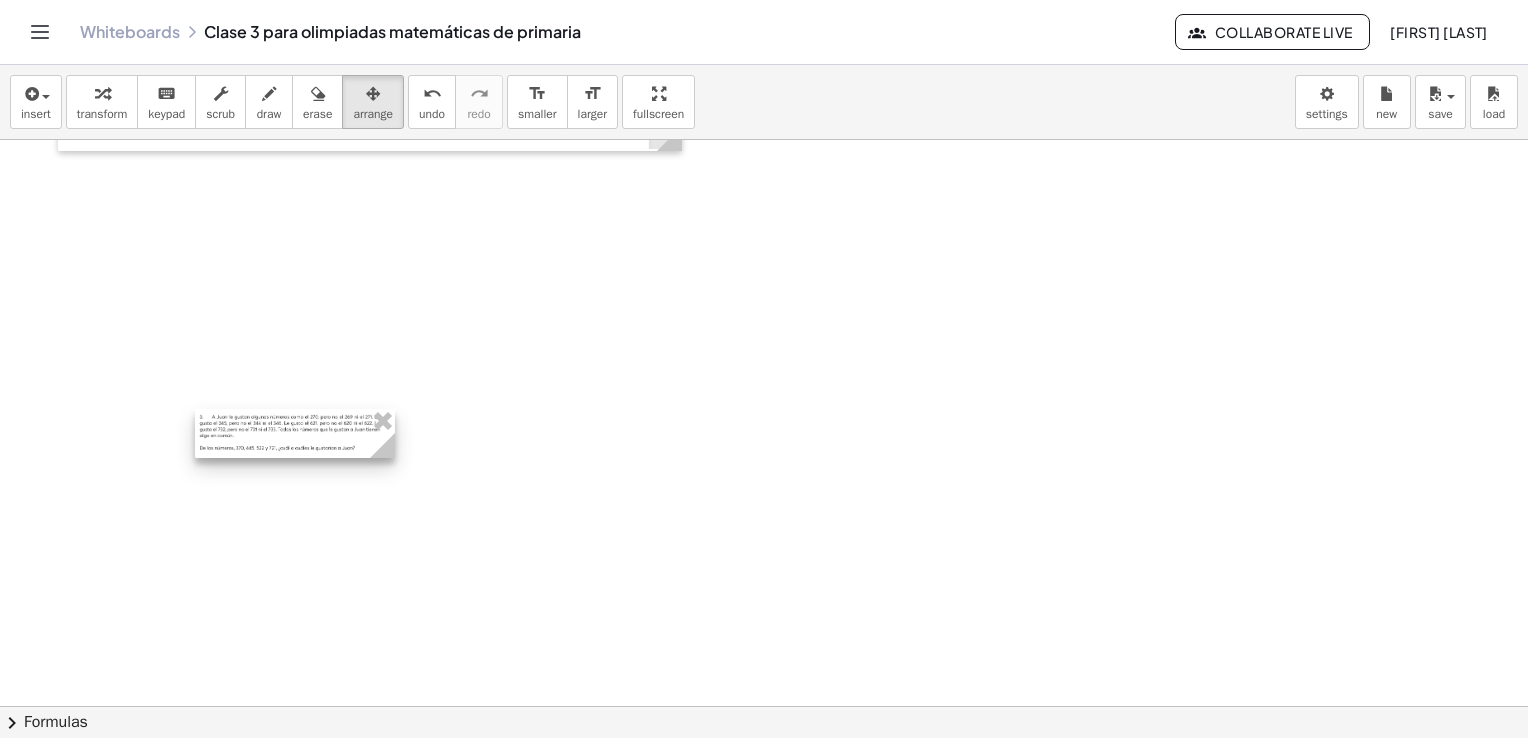 drag, startPoint x: 524, startPoint y: 234, endPoint x: 267, endPoint y: 350, distance: 281.9663 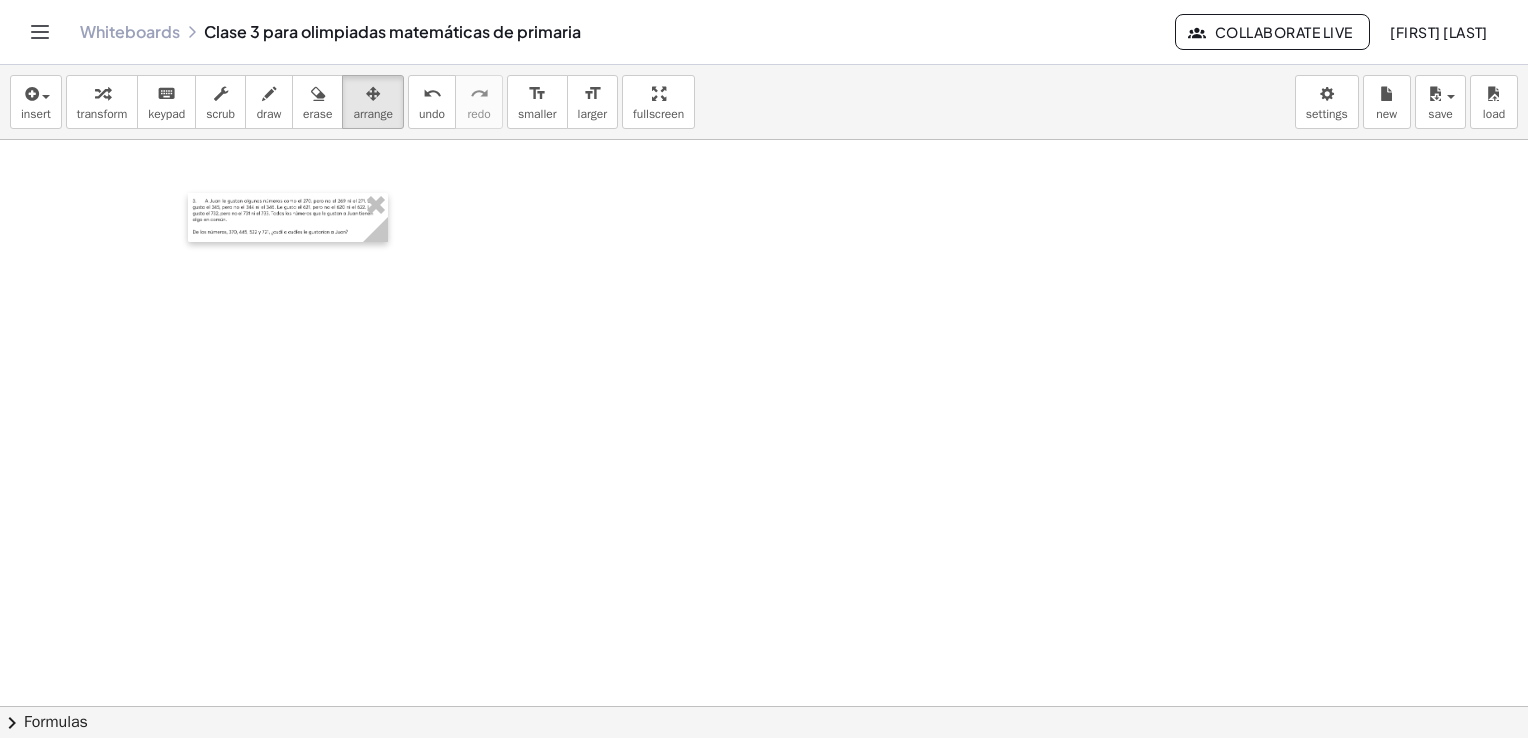 scroll, scrollTop: 567, scrollLeft: 0, axis: vertical 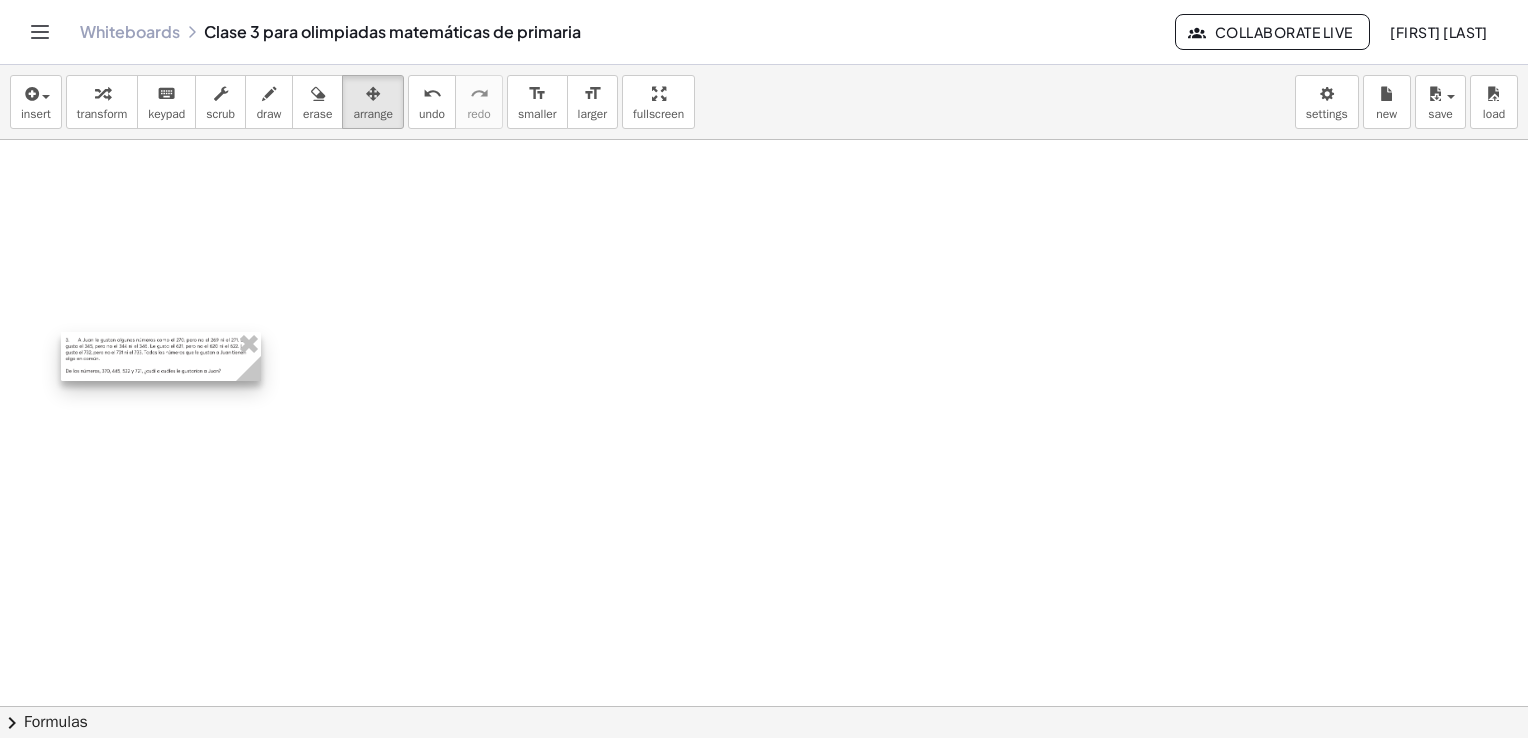drag, startPoint x: 294, startPoint y: 190, endPoint x: 174, endPoint y: 353, distance: 202.408 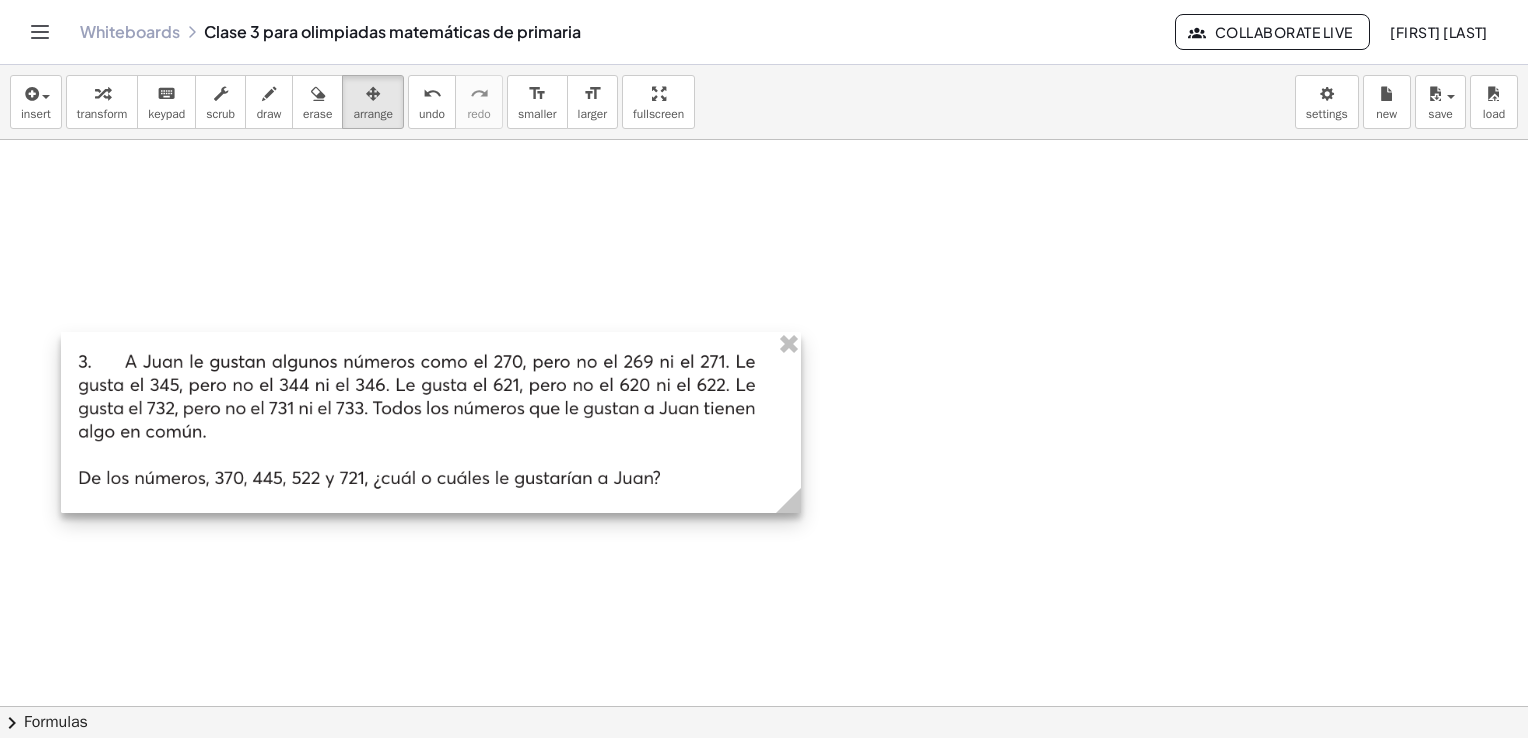 drag, startPoint x: 255, startPoint y: 377, endPoint x: 724, endPoint y: 574, distance: 508.6944 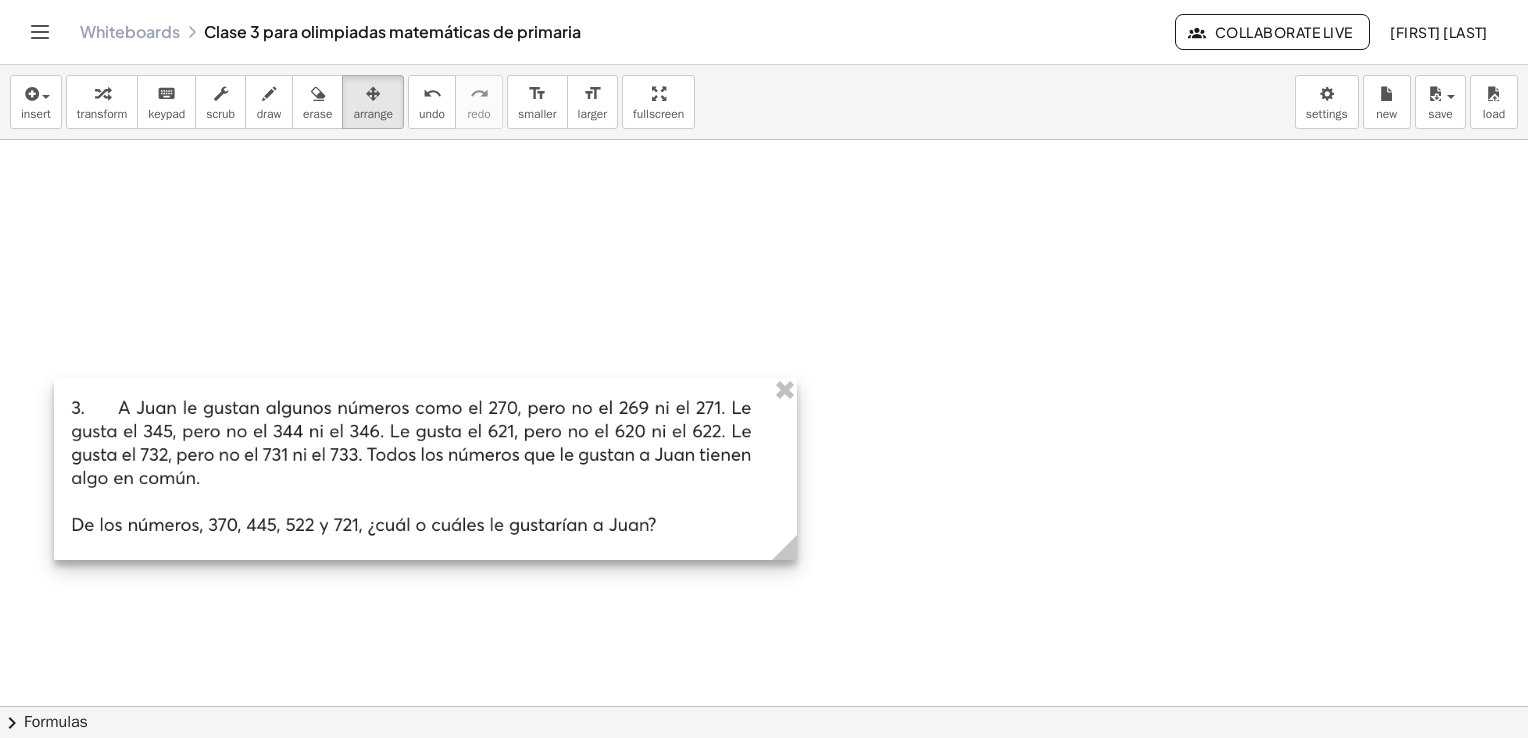 drag, startPoint x: 499, startPoint y: 455, endPoint x: 488, endPoint y: 520, distance: 65.9242 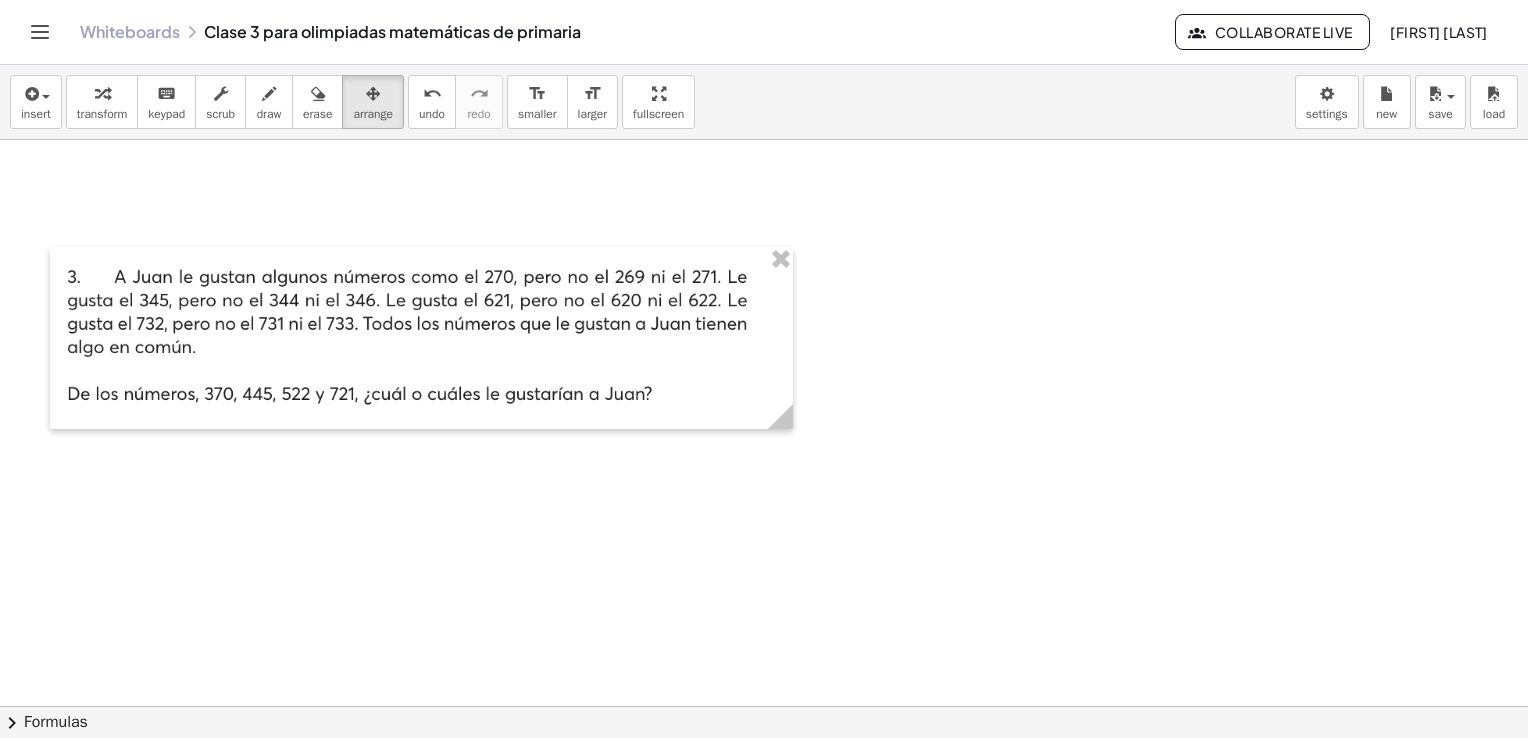 scroll, scrollTop: 700, scrollLeft: 0, axis: vertical 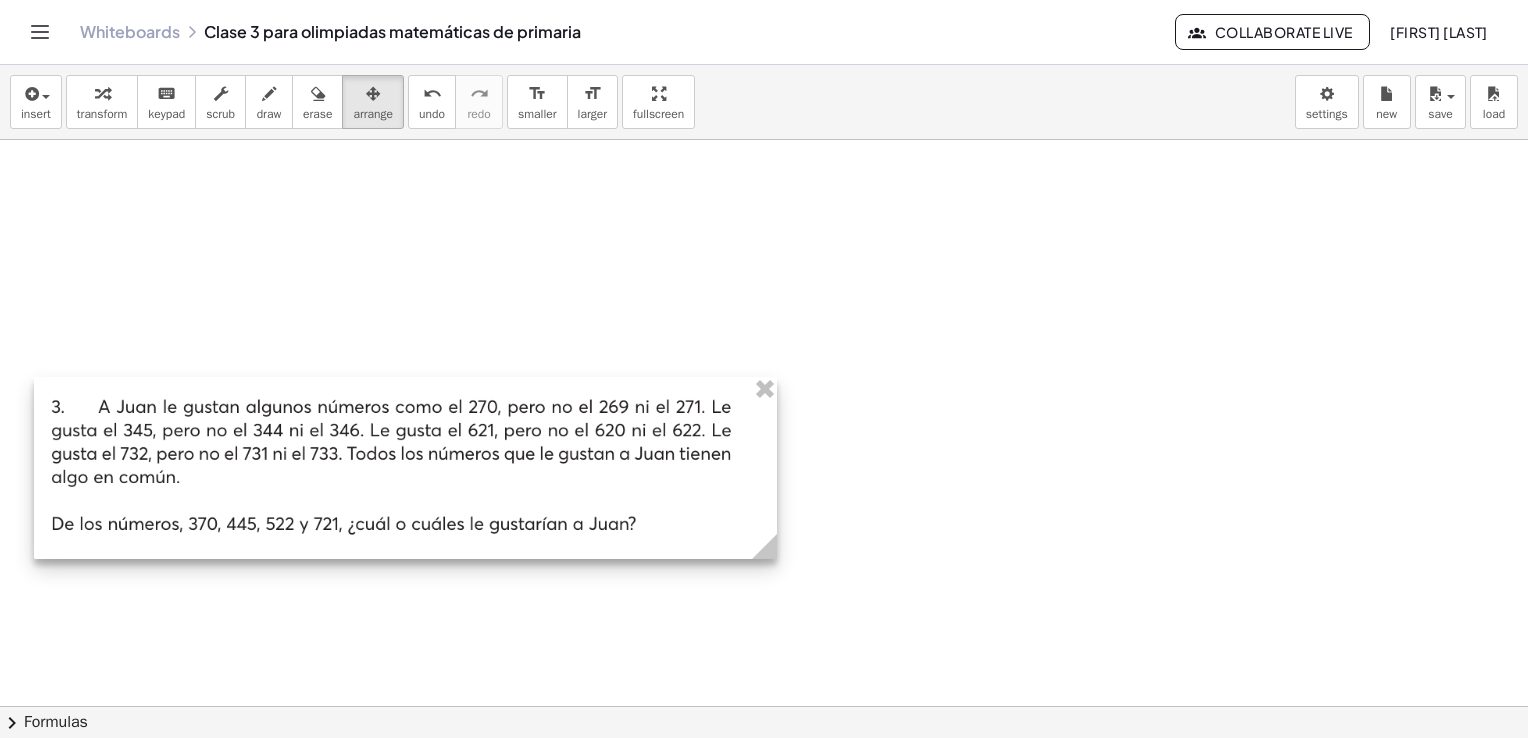 drag, startPoint x: 419, startPoint y: 334, endPoint x: 403, endPoint y: 446, distance: 113.137085 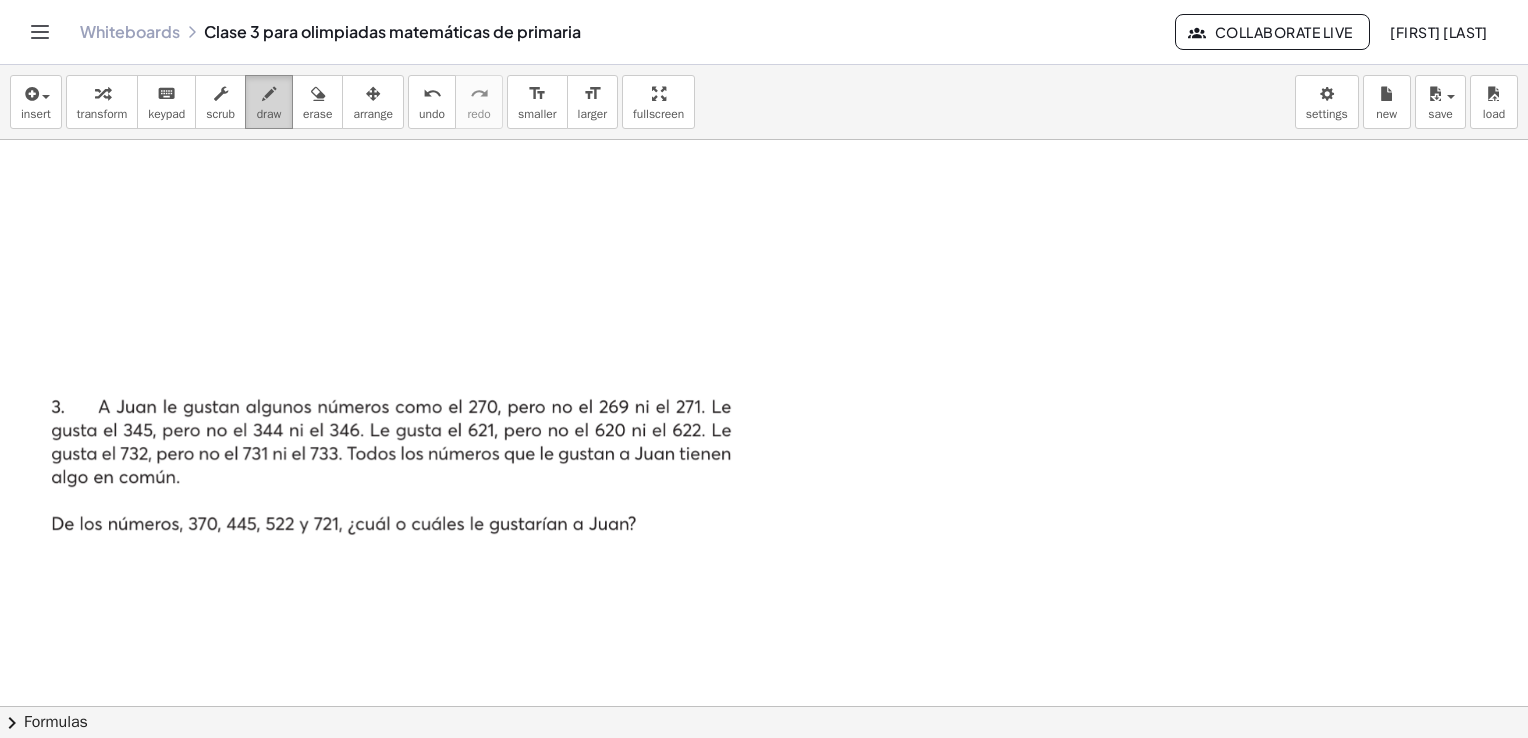 click on "draw" at bounding box center [269, 114] 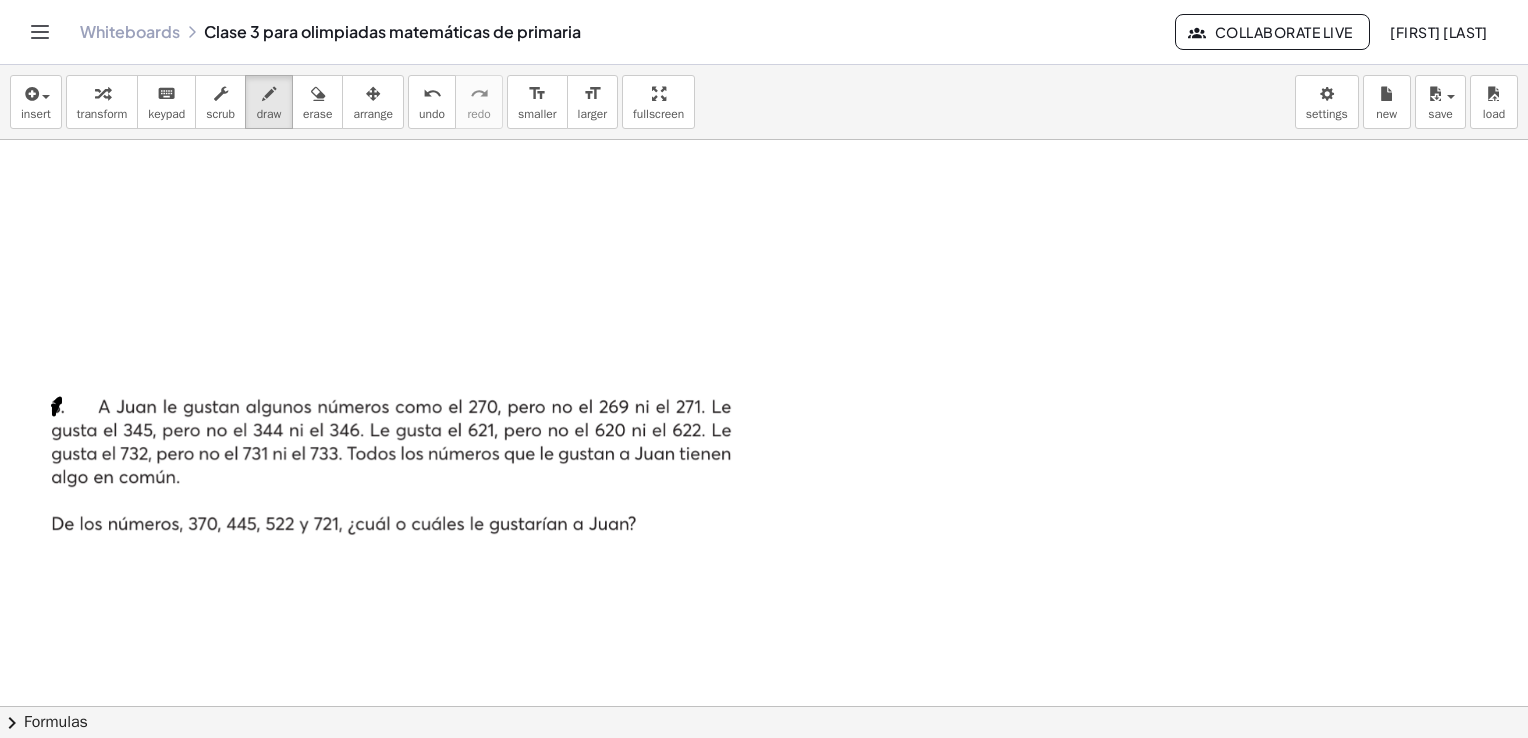click at bounding box center (764, 291) 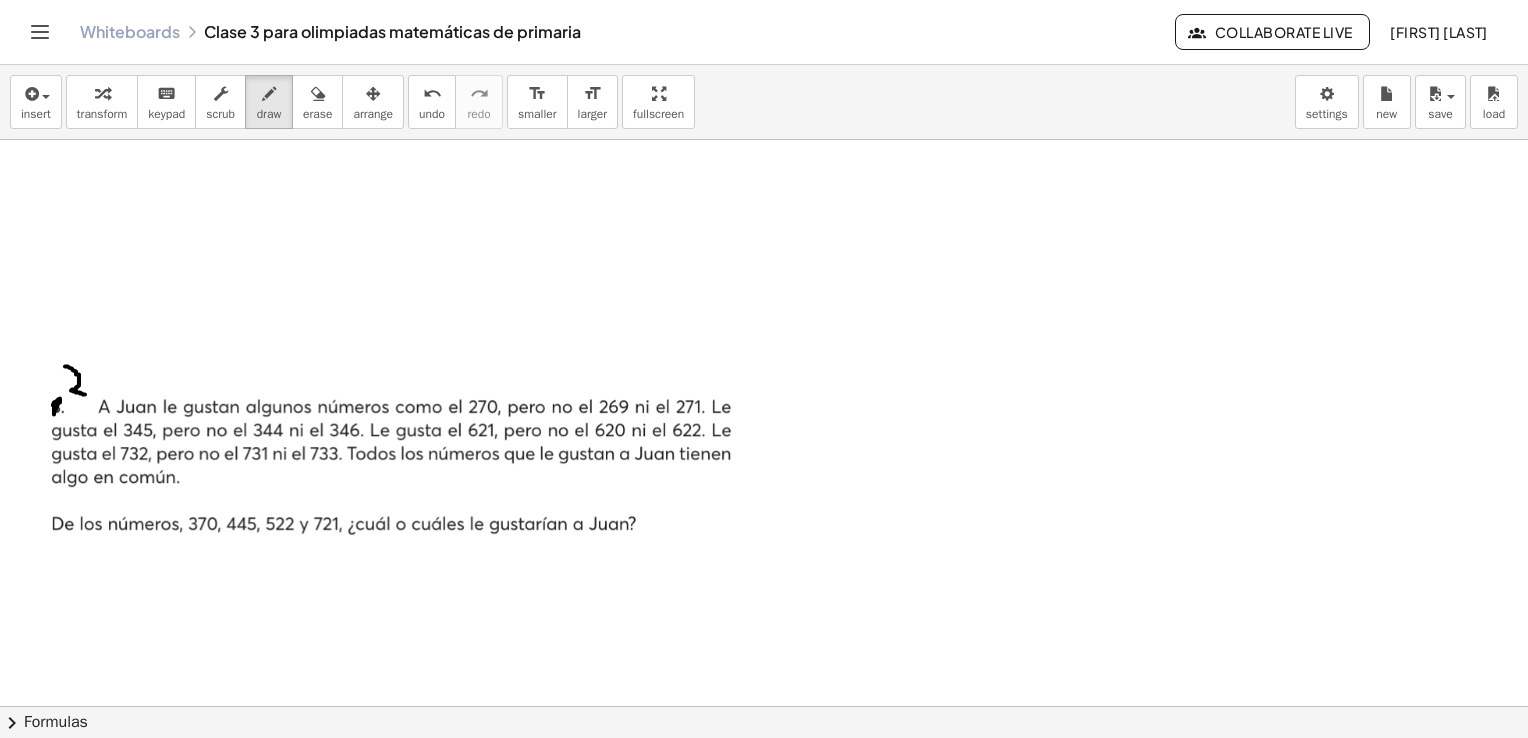 drag, startPoint x: 65, startPoint y: 366, endPoint x: 85, endPoint y: 394, distance: 34.4093 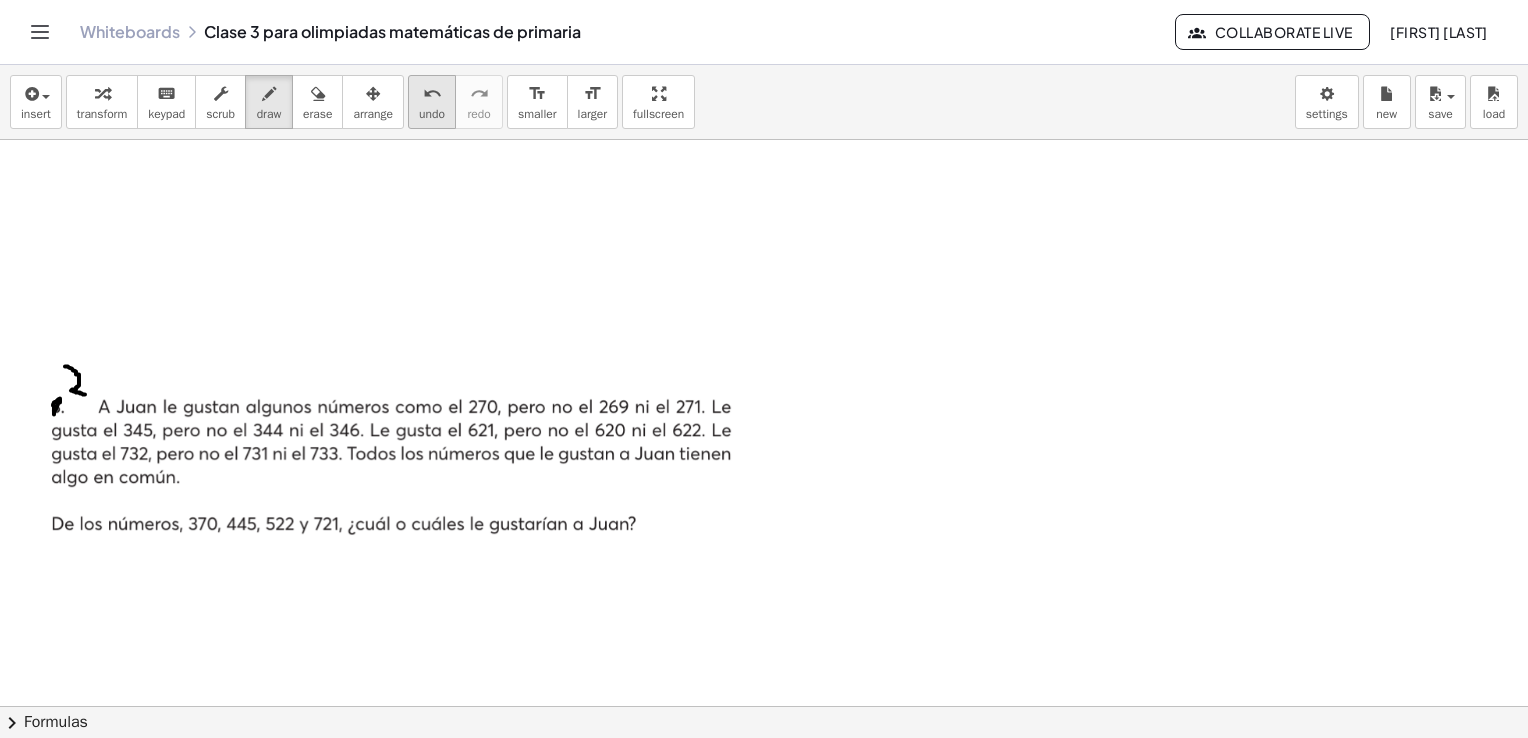 click on "undo" at bounding box center (432, 114) 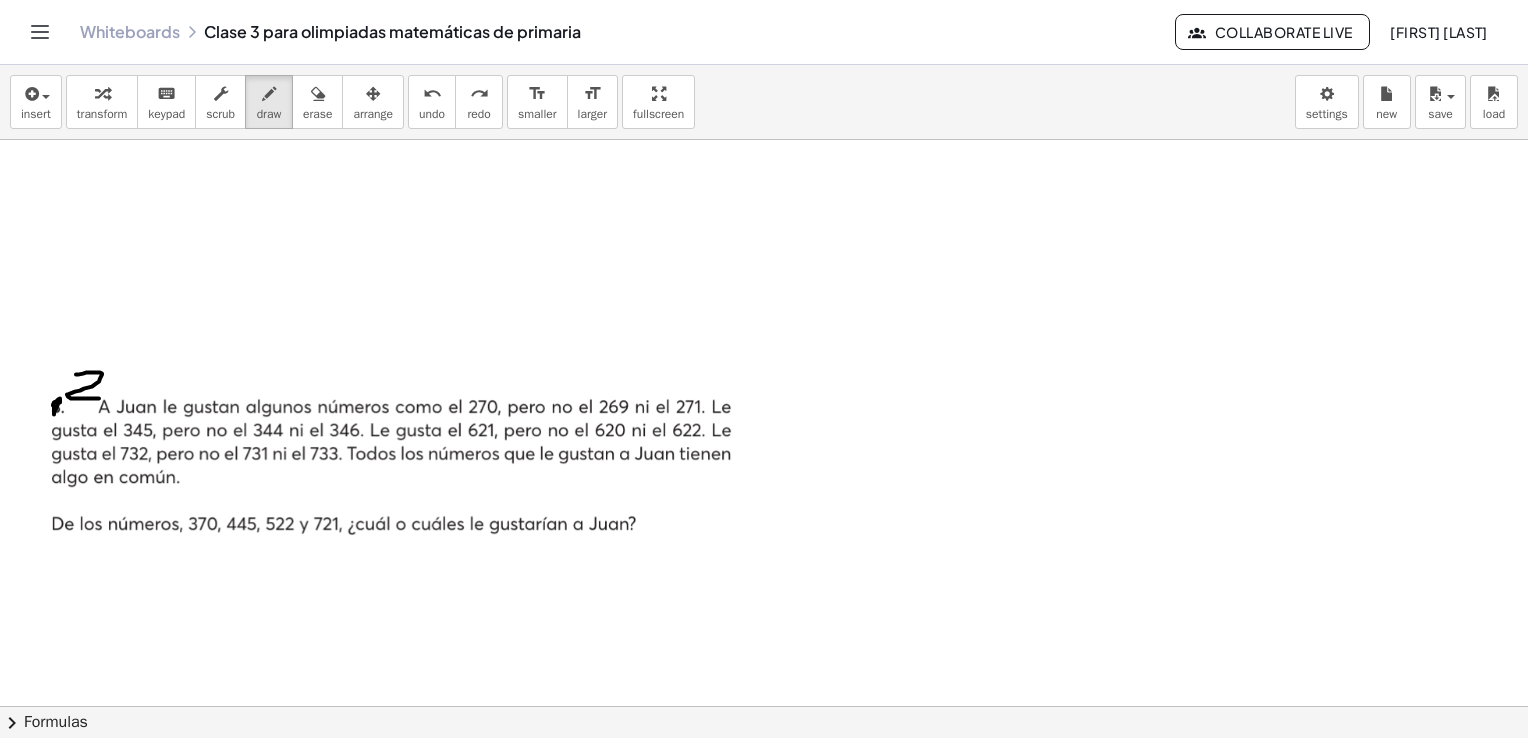 drag, startPoint x: 76, startPoint y: 374, endPoint x: 100, endPoint y: 398, distance: 33.941124 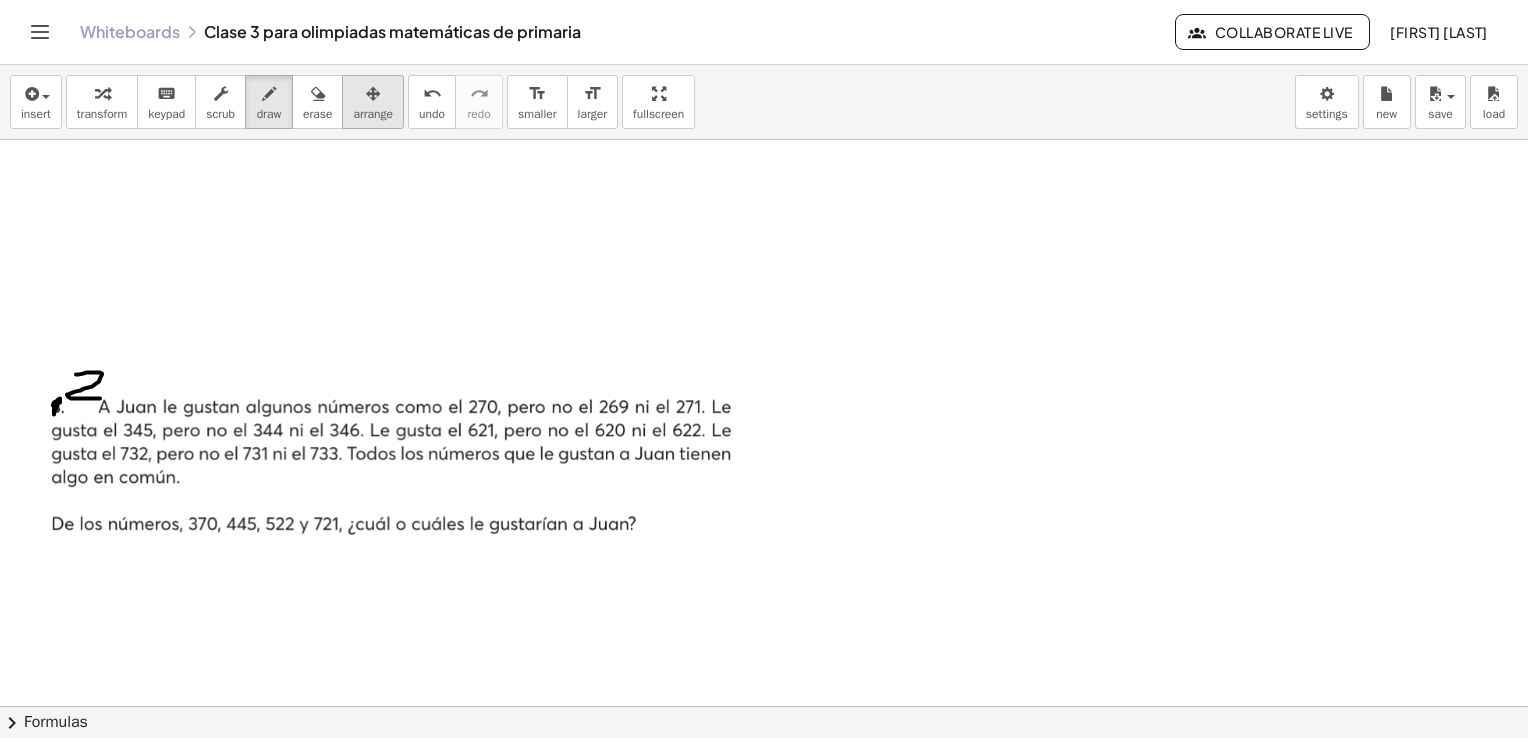 drag, startPoint x: 384, startPoint y: 108, endPoint x: 384, endPoint y: 122, distance: 14 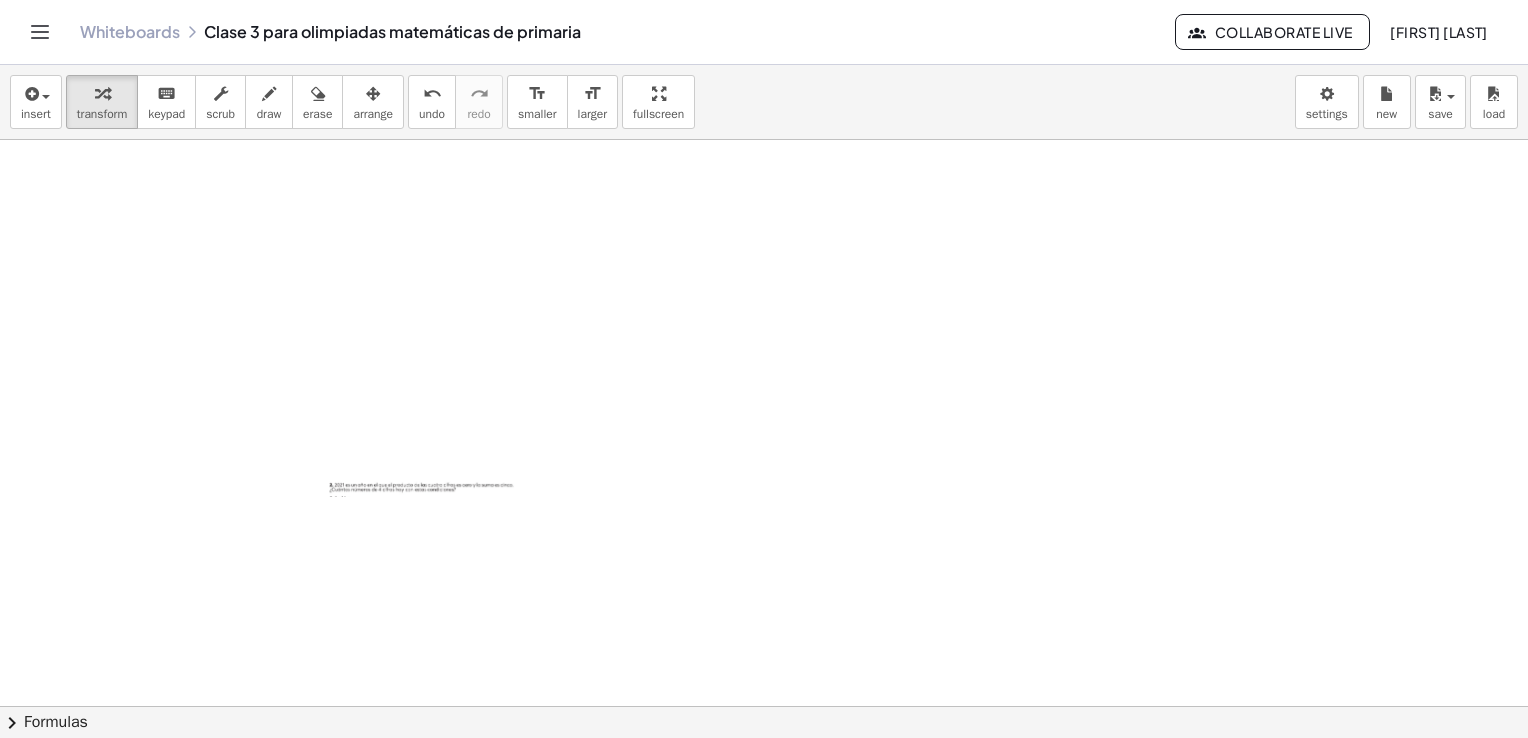 scroll, scrollTop: 1434, scrollLeft: 0, axis: vertical 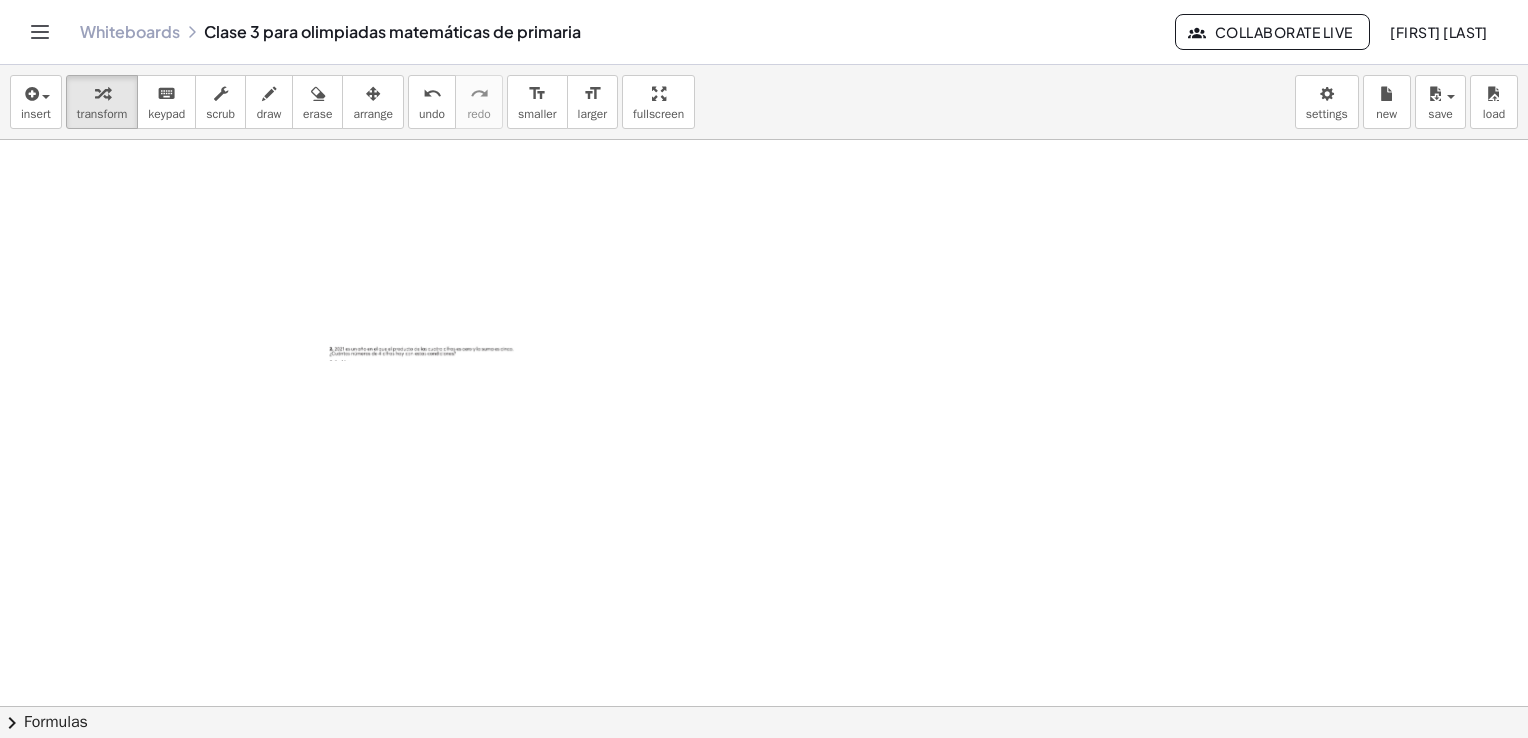 click at bounding box center (764, -160) 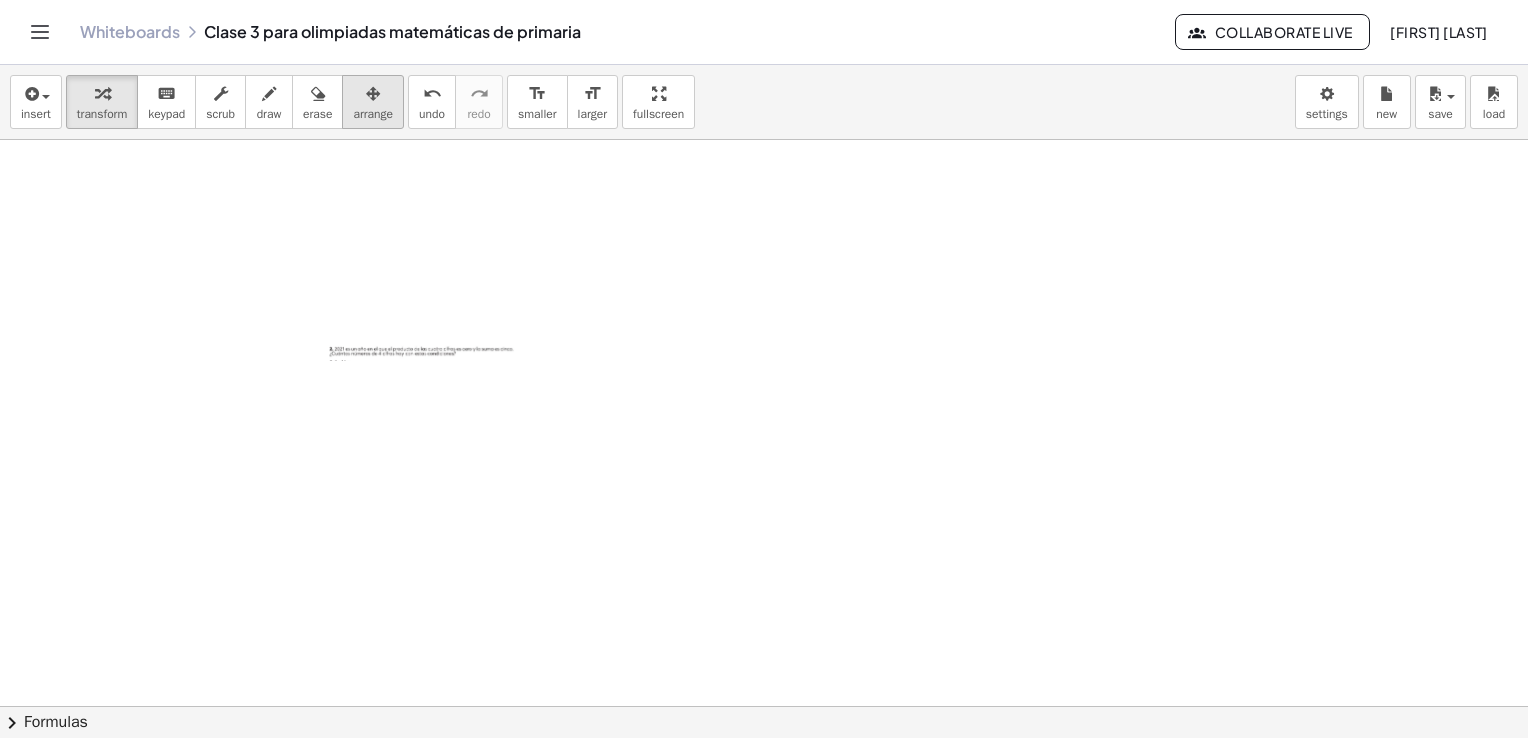 click at bounding box center (373, 93) 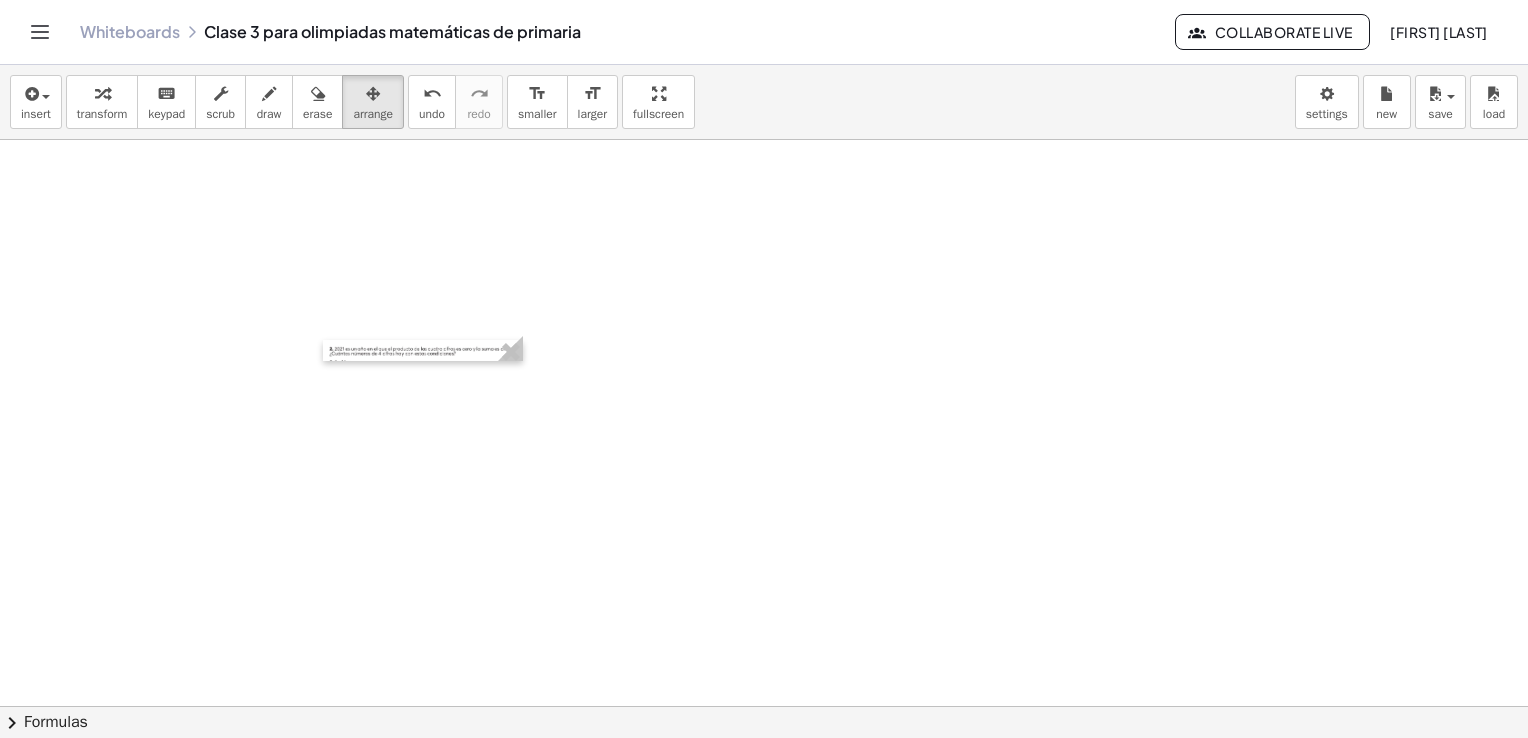 click at bounding box center (423, 350) 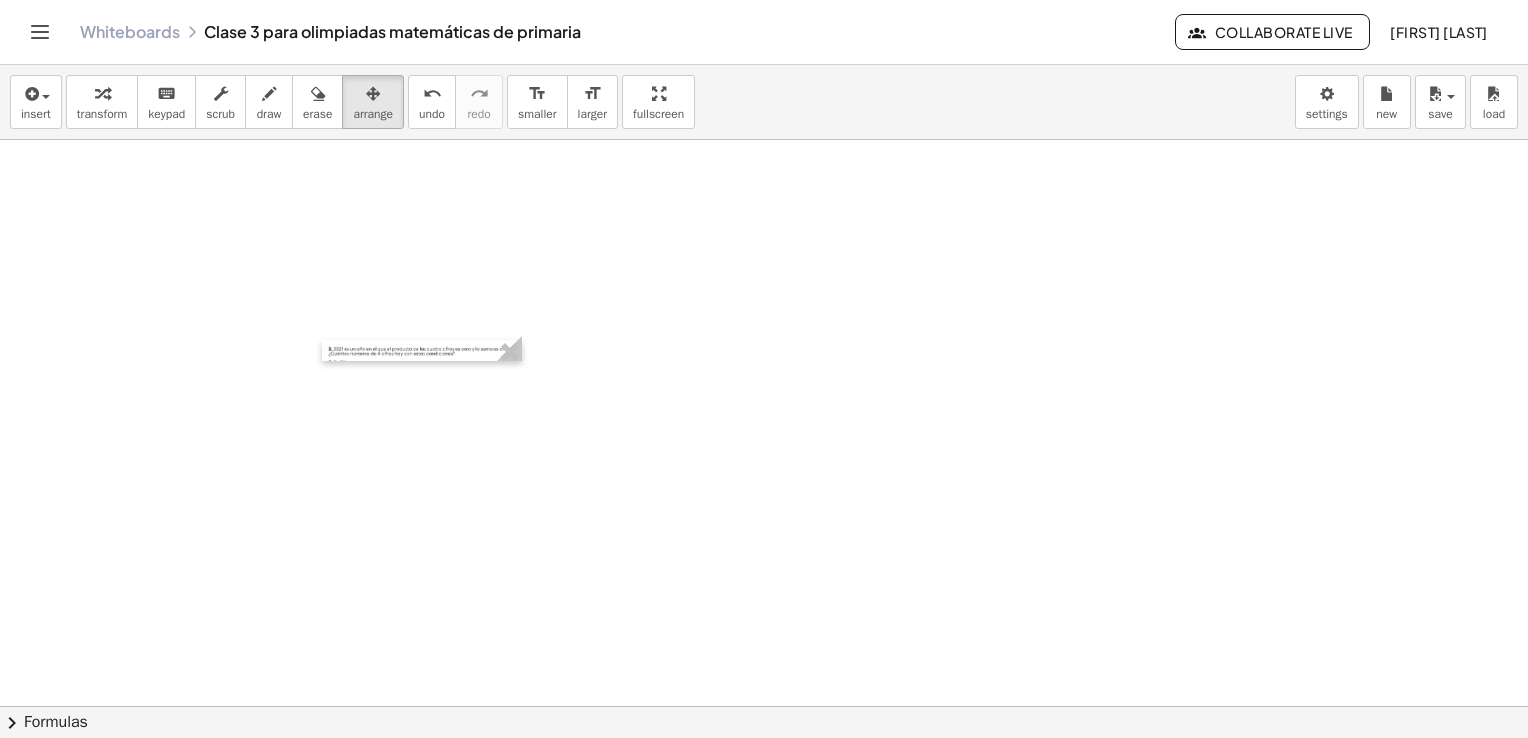 drag, startPoint x: 520, startPoint y: 355, endPoint x: 516, endPoint y: 390, distance: 35.22783 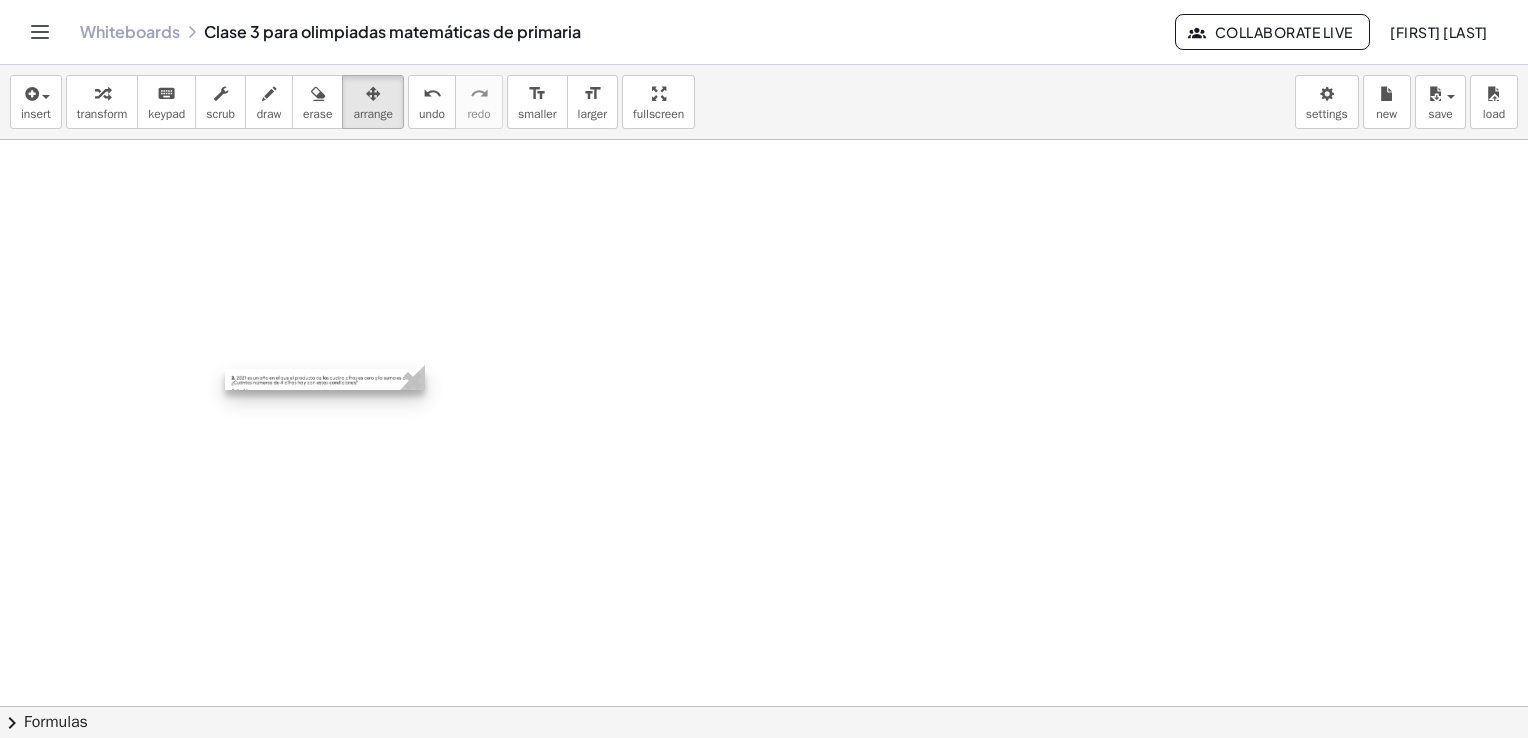 drag, startPoint x: 447, startPoint y: 348, endPoint x: 353, endPoint y: 380, distance: 99.29753 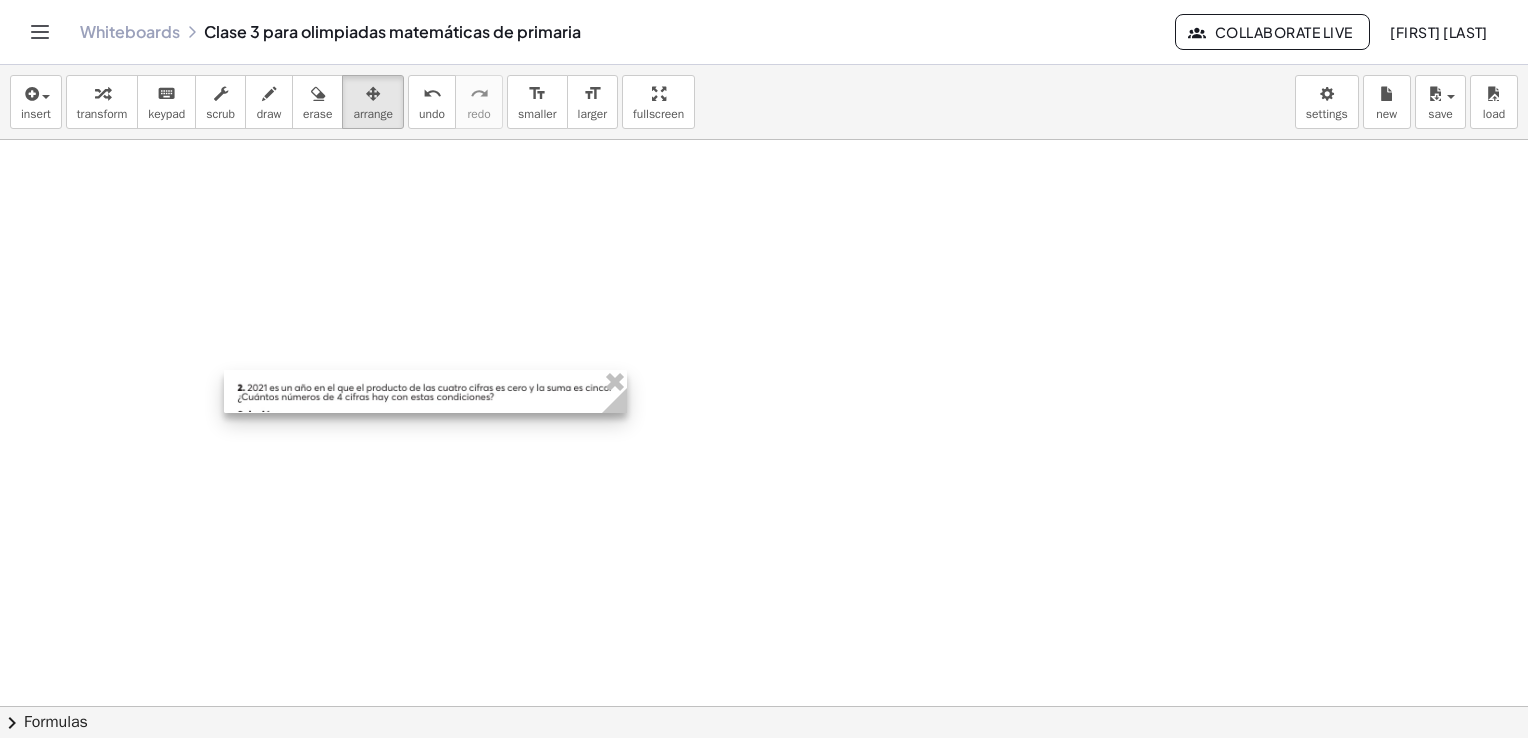 drag, startPoint x: 428, startPoint y: 380, endPoint x: 671, endPoint y: 562, distance: 303.60007 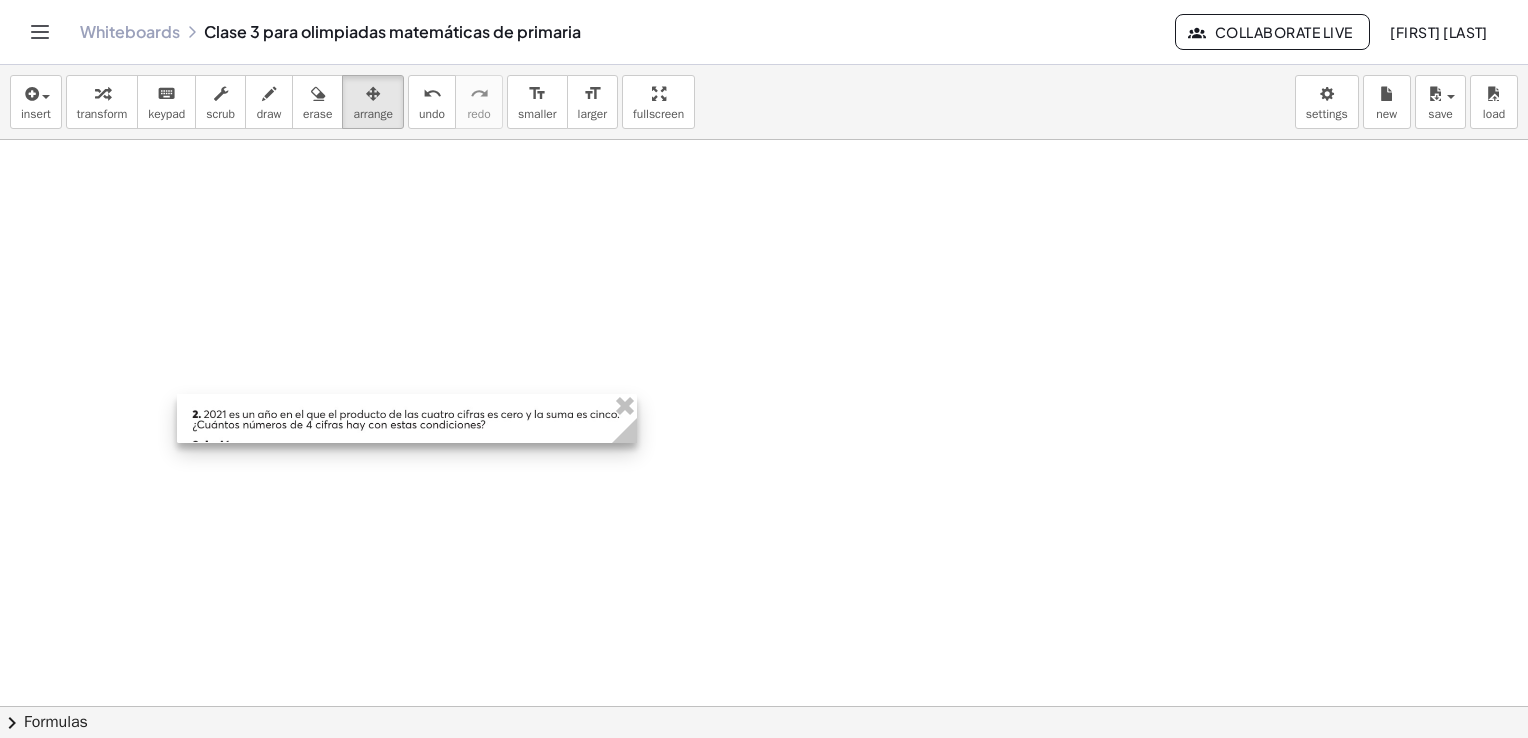 drag, startPoint x: 522, startPoint y: 394, endPoint x: 414, endPoint y: 502, distance: 152.73506 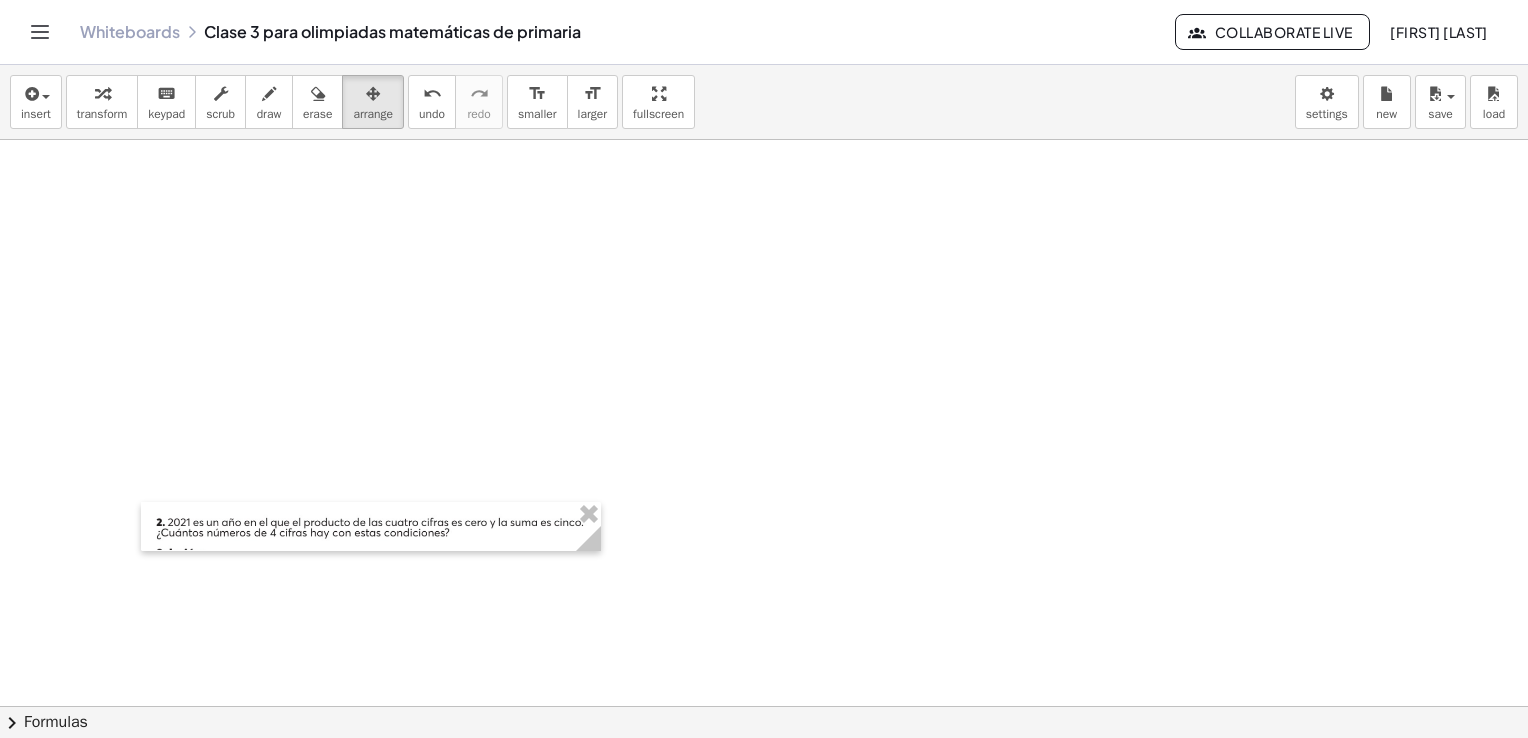 scroll, scrollTop: 1434, scrollLeft: 0, axis: vertical 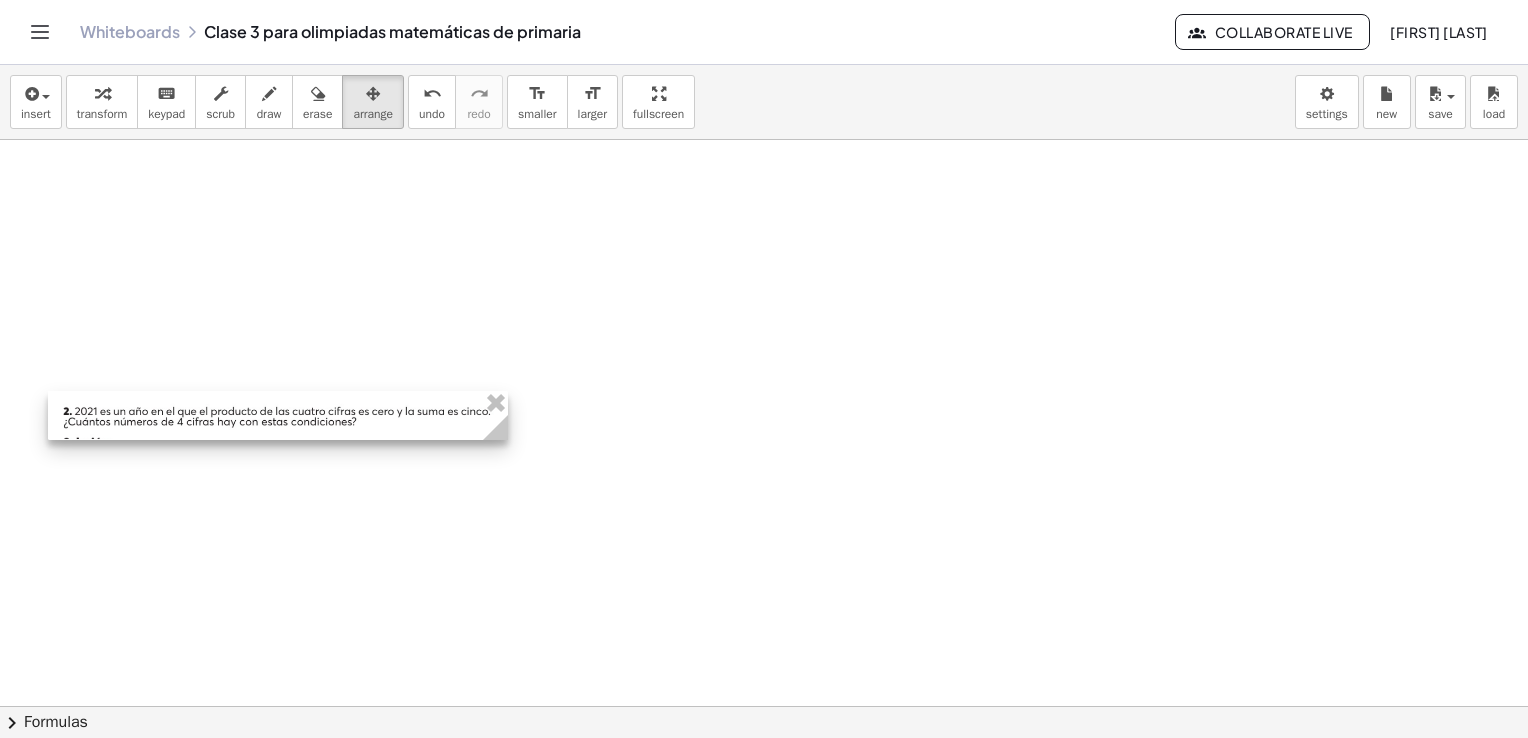 drag, startPoint x: 328, startPoint y: 461, endPoint x: 254, endPoint y: 392, distance: 101.17806 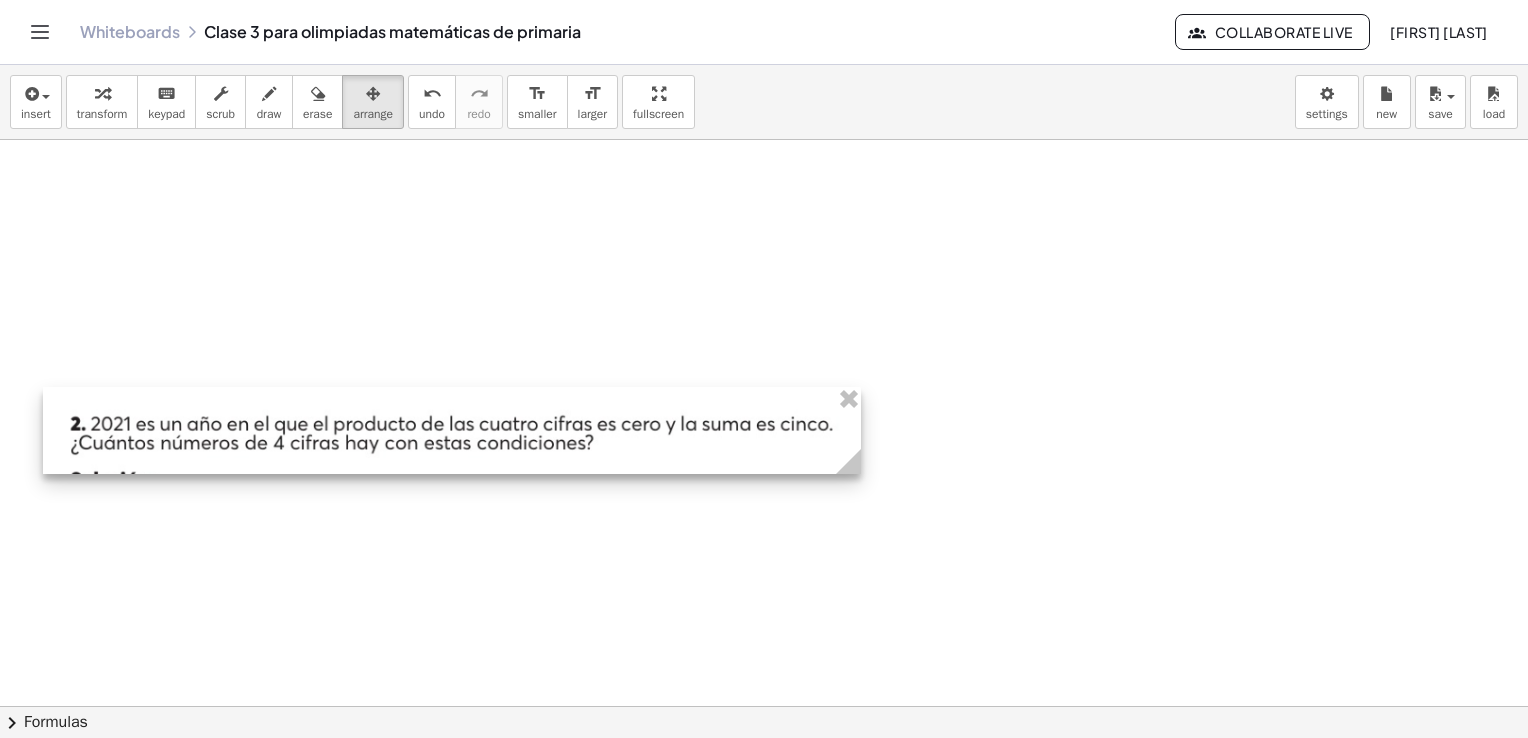 drag, startPoint x: 493, startPoint y: 435, endPoint x: 871, endPoint y: 594, distance: 410.07925 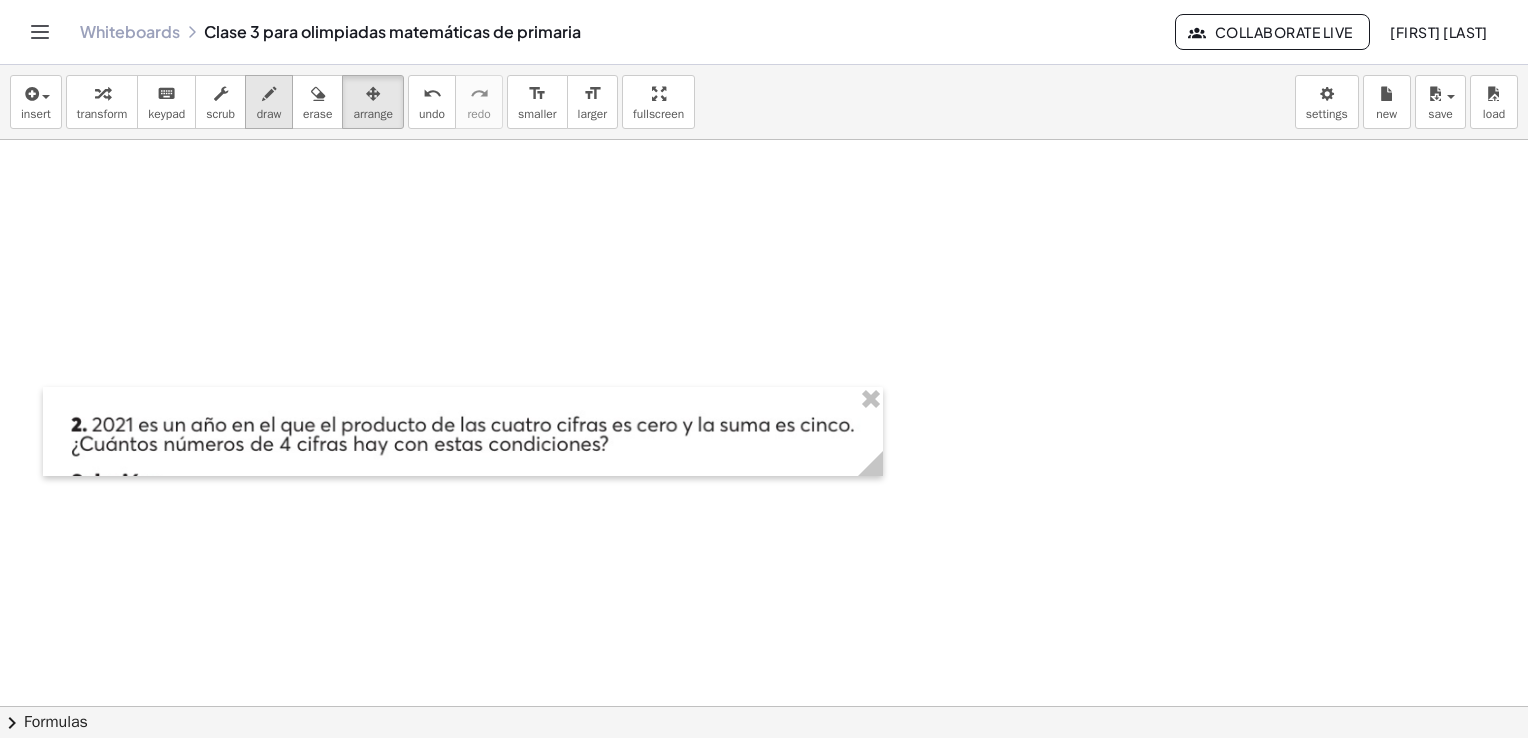 click at bounding box center (269, 94) 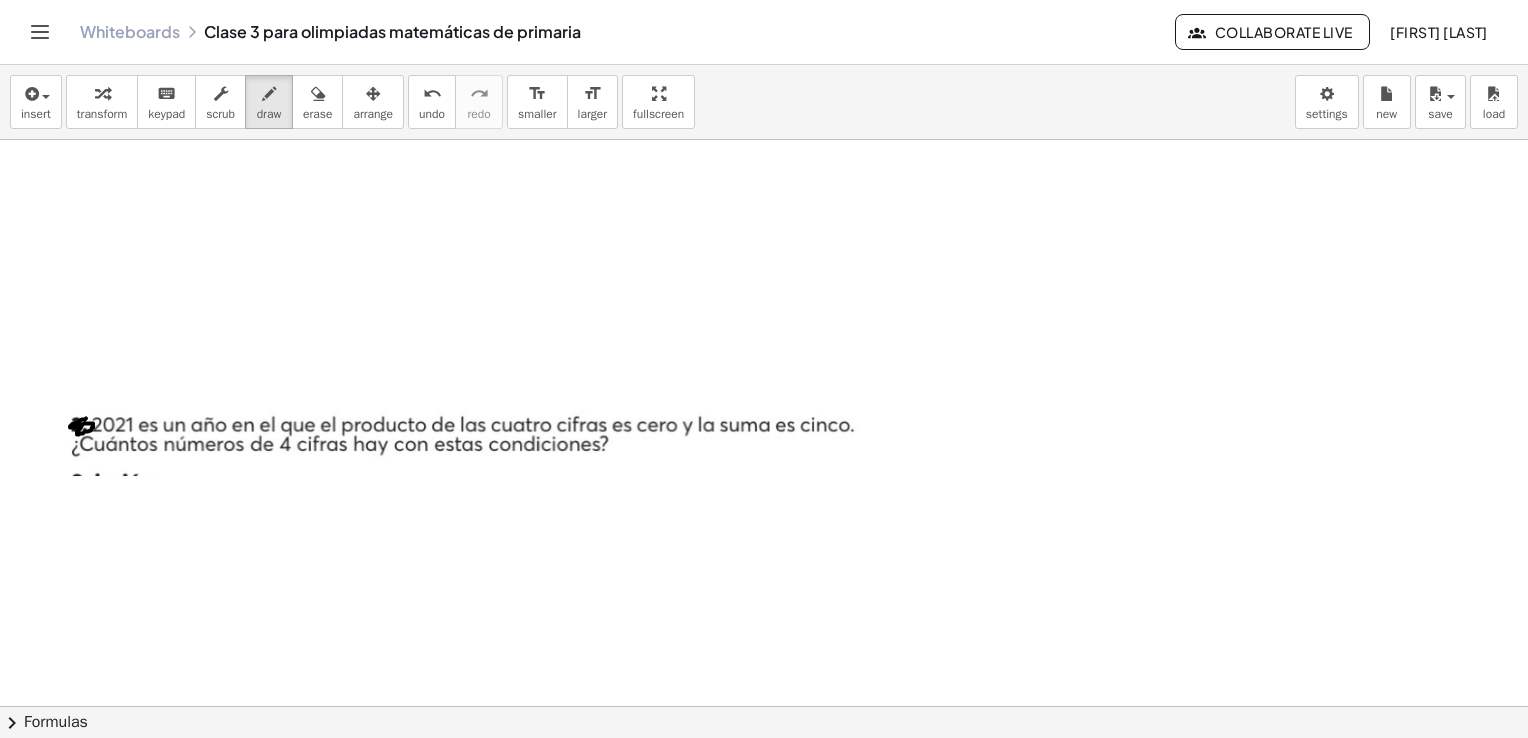 click at bounding box center [764, -160] 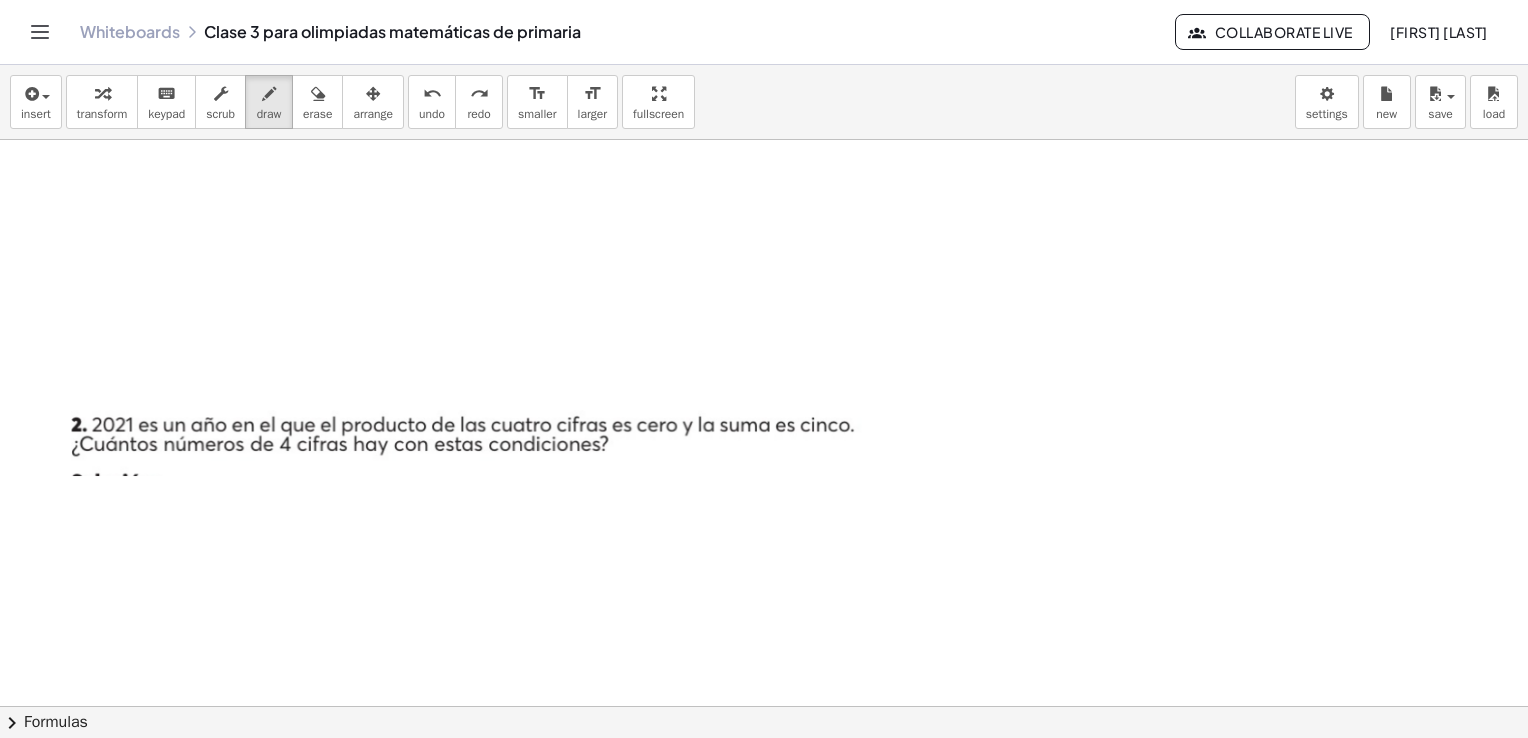 drag, startPoint x: 424, startPoint y: 107, endPoint x: 385, endPoint y: 138, distance: 49.819675 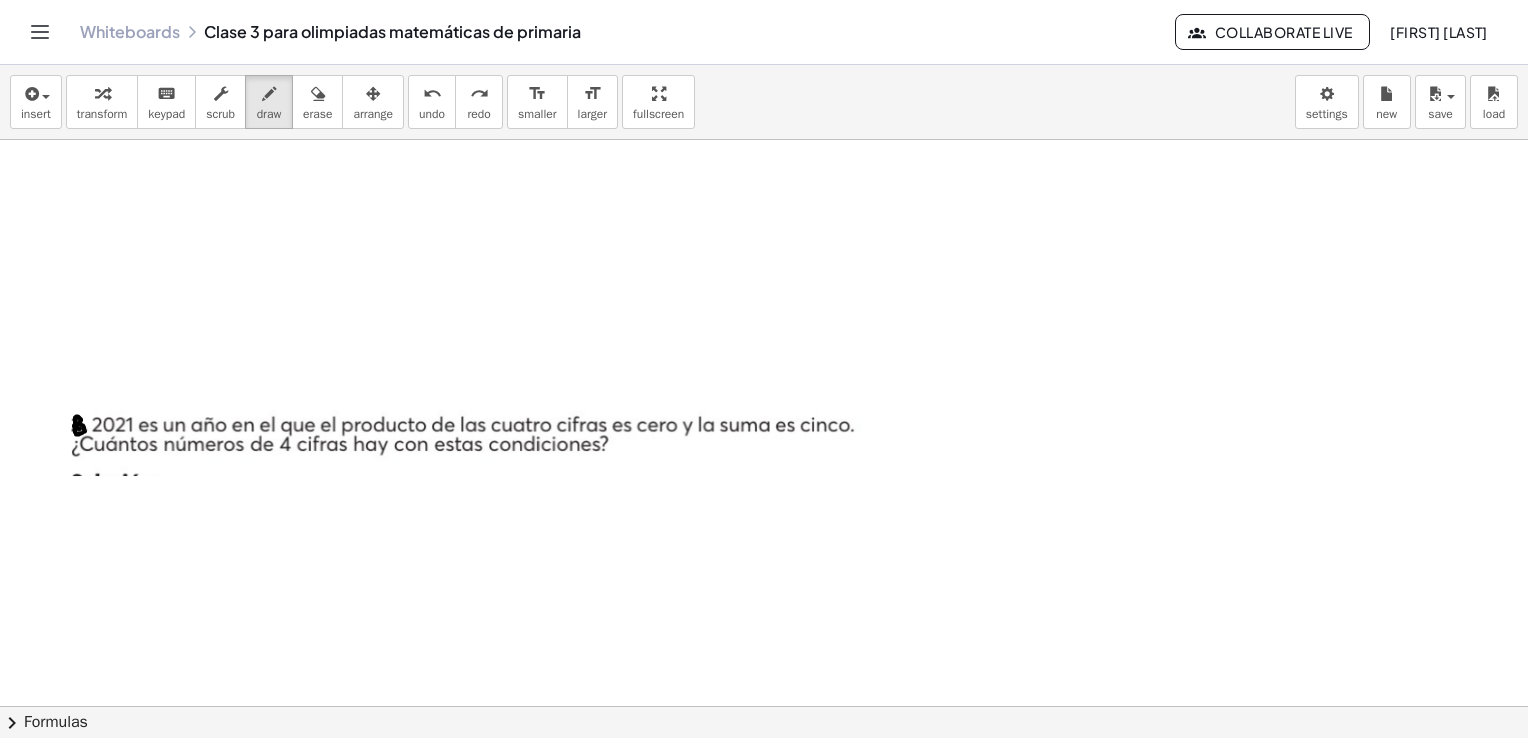 drag, startPoint x: 80, startPoint y: 427, endPoint x: 75, endPoint y: 407, distance: 20.615528 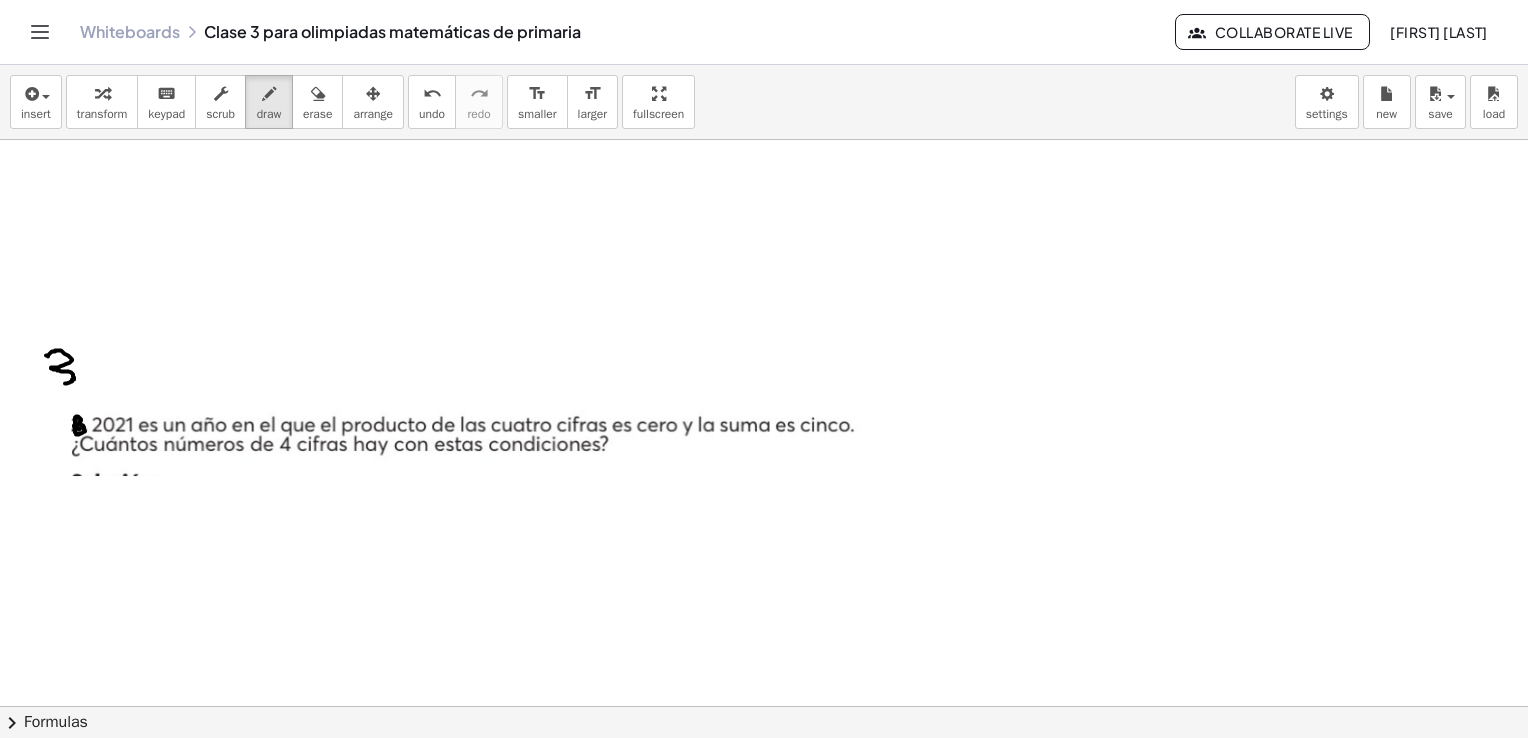 drag, startPoint x: 46, startPoint y: 354, endPoint x: 52, endPoint y: 382, distance: 28.635643 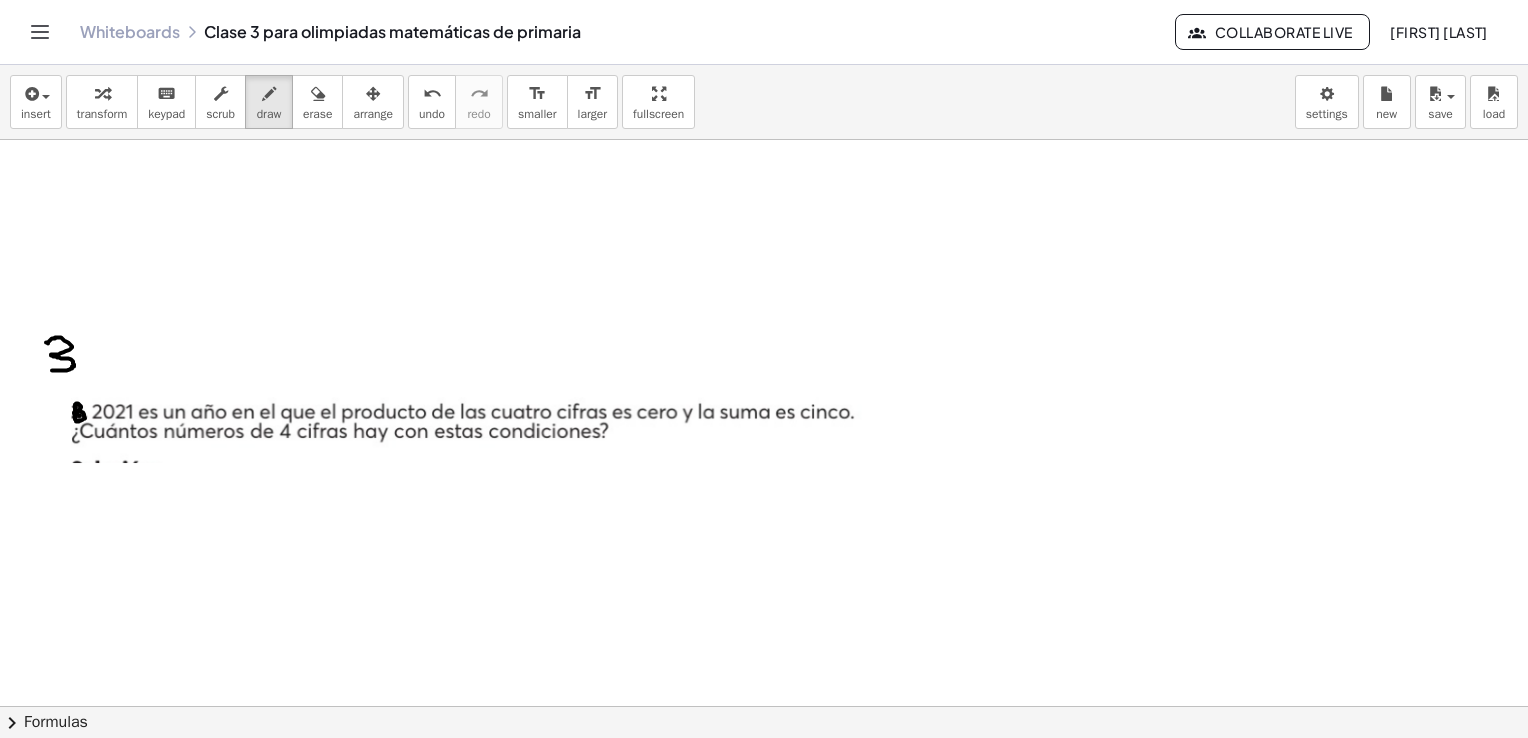 scroll, scrollTop: 1534, scrollLeft: 0, axis: vertical 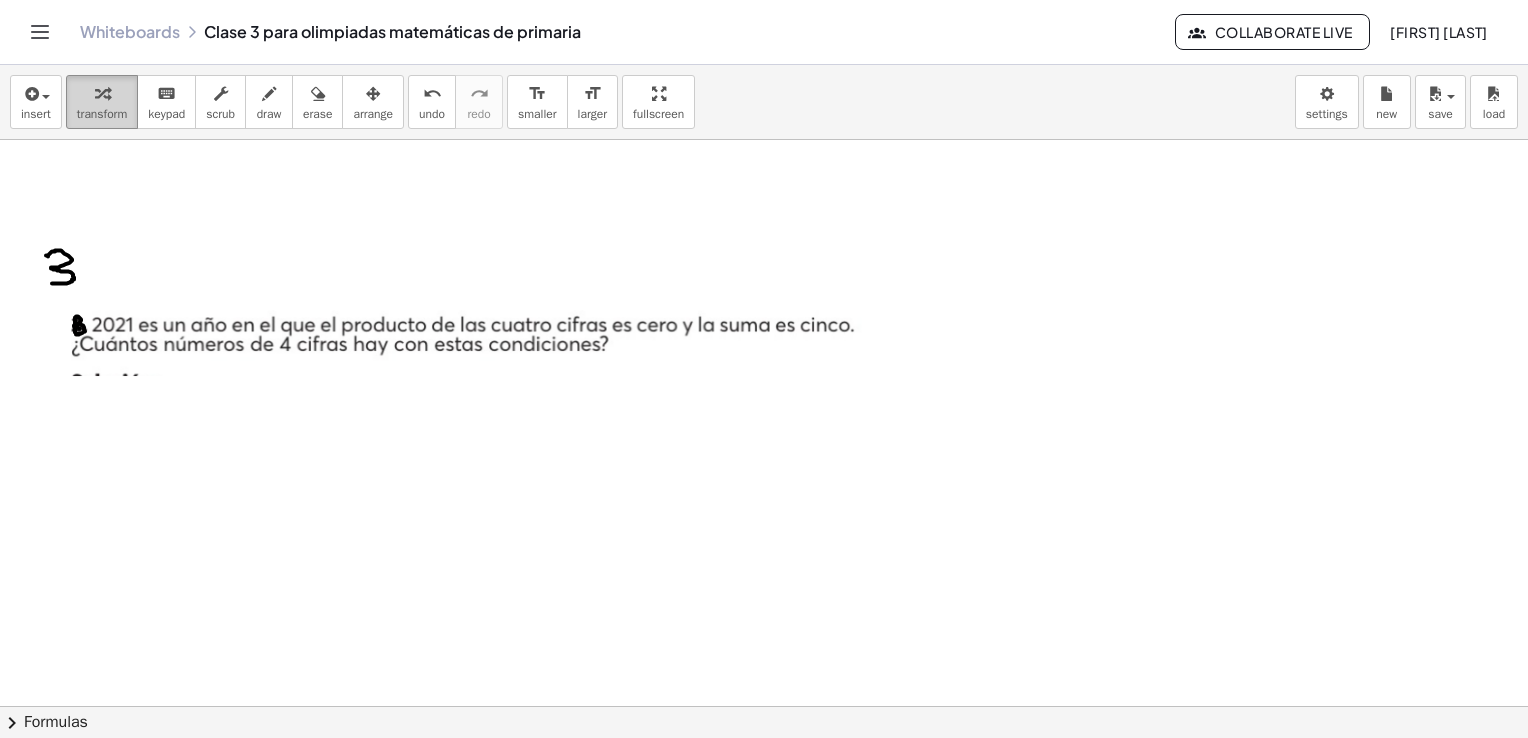 click at bounding box center (102, 94) 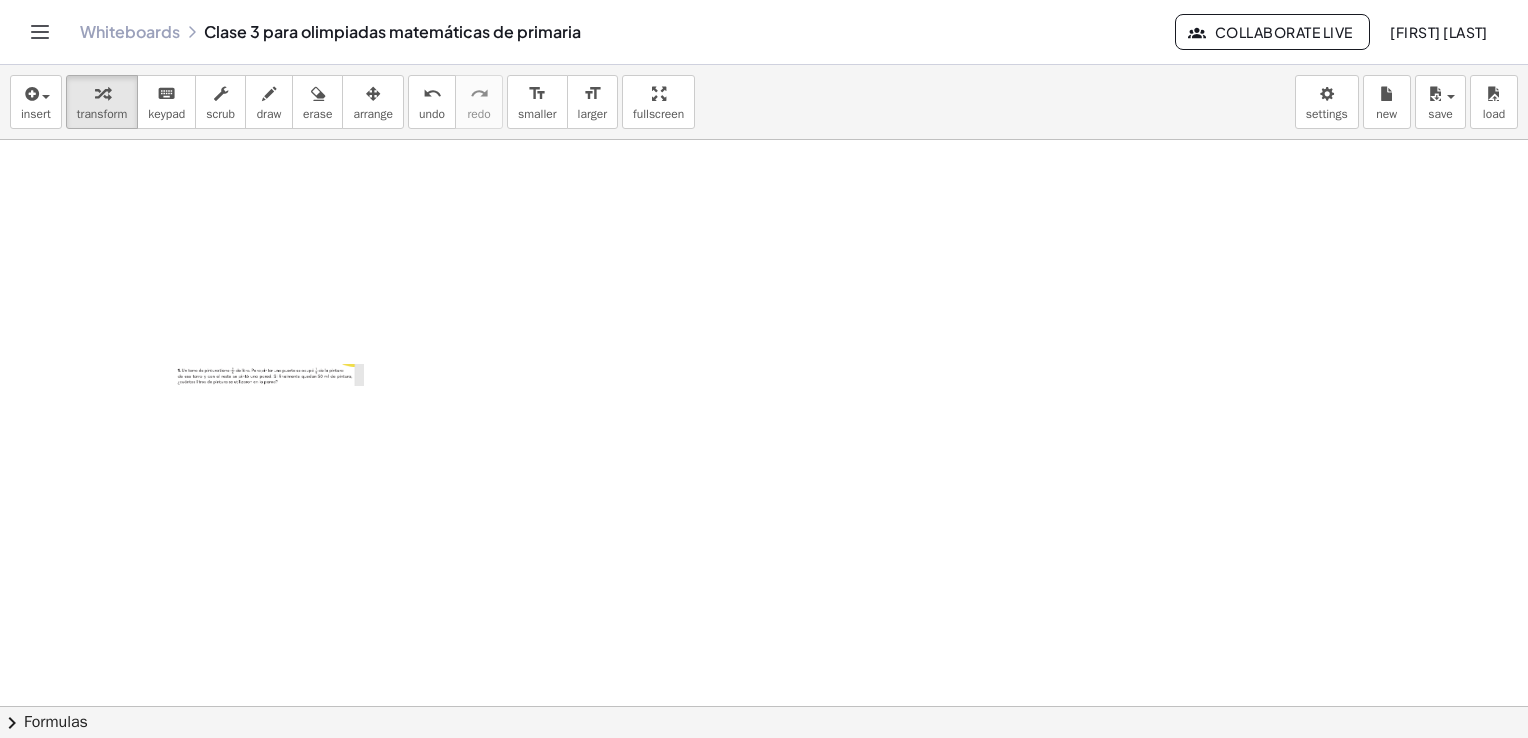 scroll, scrollTop: 2001, scrollLeft: 0, axis: vertical 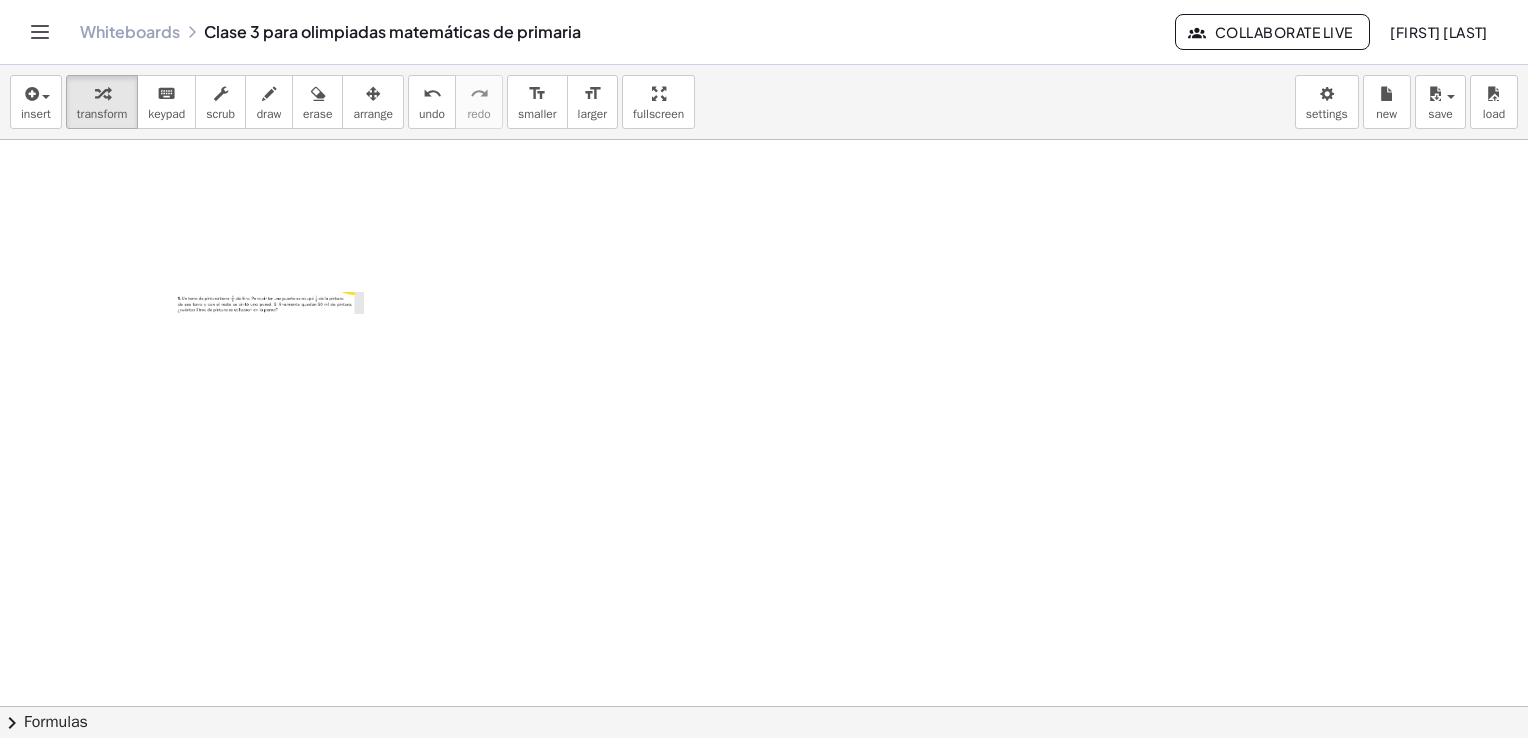 click at bounding box center (268, 303) 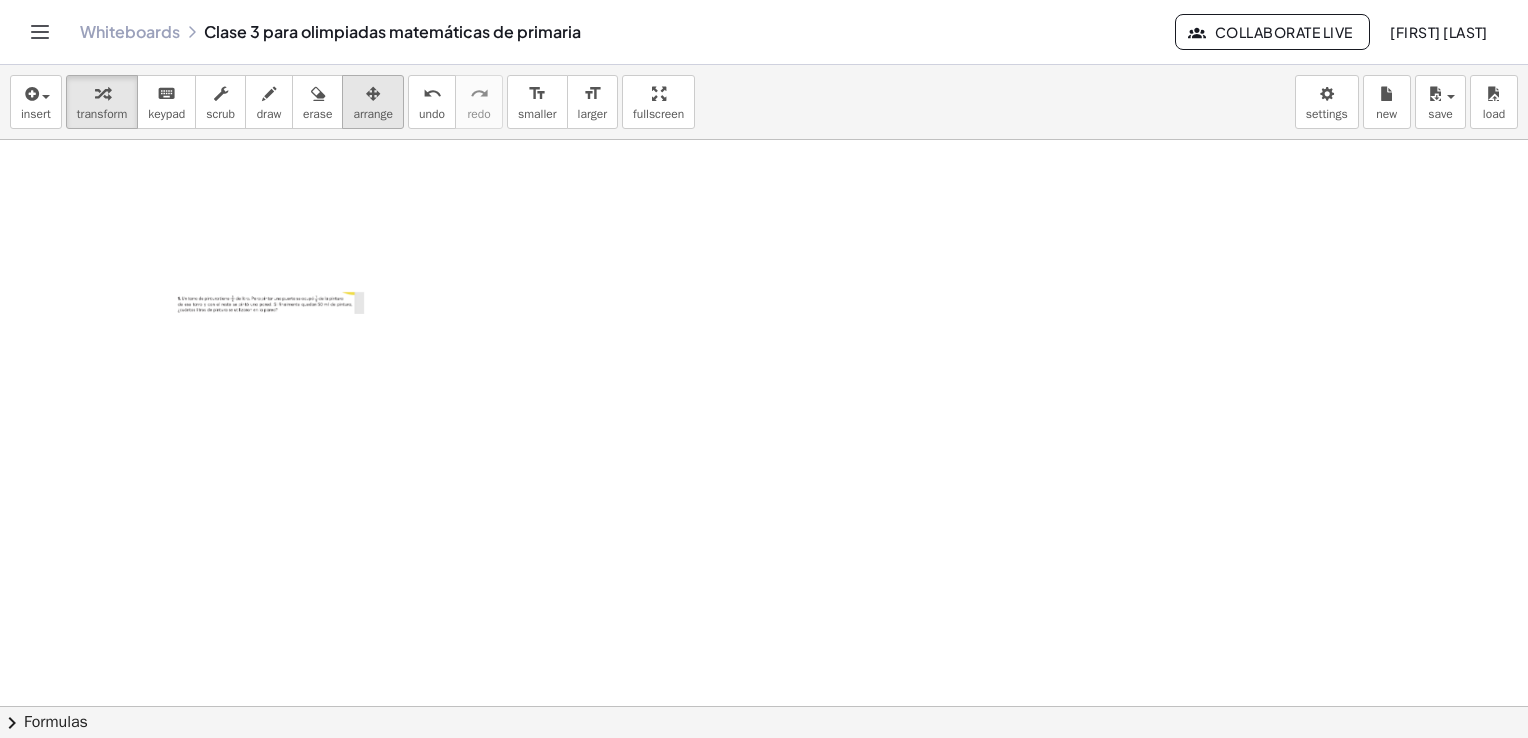 click at bounding box center [373, 94] 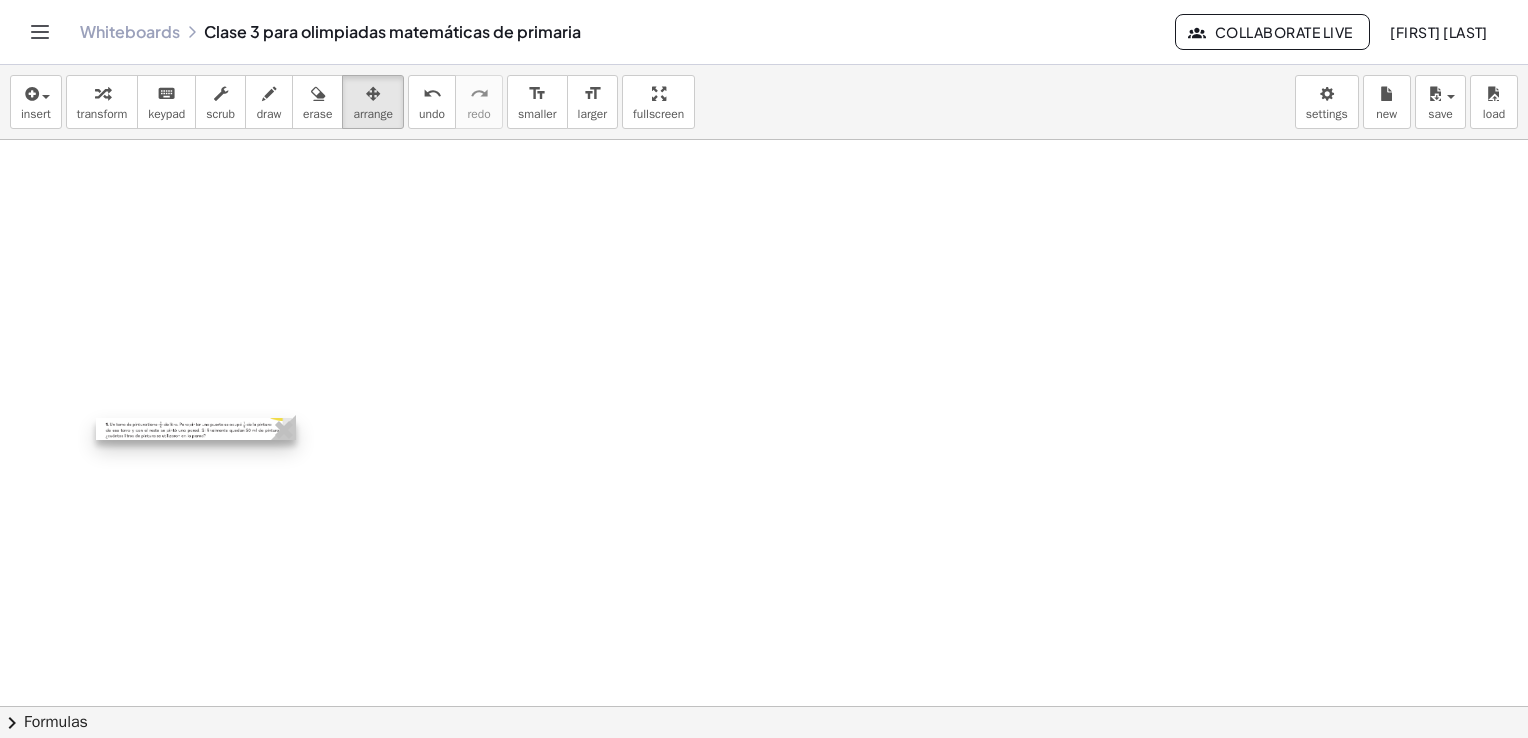 drag, startPoint x: 297, startPoint y: 310, endPoint x: 190, endPoint y: 458, distance: 182.62804 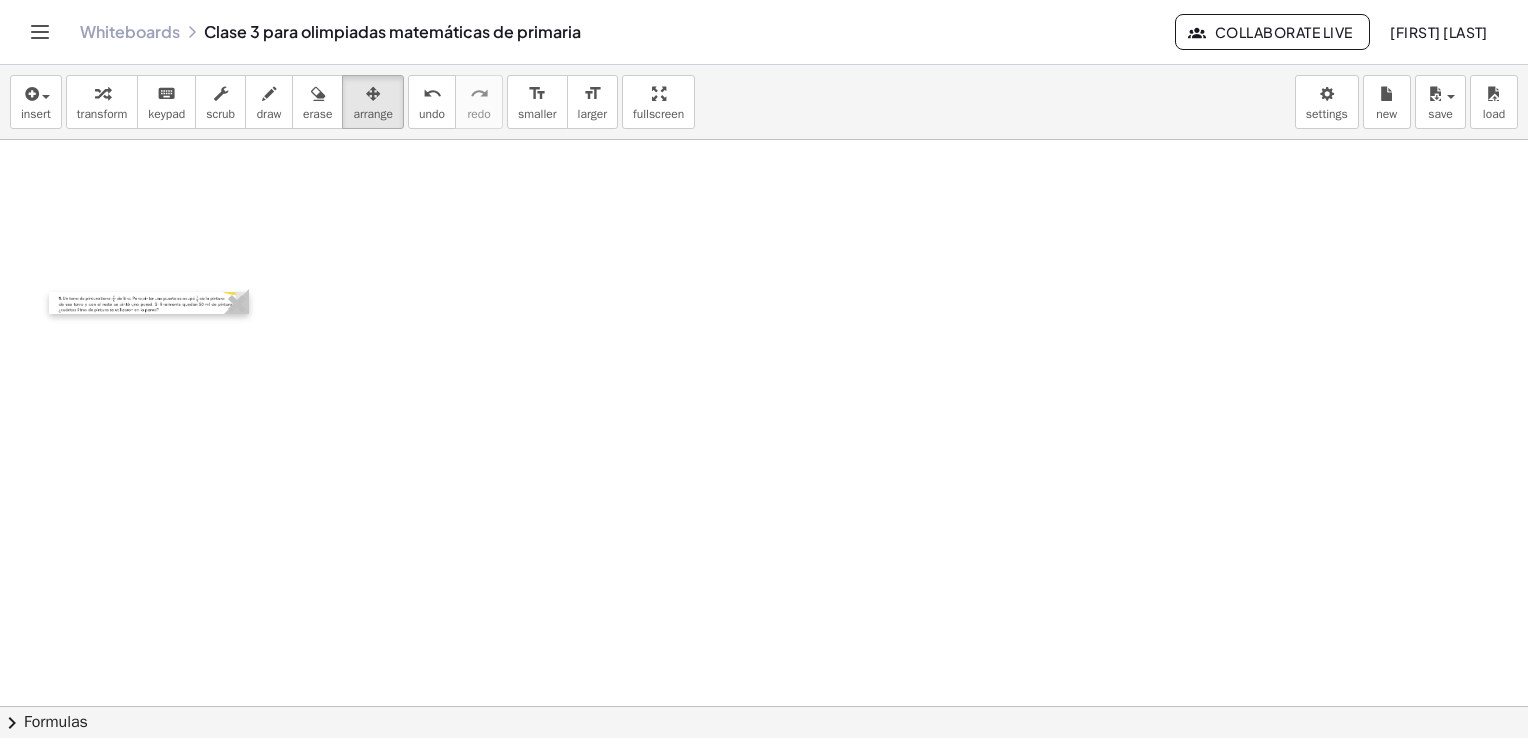 scroll, scrollTop: 2201, scrollLeft: 0, axis: vertical 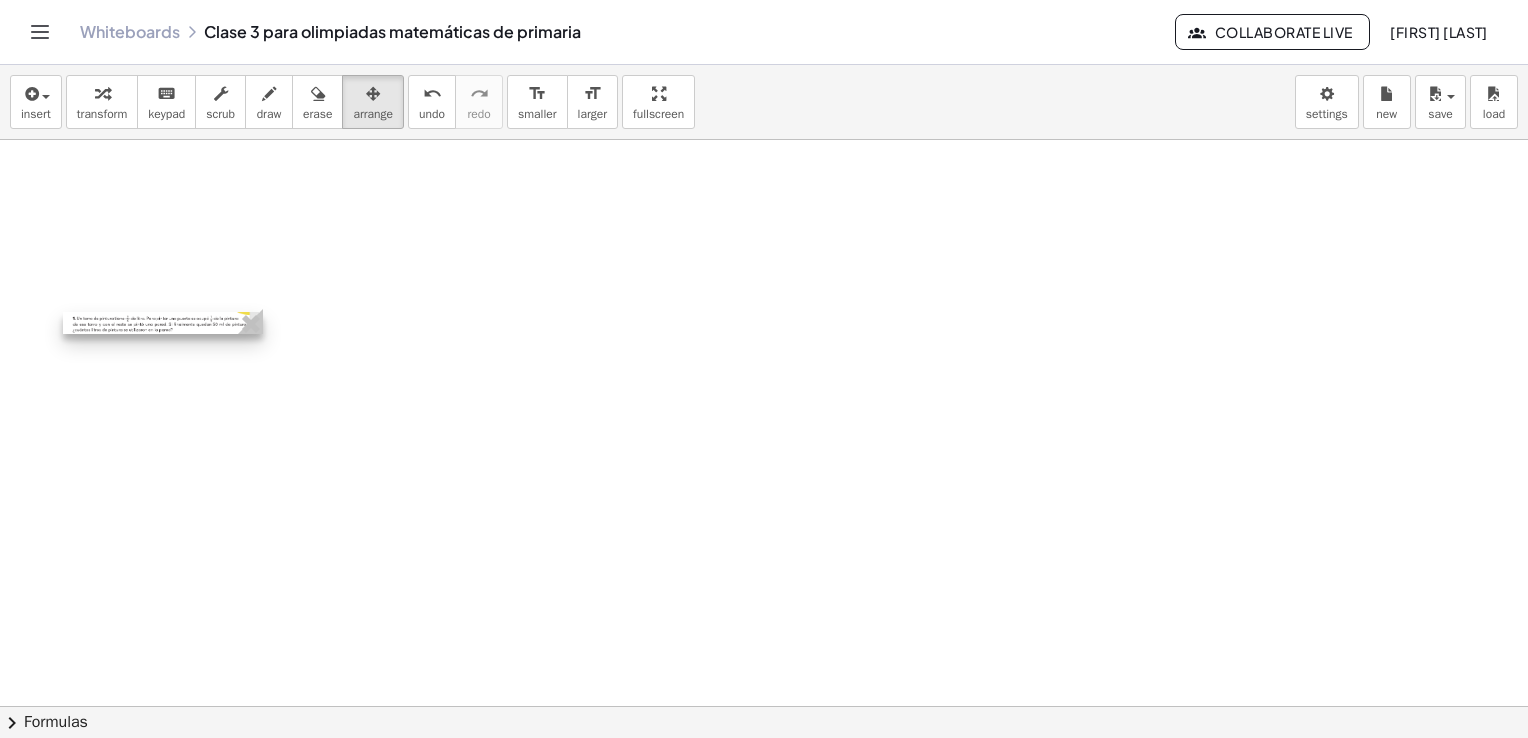 drag, startPoint x: 191, startPoint y: 266, endPoint x: 205, endPoint y: 326, distance: 61.611687 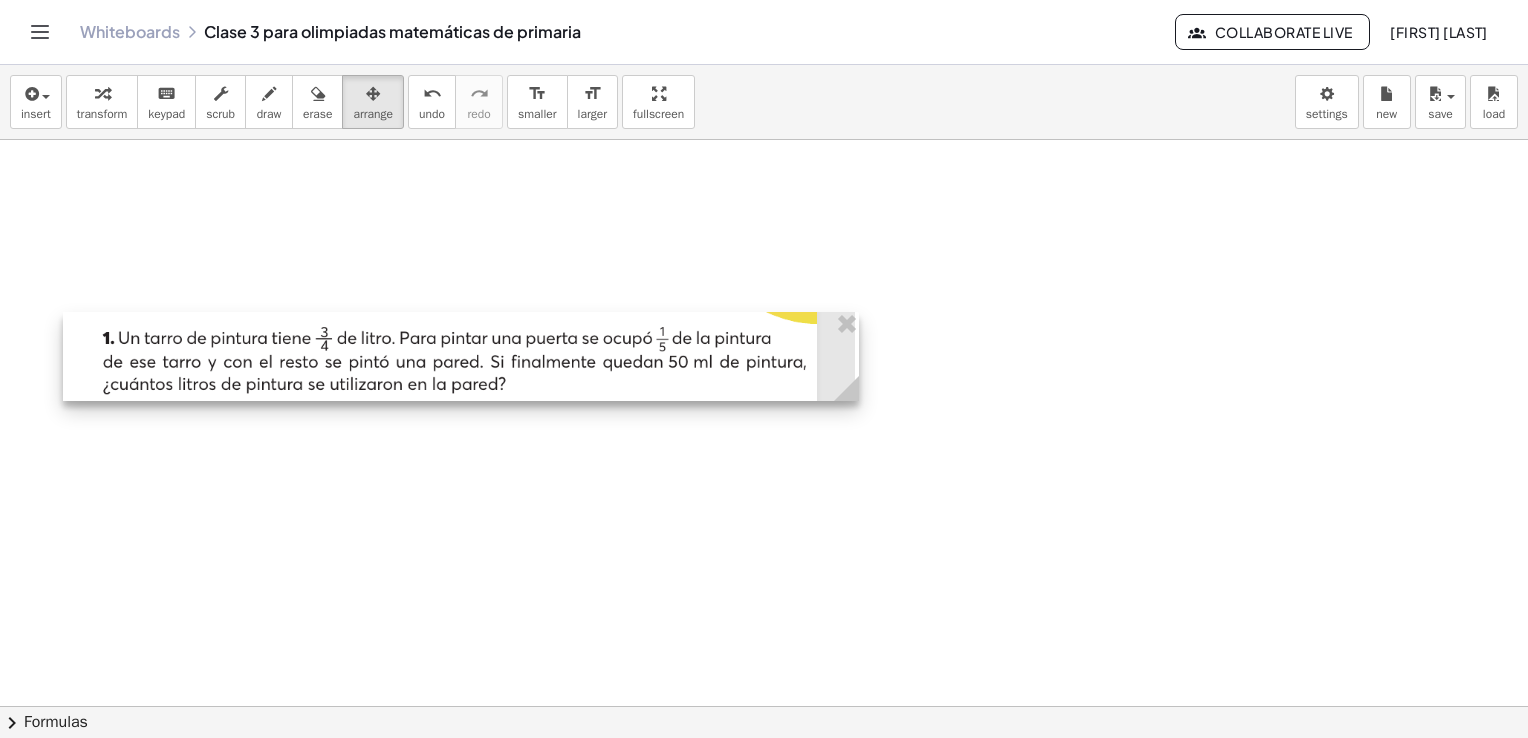 drag, startPoint x: 264, startPoint y: 338, endPoint x: 852, endPoint y: 602, distance: 644.5463 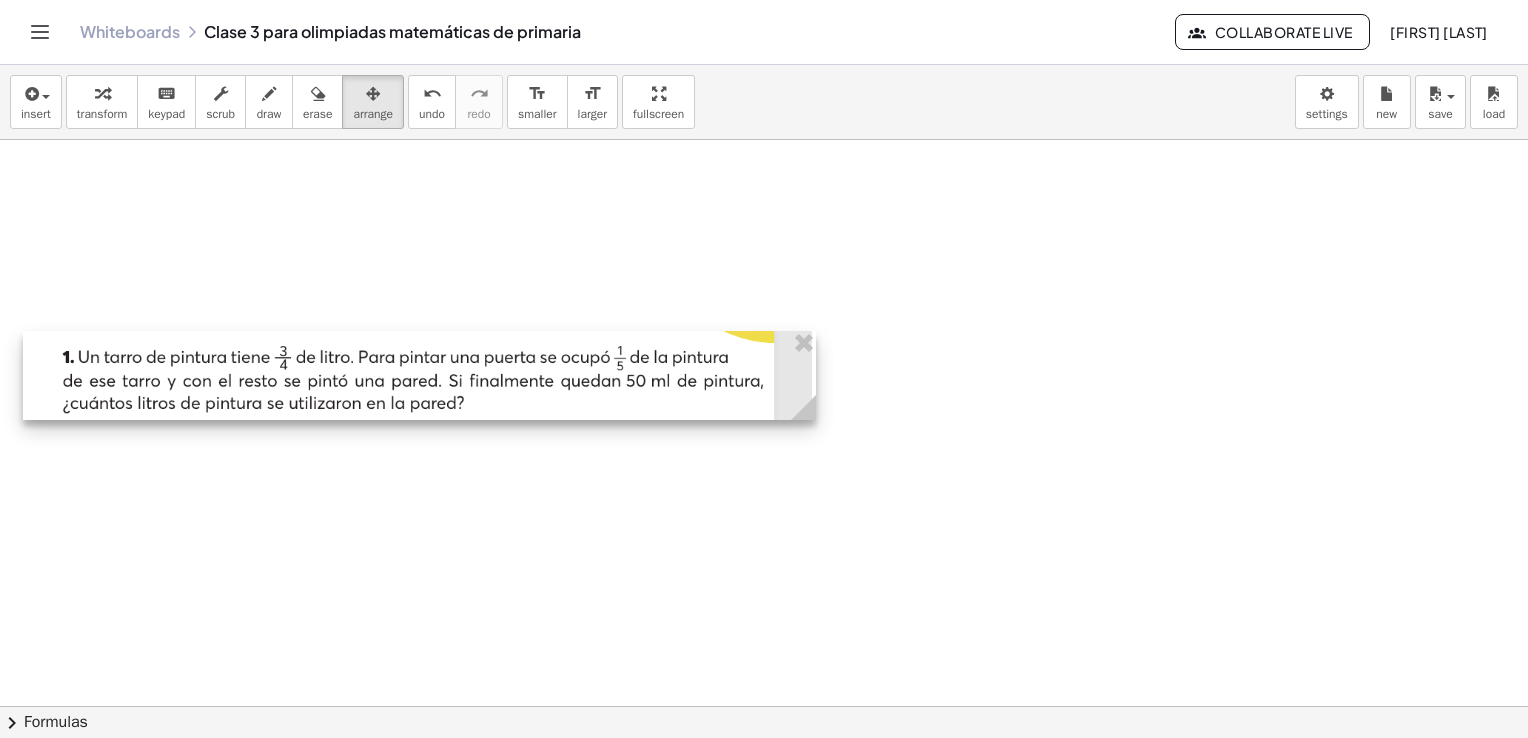 drag, startPoint x: 478, startPoint y: 386, endPoint x: 424, endPoint y: 354, distance: 62.76942 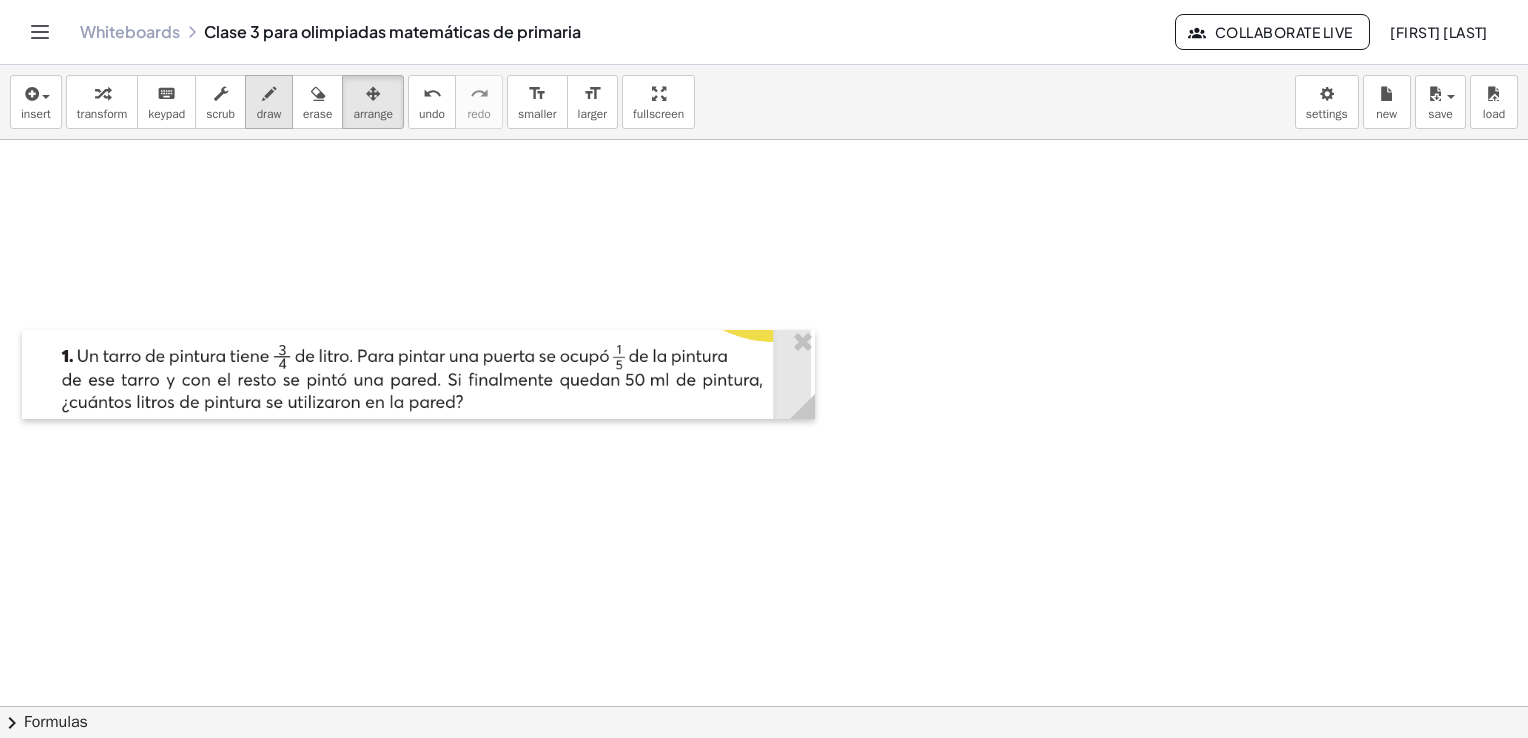 click on "draw" at bounding box center [269, 114] 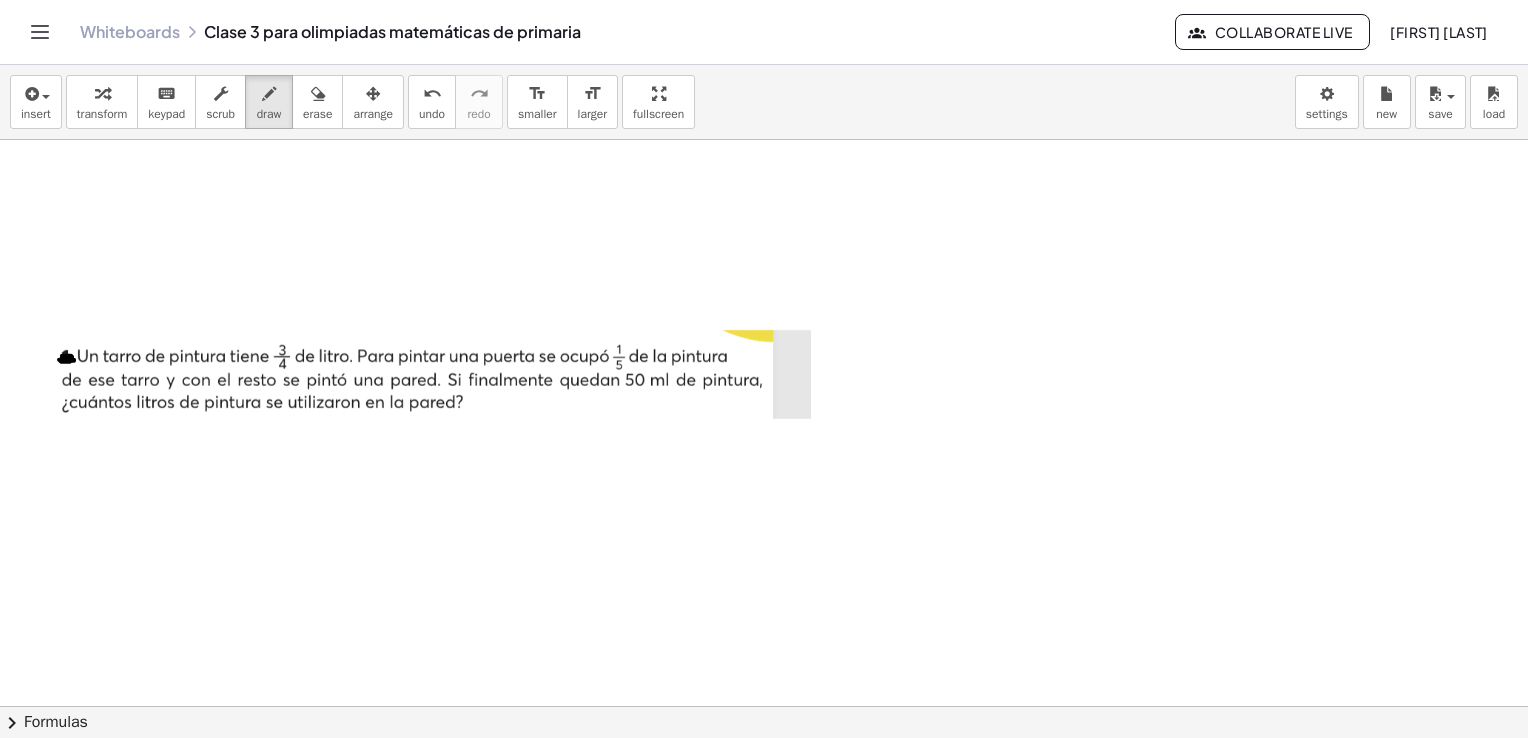 drag, startPoint x: 68, startPoint y: 358, endPoint x: 55, endPoint y: 341, distance: 21.400934 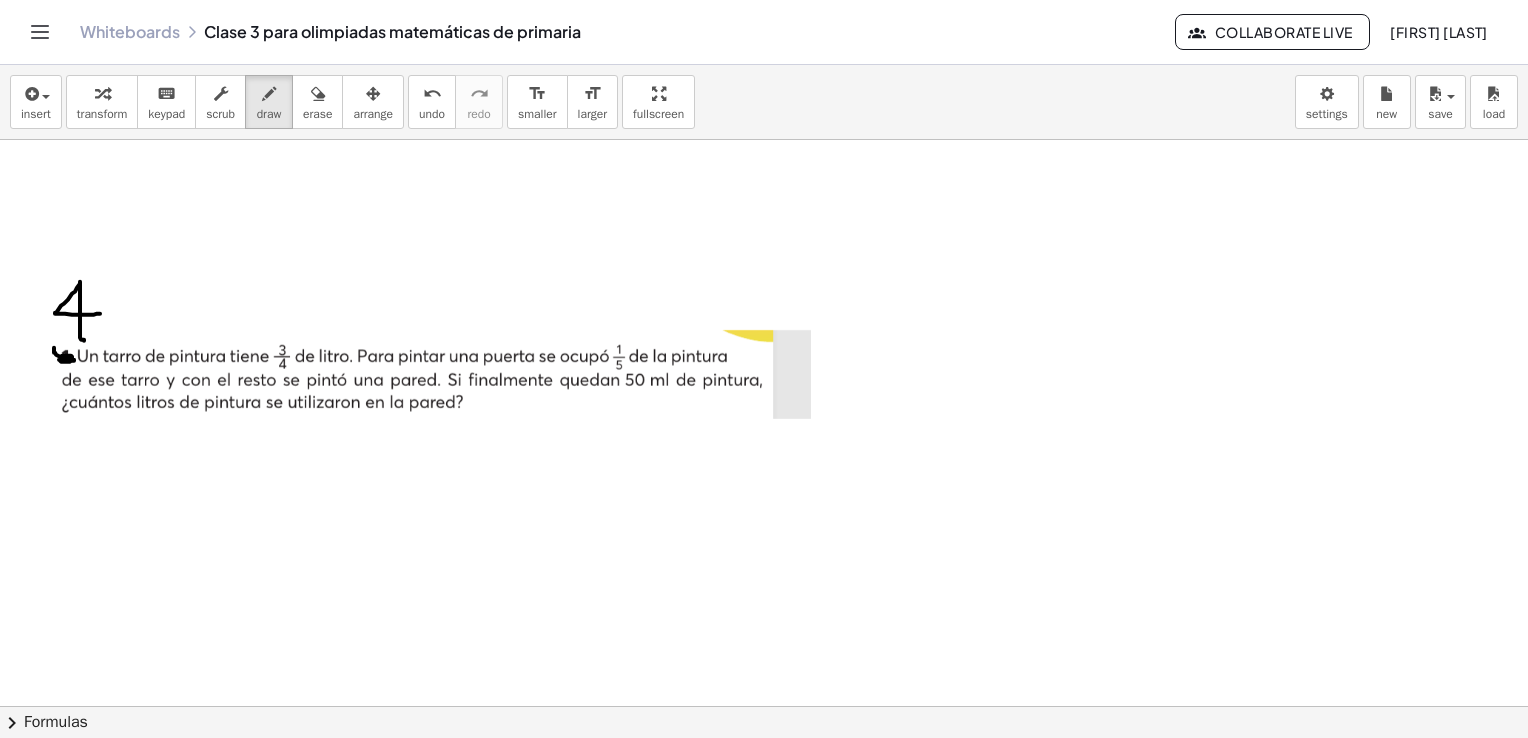 drag, startPoint x: 84, startPoint y: 339, endPoint x: 100, endPoint y: 312, distance: 31.38471 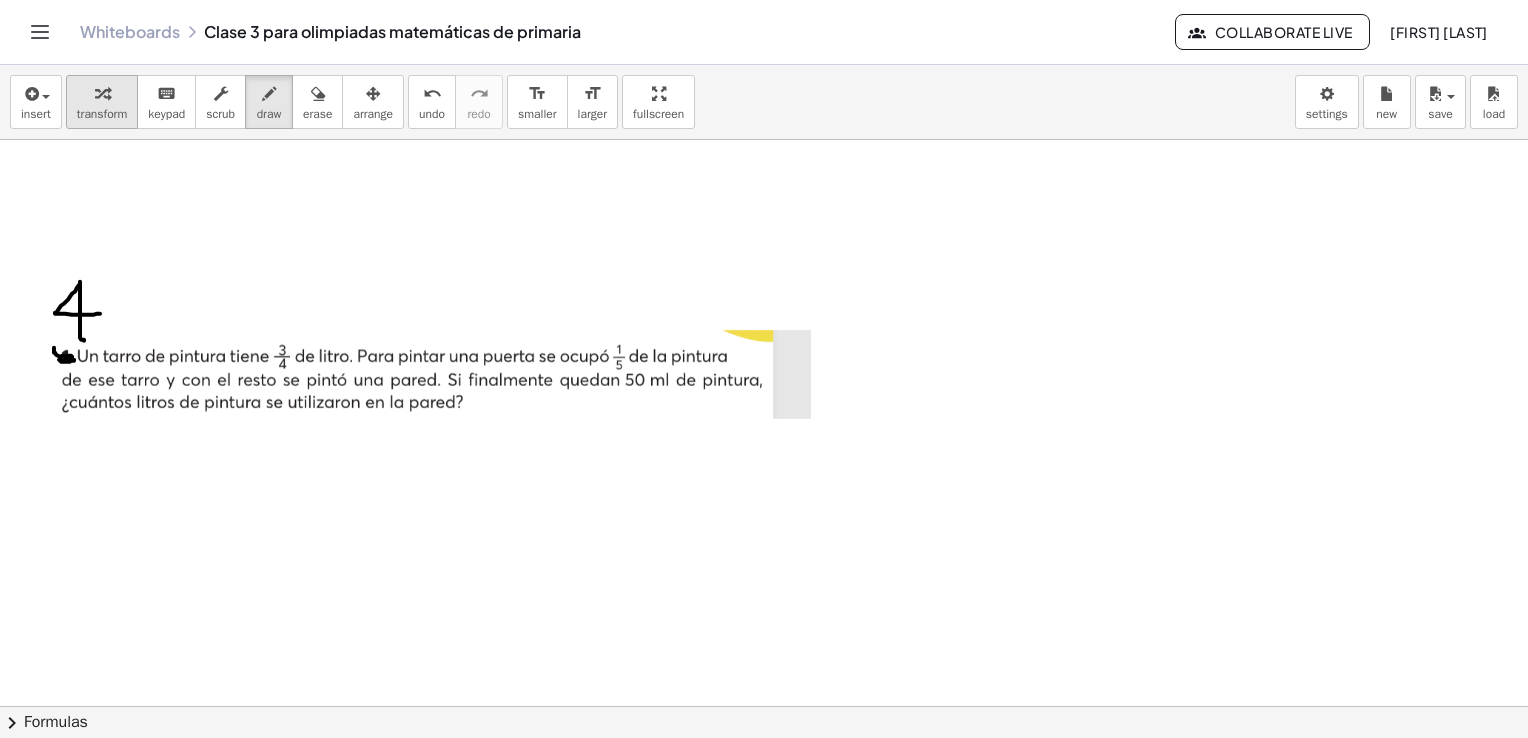 click on "transform" at bounding box center [102, 114] 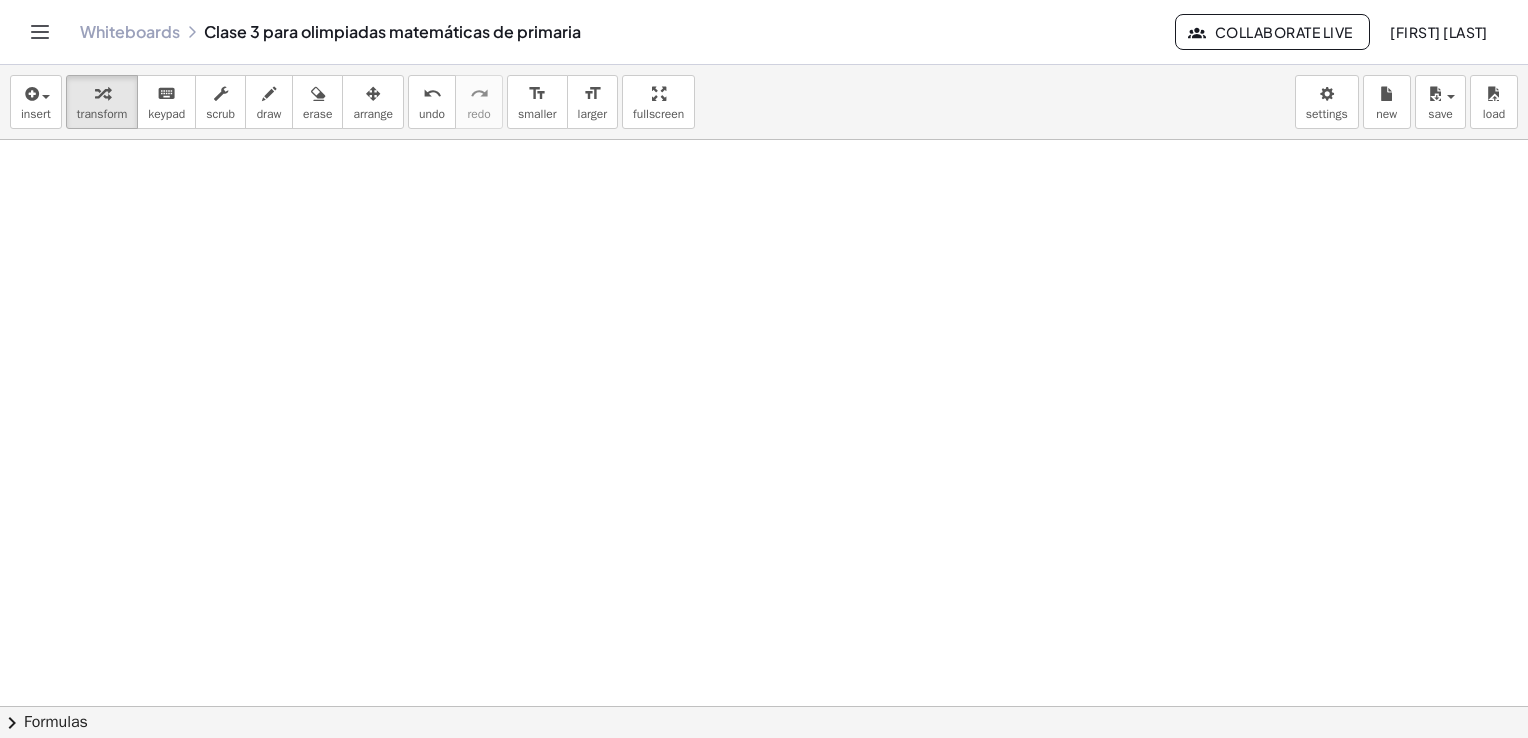 scroll, scrollTop: 2836, scrollLeft: 0, axis: vertical 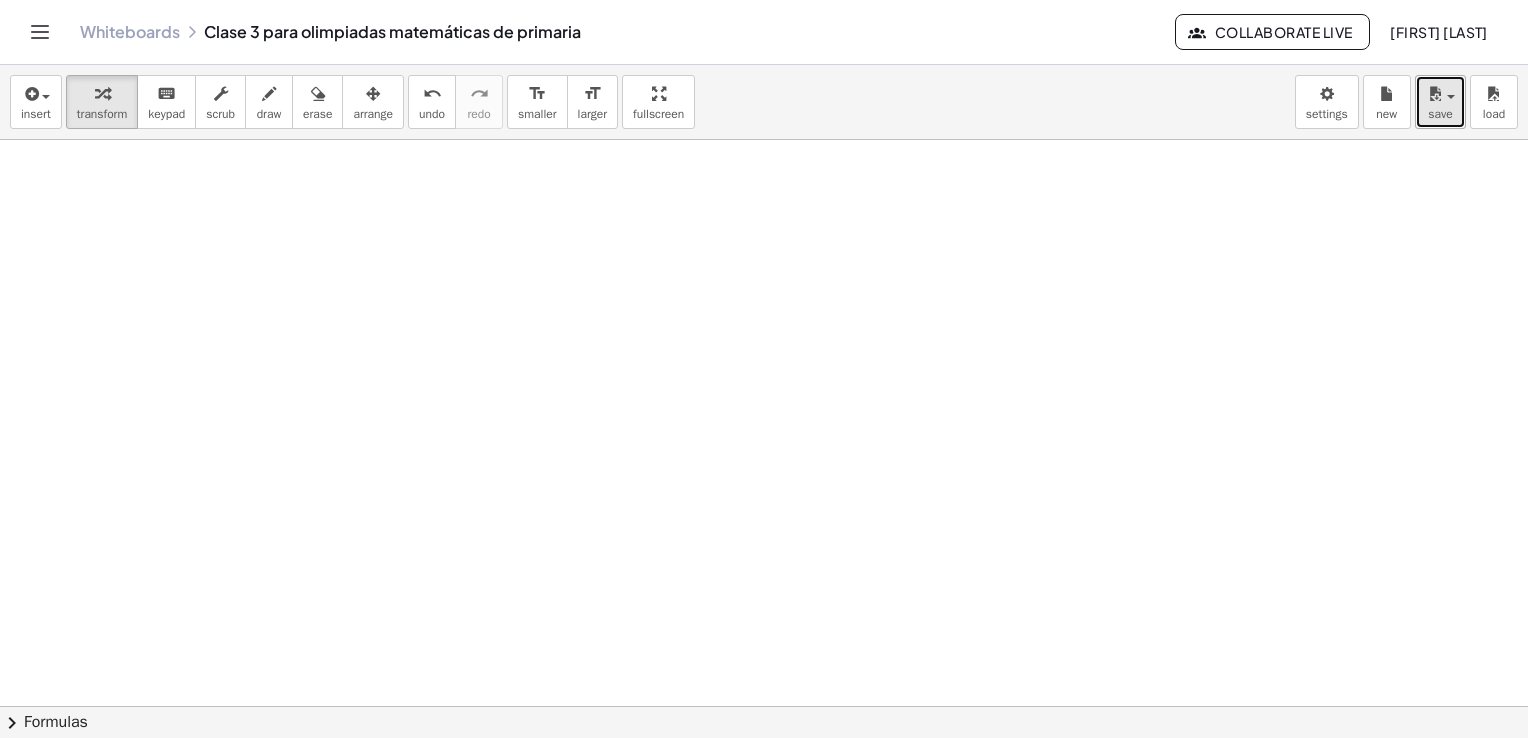 click on "save" at bounding box center [1440, 114] 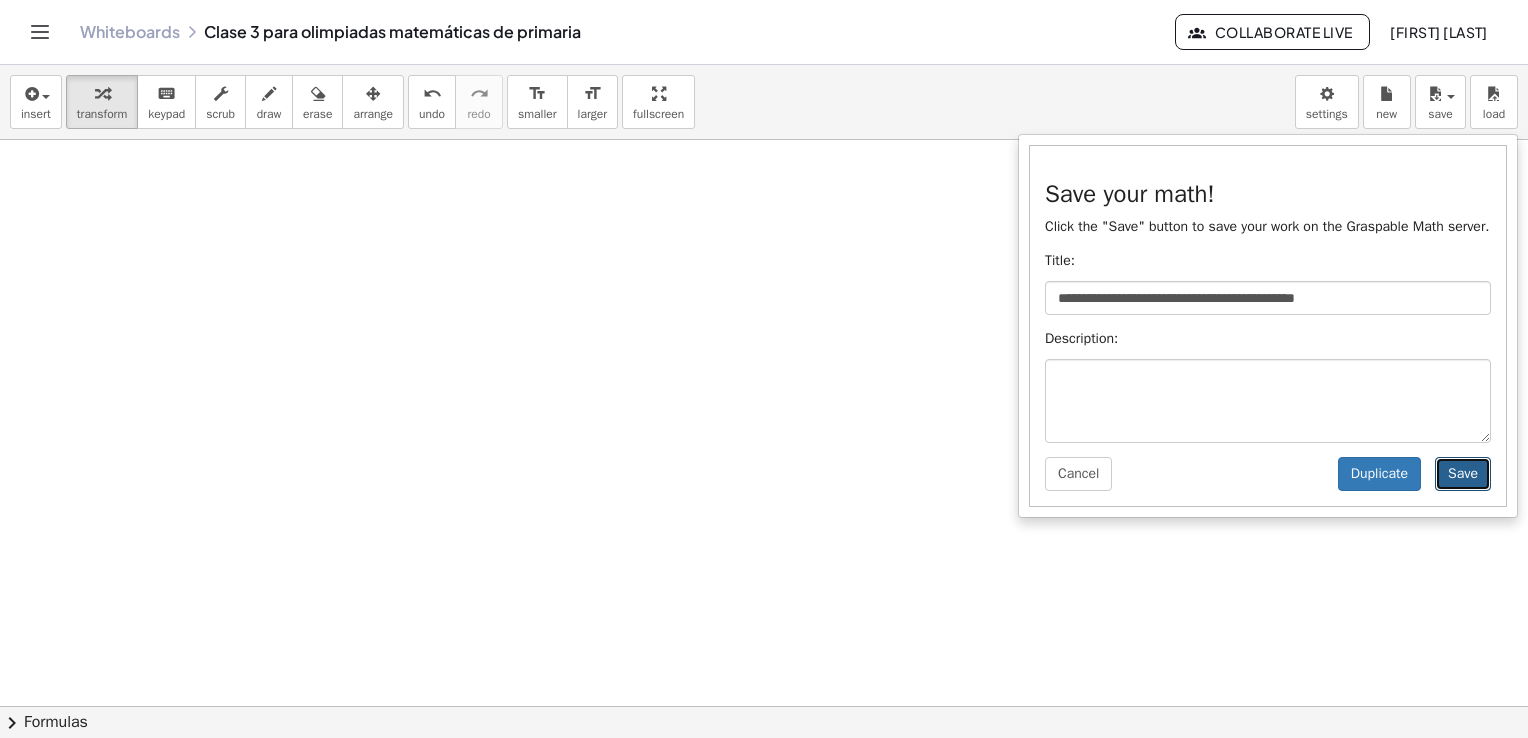click on "Save" at bounding box center (1463, 474) 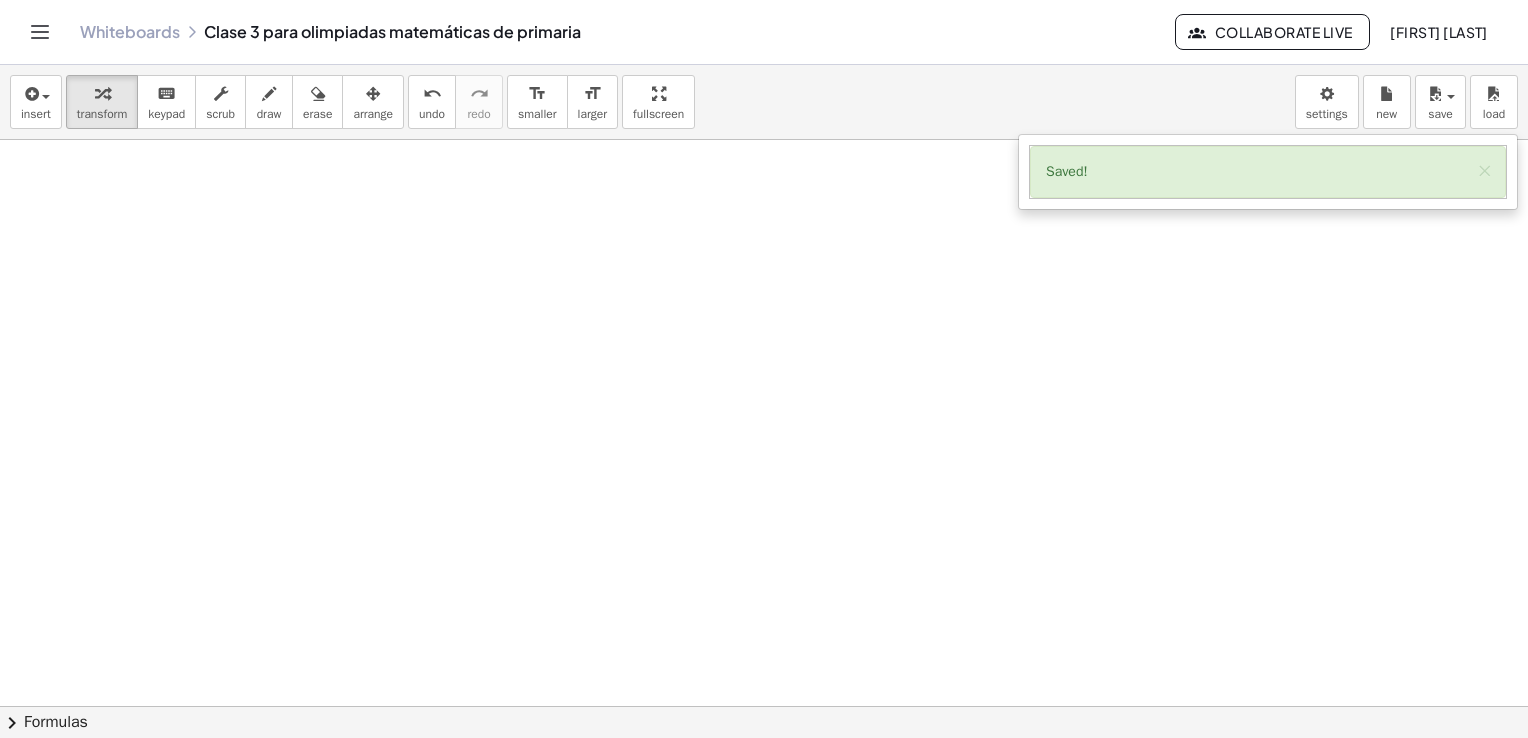 scroll, scrollTop: 2803, scrollLeft: 0, axis: vertical 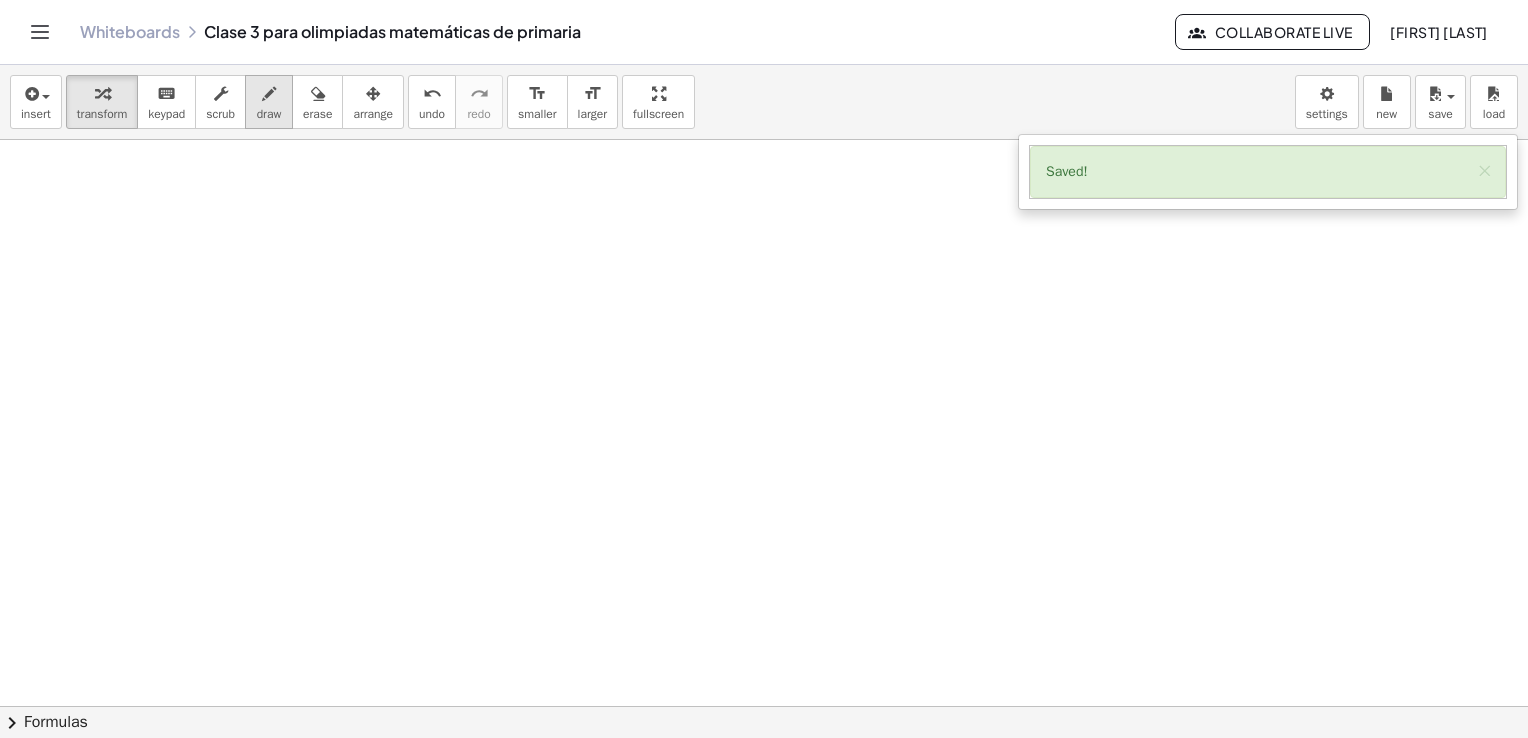 click on "draw" at bounding box center [269, 114] 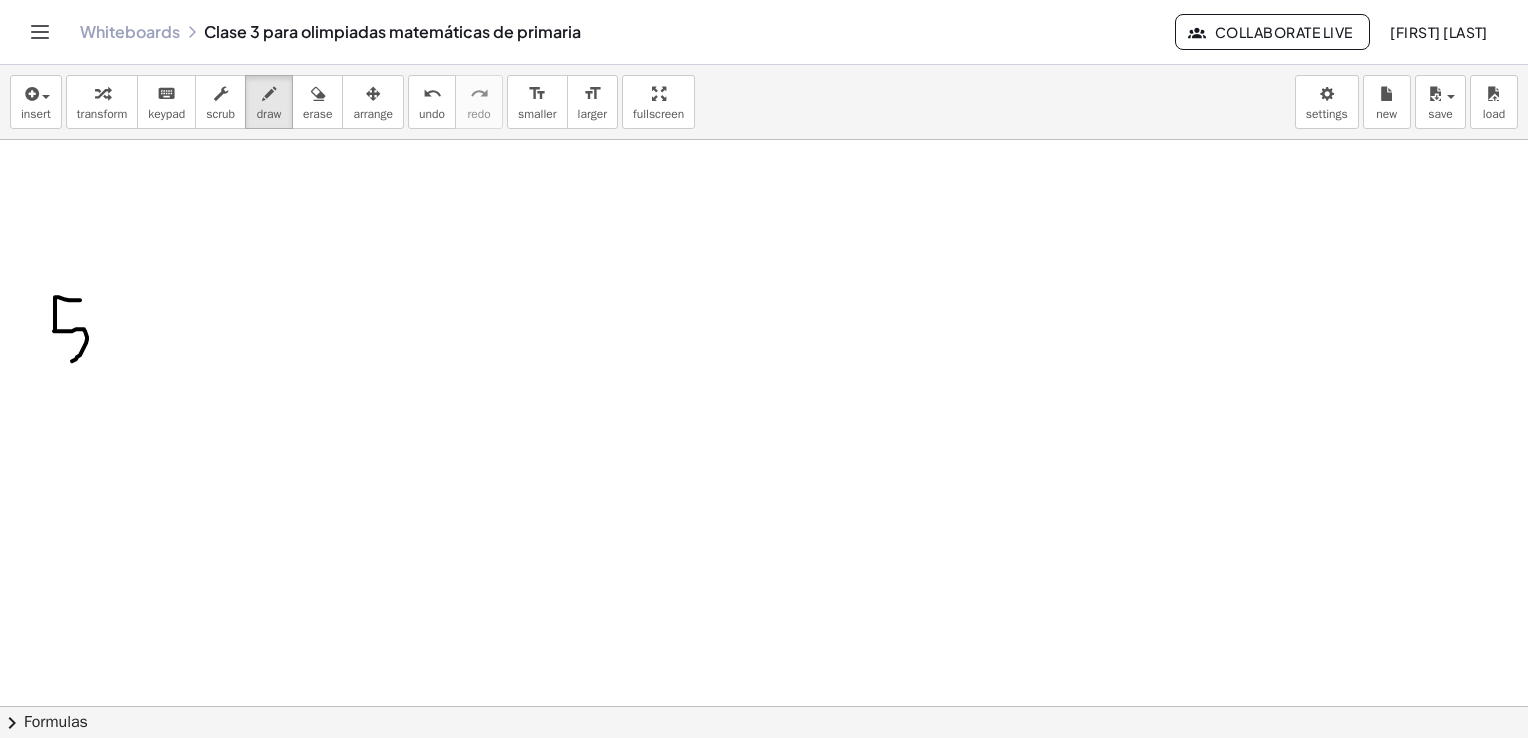 drag, startPoint x: 80, startPoint y: 299, endPoint x: 30, endPoint y: 331, distance: 59.36329 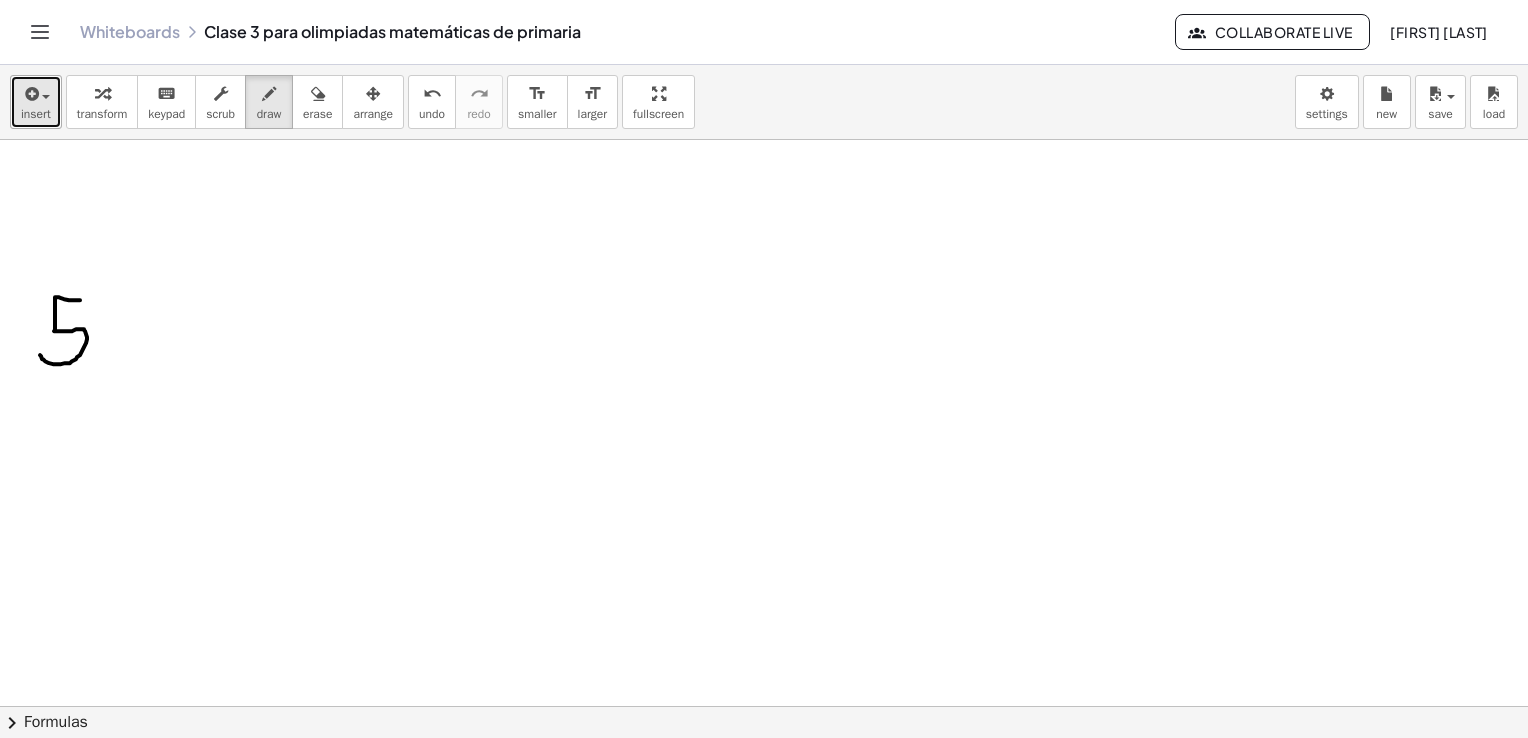 click on "insert" at bounding box center (36, 114) 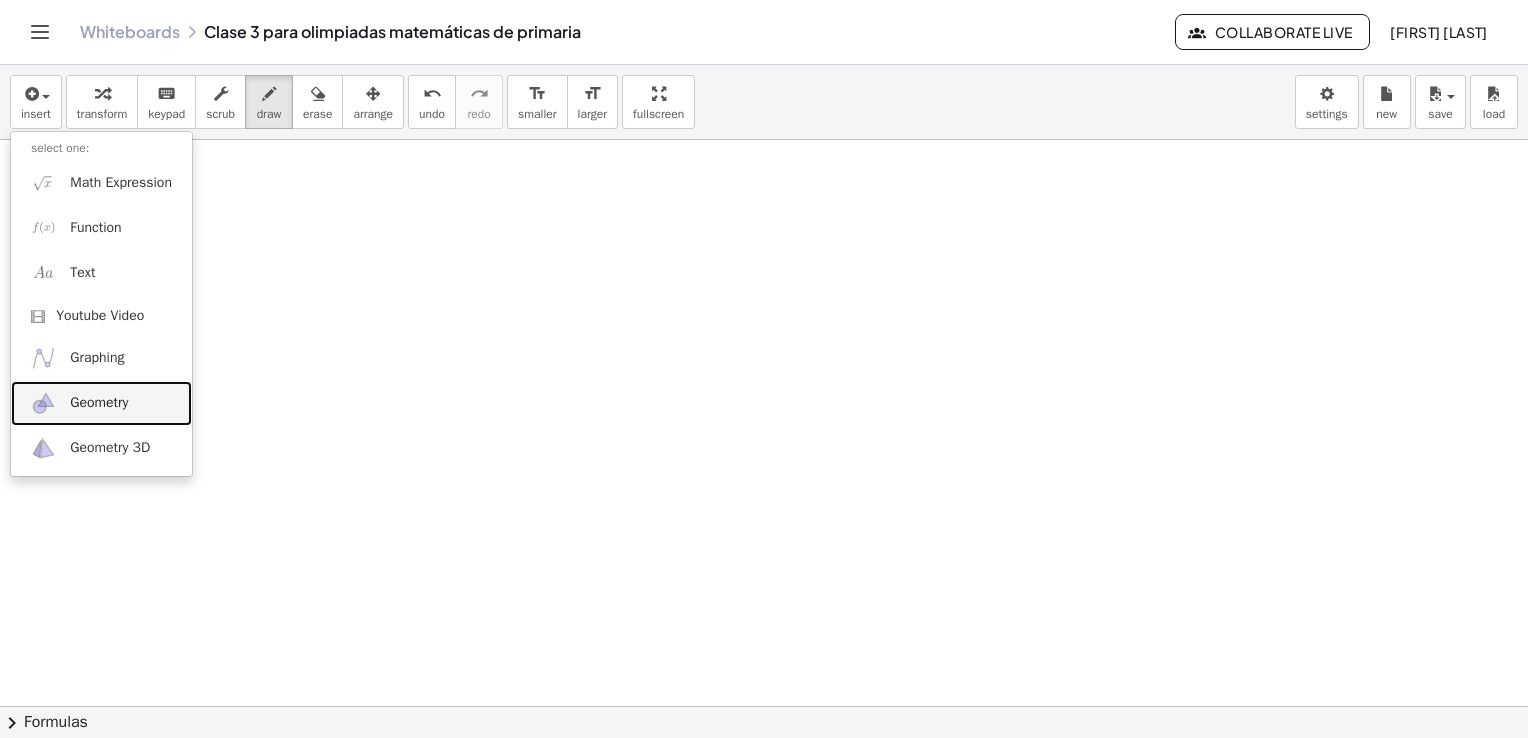 click on "Geometry" at bounding box center [99, 403] 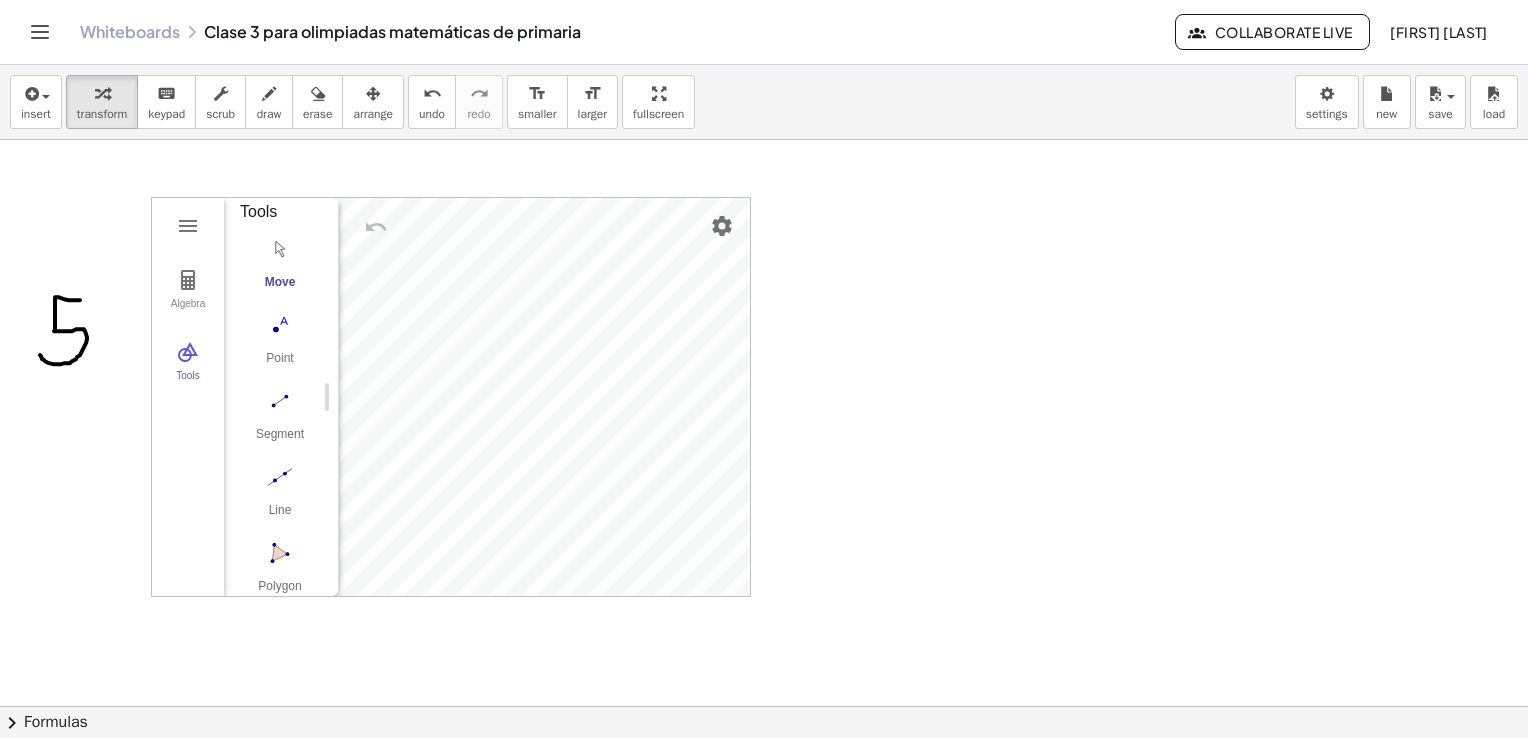 scroll, scrollTop: 0, scrollLeft: 0, axis: both 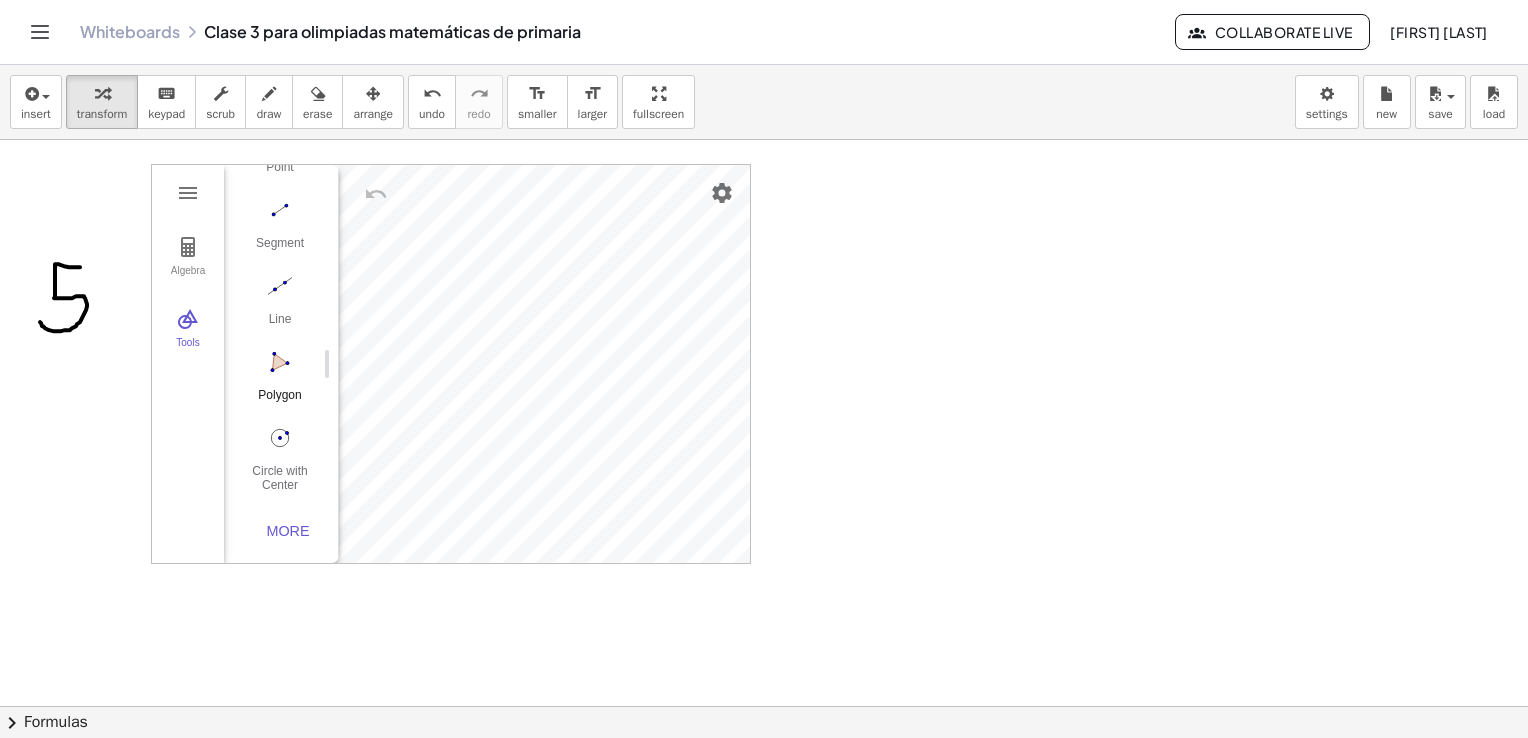 click on "Polygon" at bounding box center [280, 402] 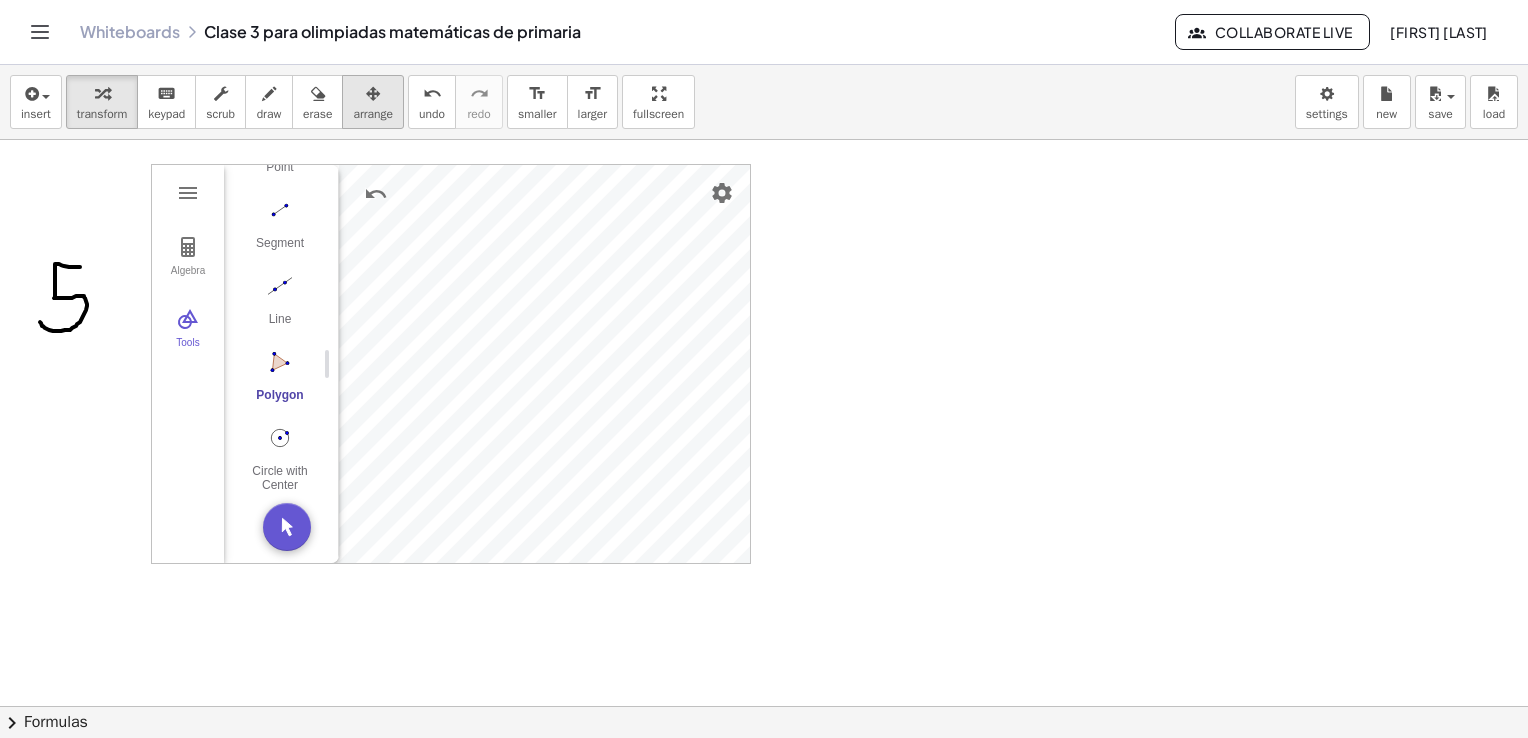 click on "arrange" at bounding box center [373, 102] 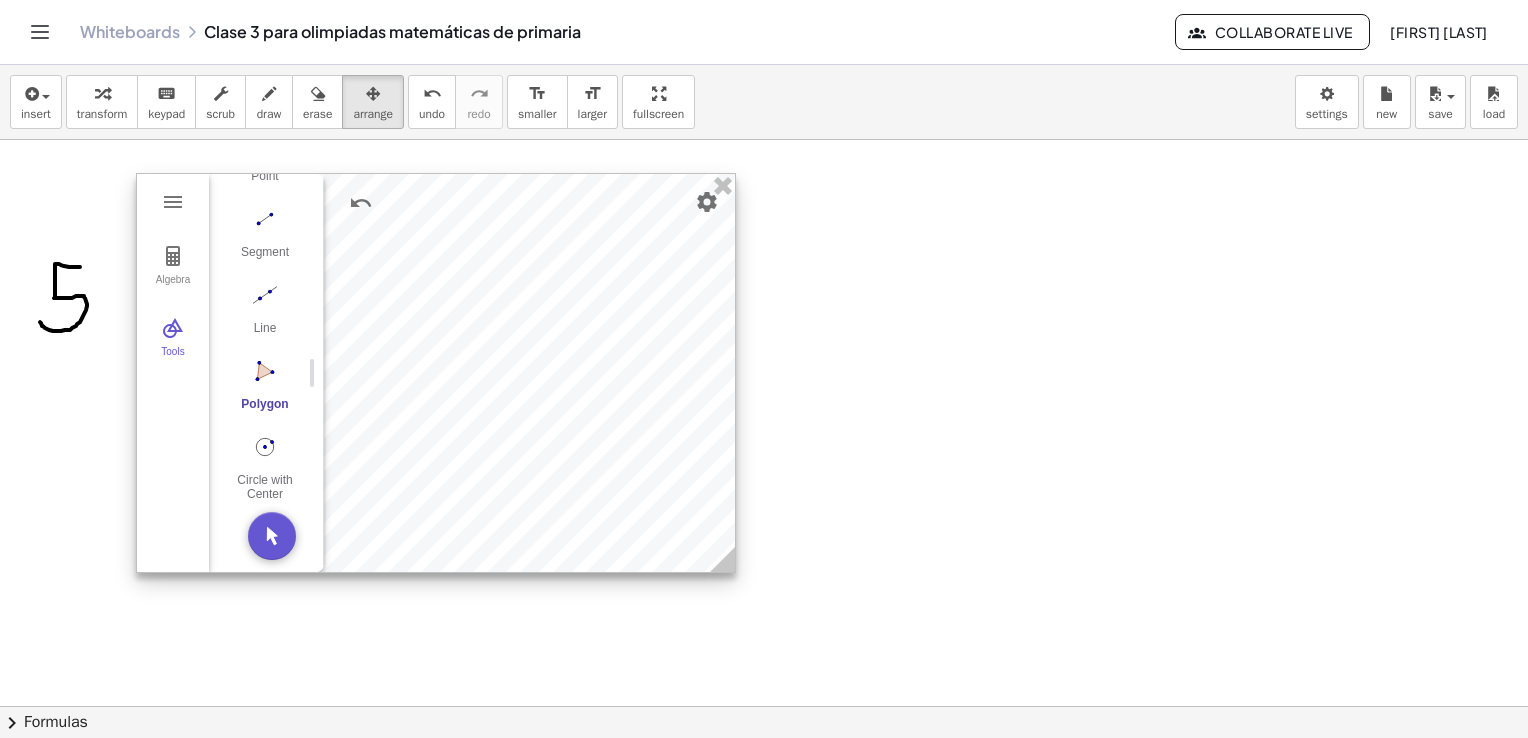 drag, startPoint x: 420, startPoint y: 370, endPoint x: 390, endPoint y: 382, distance: 32.31099 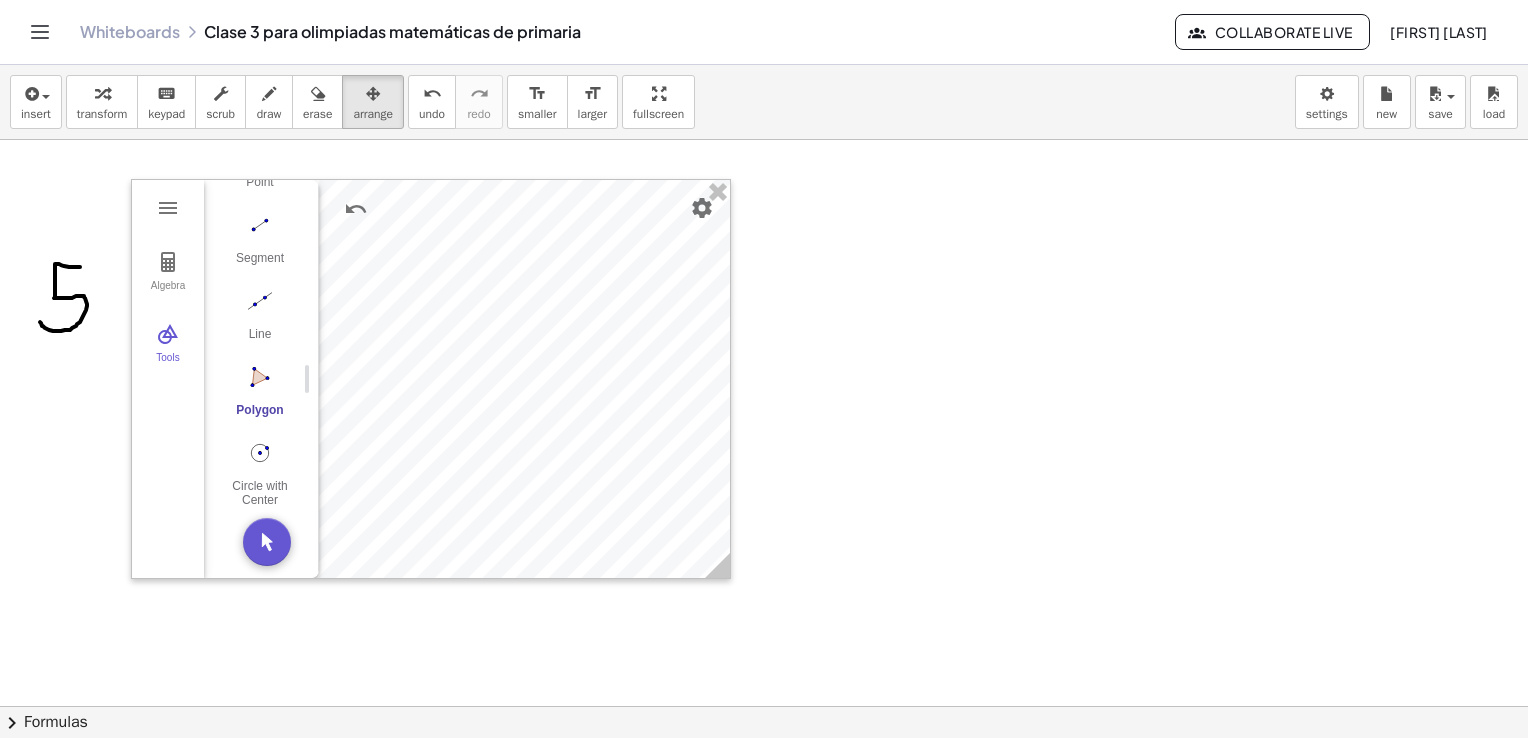 drag, startPoint x: 96, startPoint y: 103, endPoint x: 156, endPoint y: 155, distance: 79.397736 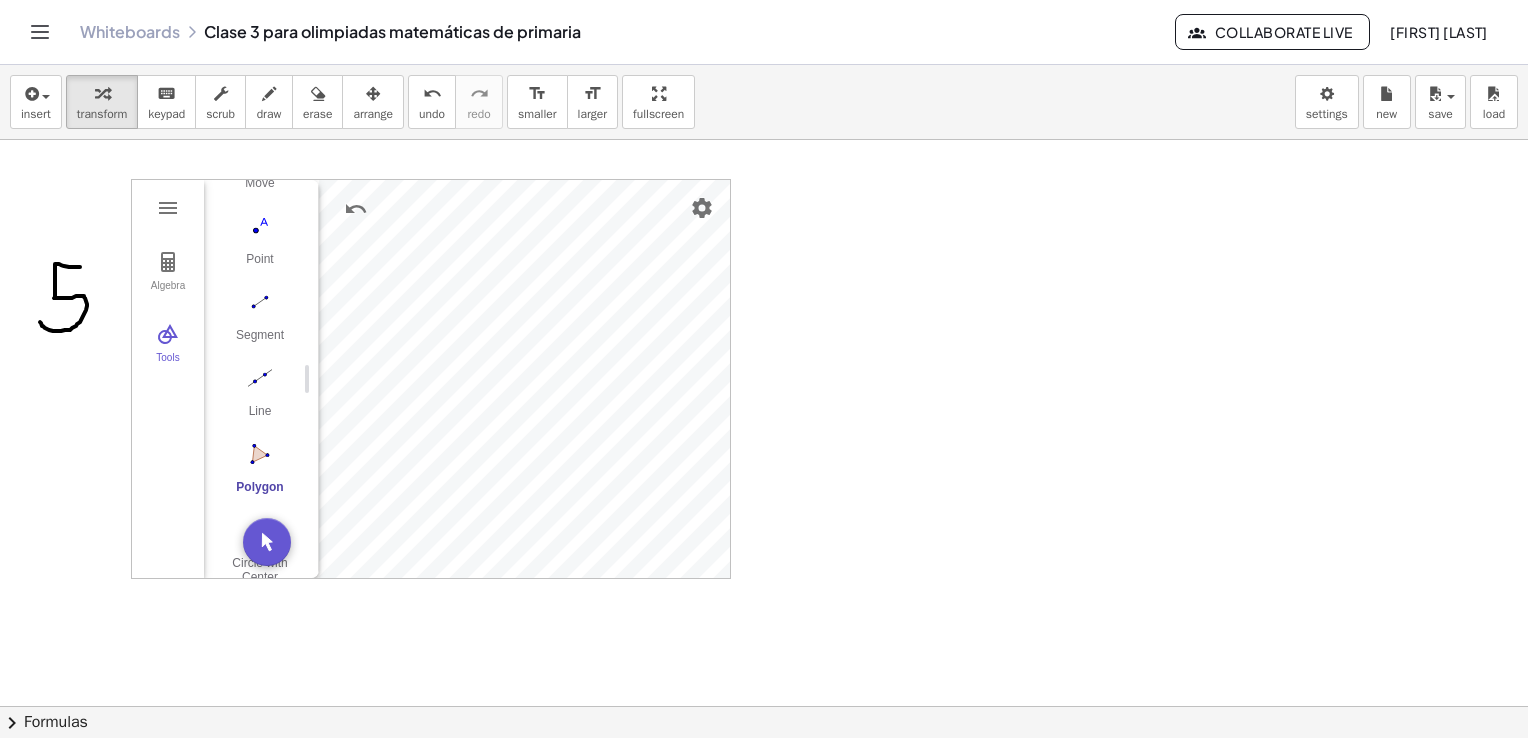 scroll, scrollTop: 0, scrollLeft: 0, axis: both 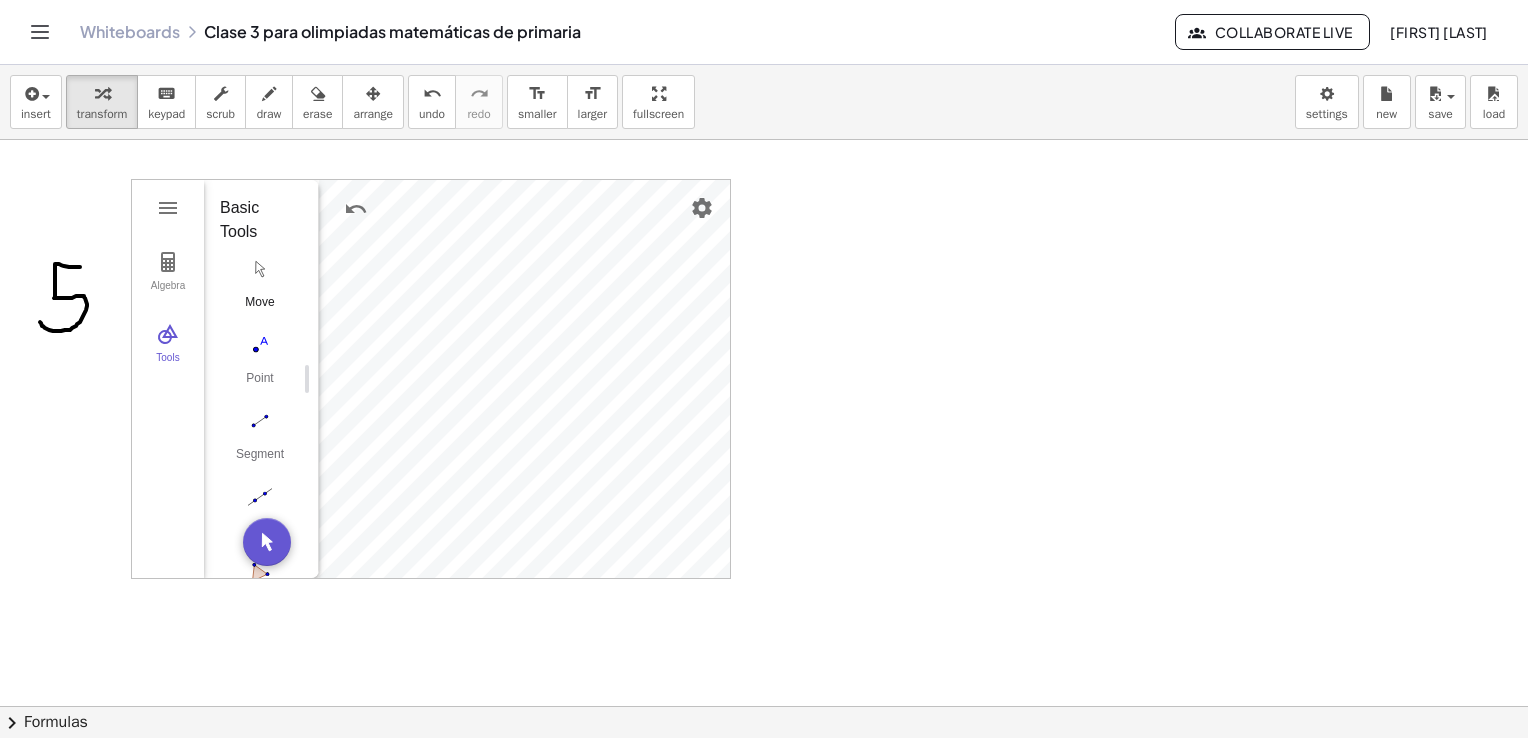 click on "Move" at bounding box center [260, 288] 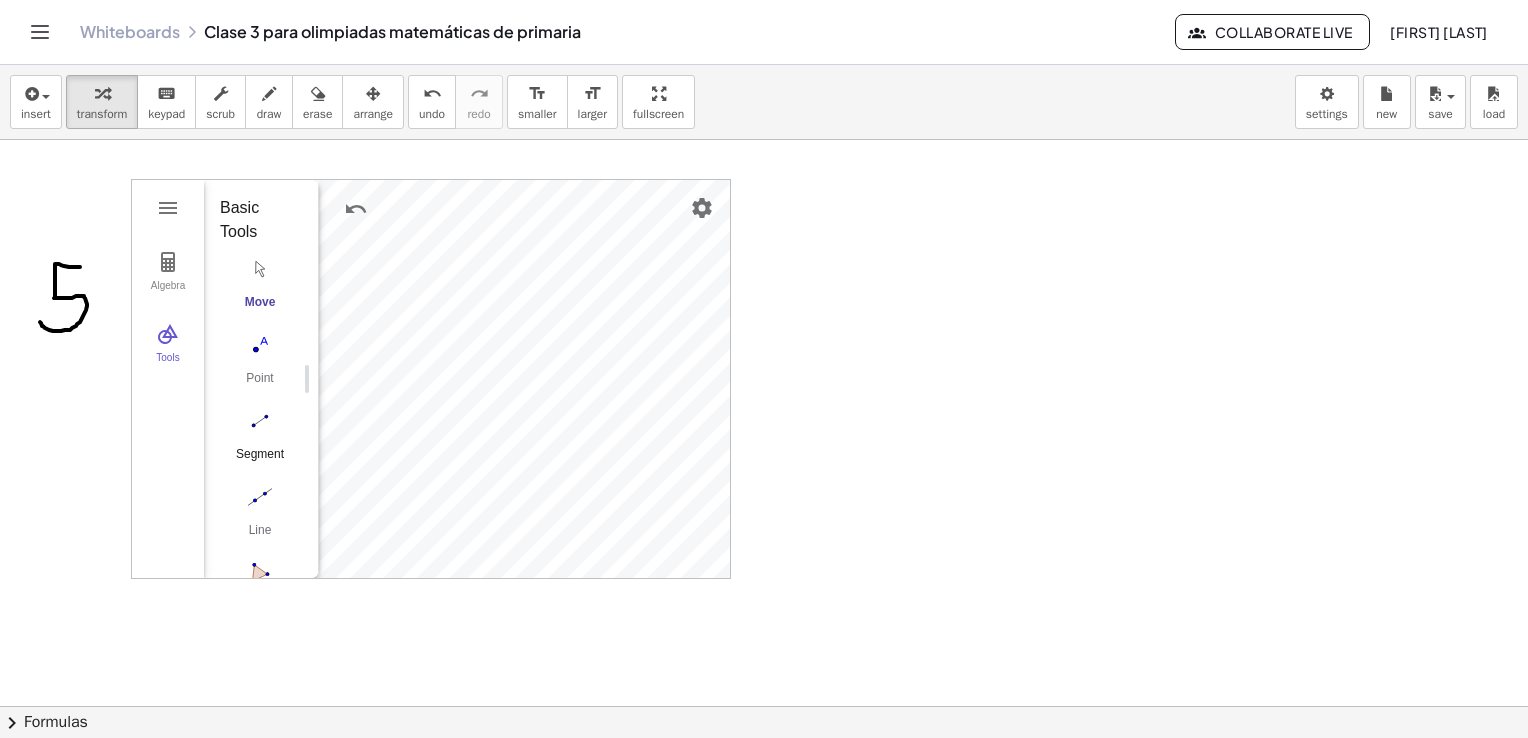 click at bounding box center (260, 421) 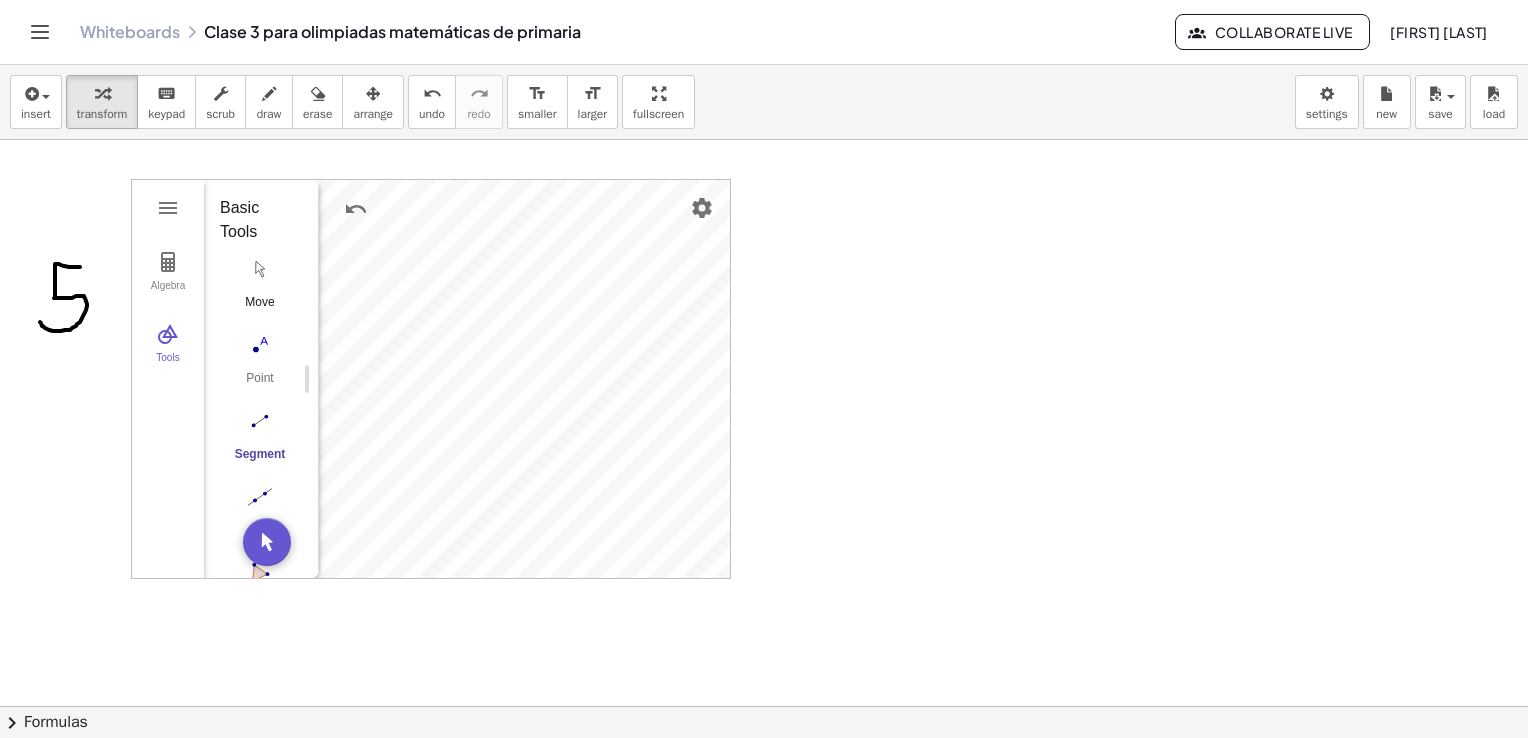click at bounding box center [260, 269] 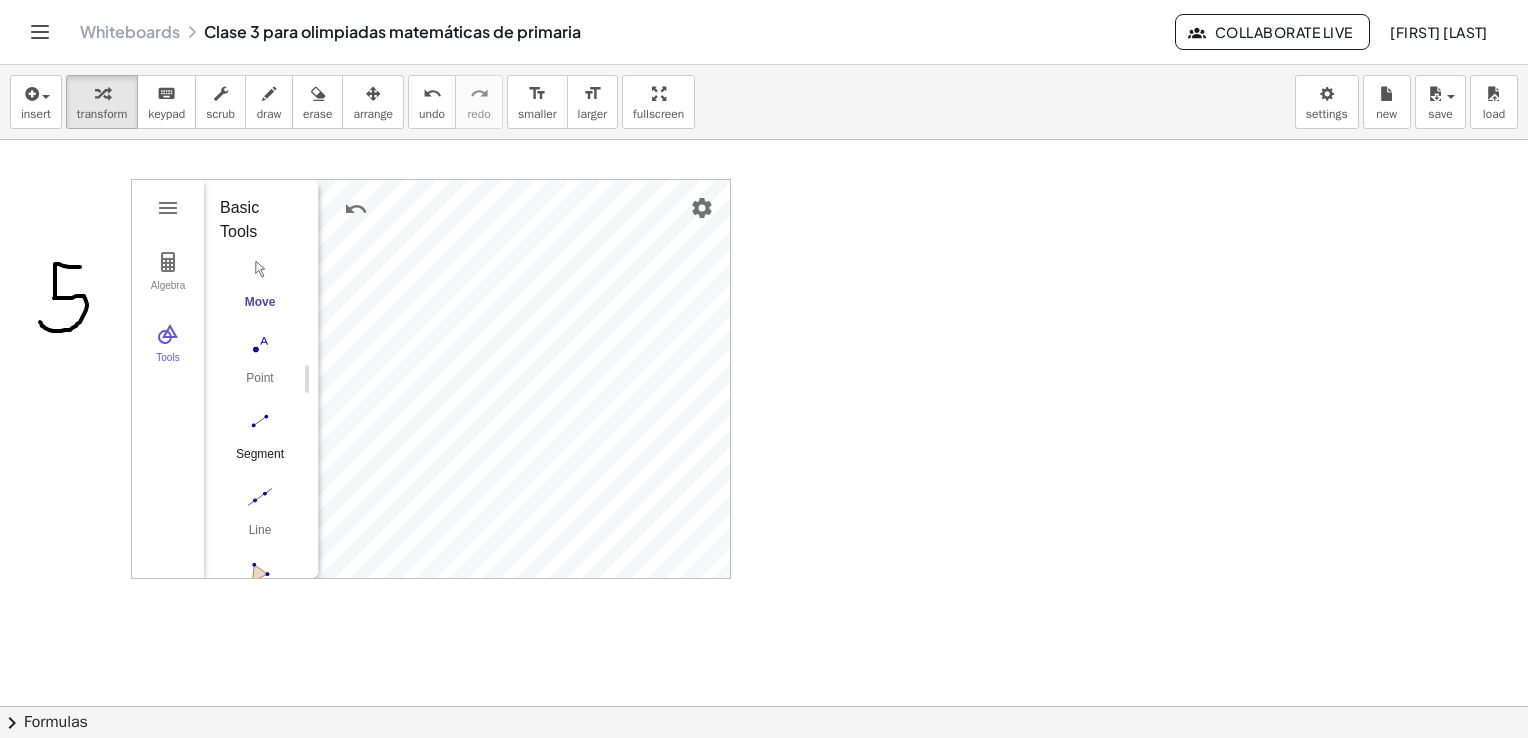 click at bounding box center [260, 421] 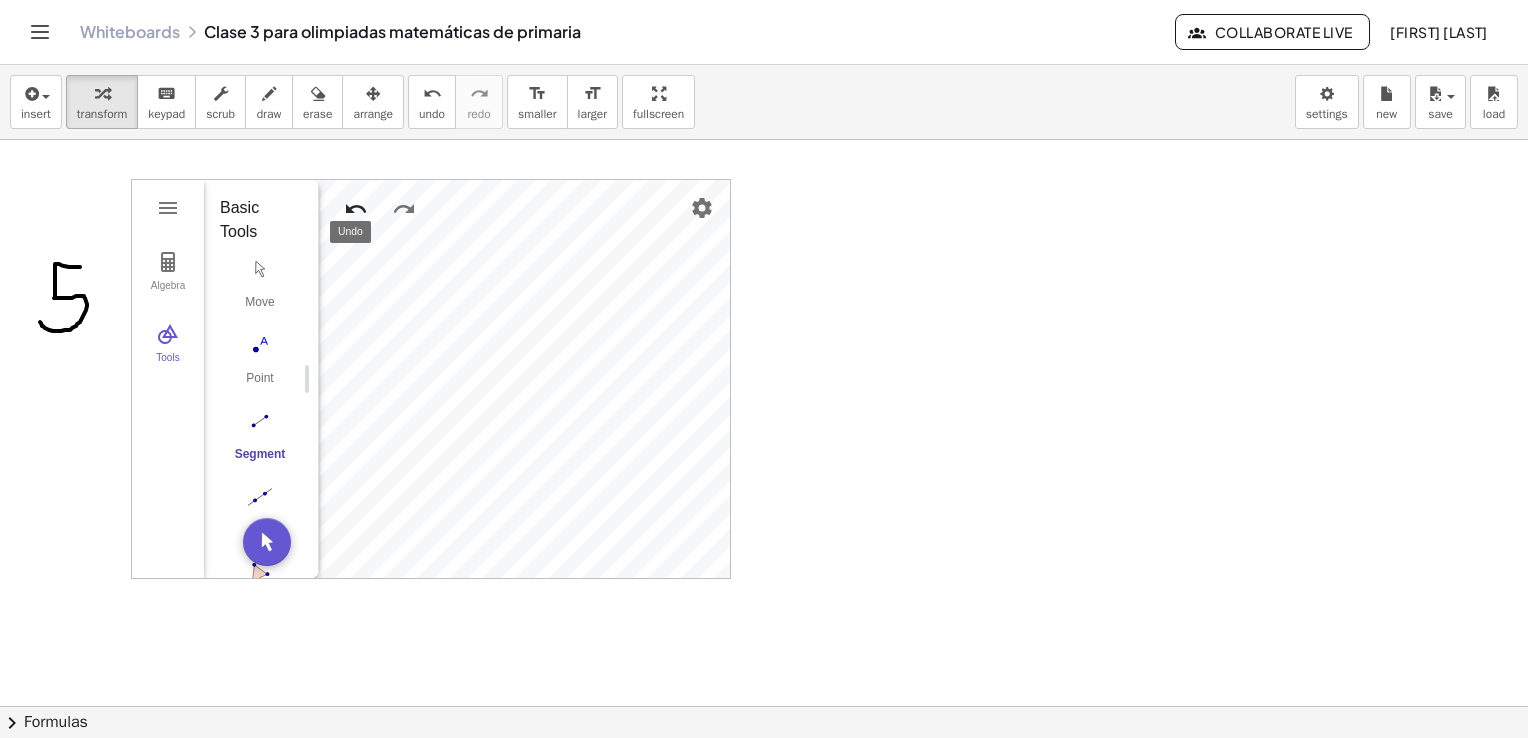 click at bounding box center [356, 209] 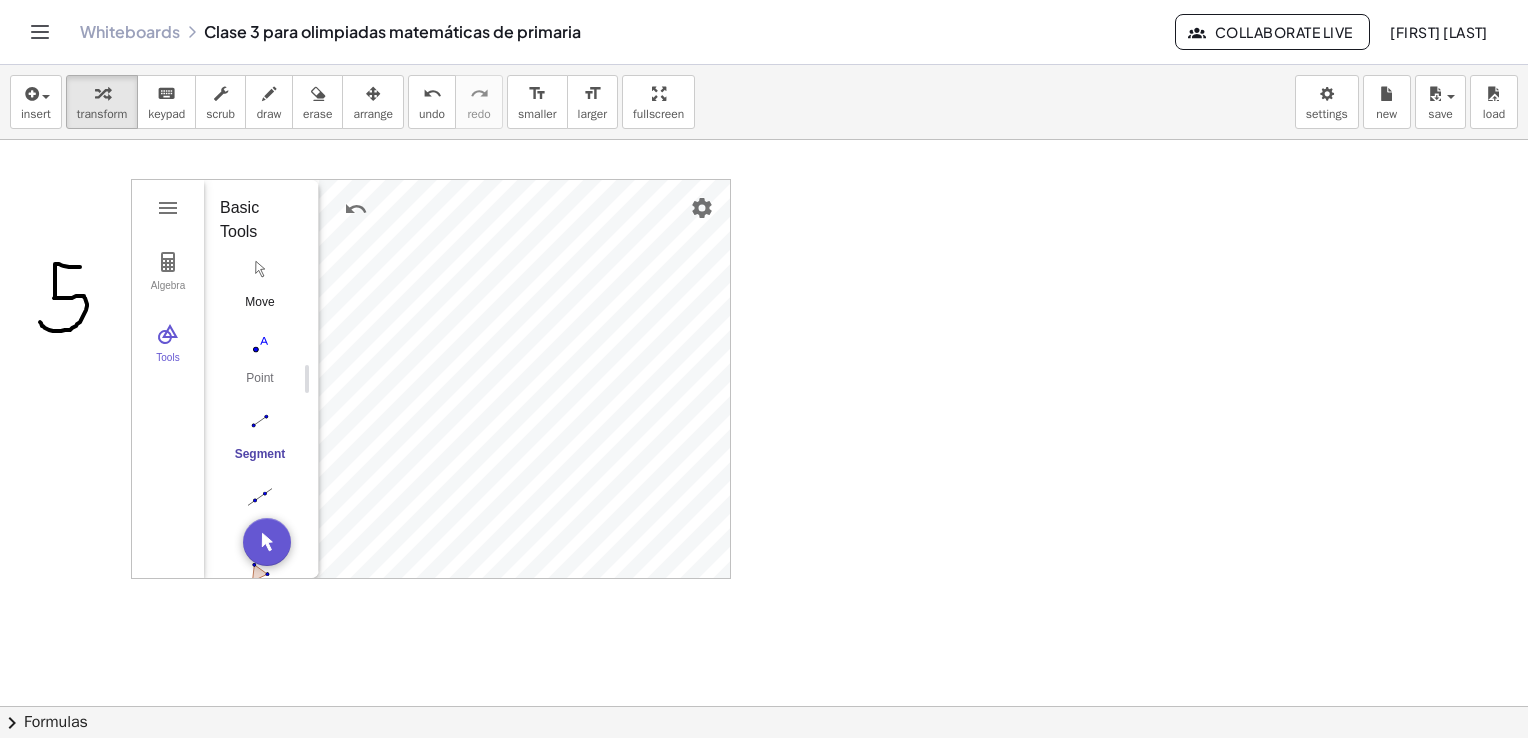 click on "Move" at bounding box center (260, 288) 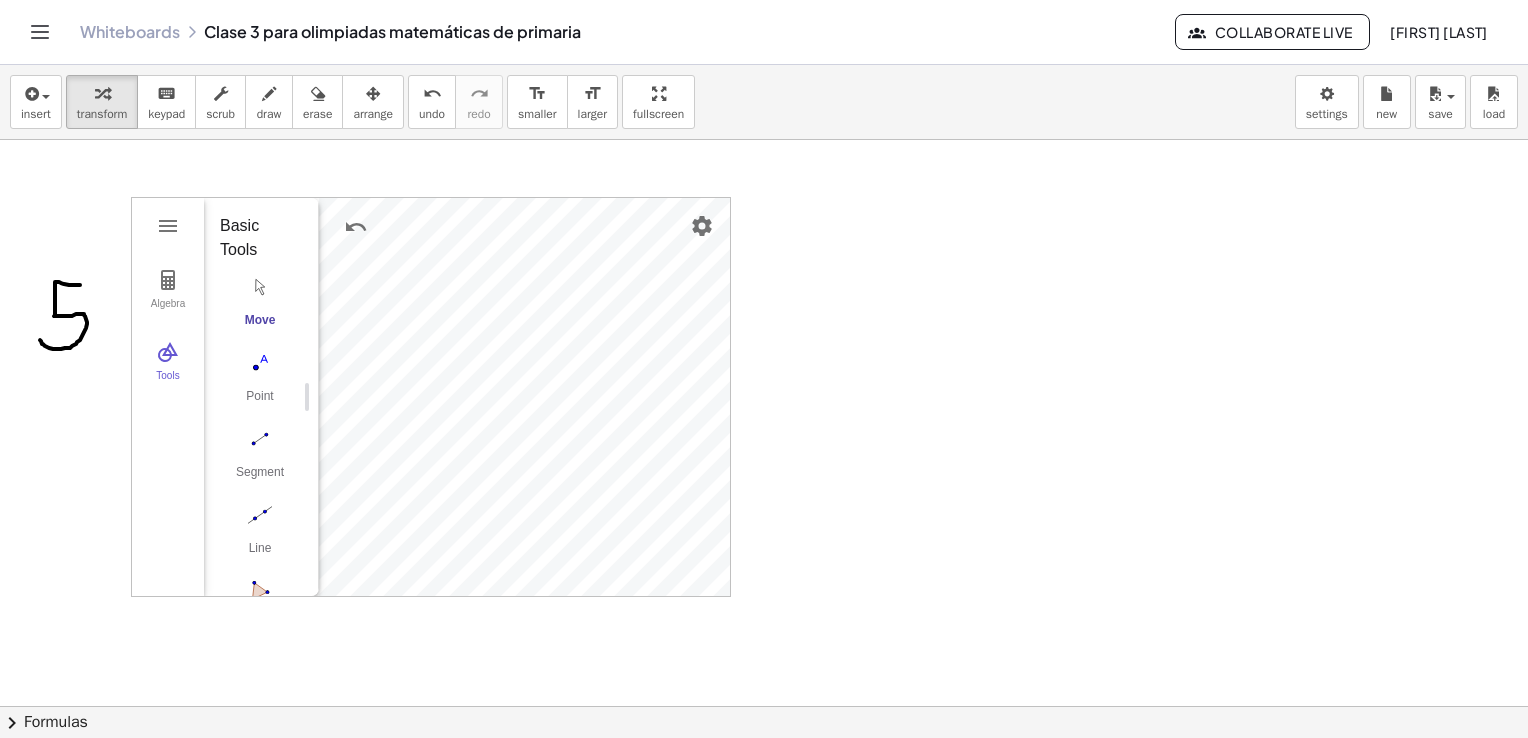scroll, scrollTop: 2736, scrollLeft: 0, axis: vertical 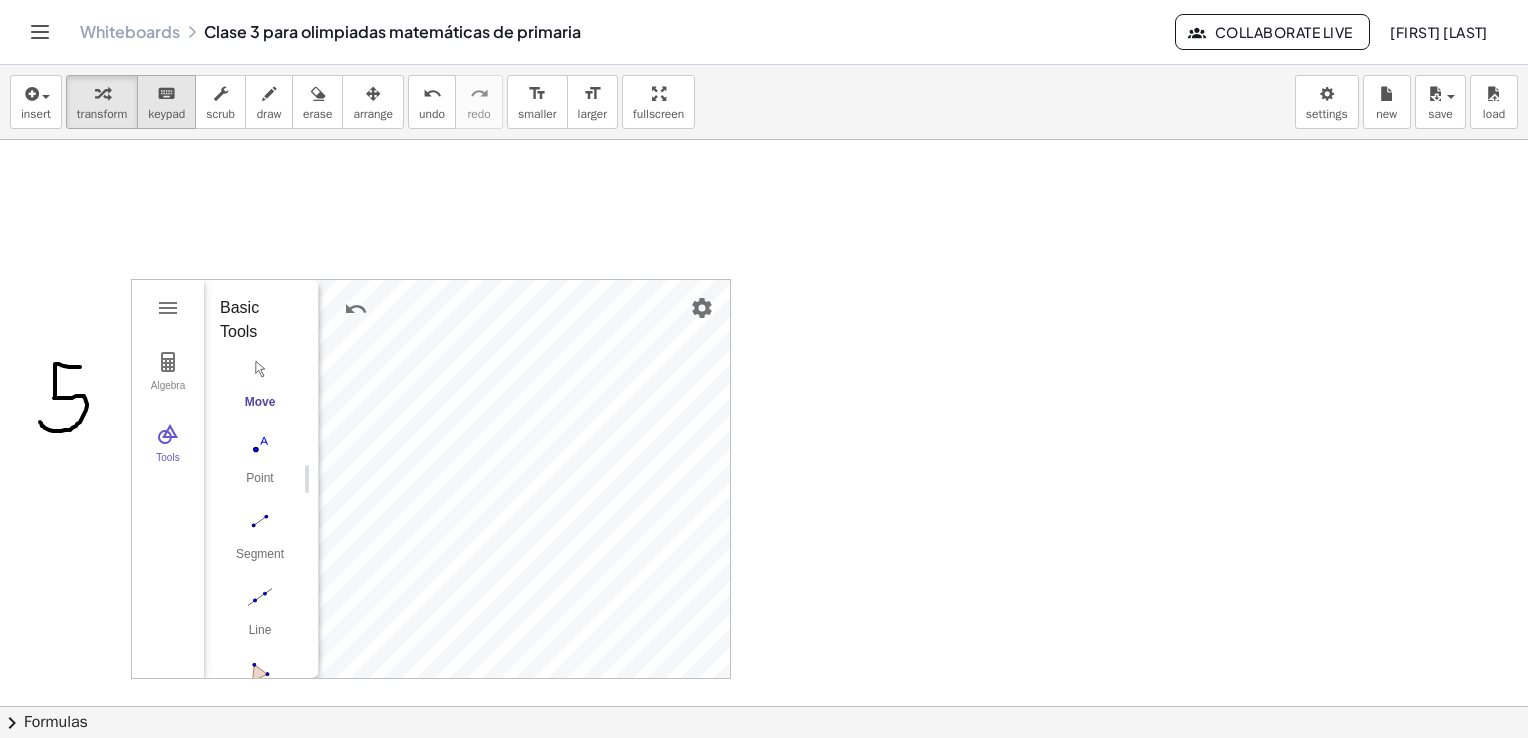 click on "keypad" at bounding box center (166, 114) 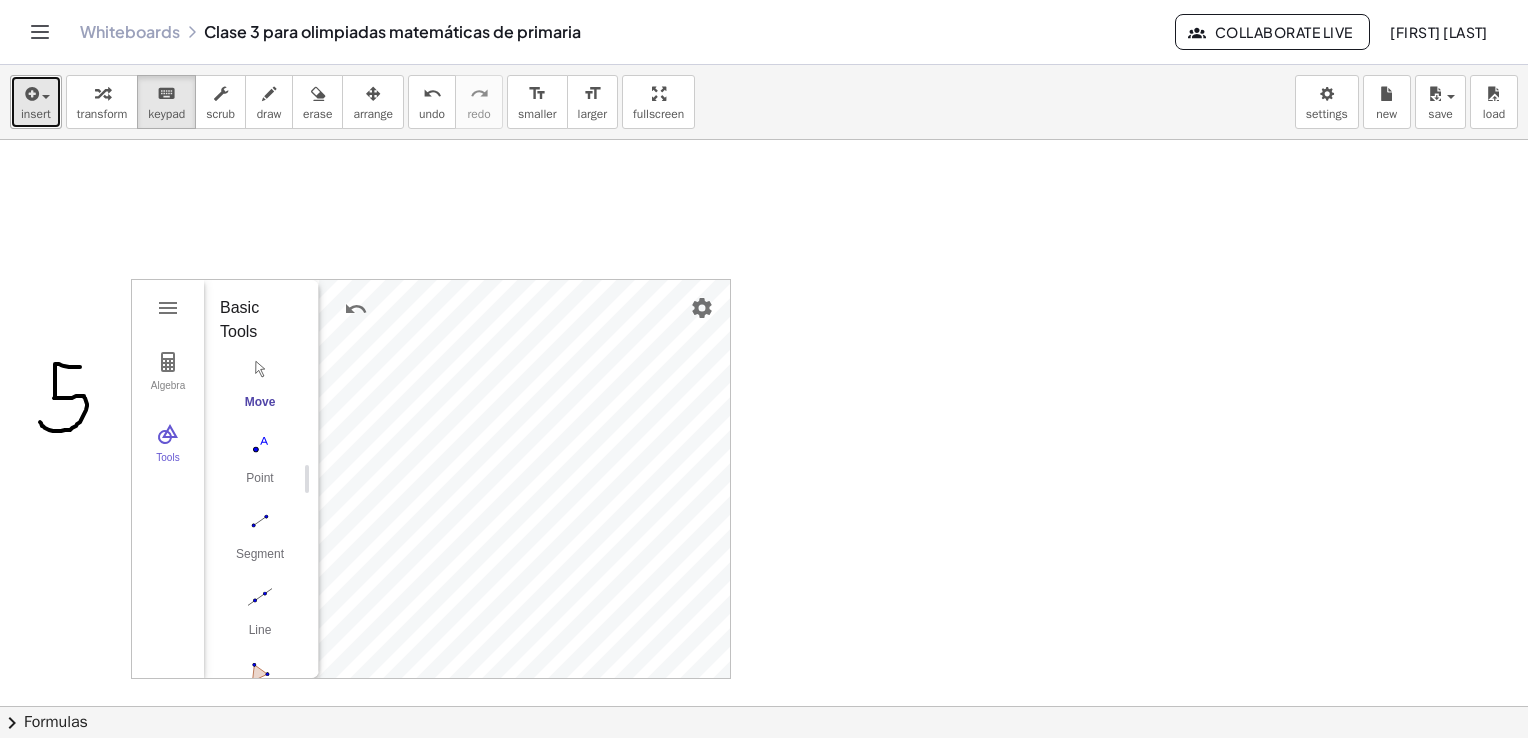 click at bounding box center [36, 93] 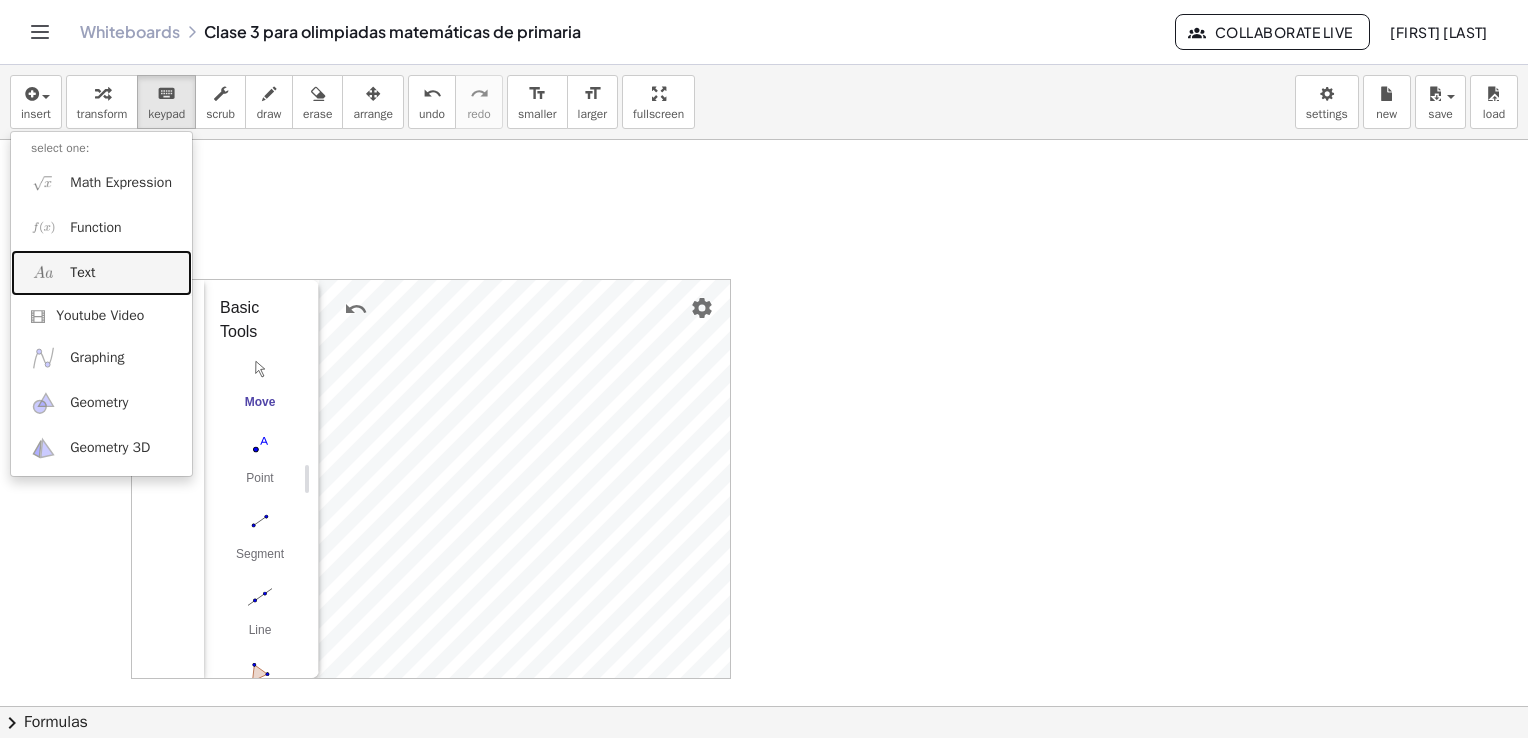 click on "Text" at bounding box center (101, 272) 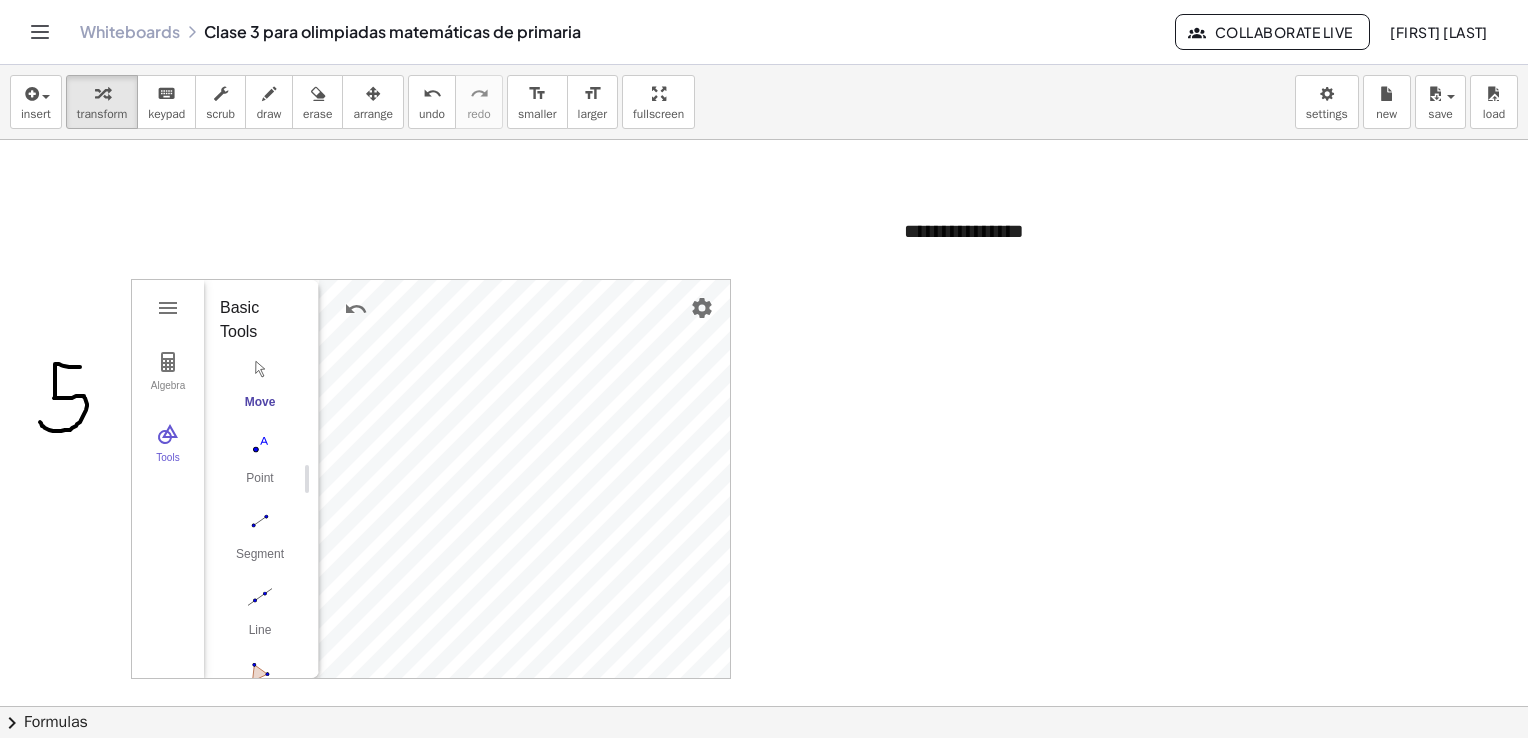 type 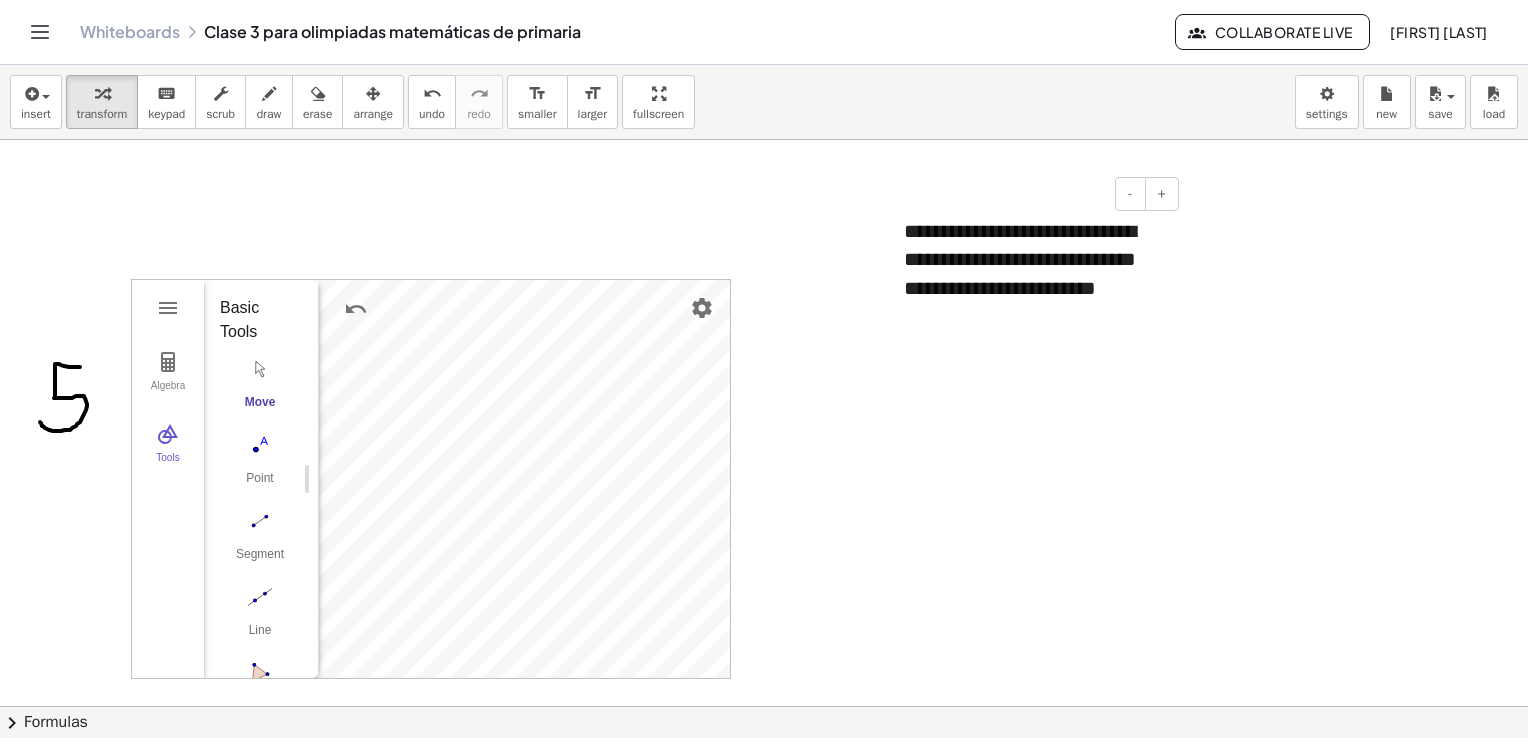 click on "**********" at bounding box center (1034, 274) 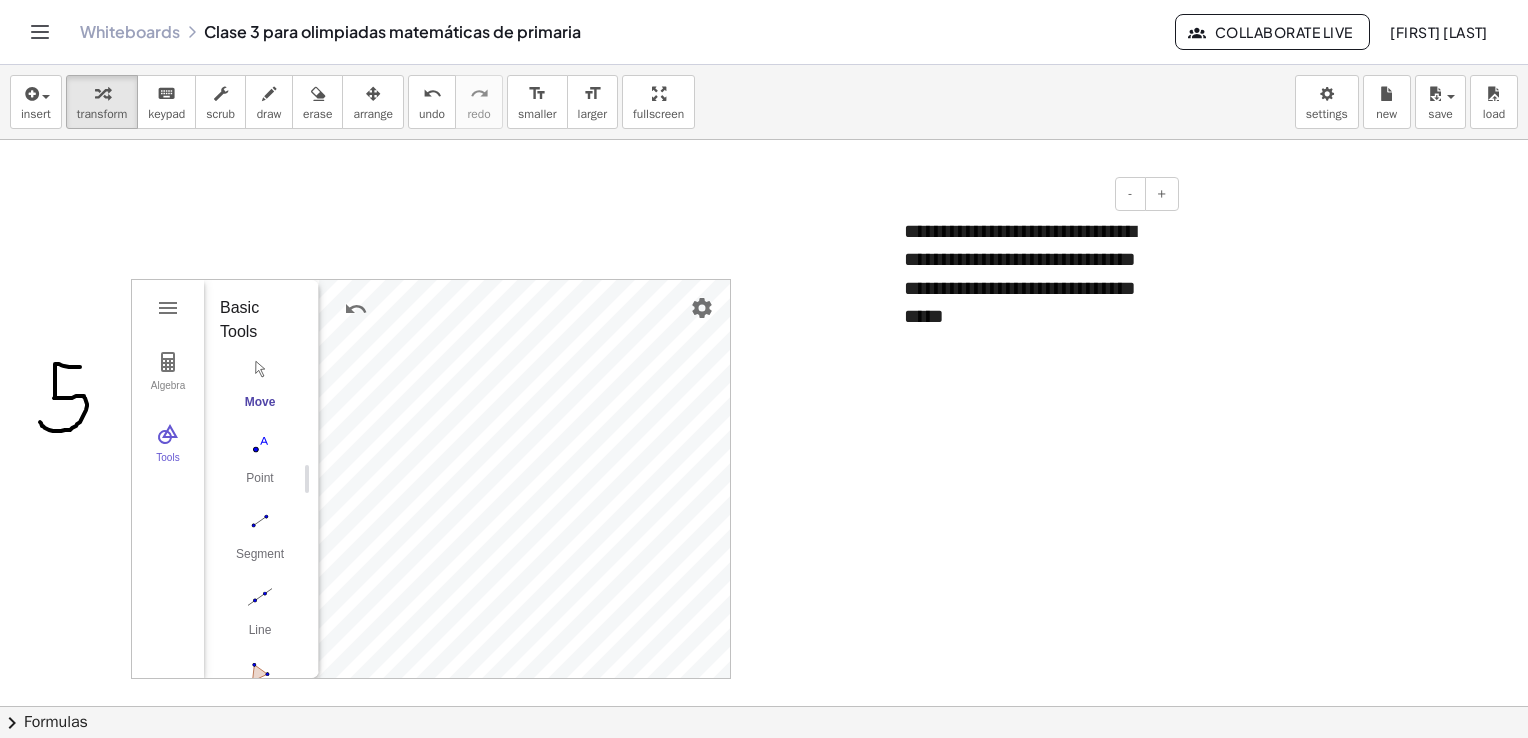 click on "**********" at bounding box center [1034, 274] 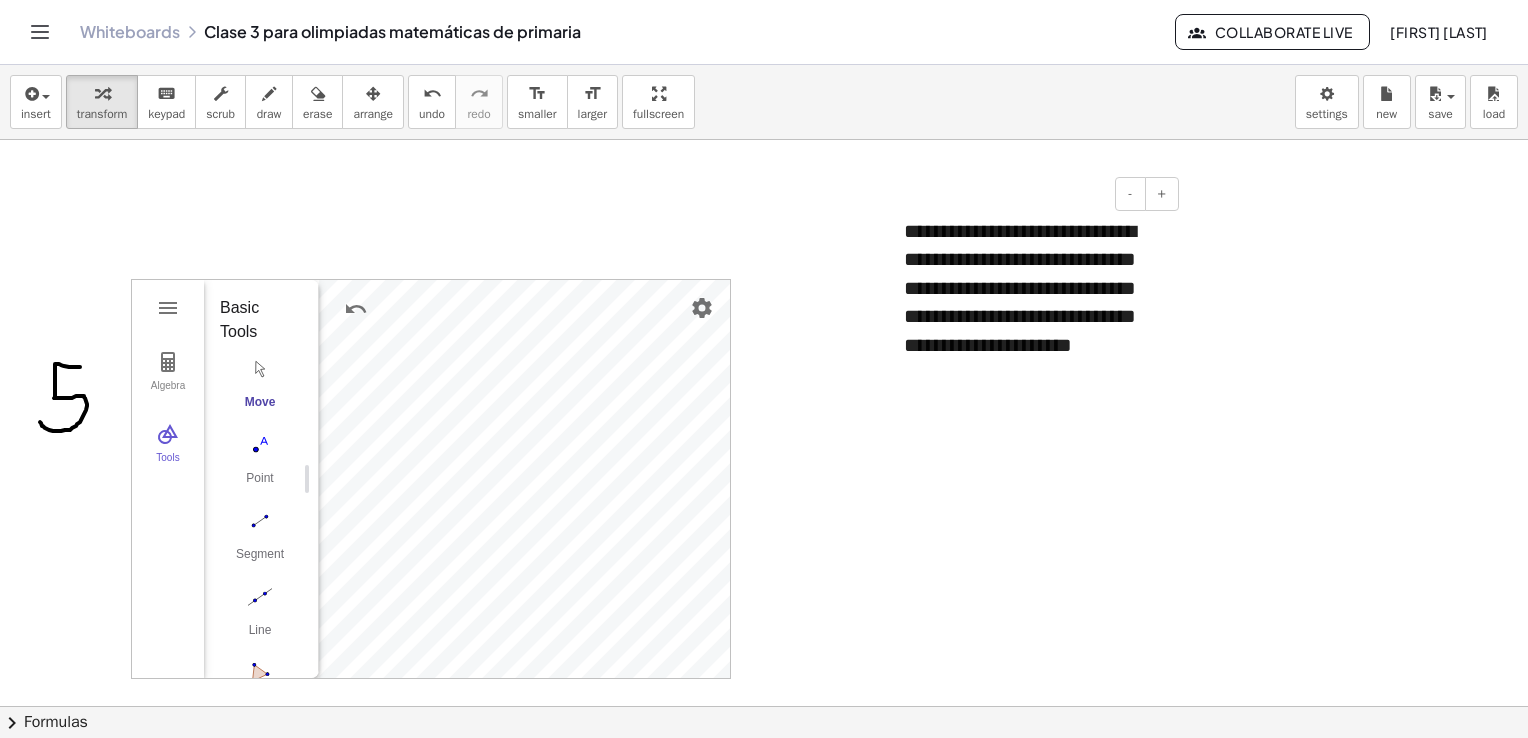 click on "**********" at bounding box center (1034, 302) 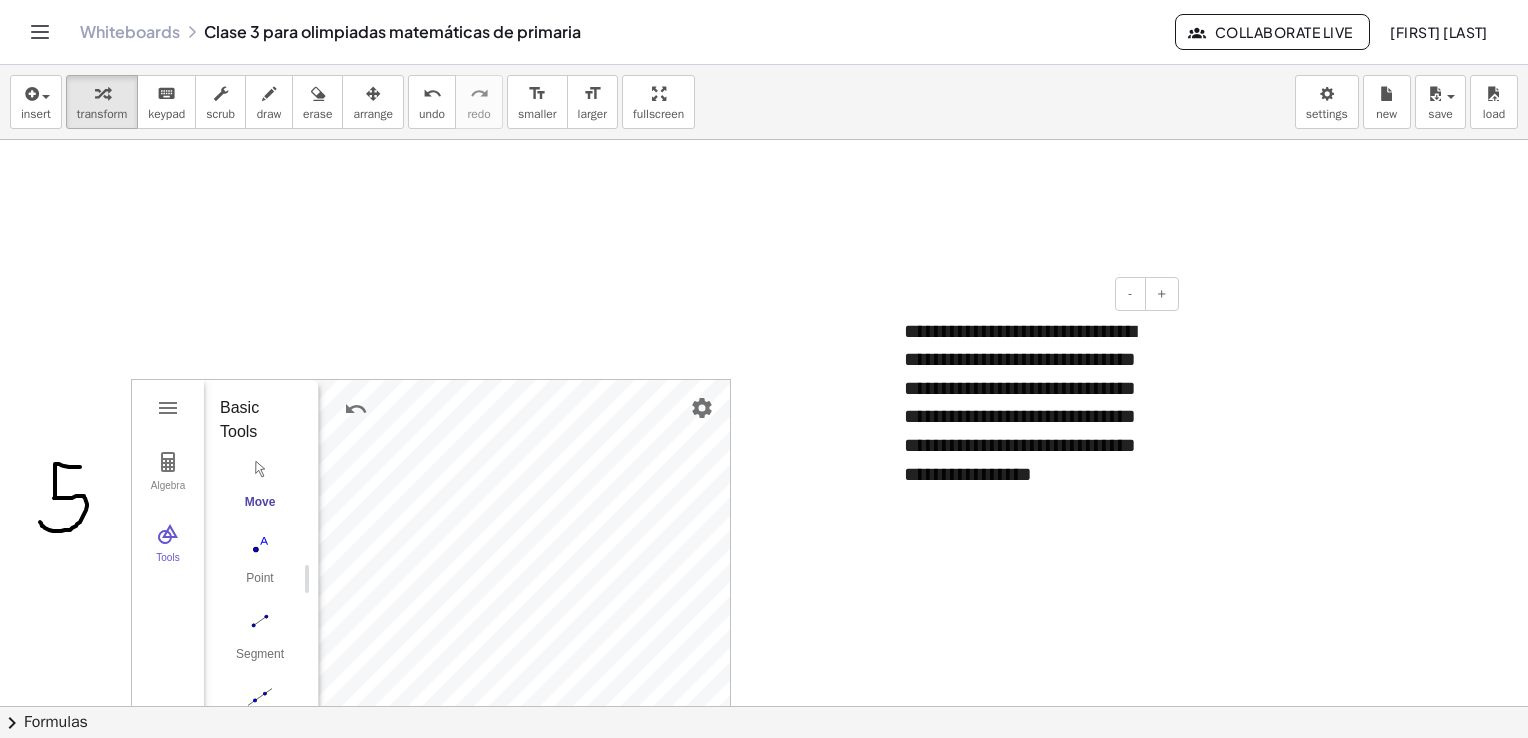 scroll, scrollTop: 2736, scrollLeft: 0, axis: vertical 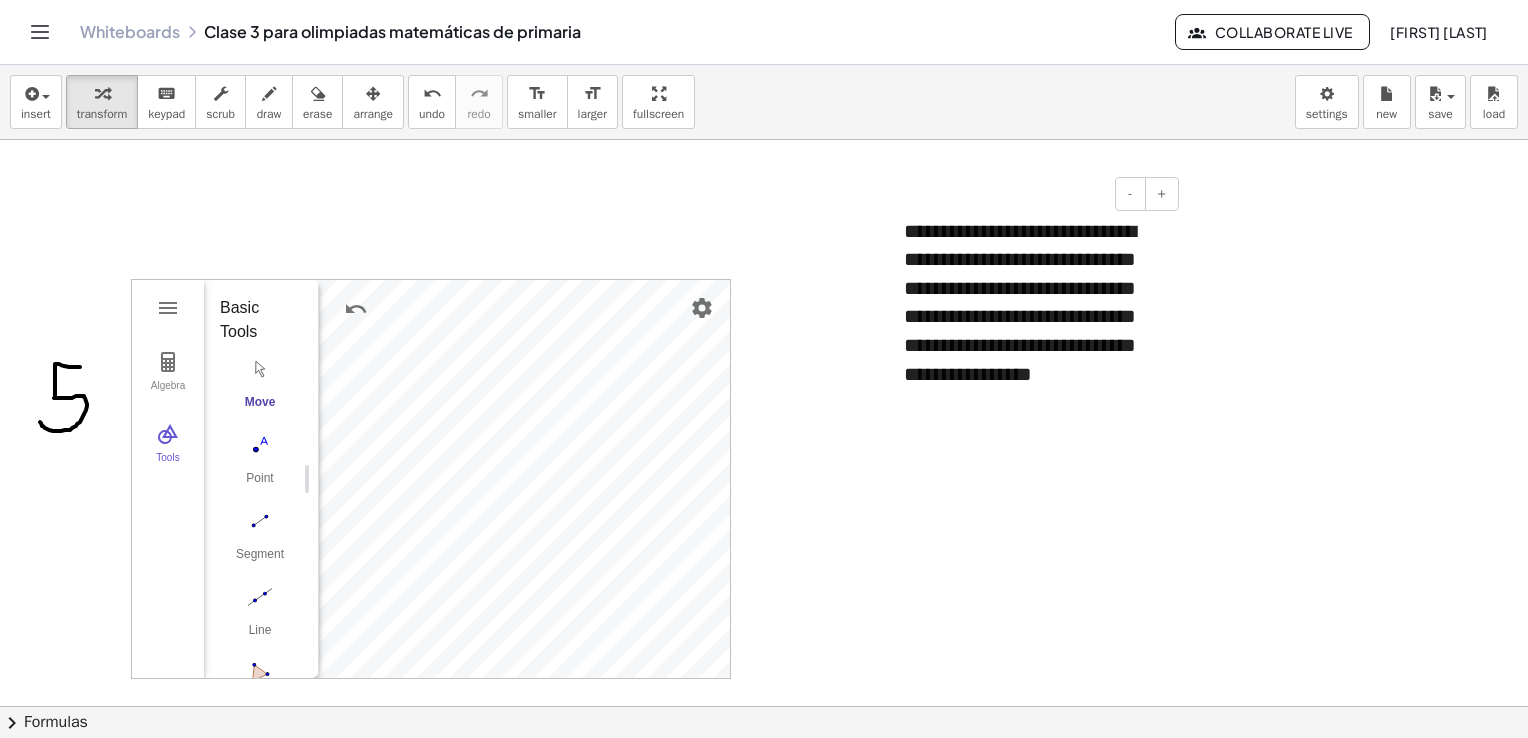 click on "**********" at bounding box center [1034, 317] 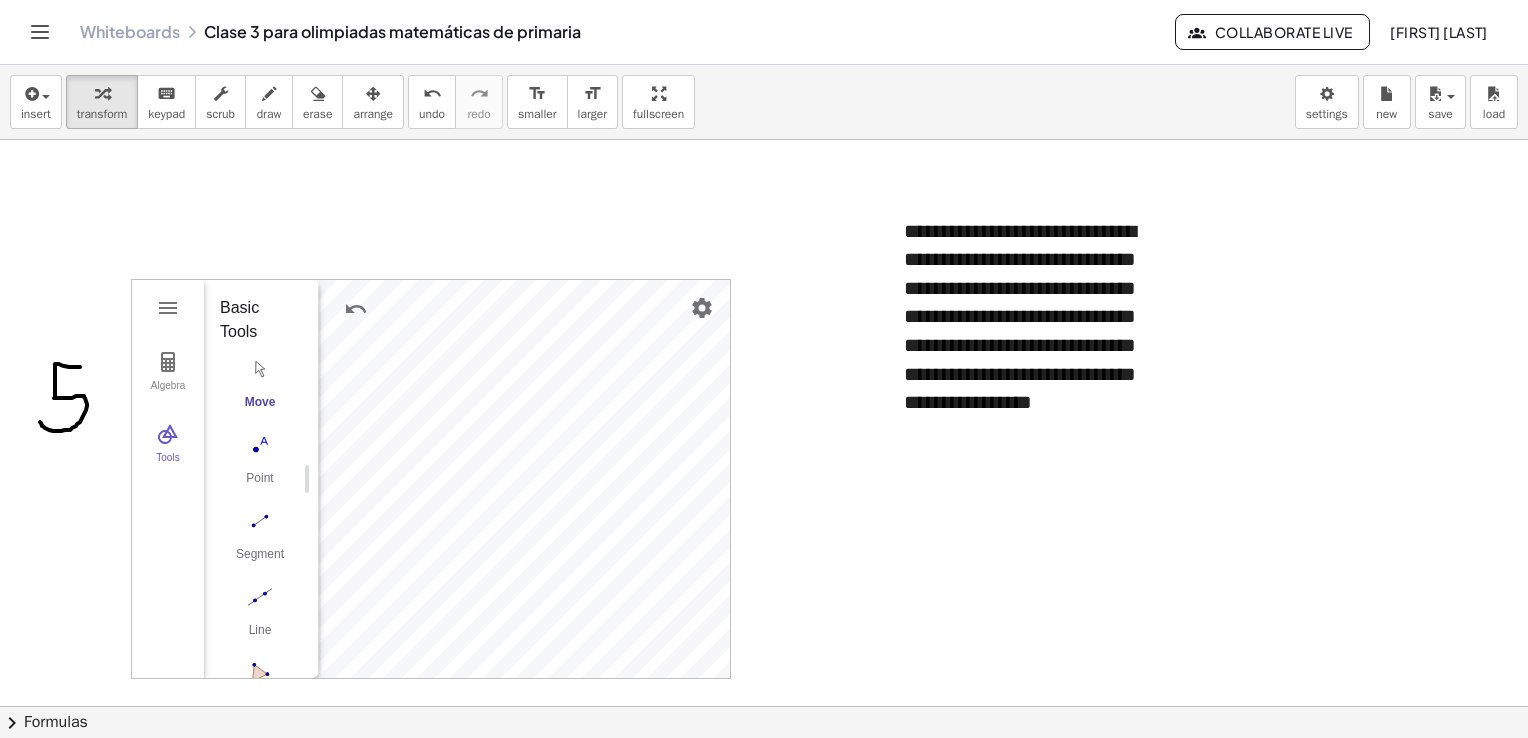 click at bounding box center [764, -611] 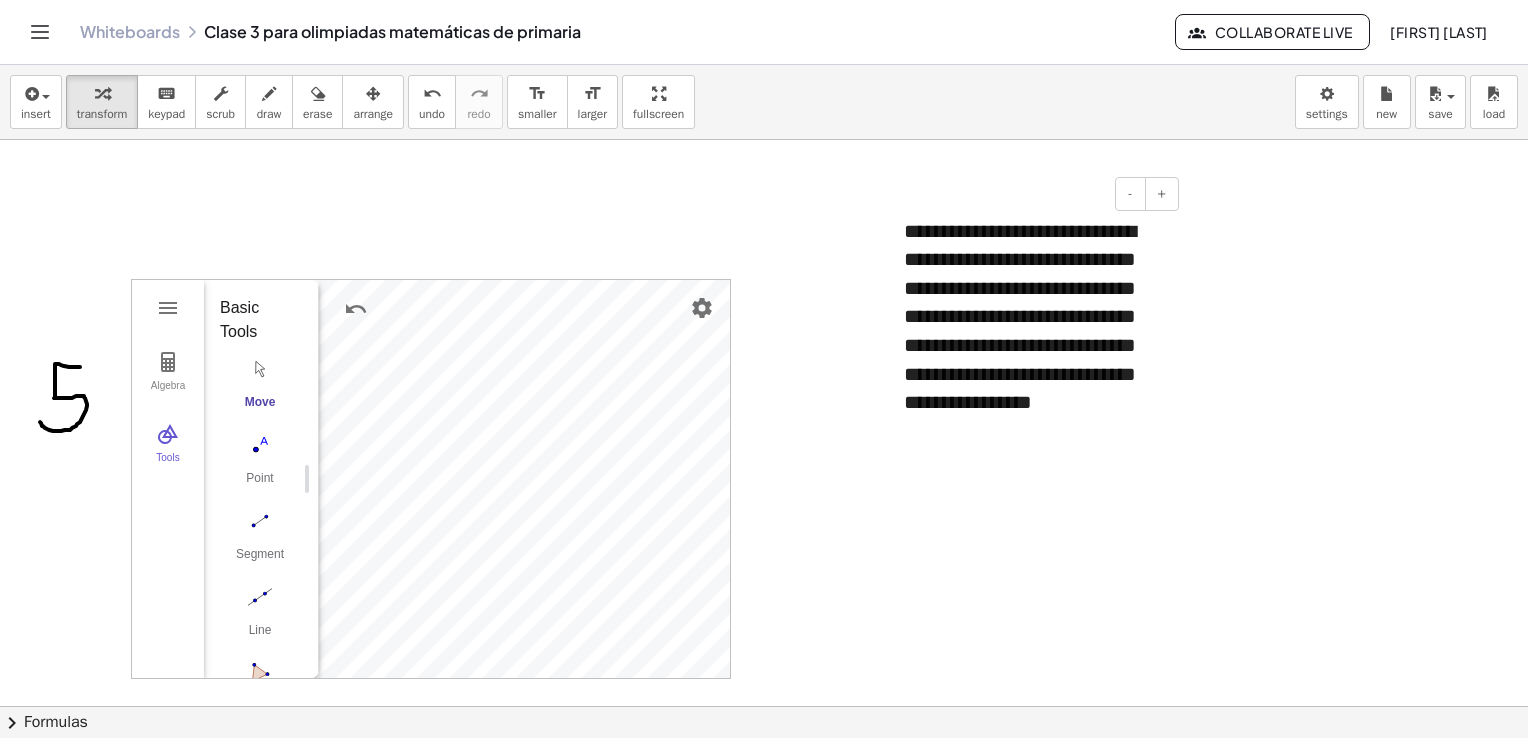 click on "**********" at bounding box center (1034, 331) 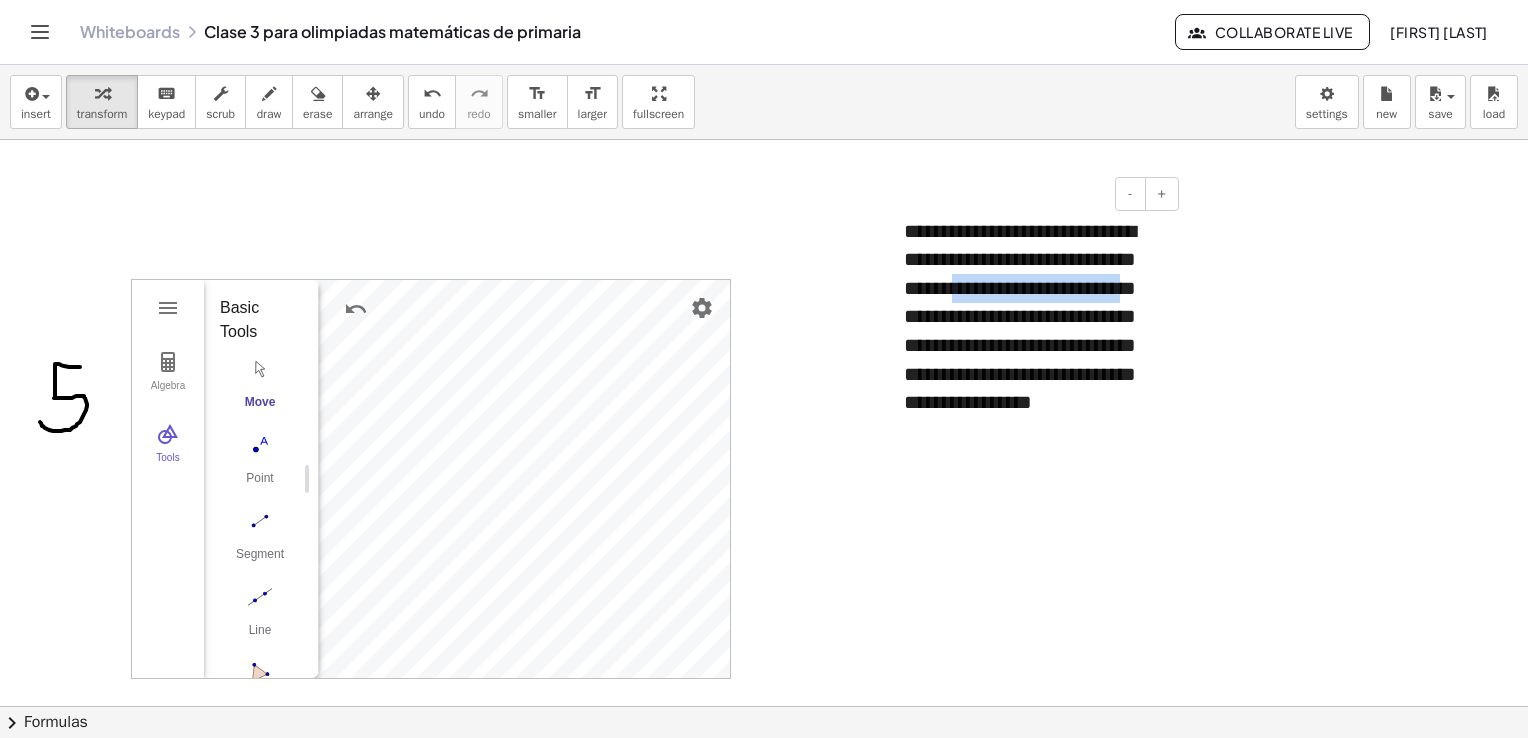 drag, startPoint x: 1033, startPoint y: 295, endPoint x: 999, endPoint y: 328, distance: 47.38143 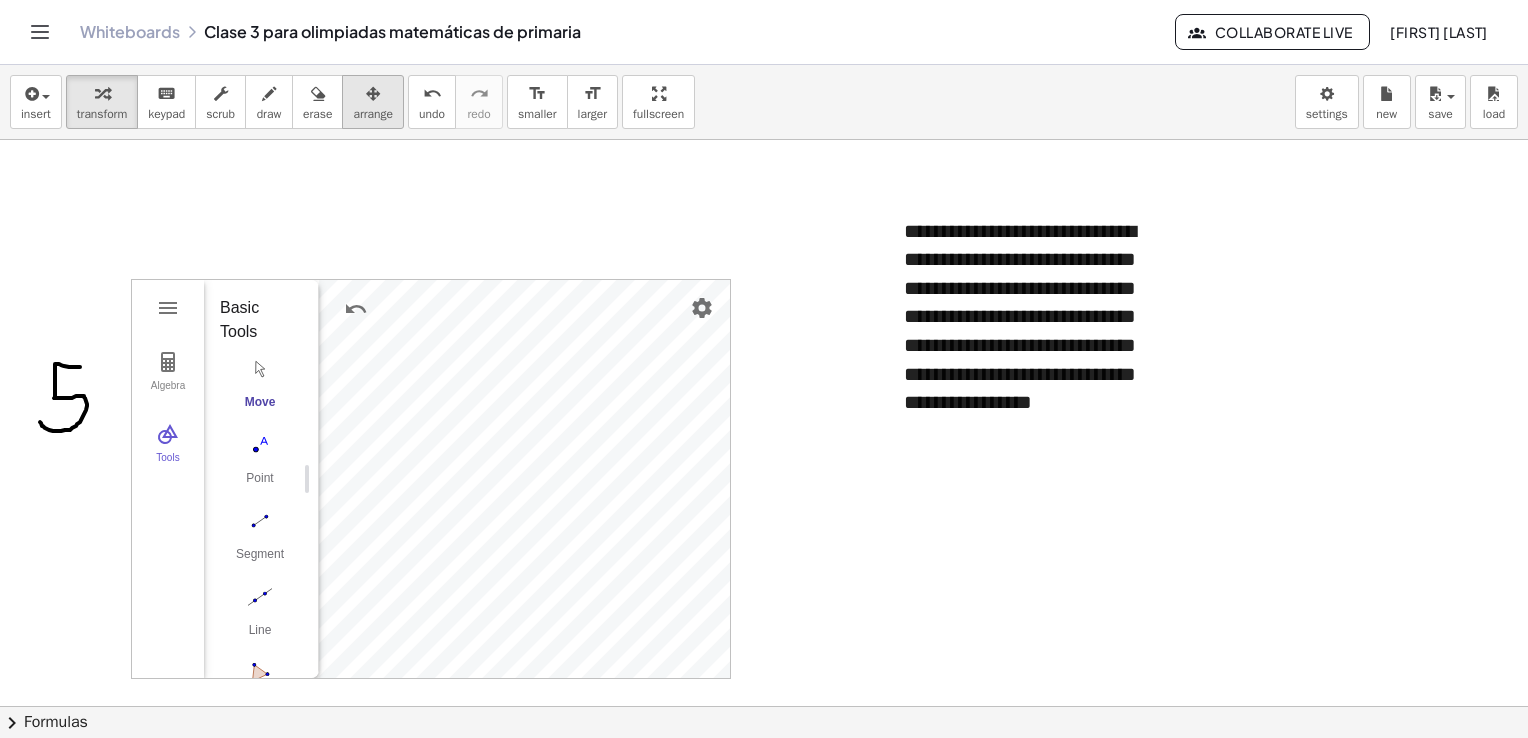 drag, startPoint x: 351, startPoint y: 116, endPoint x: 371, endPoint y: 116, distance: 20 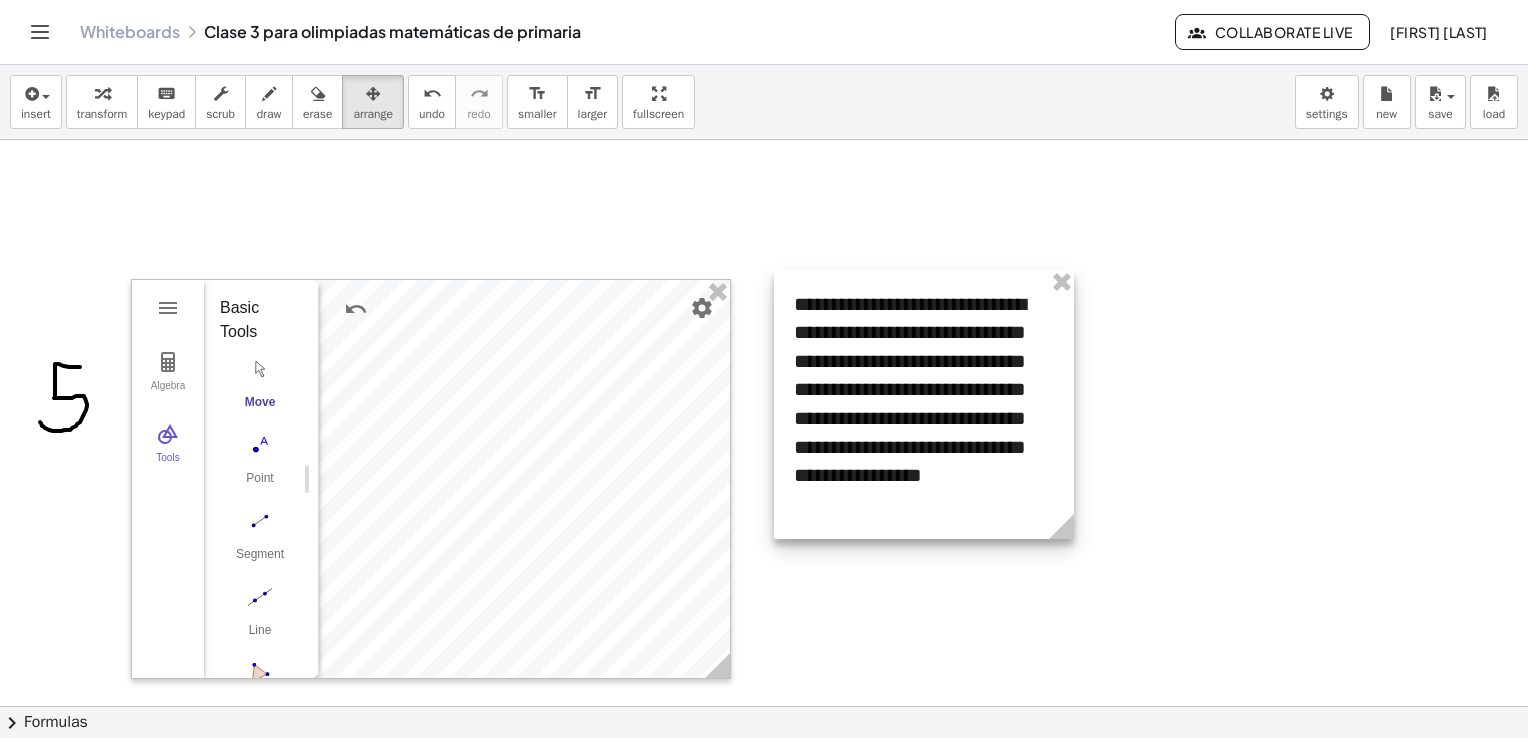 drag, startPoint x: 1072, startPoint y: 365, endPoint x: 953, endPoint y: 435, distance: 138.06158 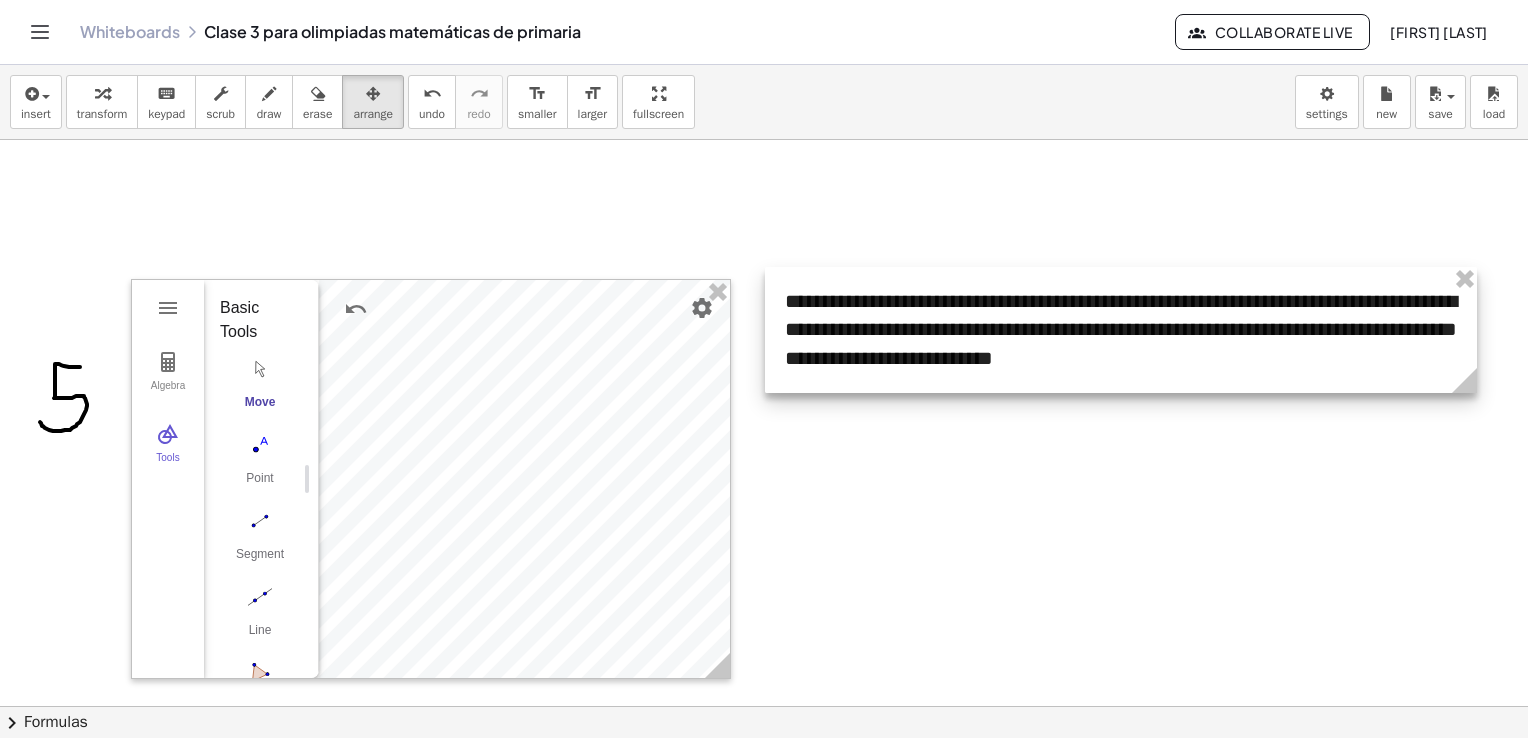 drag, startPoint x: 1064, startPoint y: 530, endPoint x: 1476, endPoint y: 495, distance: 413.48398 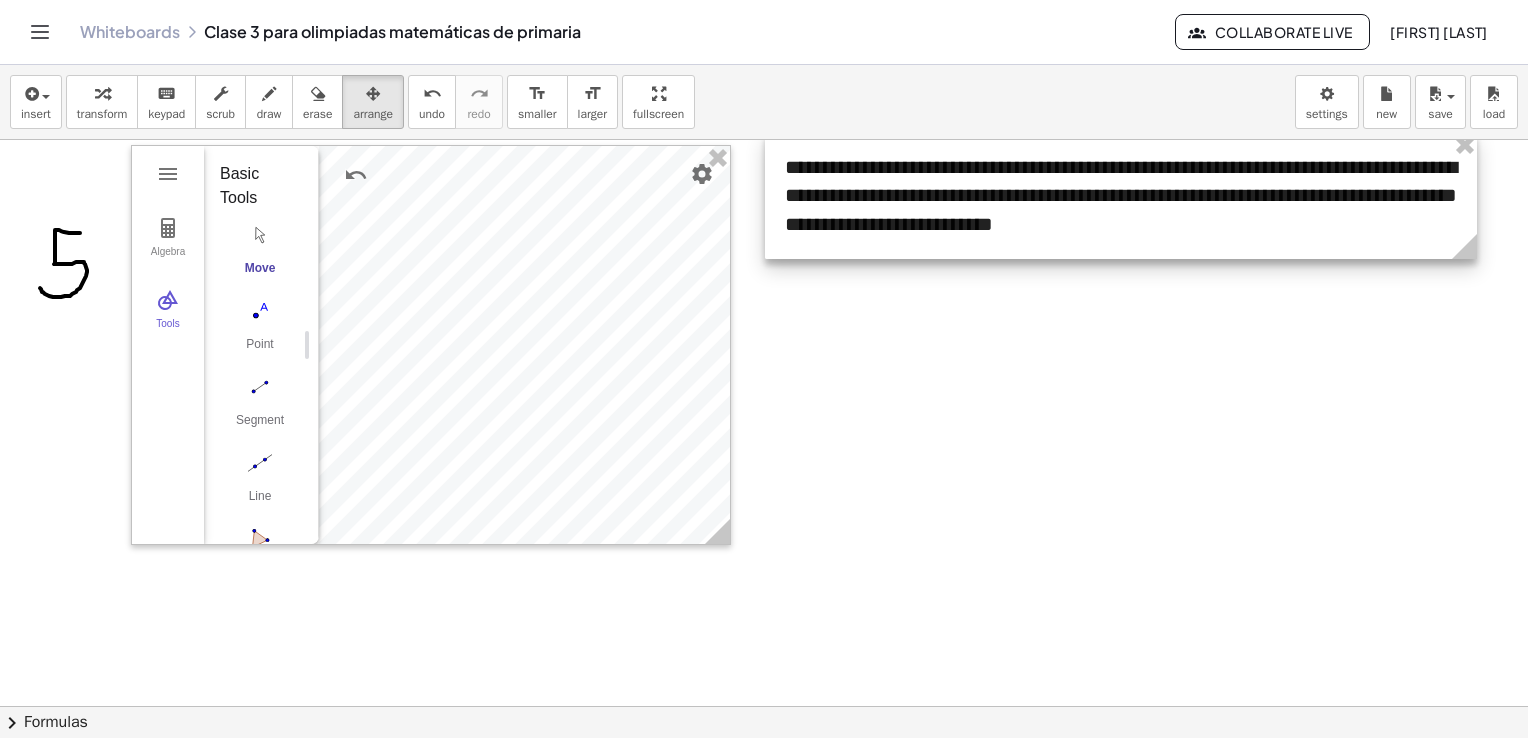 scroll, scrollTop: 2836, scrollLeft: 0, axis: vertical 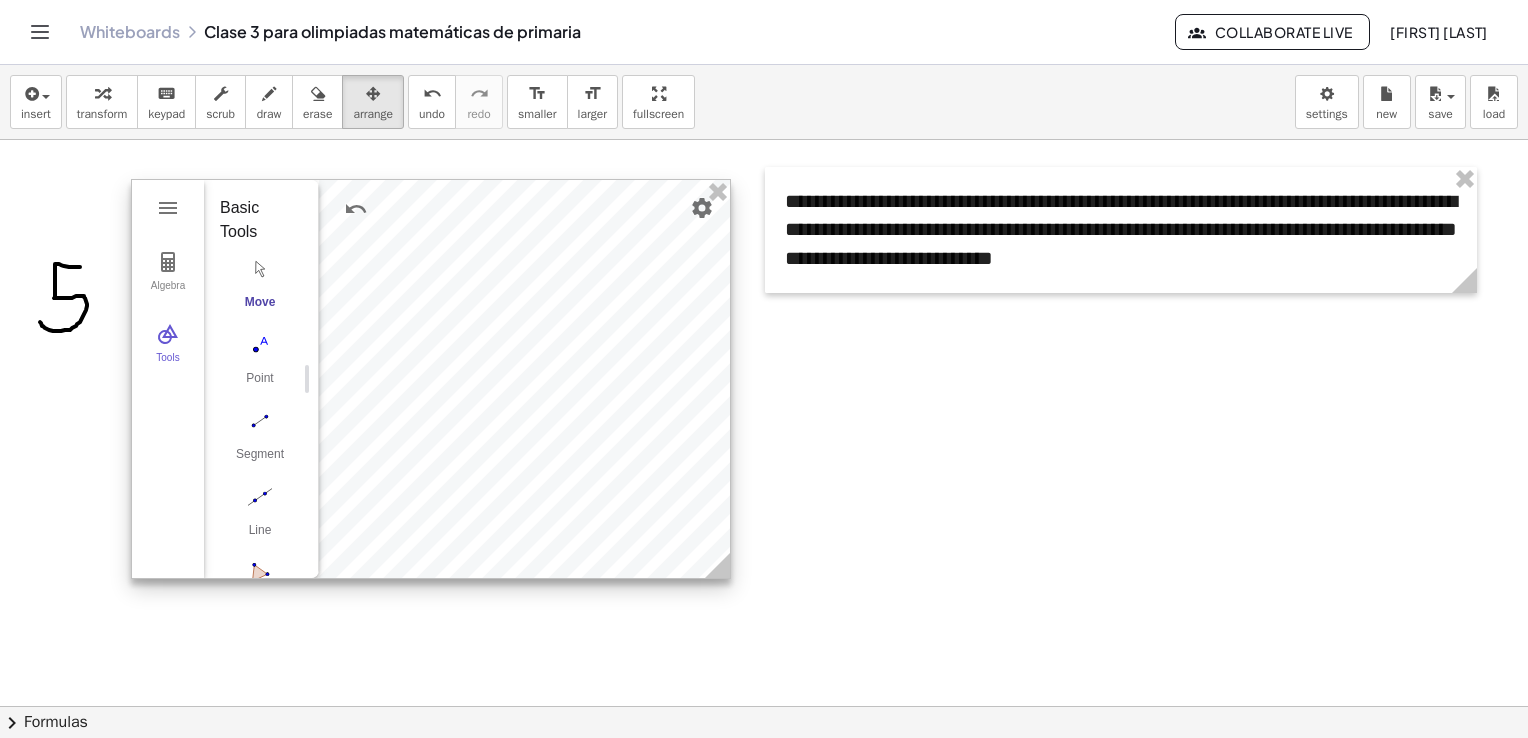 click at bounding box center (260, 269) 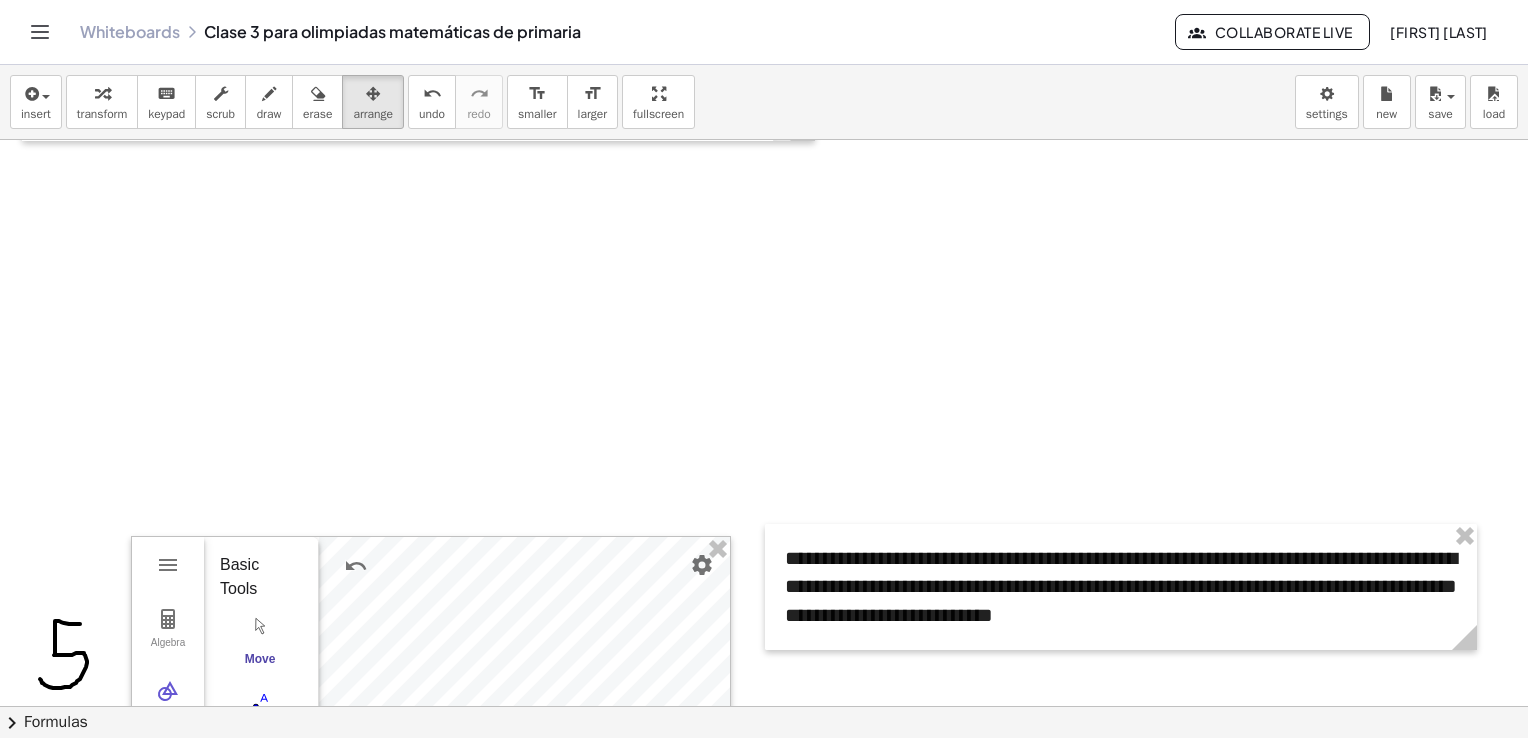 scroll, scrollTop: 2736, scrollLeft: 0, axis: vertical 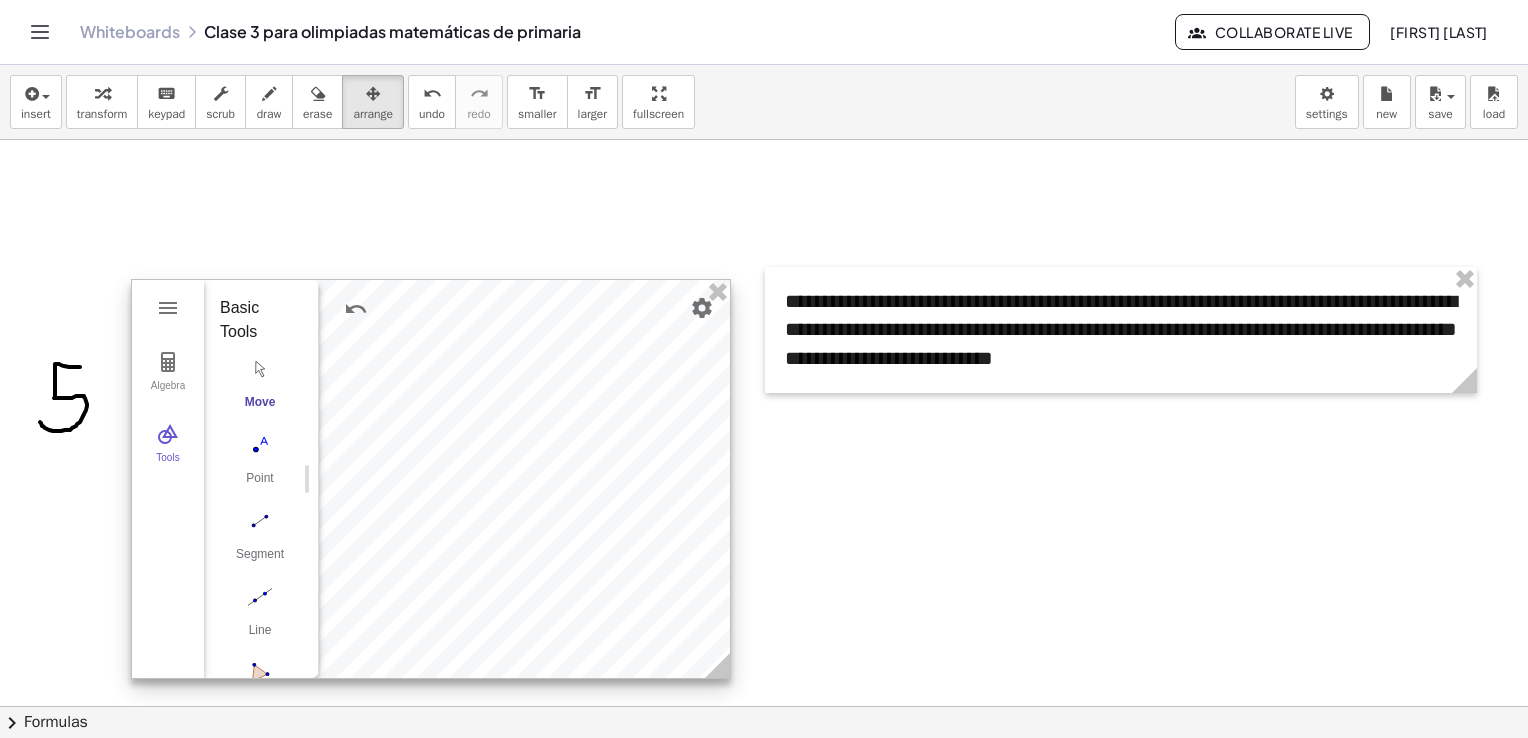 click at bounding box center [260, 369] 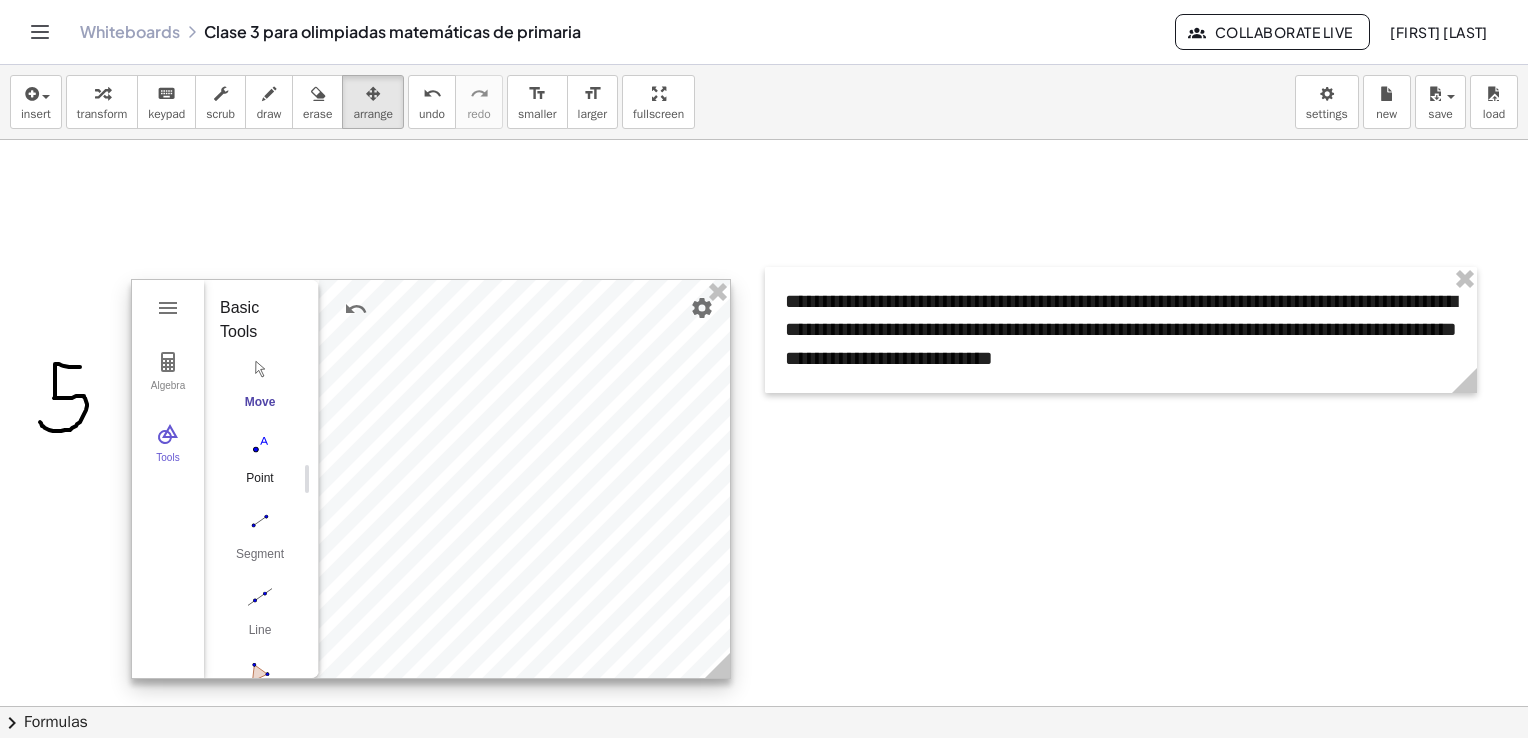 click at bounding box center [260, 445] 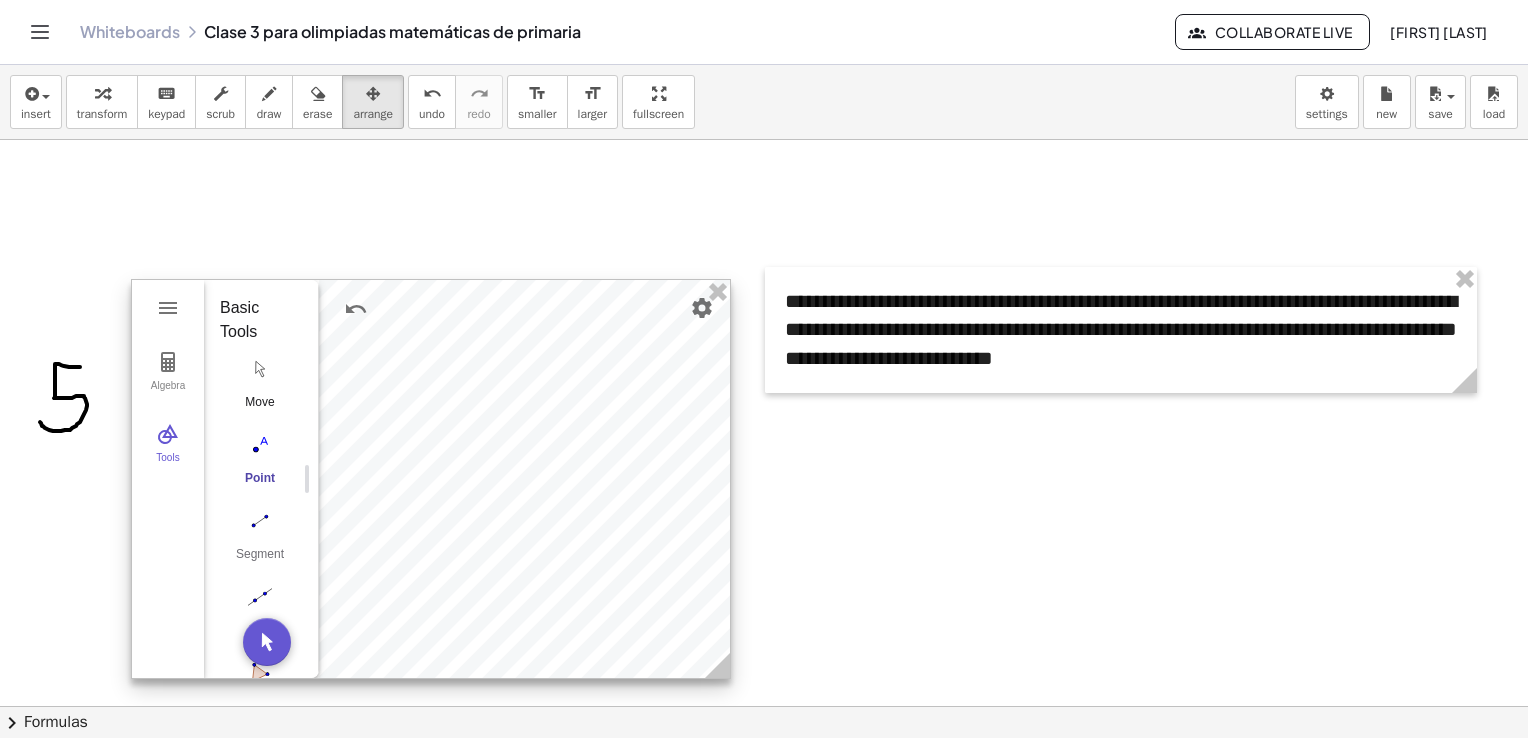 click at bounding box center [260, 369] 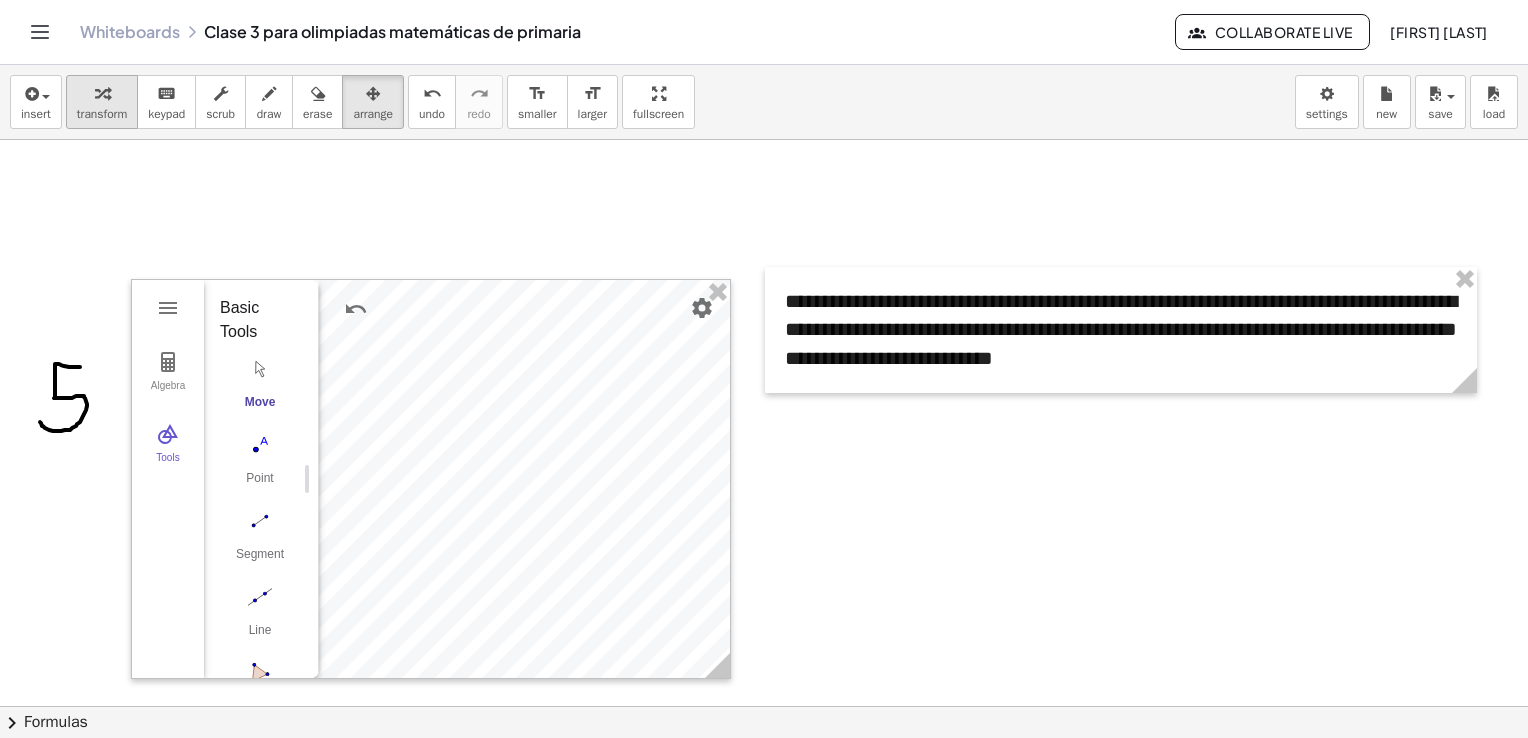 click at bounding box center [102, 94] 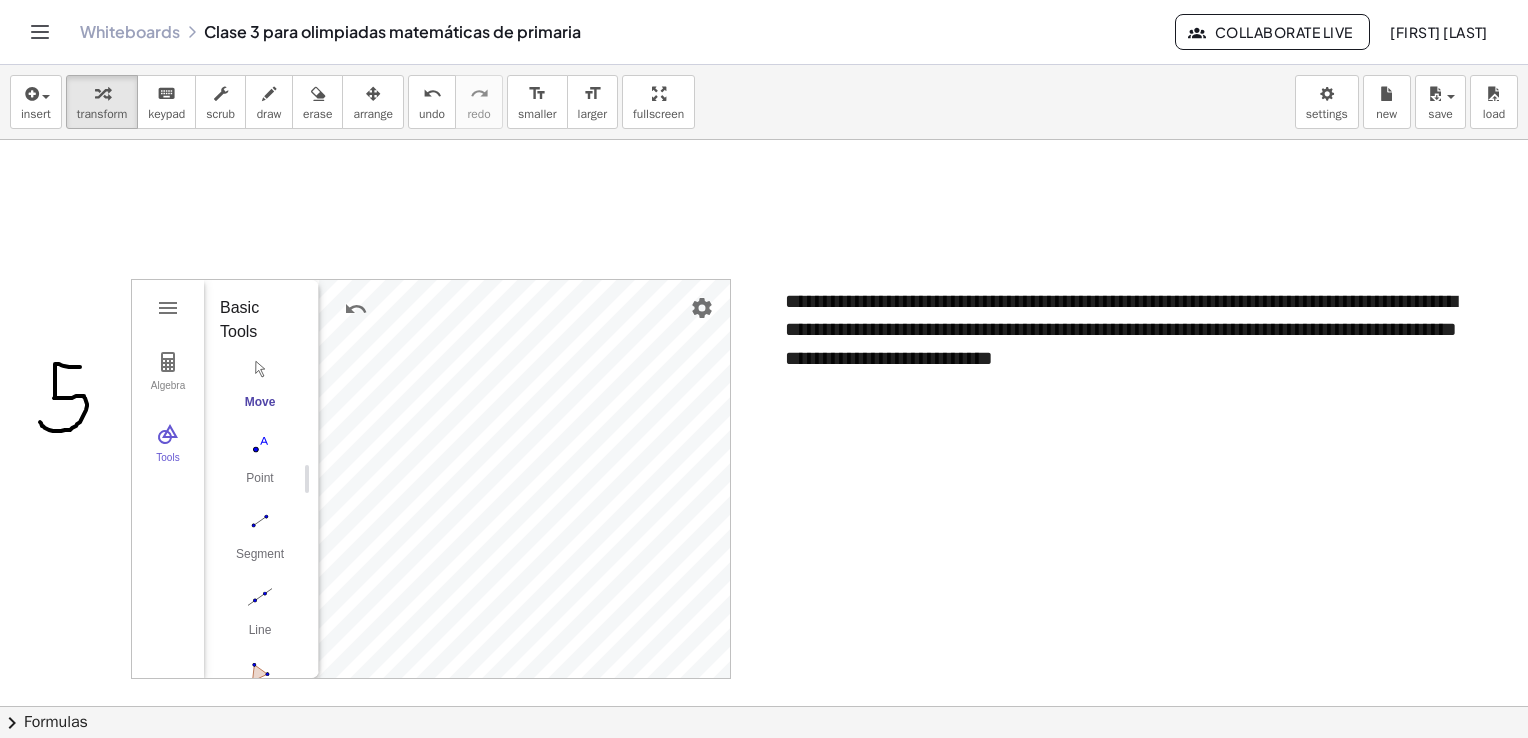 click at bounding box center (260, 369) 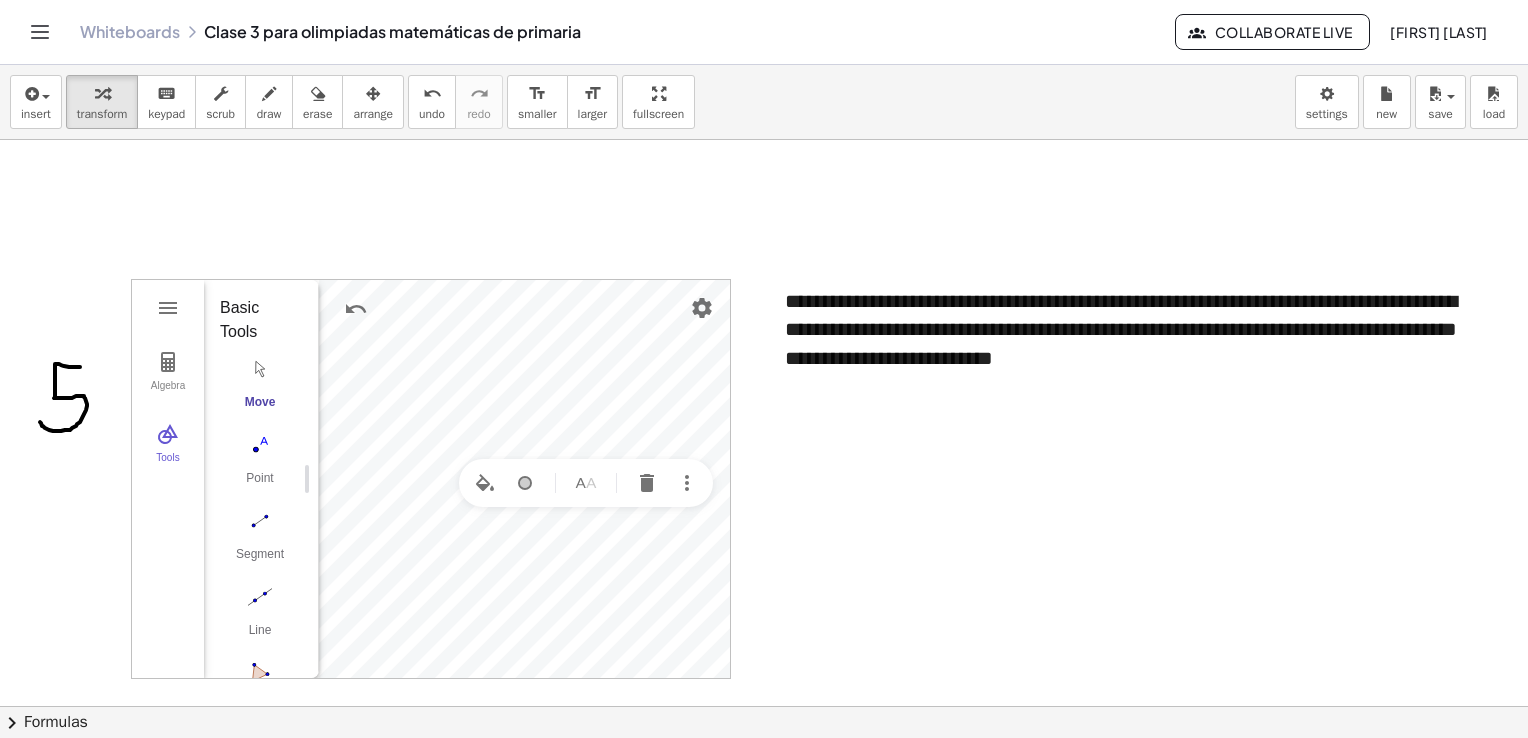 click at bounding box center (764, -611) 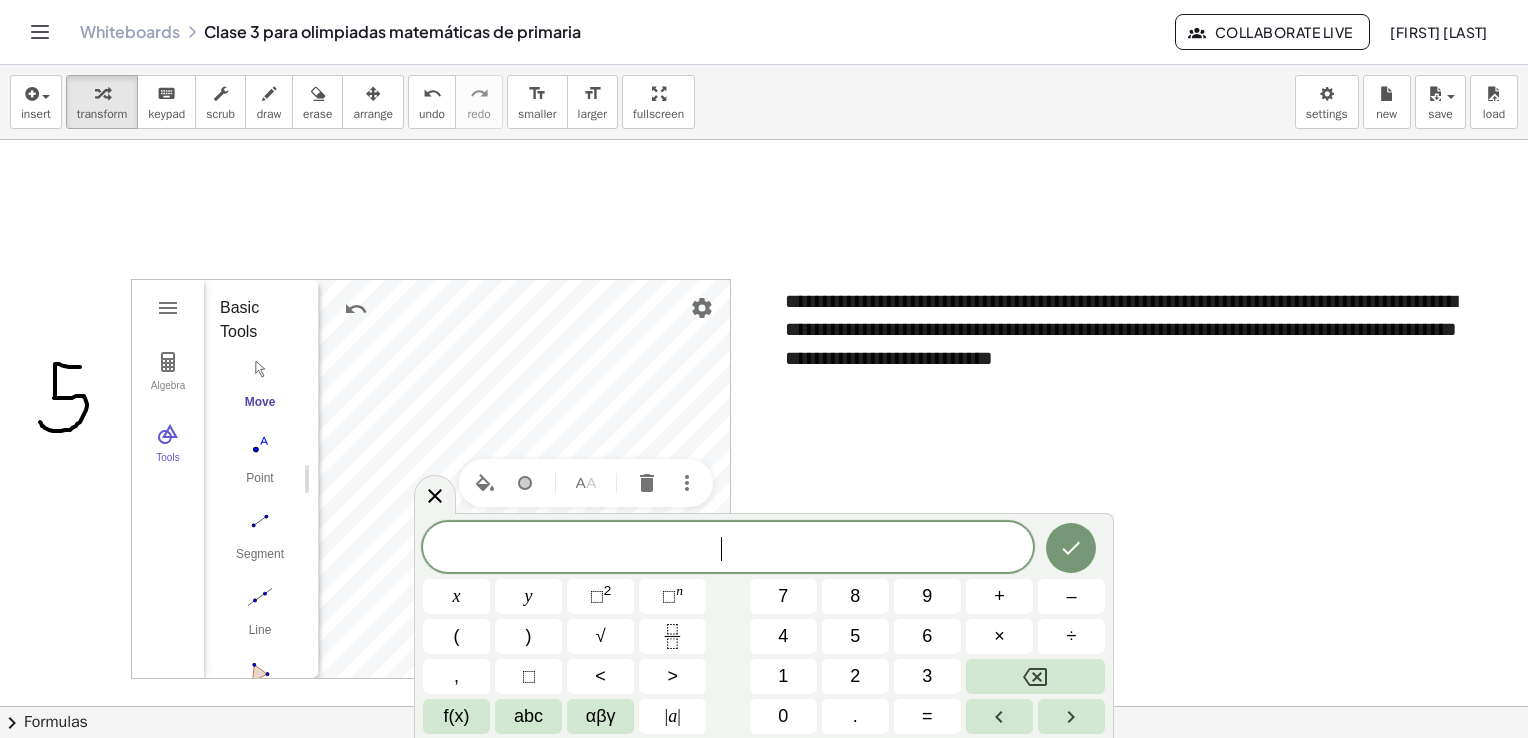 click at bounding box center (764, -611) 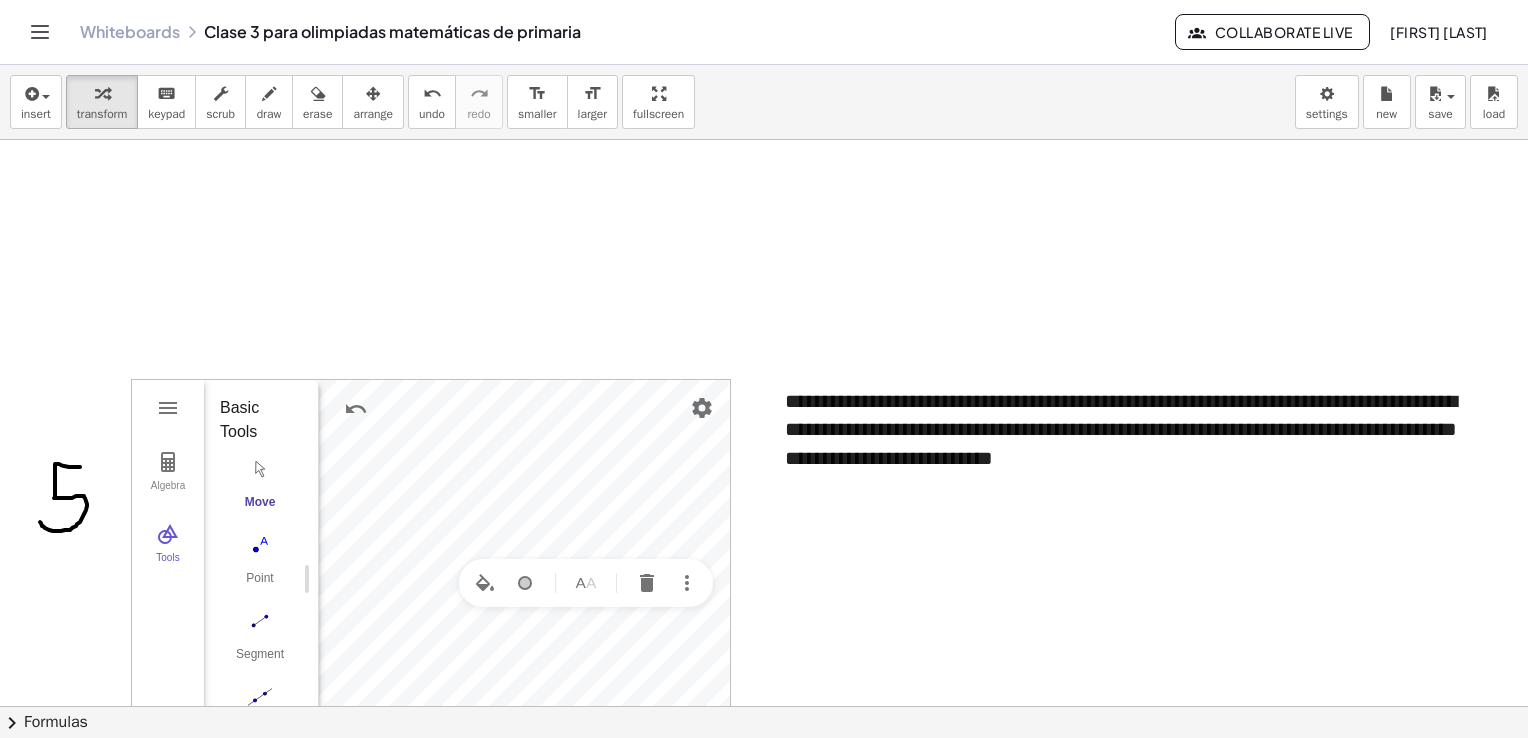 scroll, scrollTop: 2836, scrollLeft: 0, axis: vertical 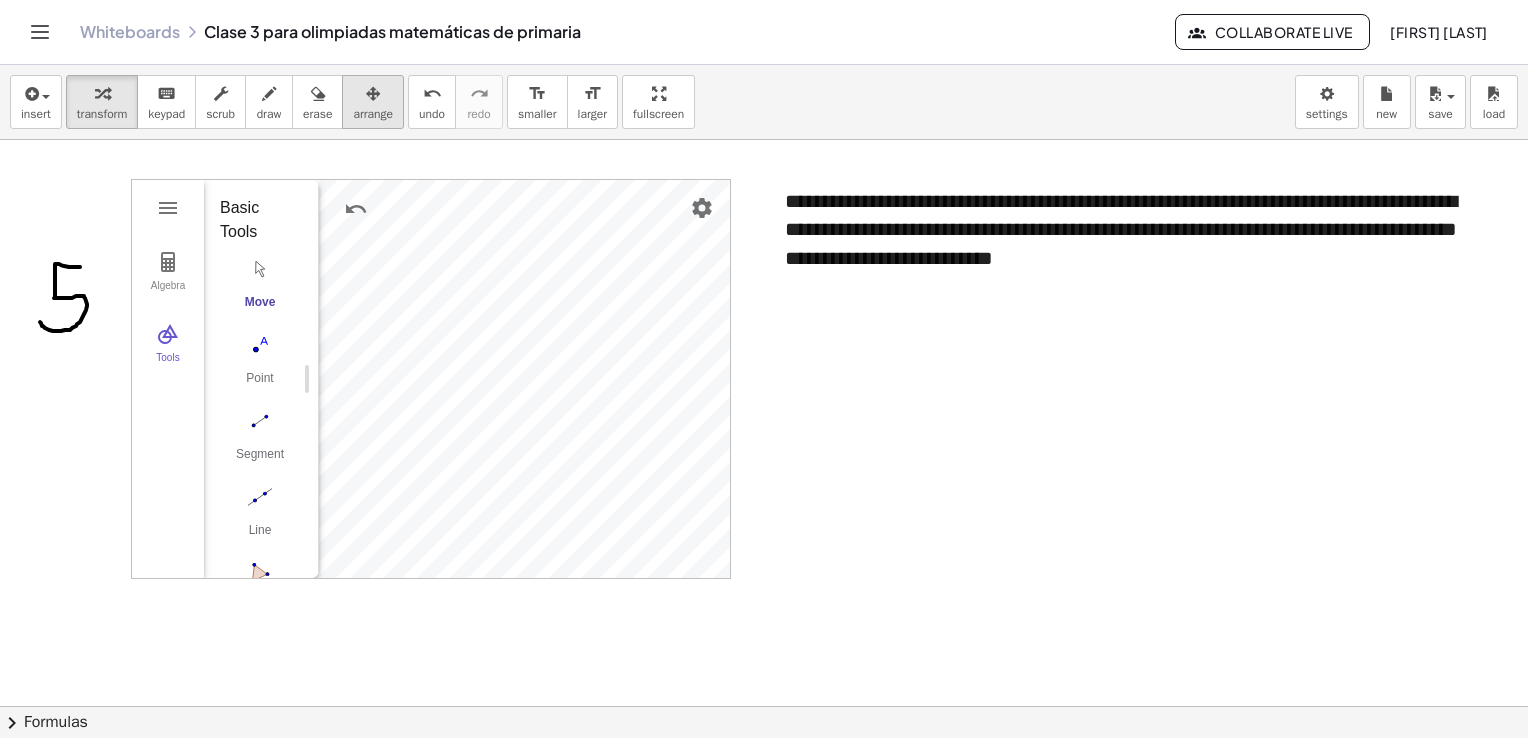 click at bounding box center [373, 94] 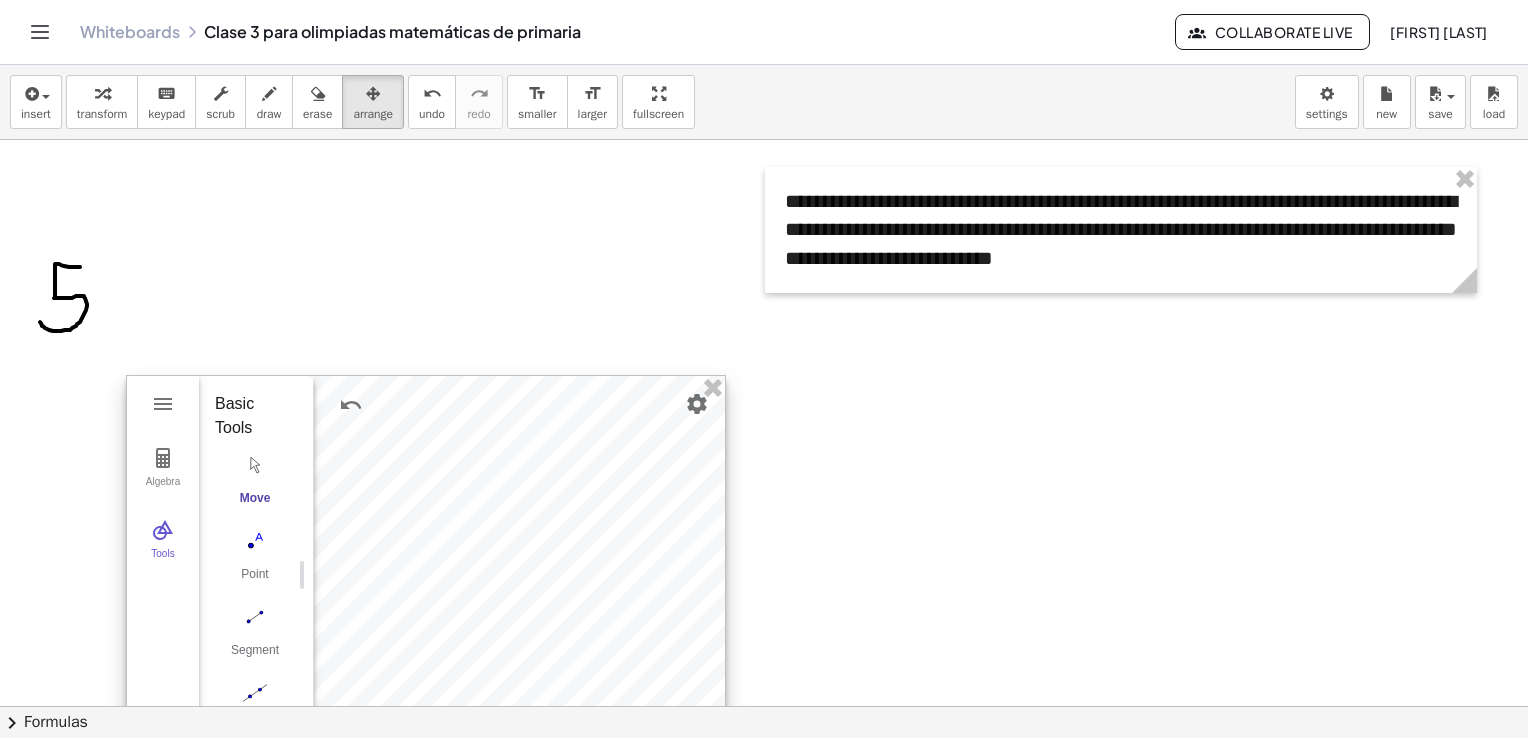 drag, startPoint x: 409, startPoint y: 312, endPoint x: 388, endPoint y: 486, distance: 175.26266 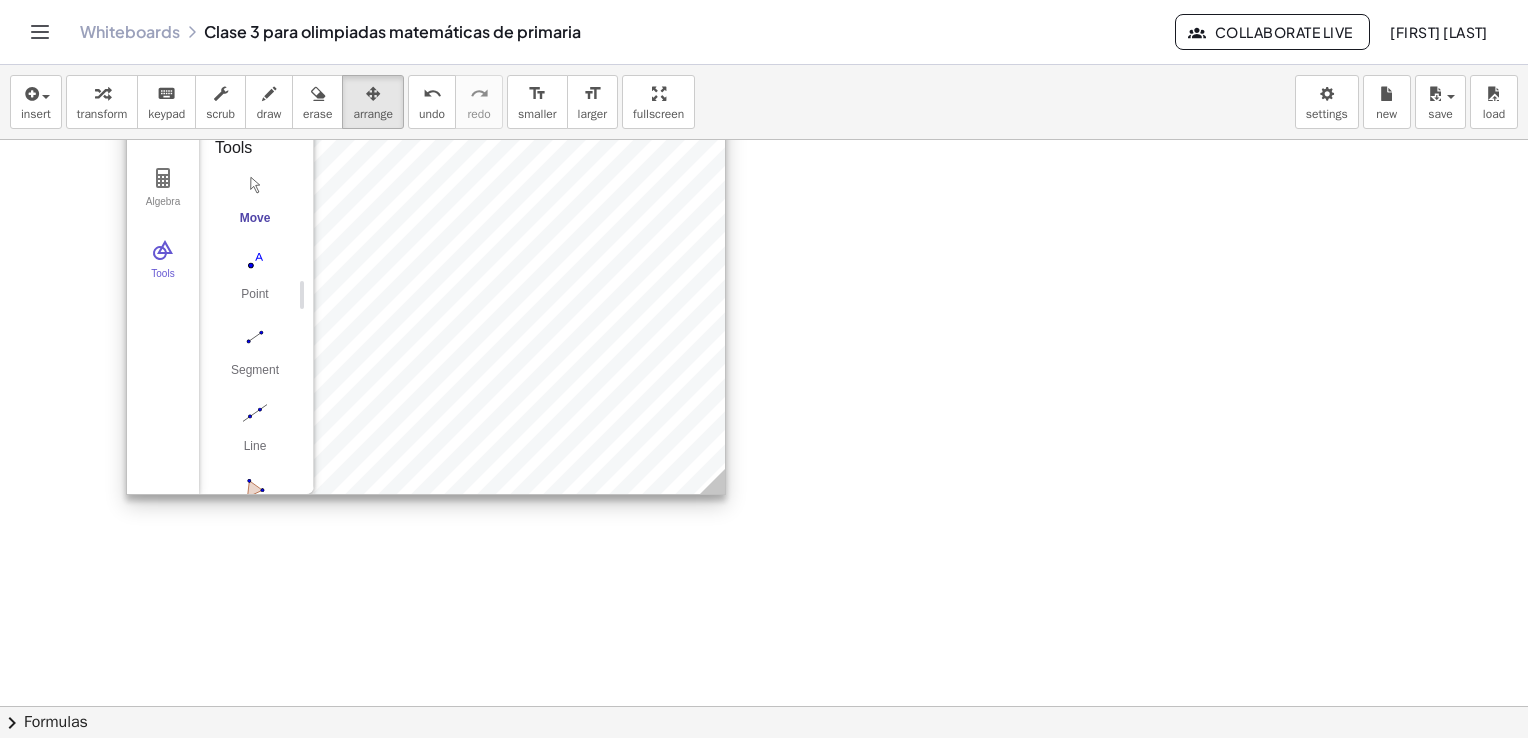 scroll, scrollTop: 3136, scrollLeft: 0, axis: vertical 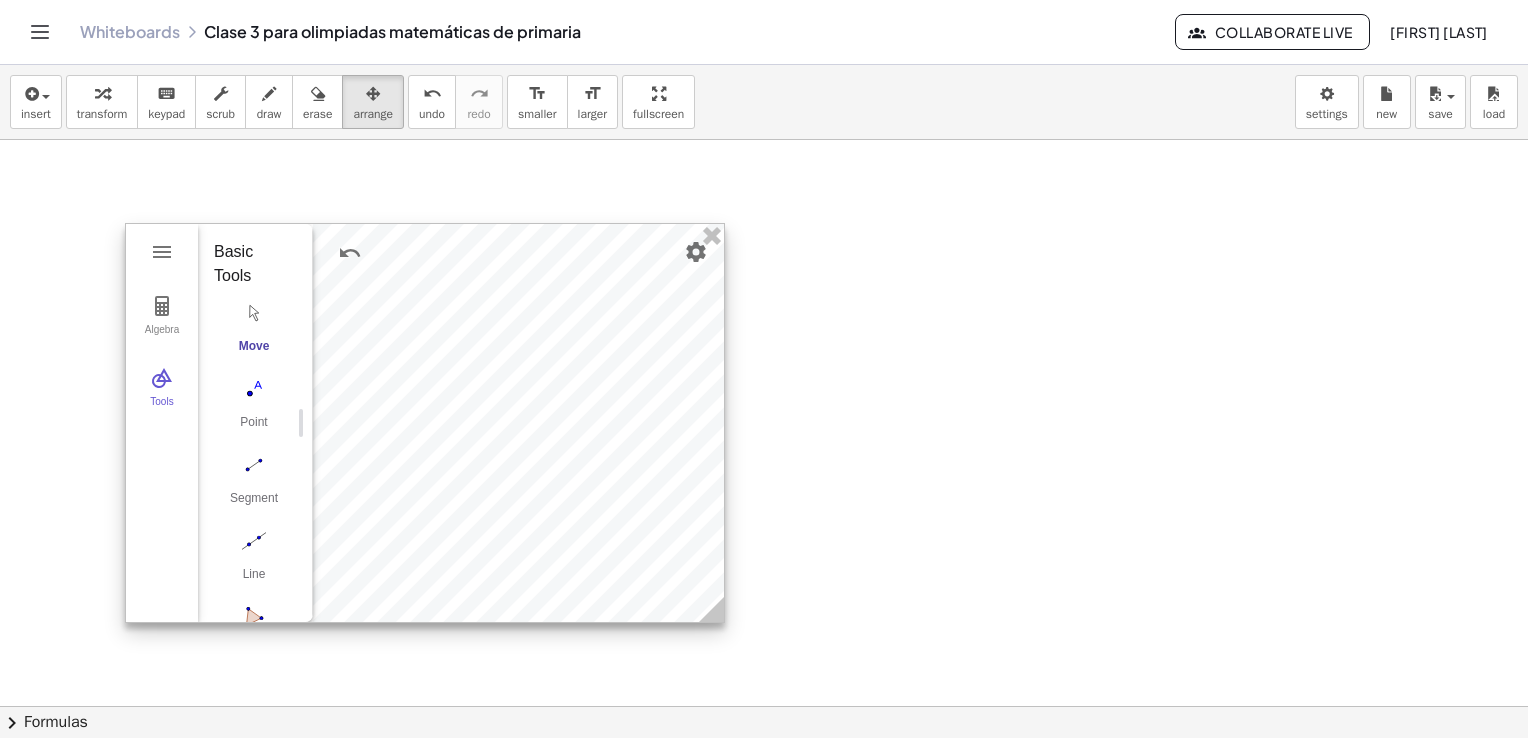 drag, startPoint x: 432, startPoint y: 254, endPoint x: 424, endPoint y: 400, distance: 146.21901 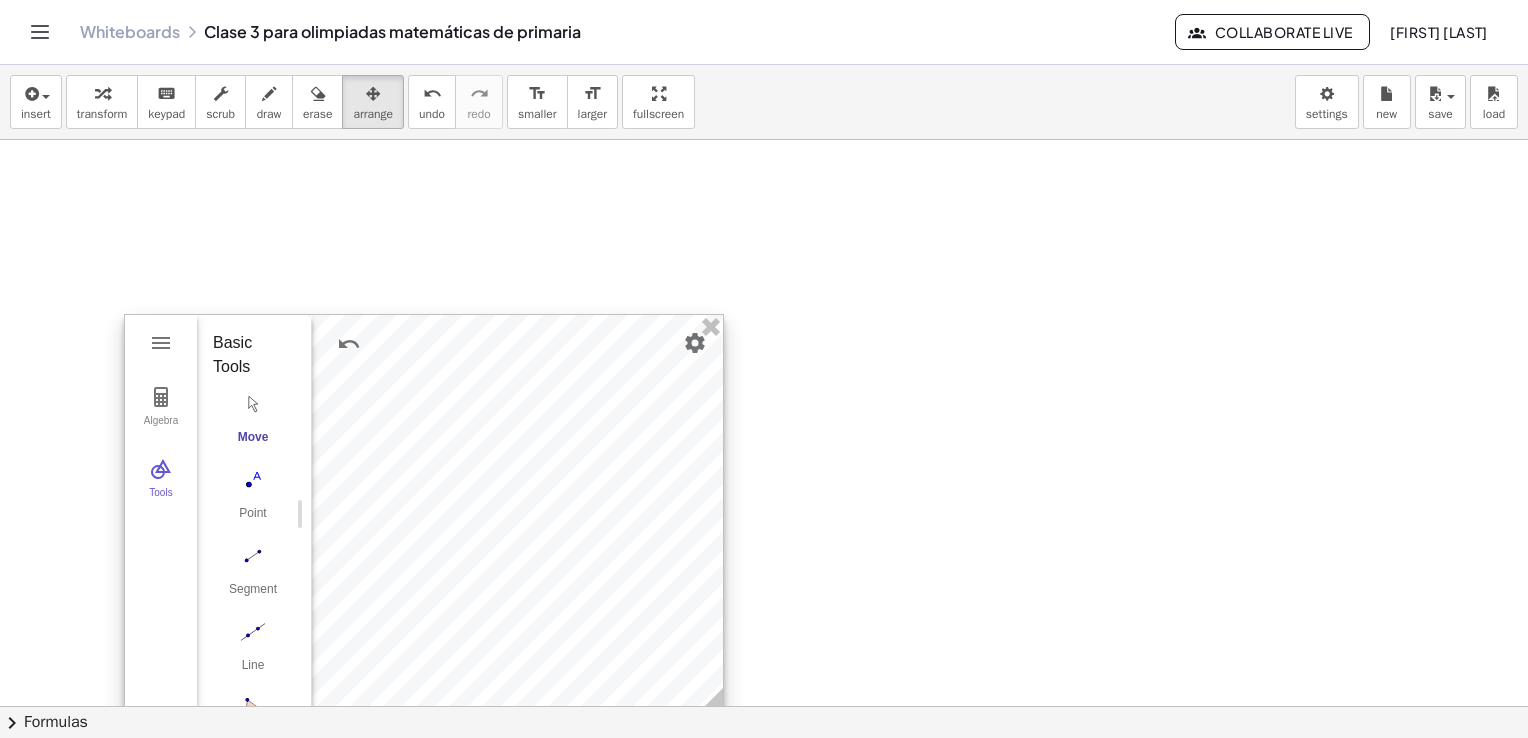 scroll, scrollTop: 3136, scrollLeft: 0, axis: vertical 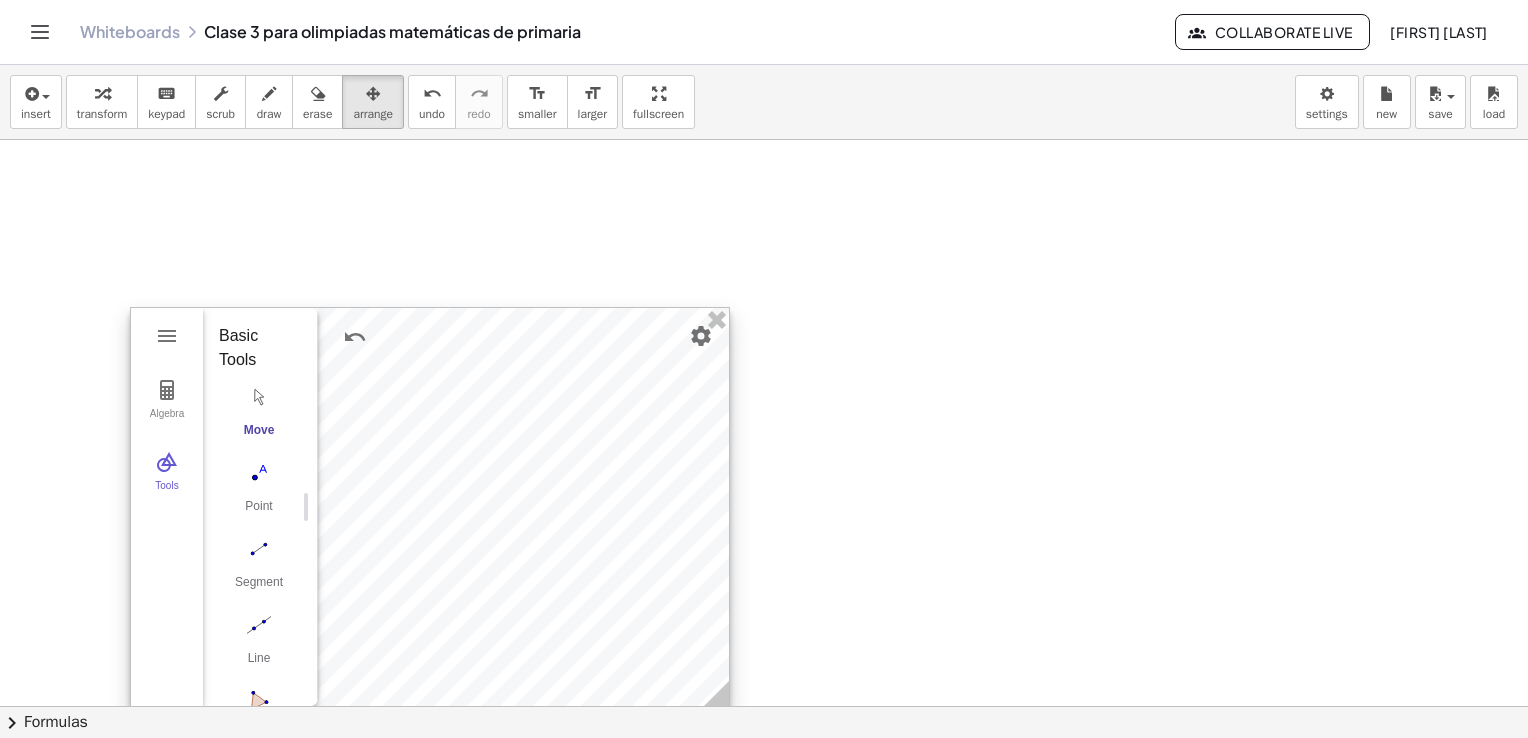 drag, startPoint x: 426, startPoint y: 313, endPoint x: 432, endPoint y: 423, distance: 110.16351 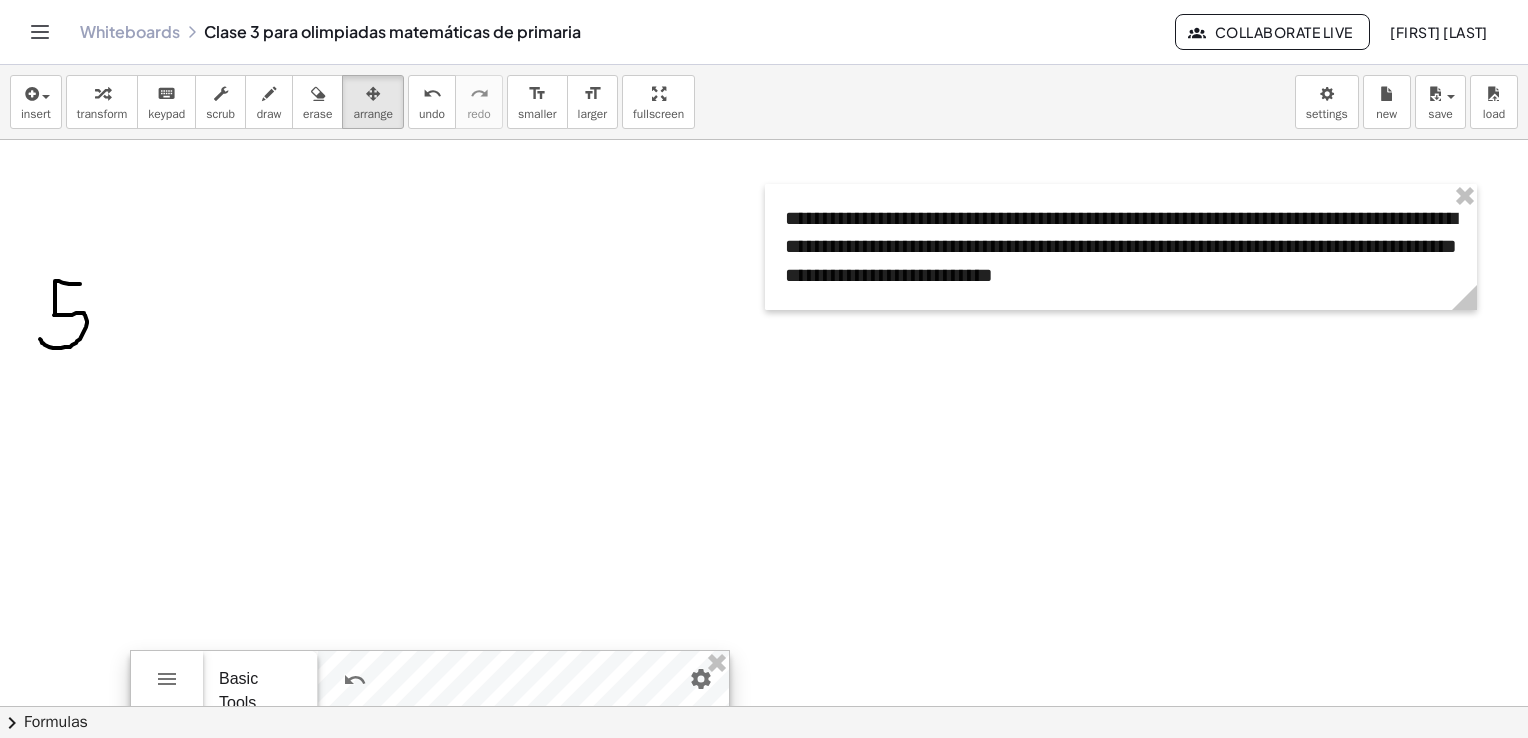 scroll, scrollTop: 2736, scrollLeft: 0, axis: vertical 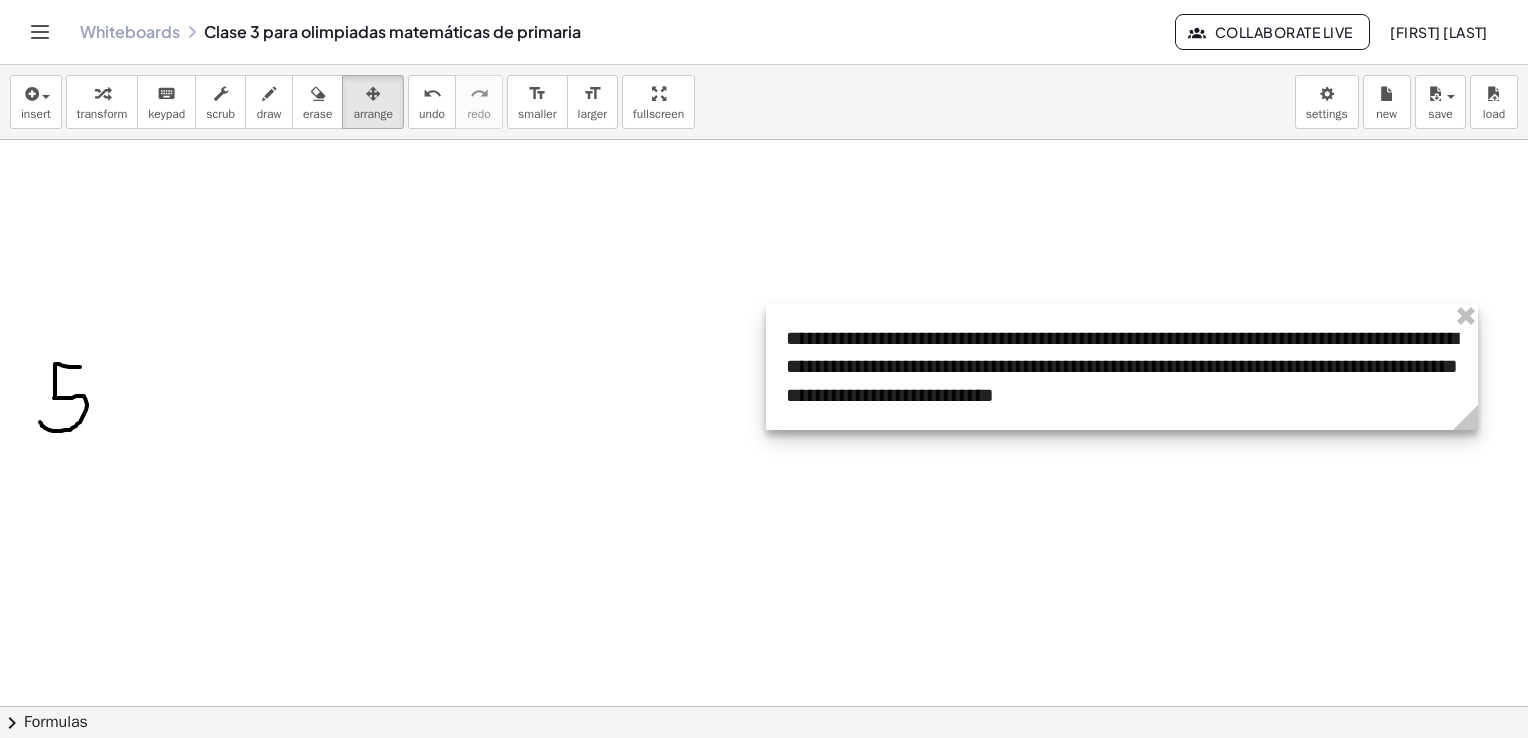 drag, startPoint x: 954, startPoint y: 310, endPoint x: 932, endPoint y: 423, distance: 115.12167 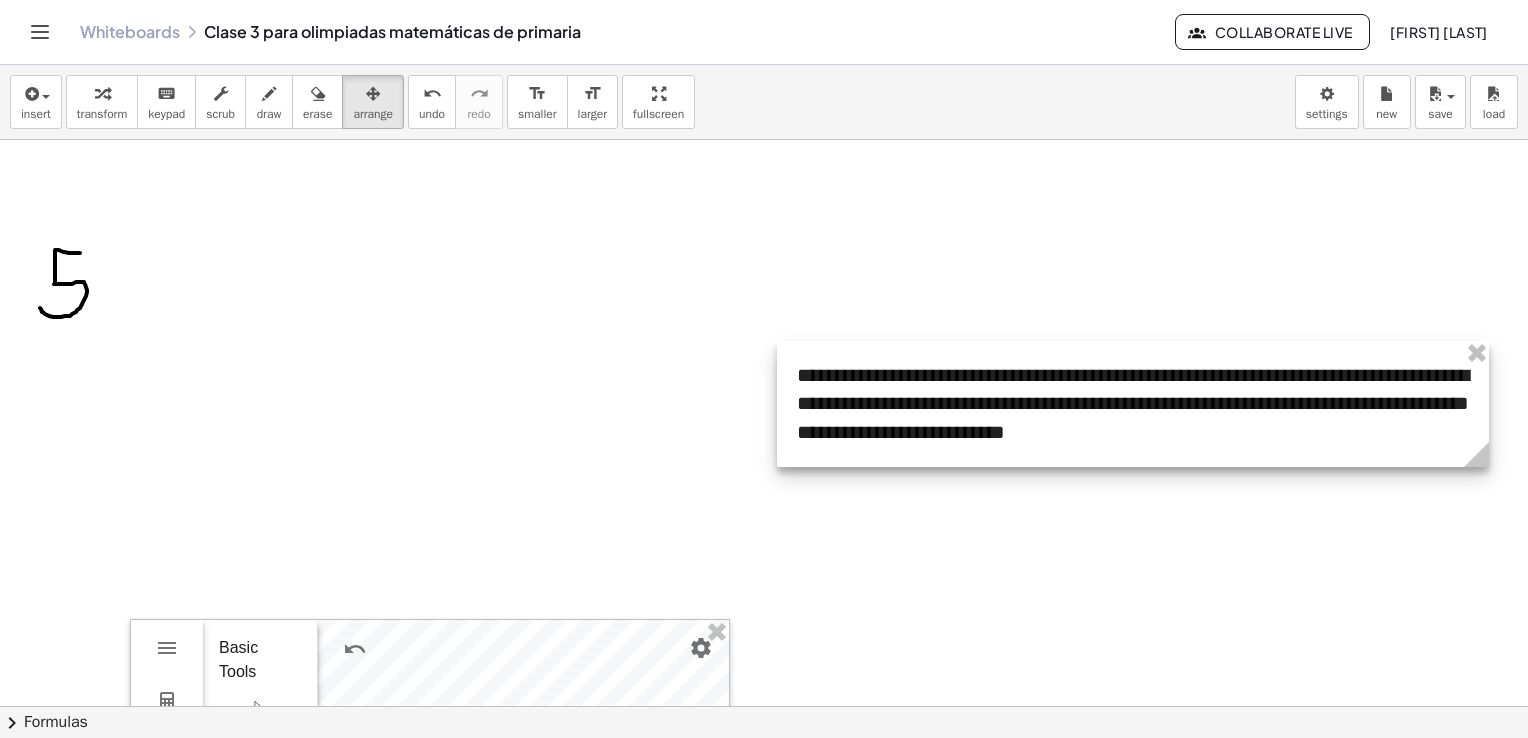 scroll, scrollTop: 2936, scrollLeft: 0, axis: vertical 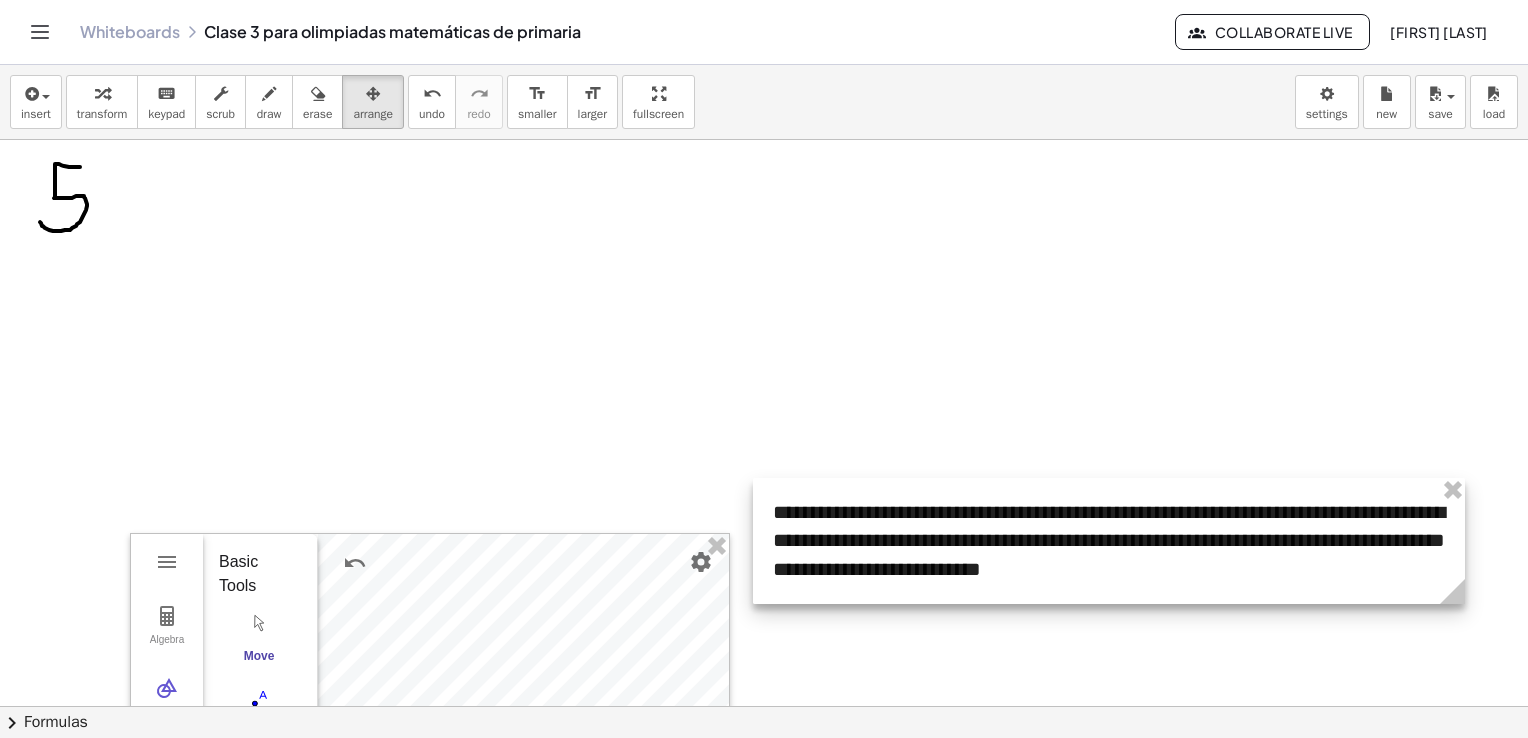 drag, startPoint x: 985, startPoint y: 308, endPoint x: 956, endPoint y: 504, distance: 198.13379 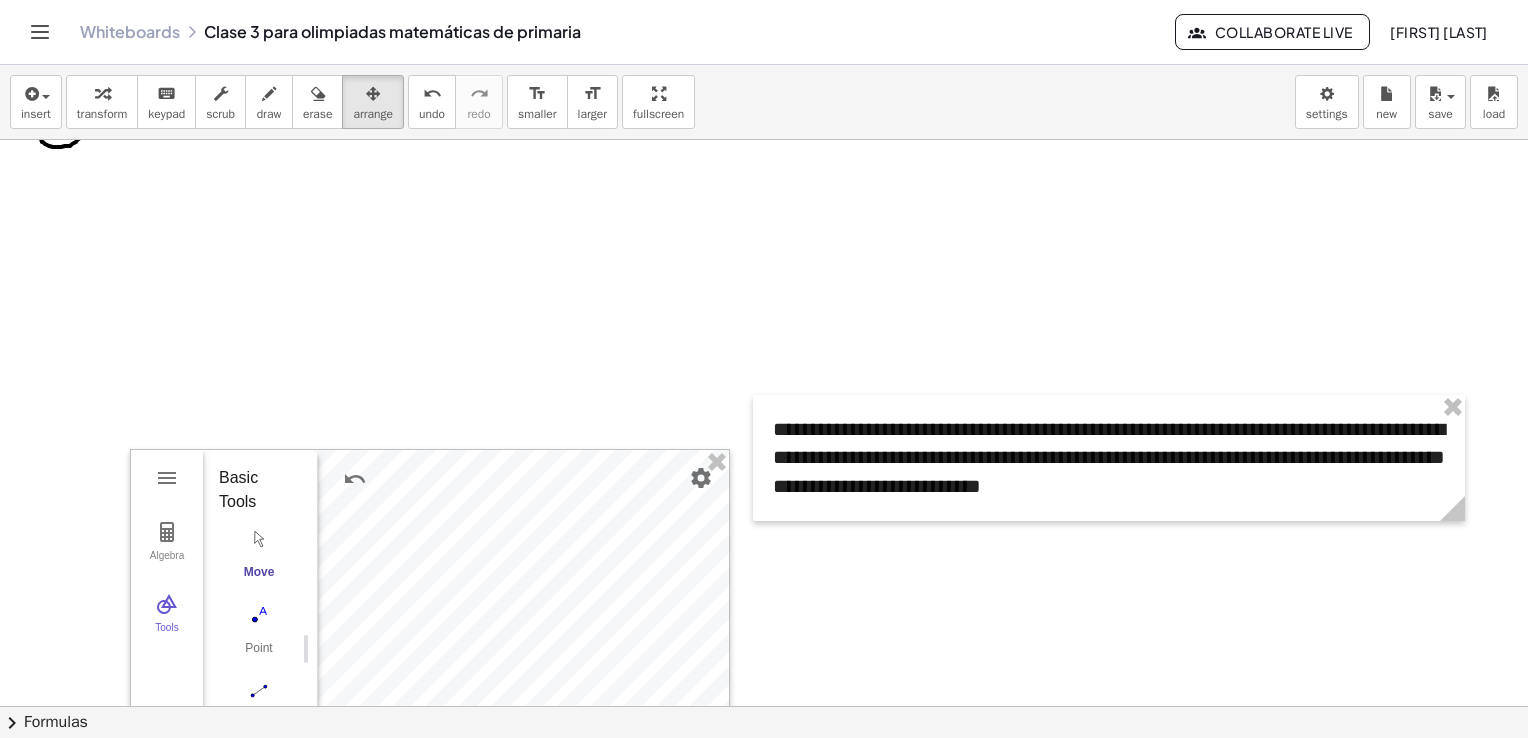 scroll, scrollTop: 3136, scrollLeft: 0, axis: vertical 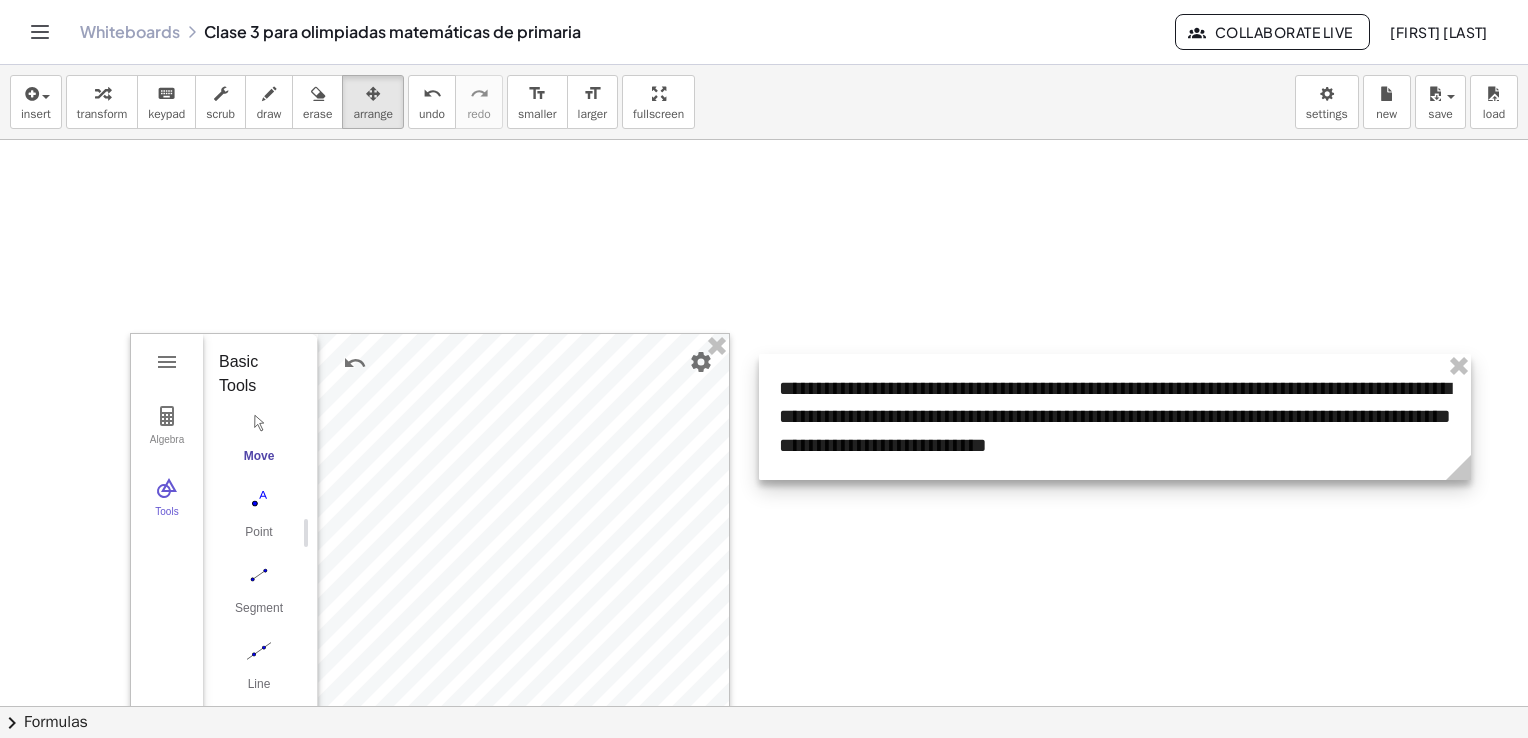 drag, startPoint x: 1038, startPoint y: 366, endPoint x: 1040, endPoint y: 422, distance: 56.0357 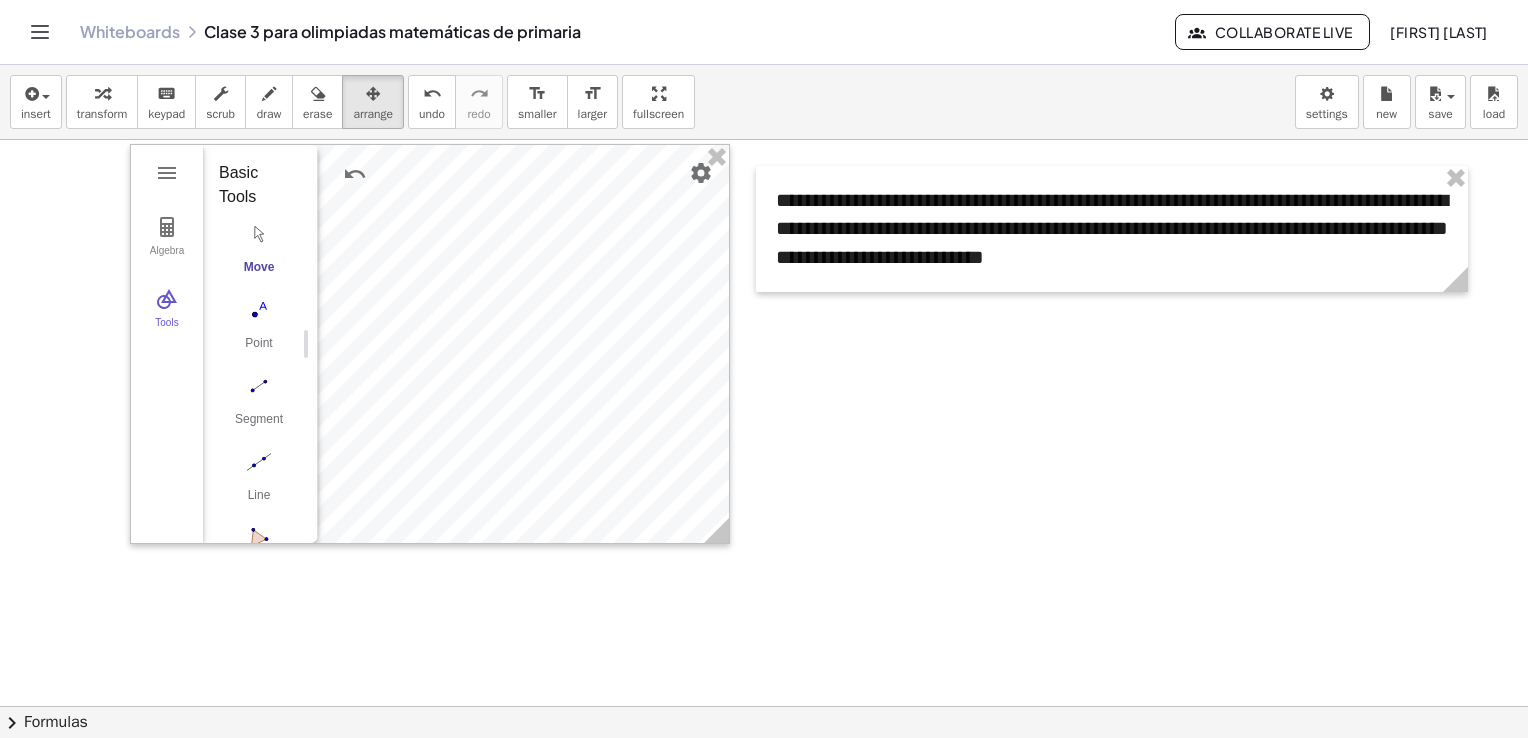 scroll, scrollTop: 3336, scrollLeft: 0, axis: vertical 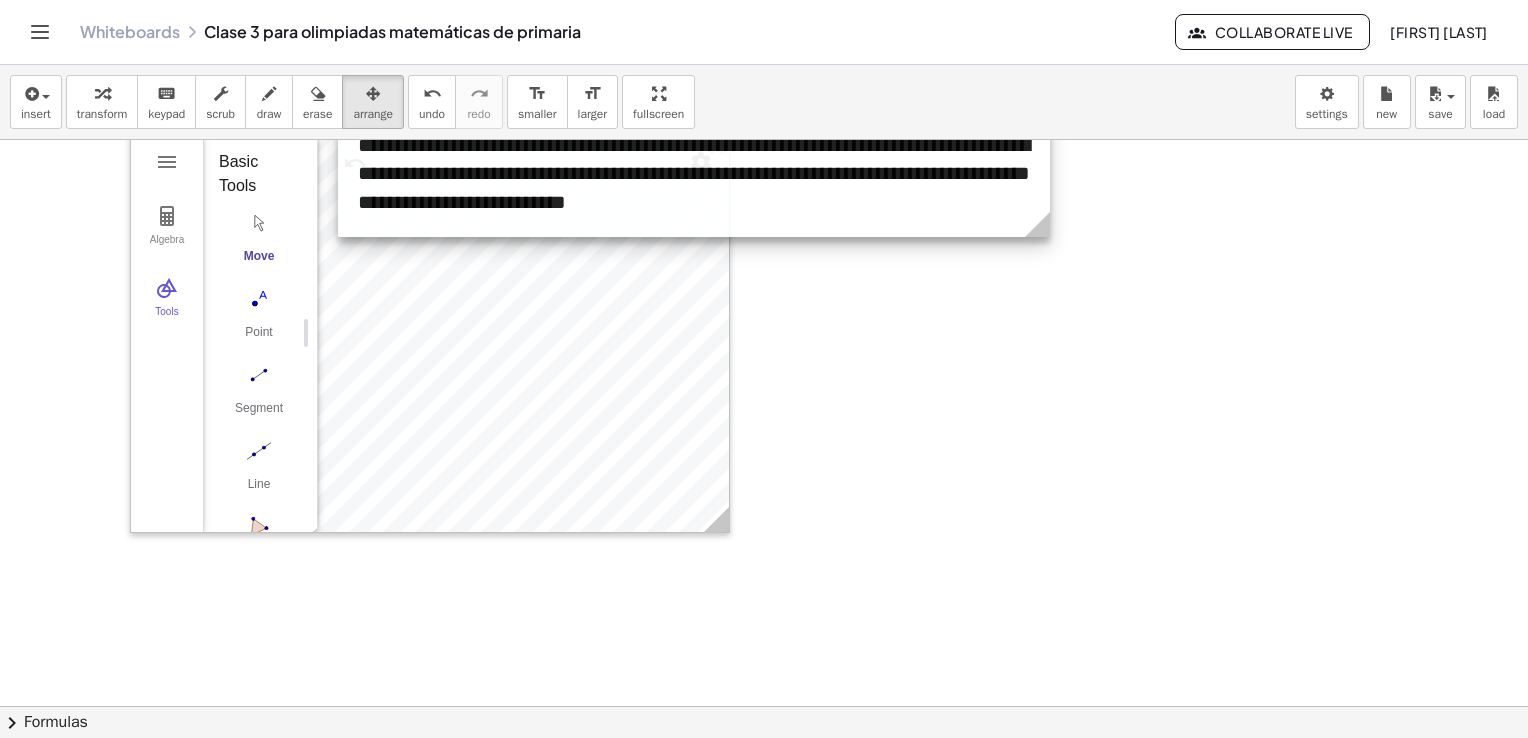 drag, startPoint x: 1021, startPoint y: 274, endPoint x: 604, endPoint y: 222, distance: 420.2297 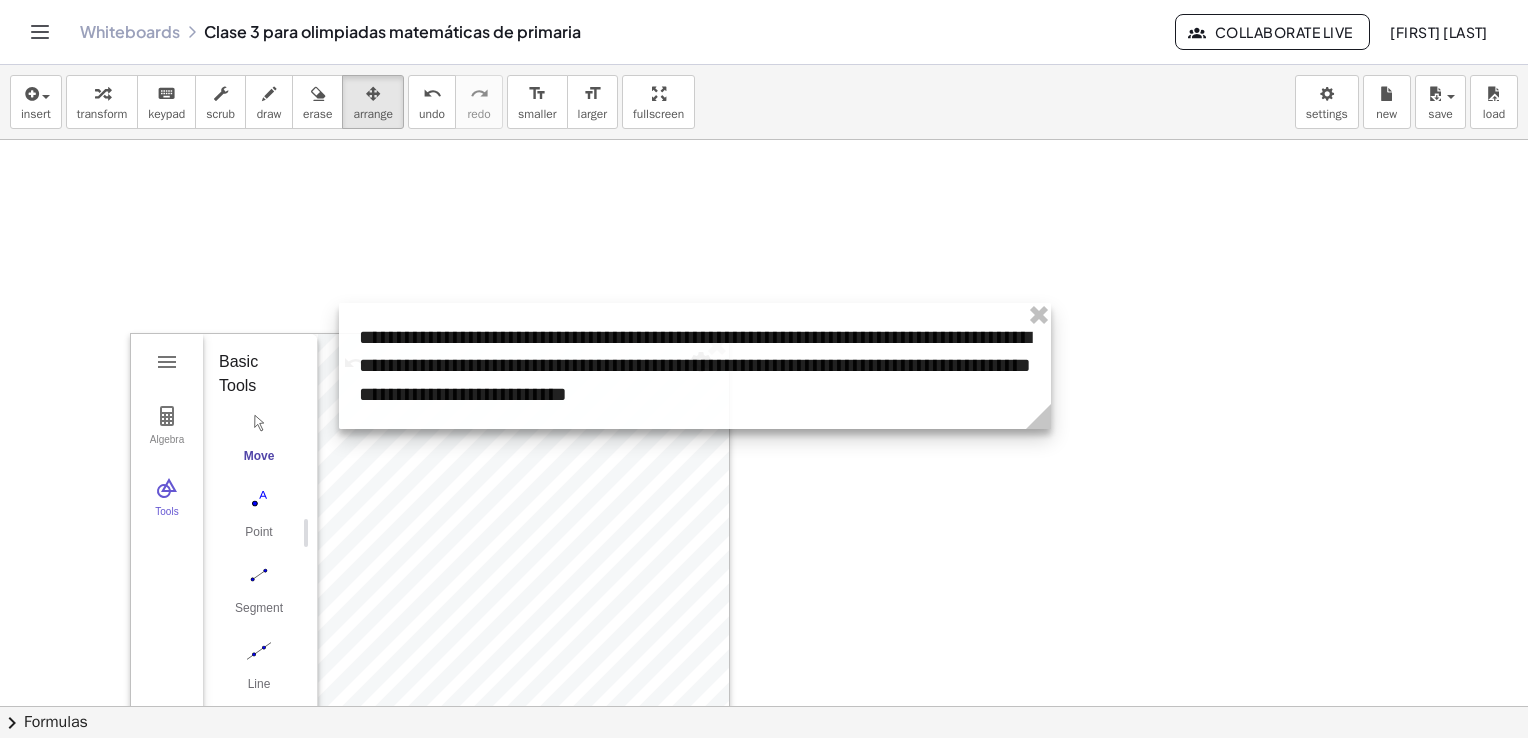 scroll, scrollTop: 3136, scrollLeft: 0, axis: vertical 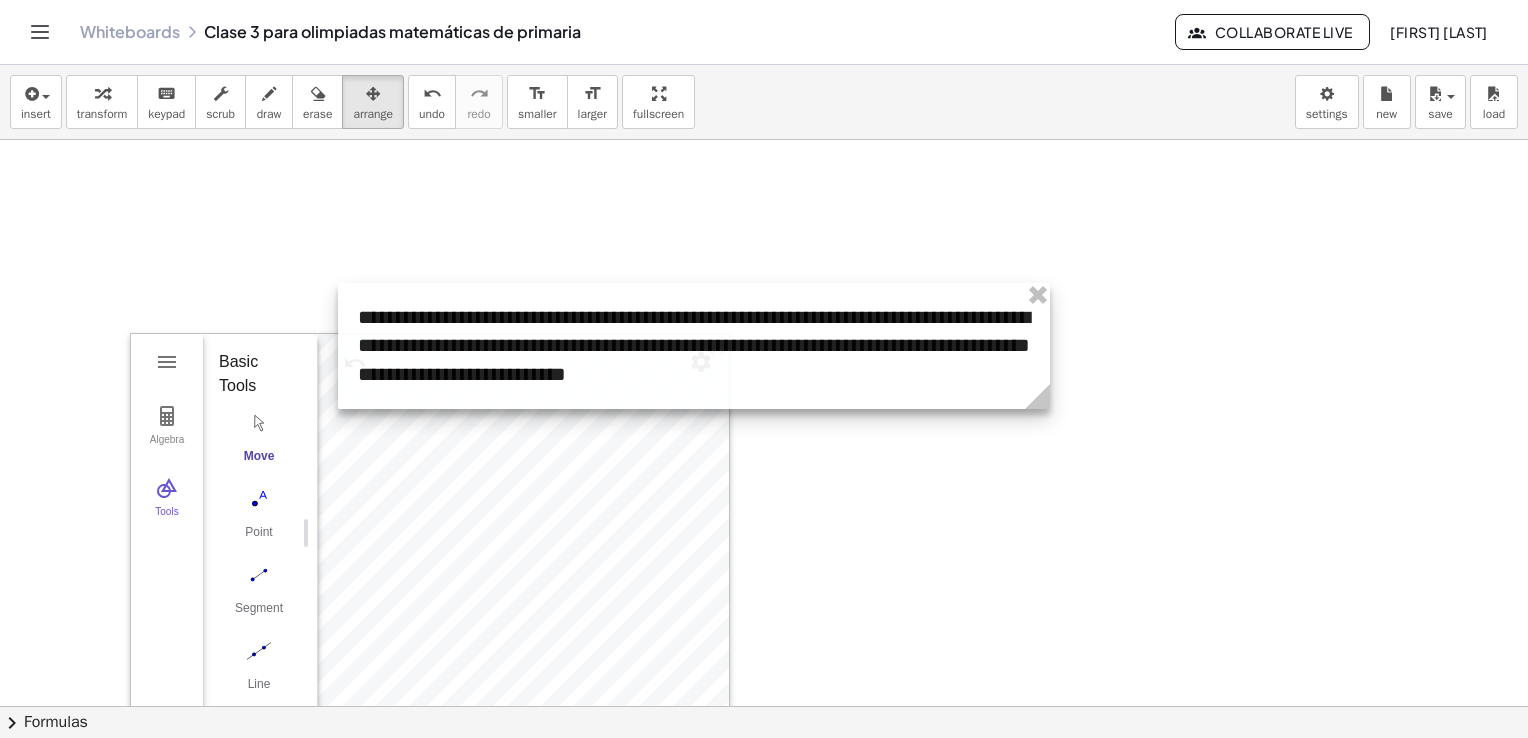 drag, startPoint x: 689, startPoint y: 386, endPoint x: 688, endPoint y: 366, distance: 20.024984 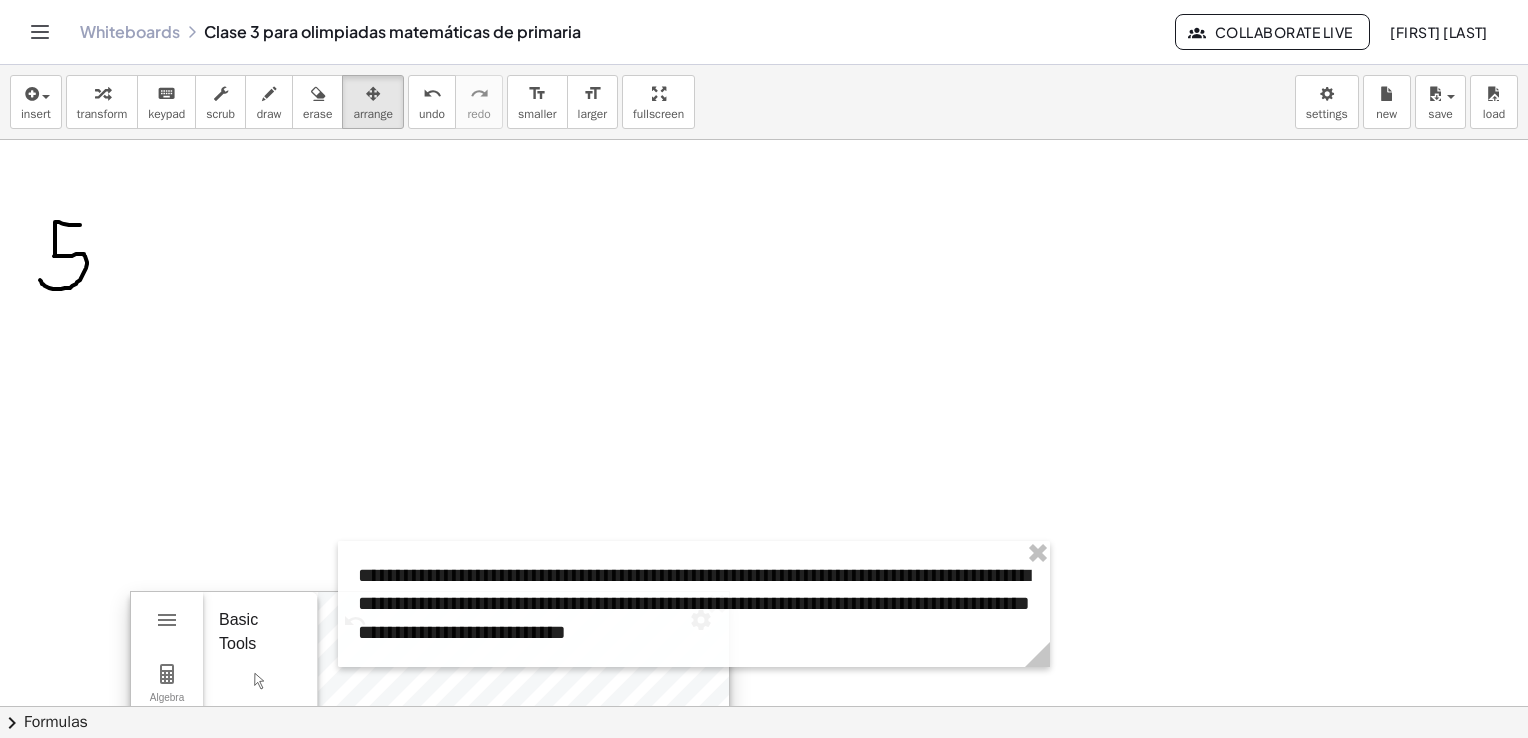 scroll, scrollTop: 2836, scrollLeft: 0, axis: vertical 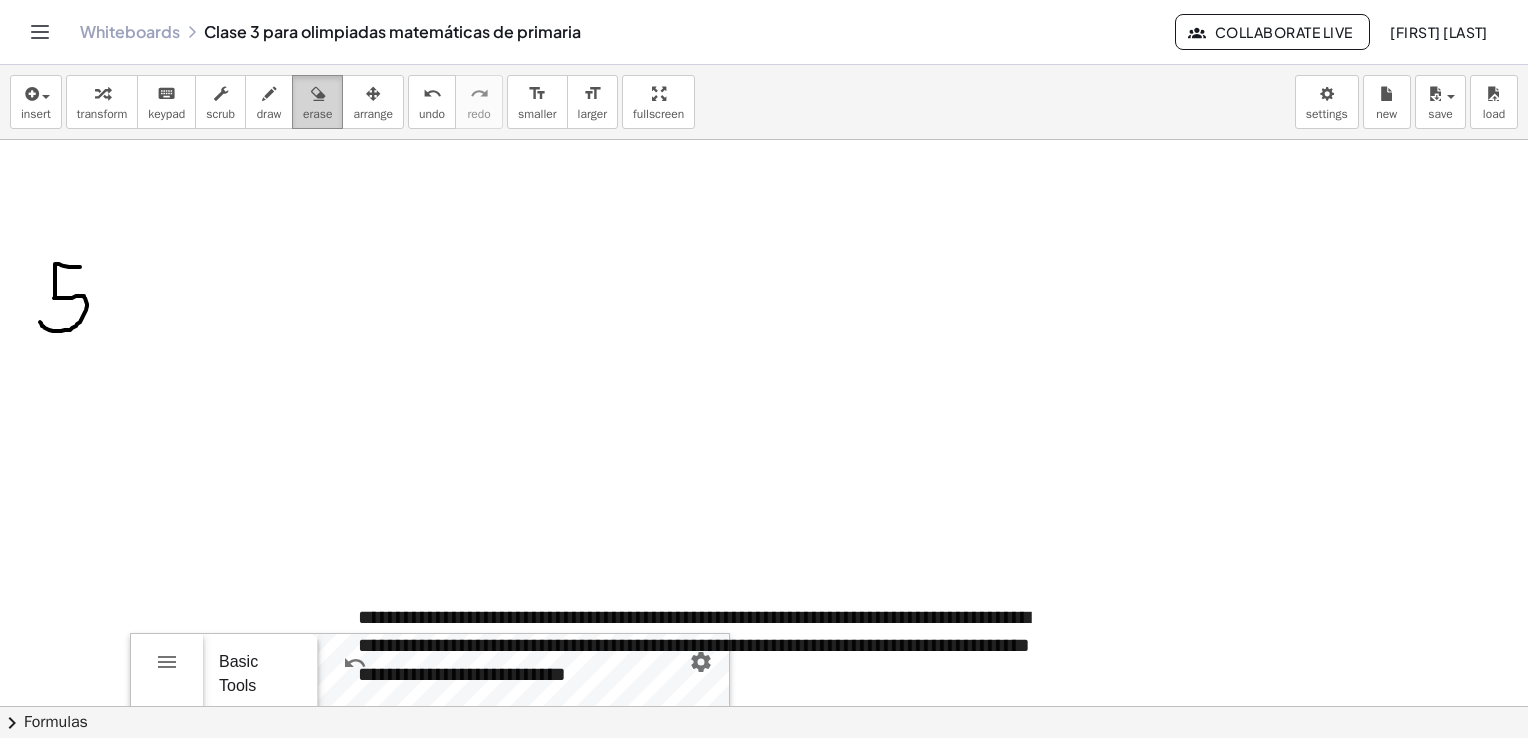 click on "erase" at bounding box center (317, 114) 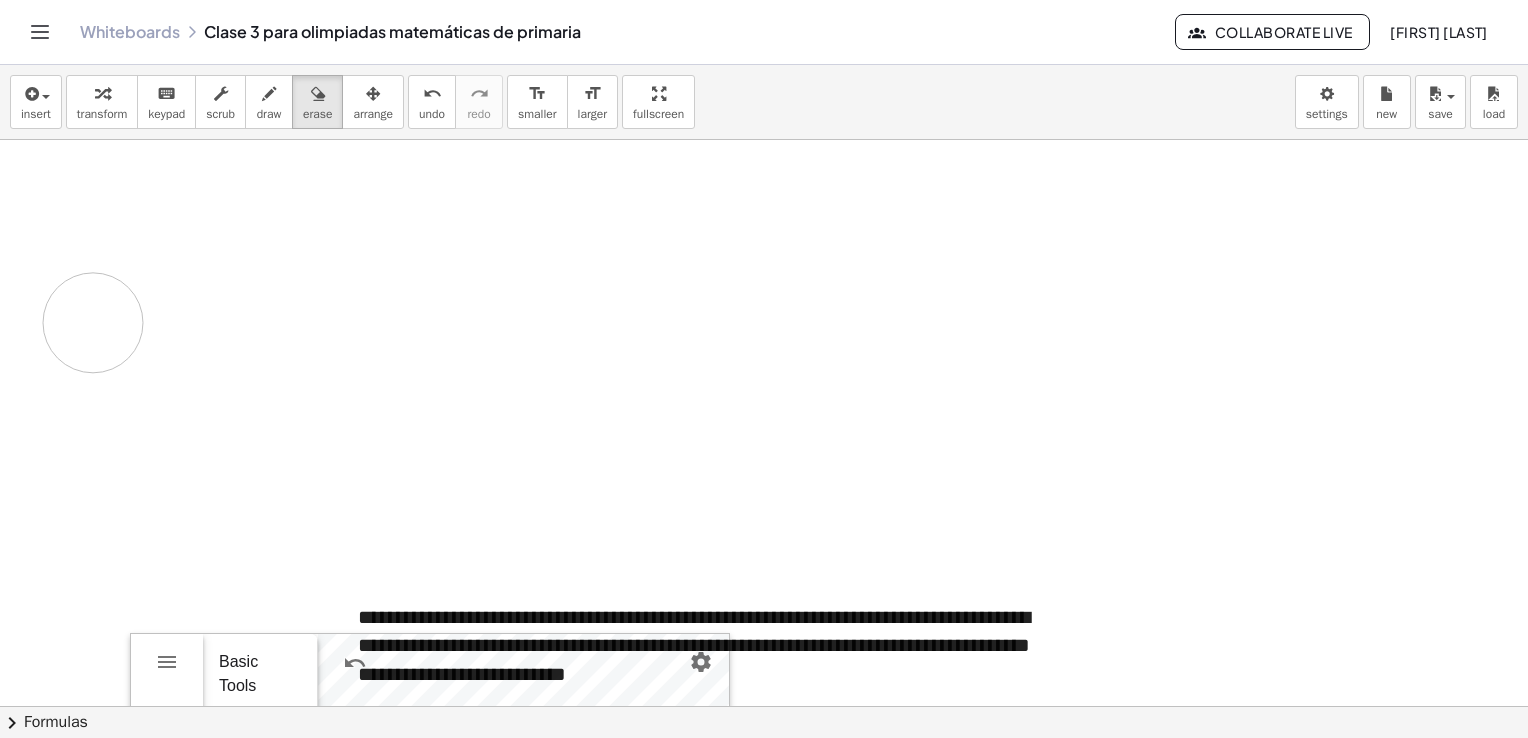drag, startPoint x: 21, startPoint y: 350, endPoint x: 126, endPoint y: 250, distance: 145 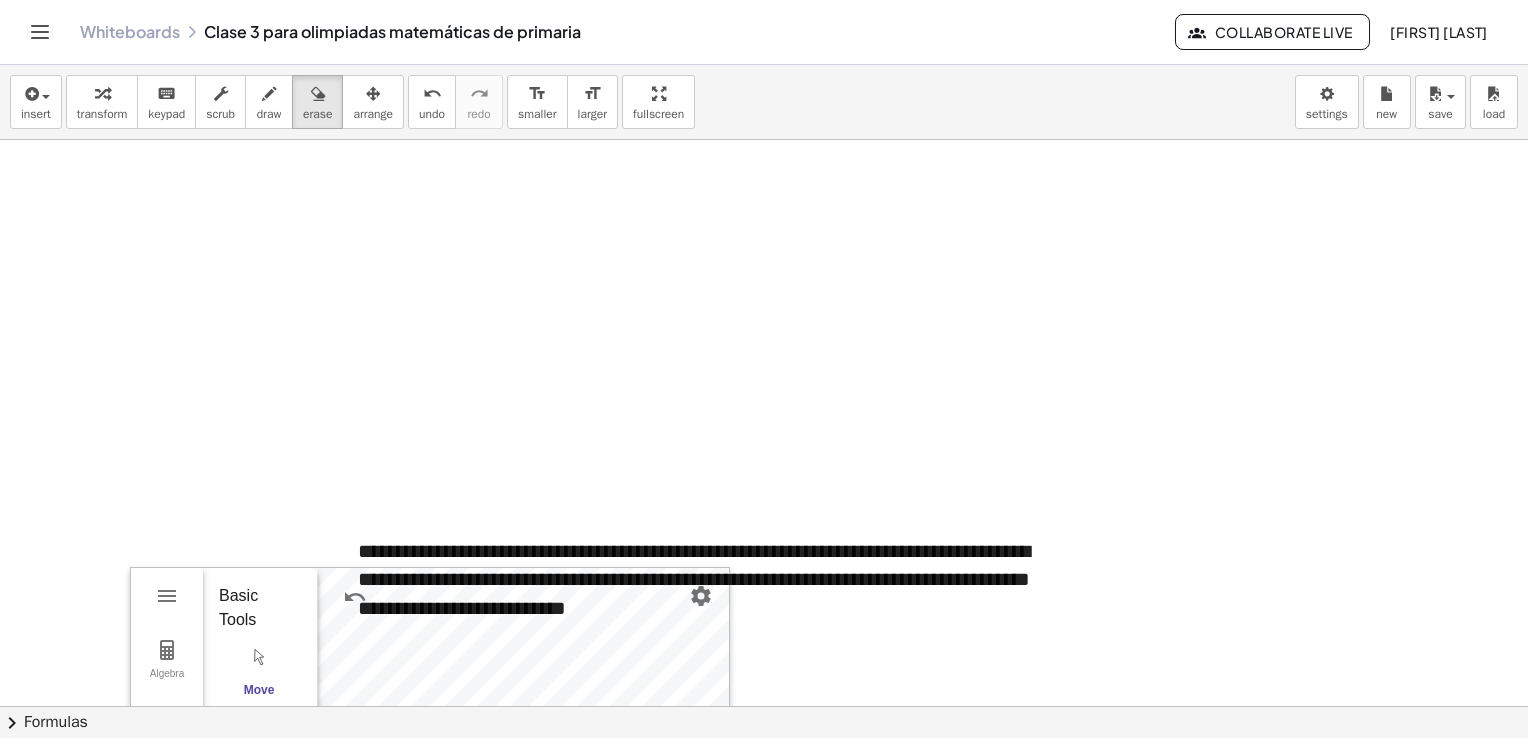 scroll, scrollTop: 2936, scrollLeft: 0, axis: vertical 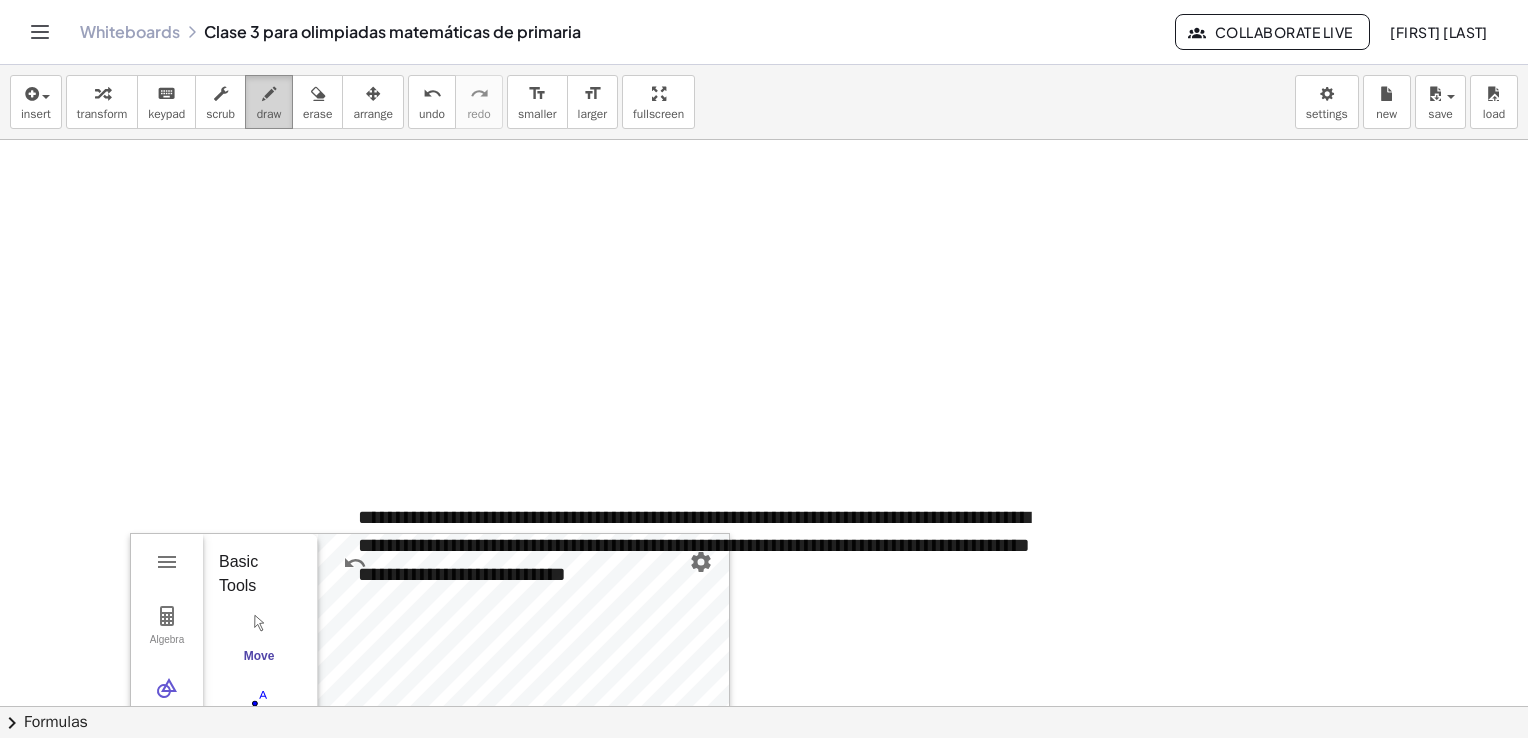 click at bounding box center [269, 93] 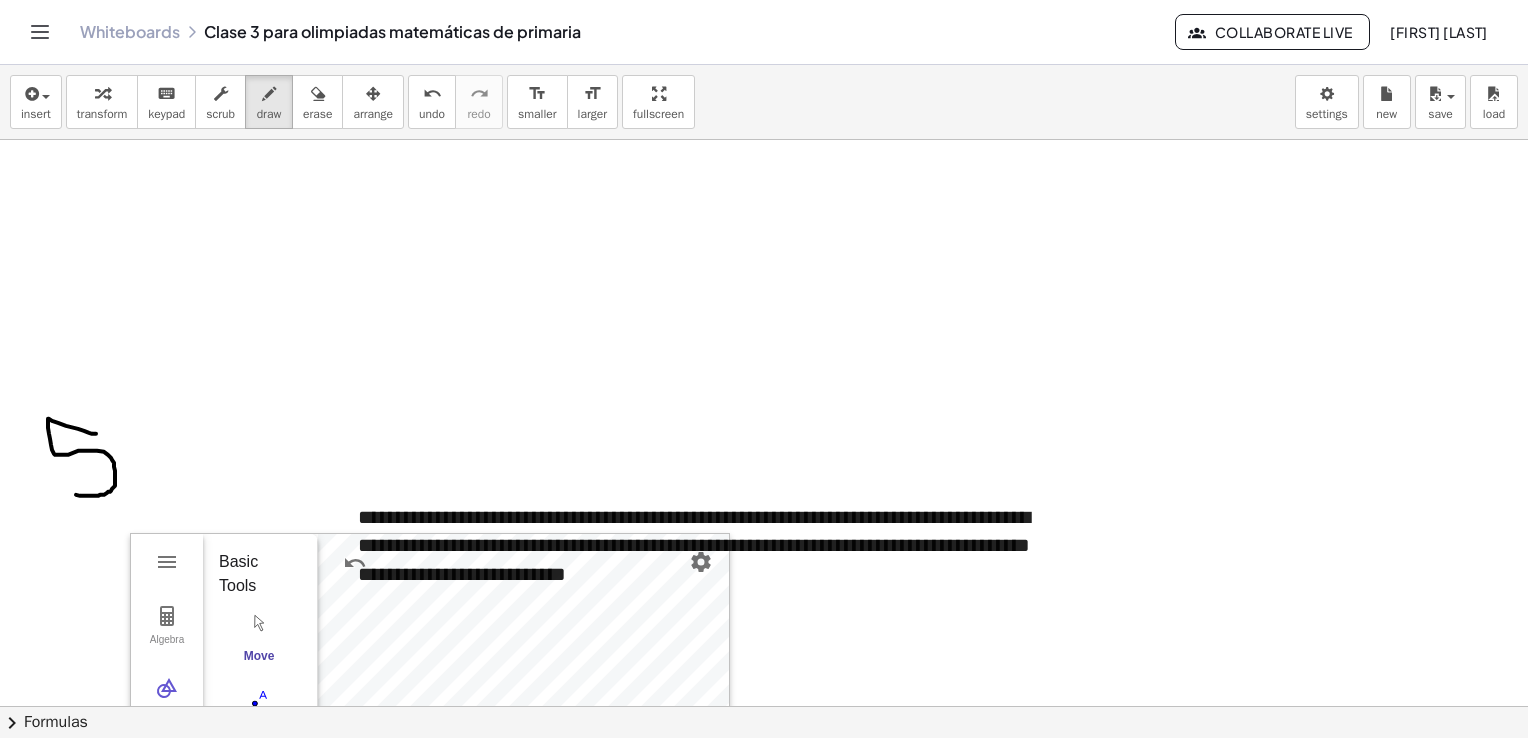 drag, startPoint x: 95, startPoint y: 433, endPoint x: 45, endPoint y: 479, distance: 67.941154 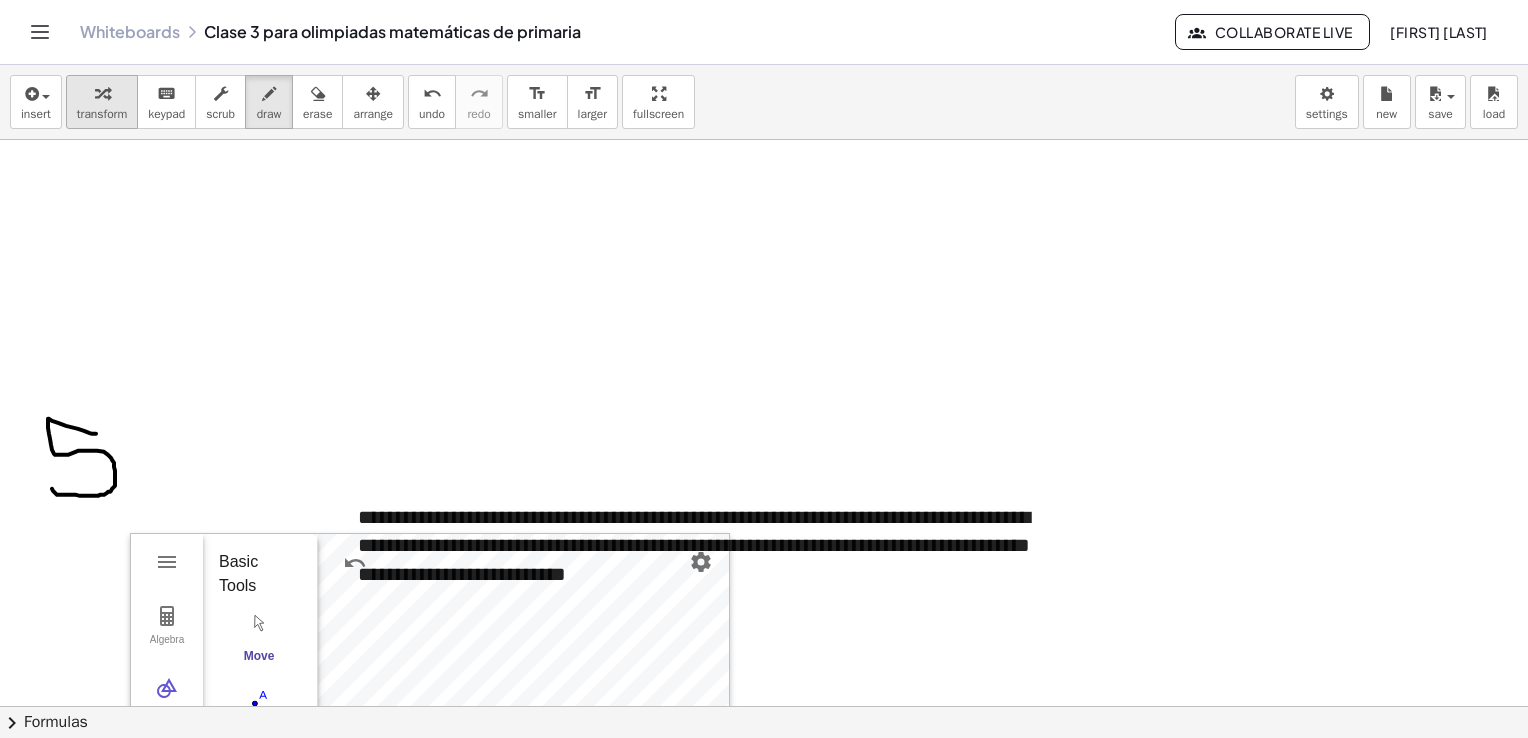 click on "transform" at bounding box center [102, 114] 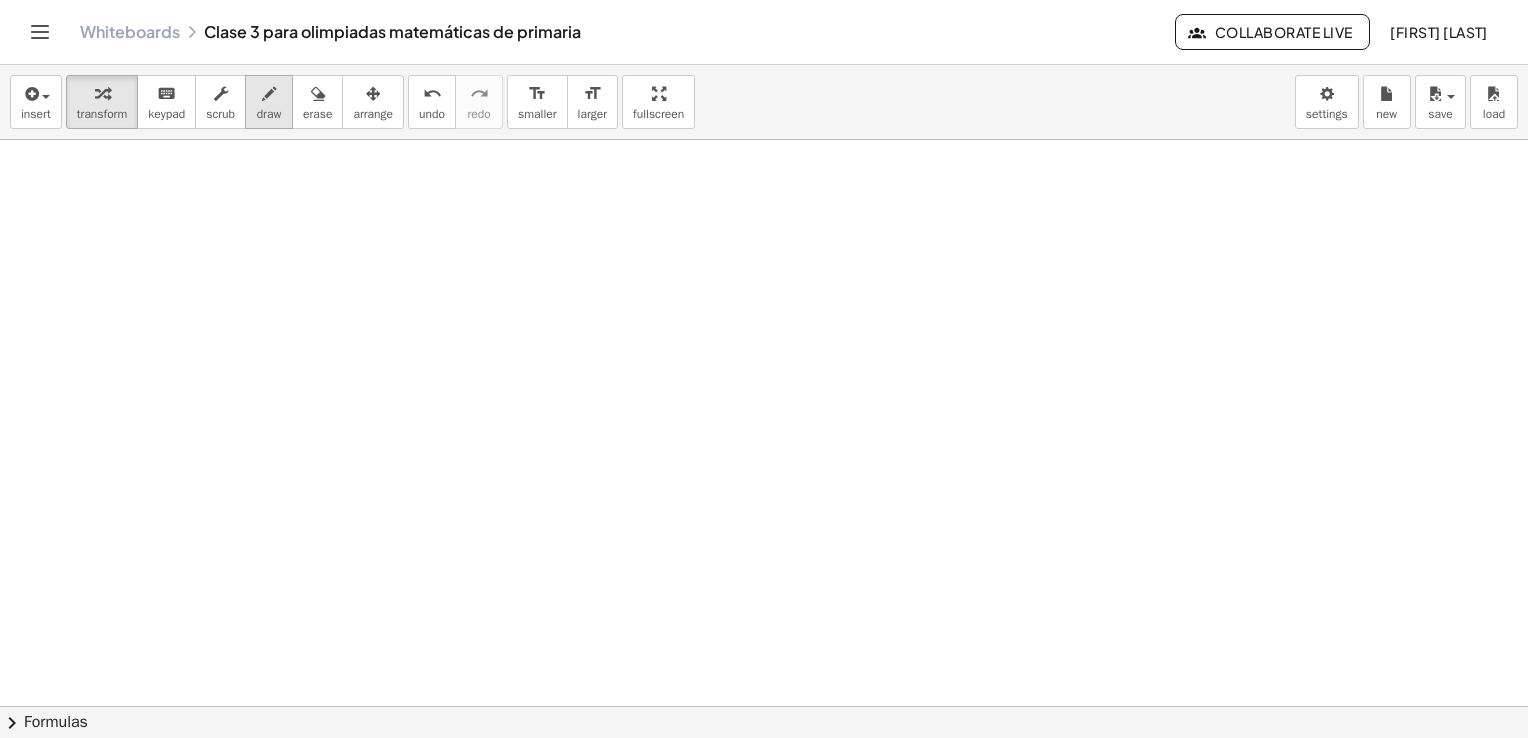 scroll, scrollTop: 4937, scrollLeft: 0, axis: vertical 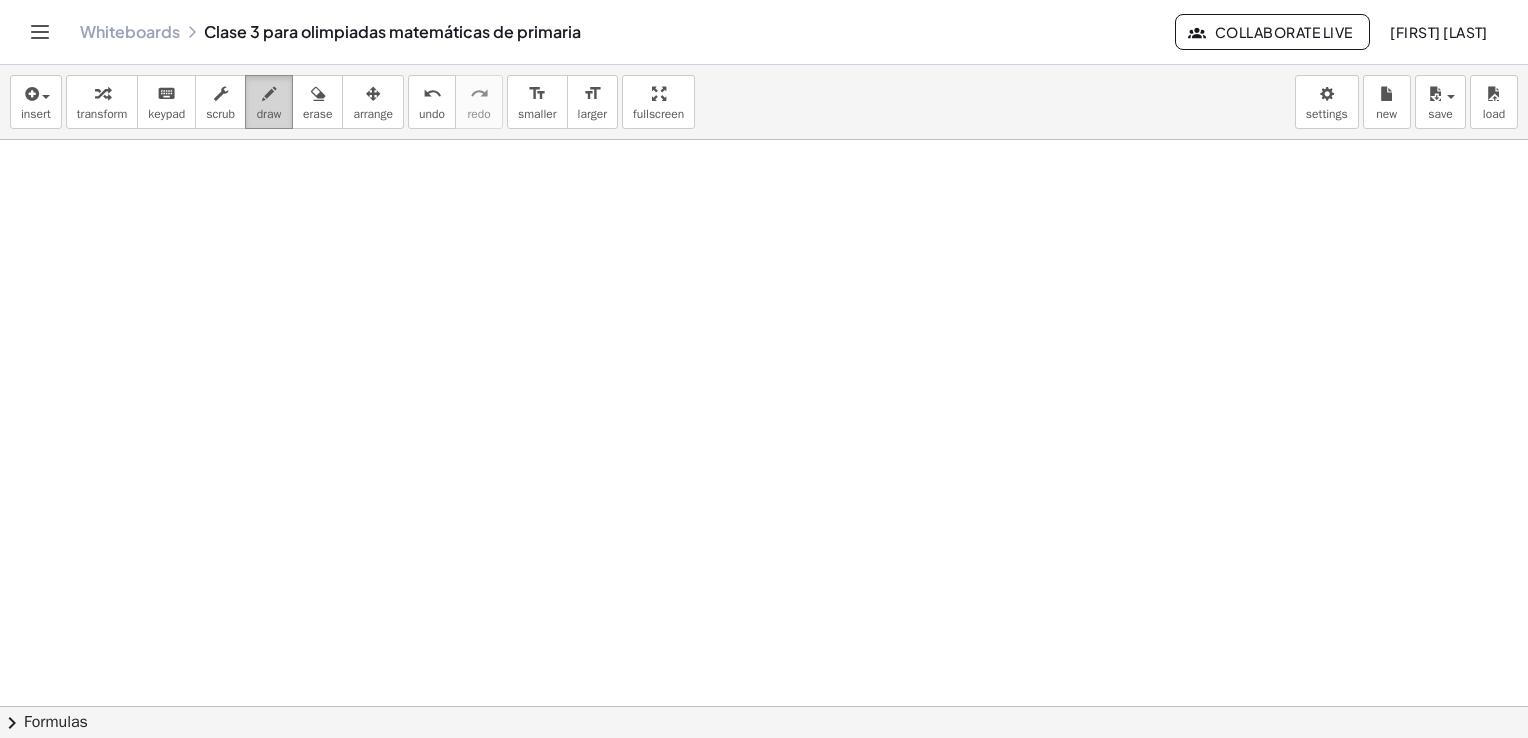 click on "draw" at bounding box center [269, 114] 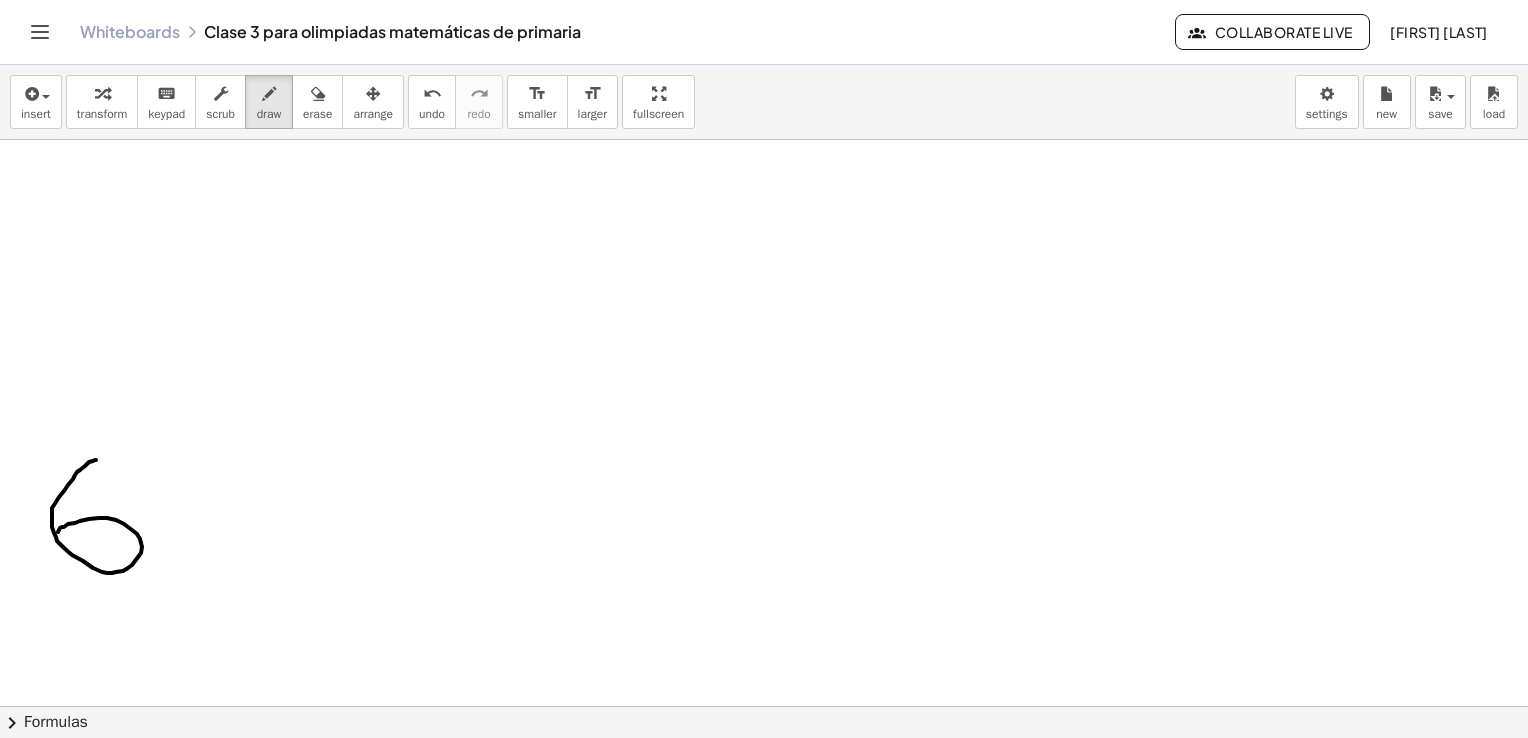 drag, startPoint x: 60, startPoint y: 526, endPoint x: 99, endPoint y: 458, distance: 78.39005 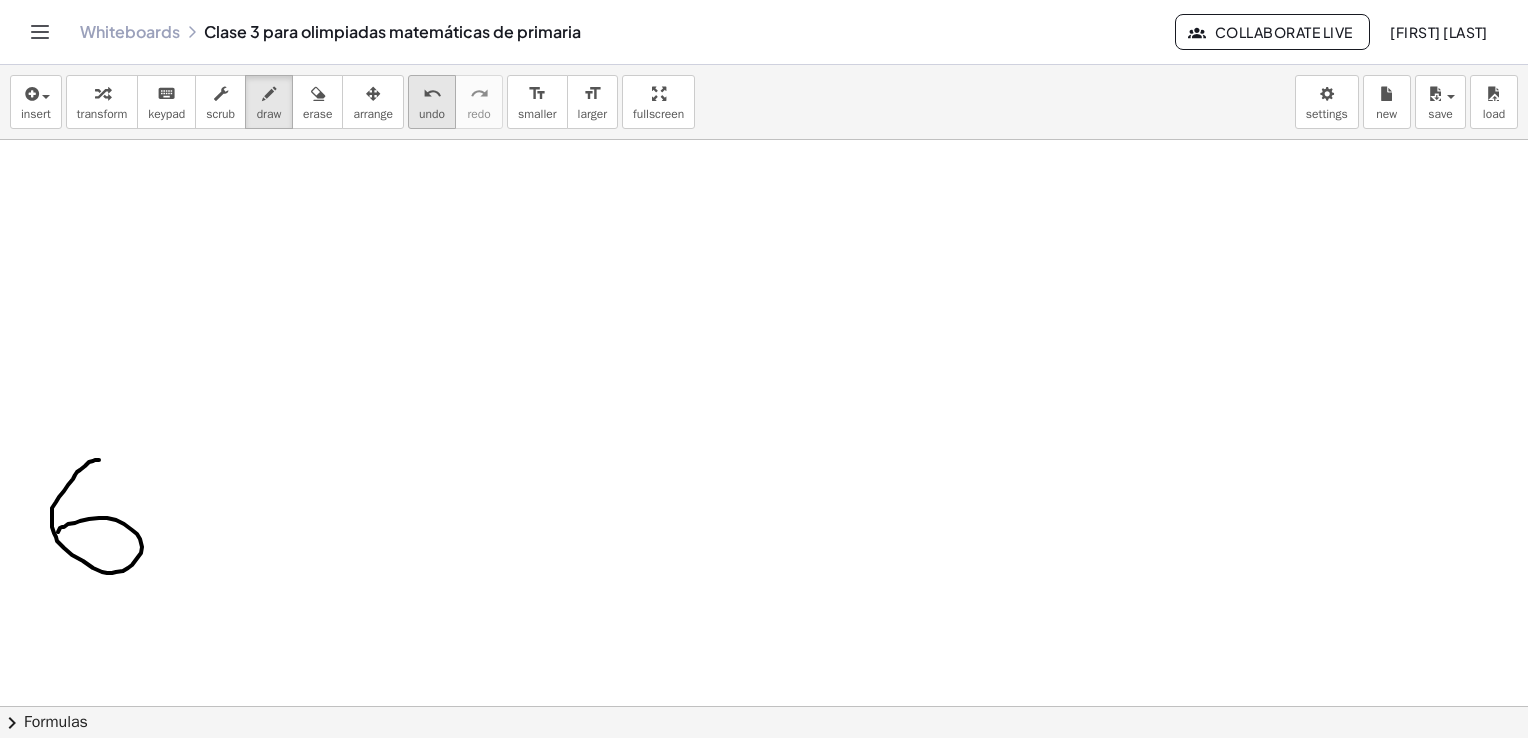click on "undo" at bounding box center (432, 94) 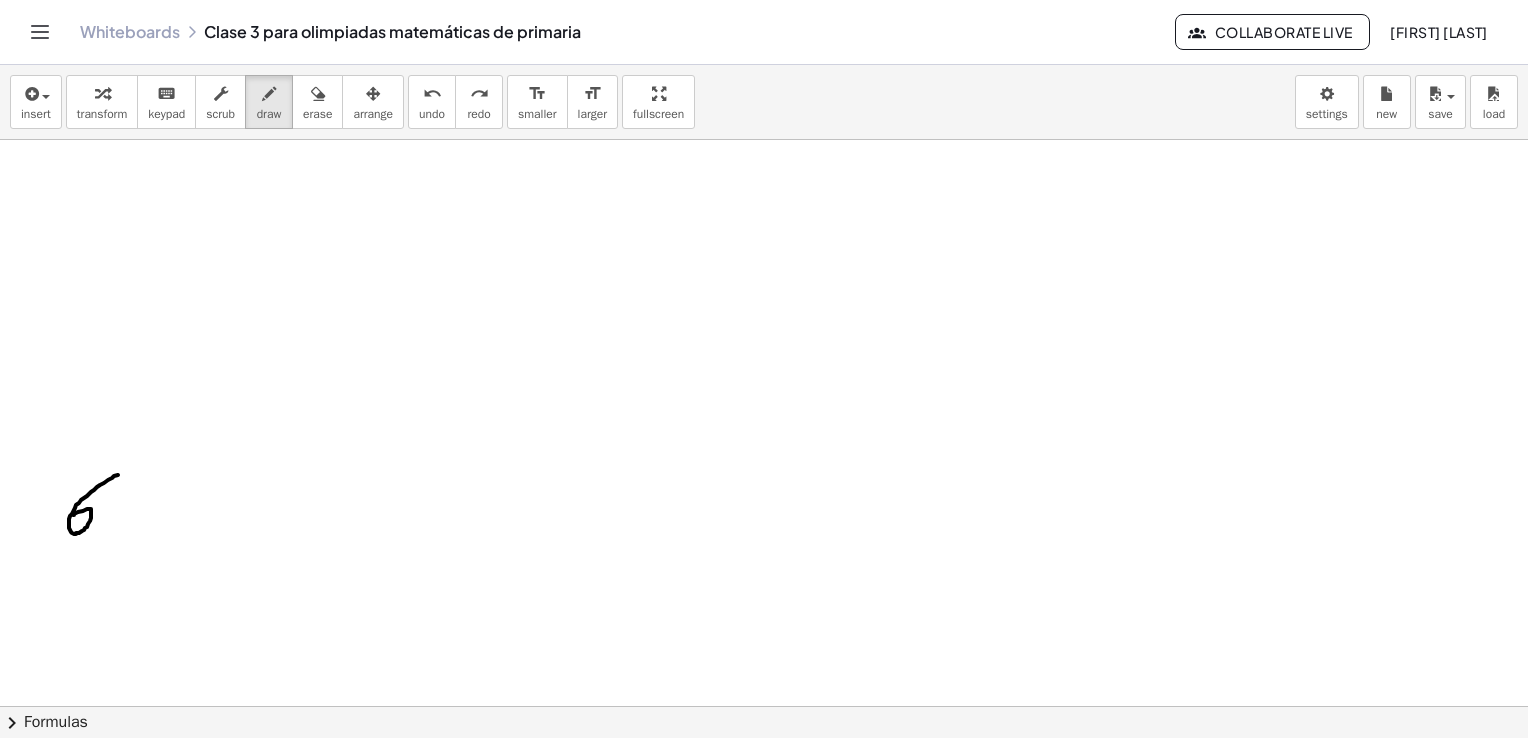 drag, startPoint x: 87, startPoint y: 507, endPoint x: 128, endPoint y: 470, distance: 55.226807 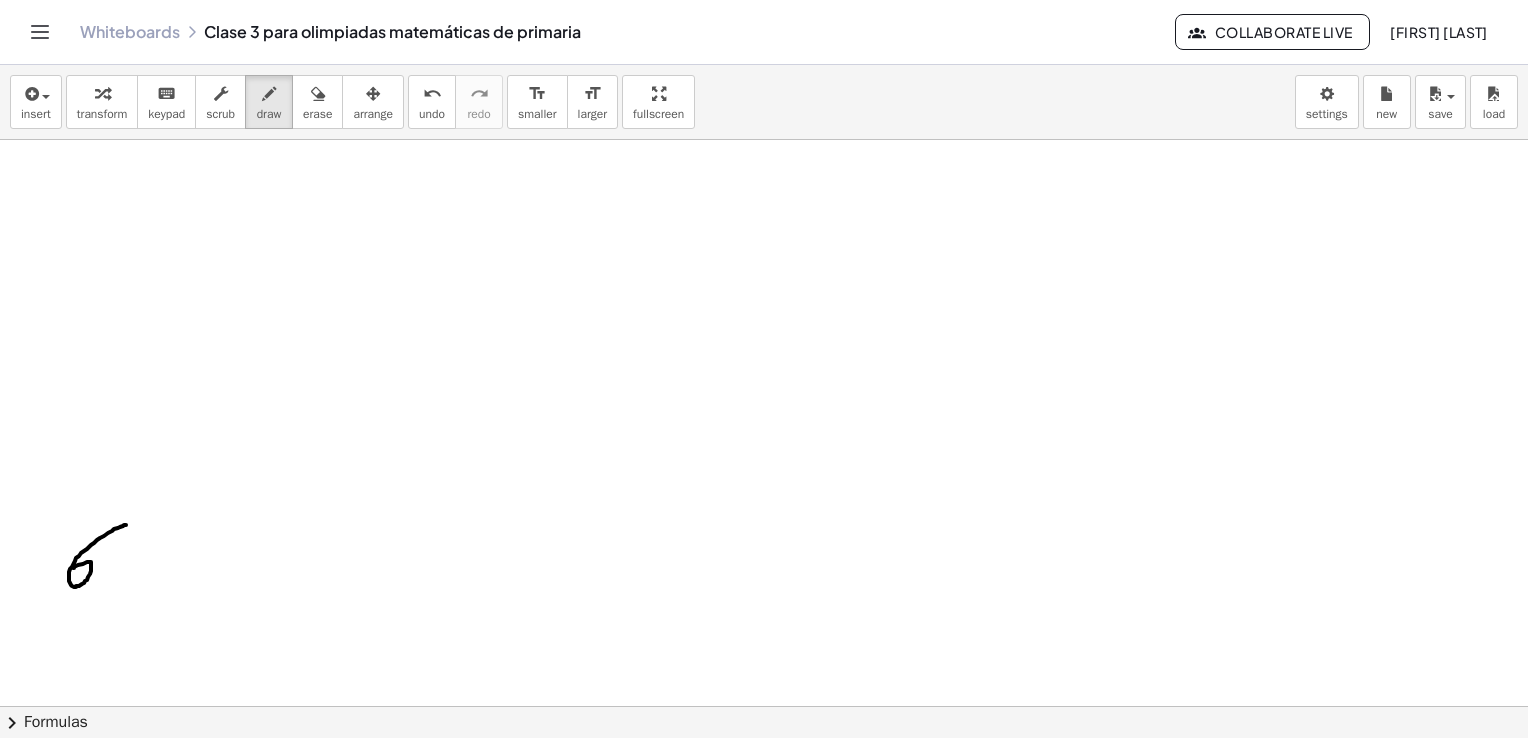 scroll, scrollTop: 4937, scrollLeft: 0, axis: vertical 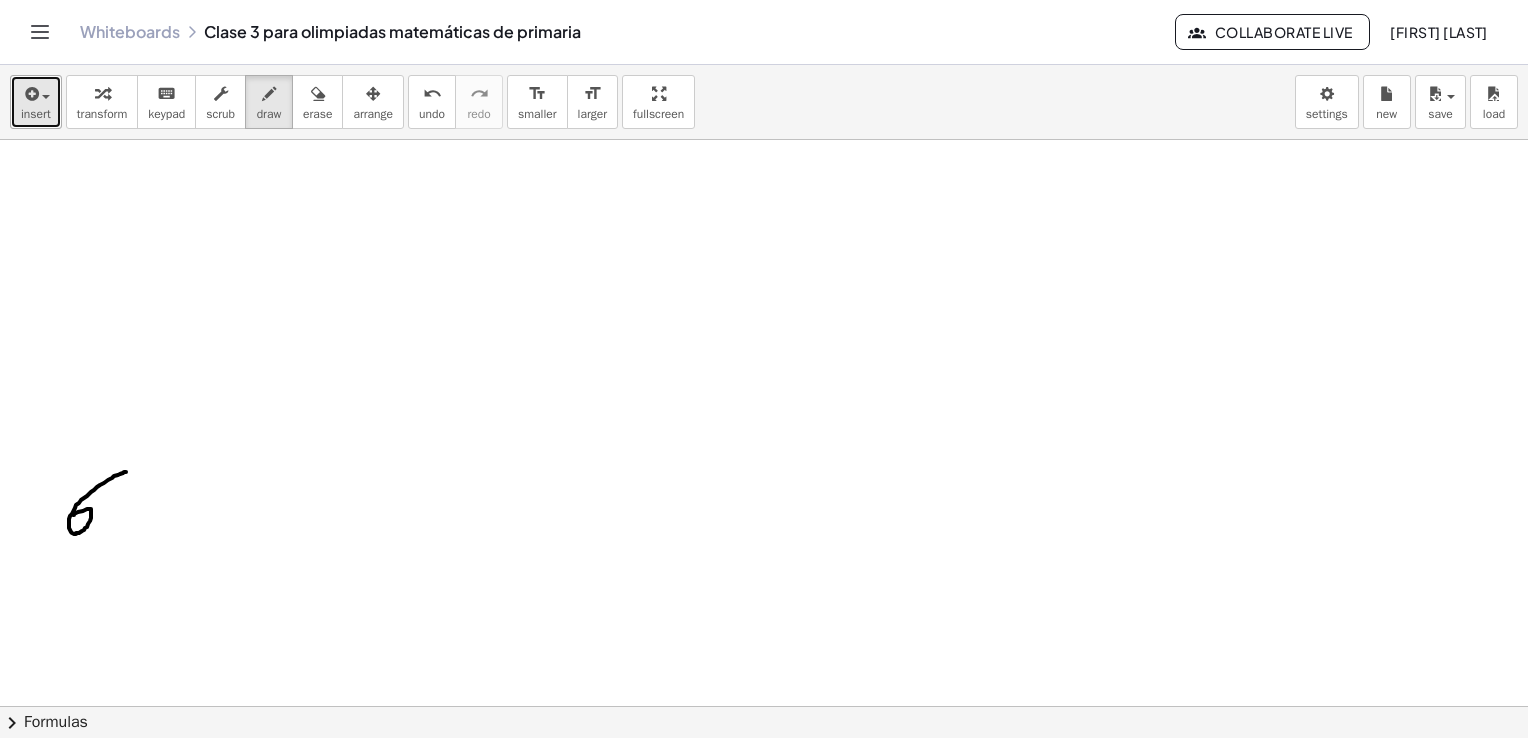 click at bounding box center [30, 94] 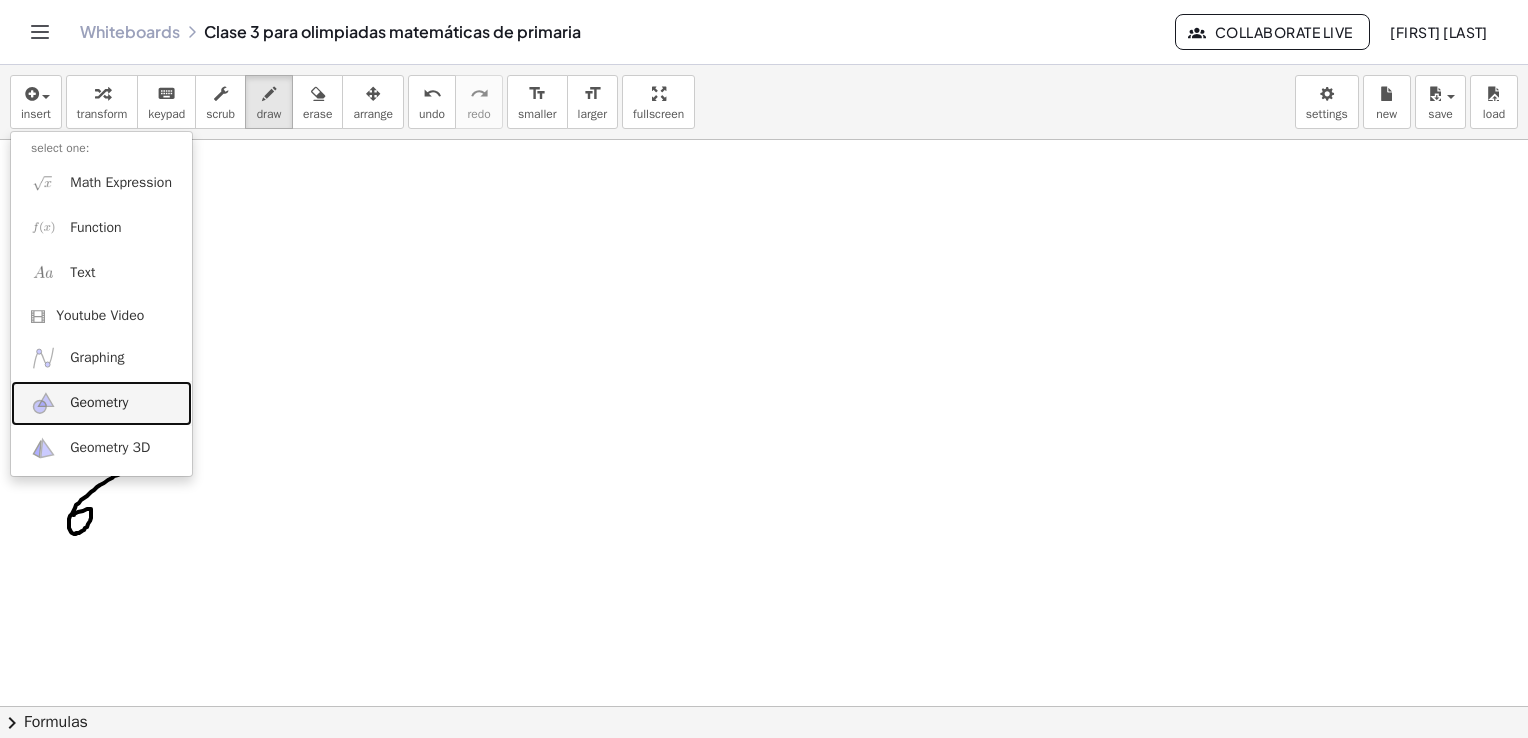 drag, startPoint x: 101, startPoint y: 409, endPoint x: 93, endPoint y: 502, distance: 93.34345 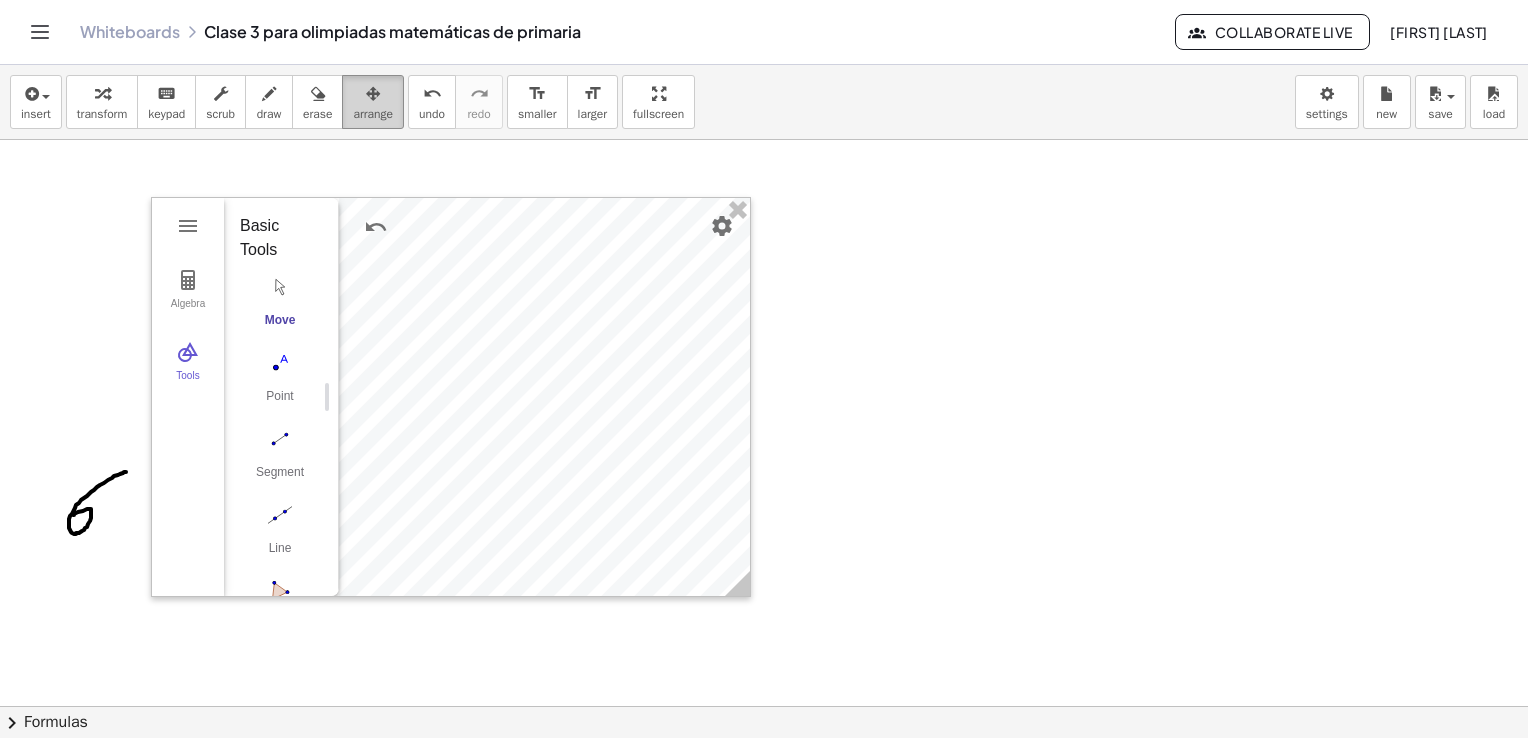 click at bounding box center [373, 93] 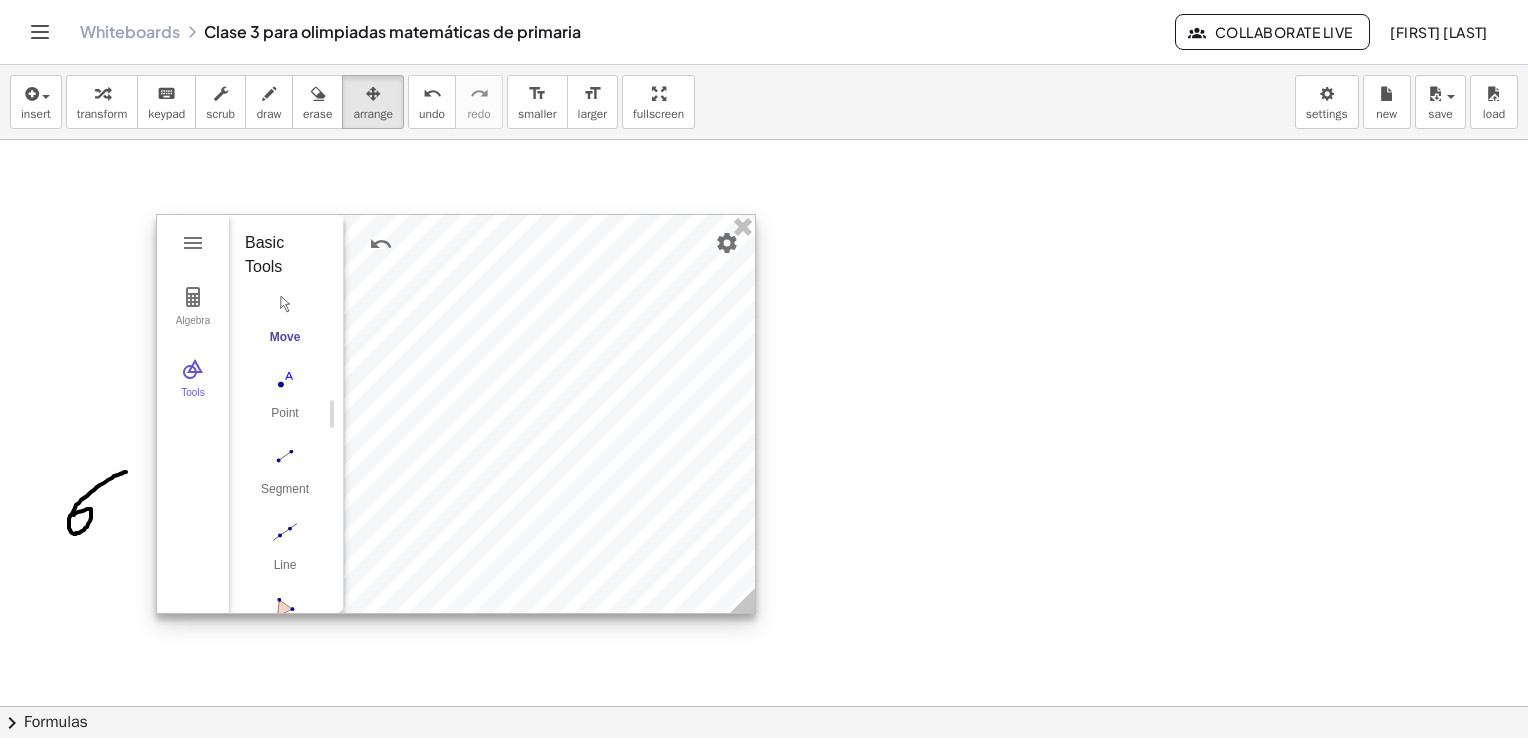drag, startPoint x: 492, startPoint y: 315, endPoint x: 521, endPoint y: 423, distance: 111.82576 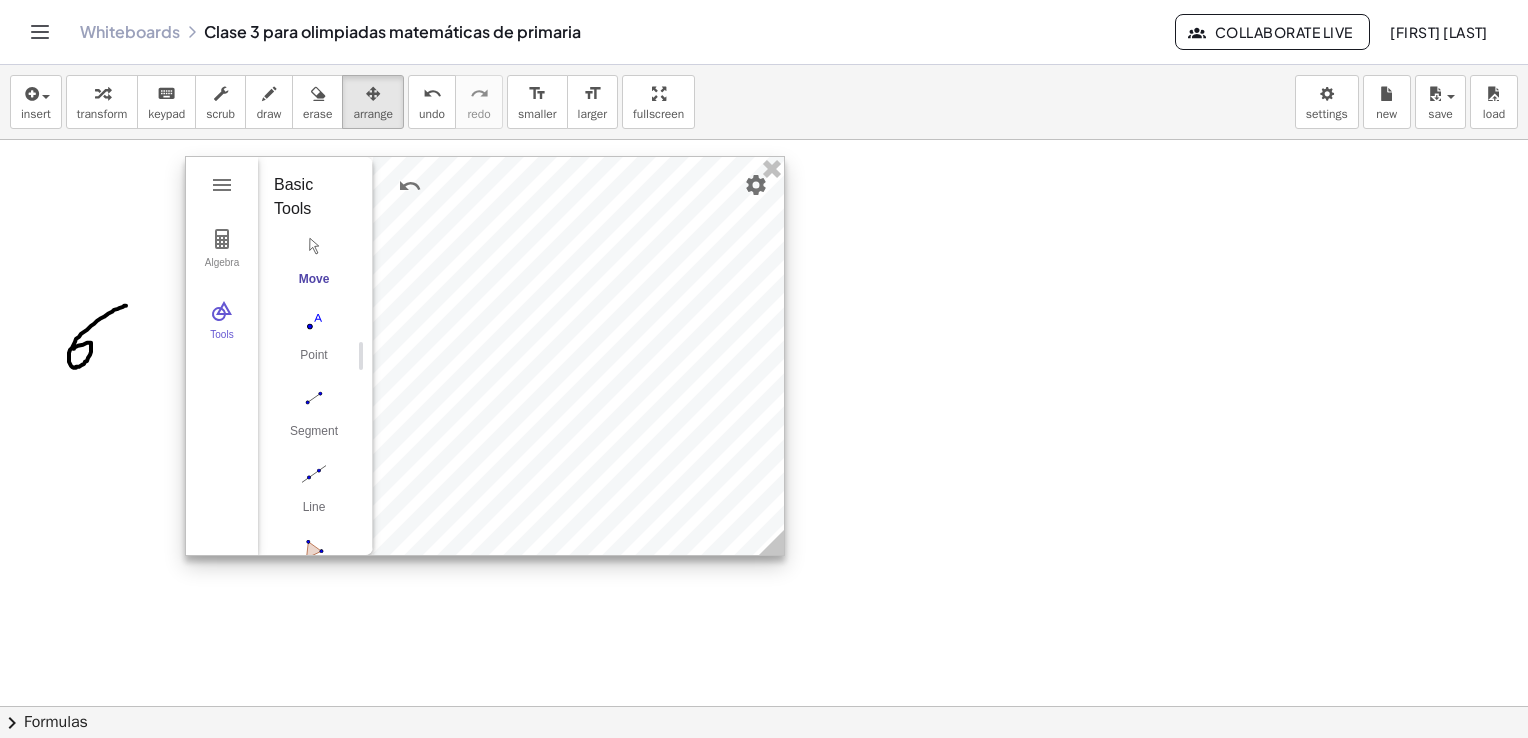 scroll, scrollTop: 5104, scrollLeft: 0, axis: vertical 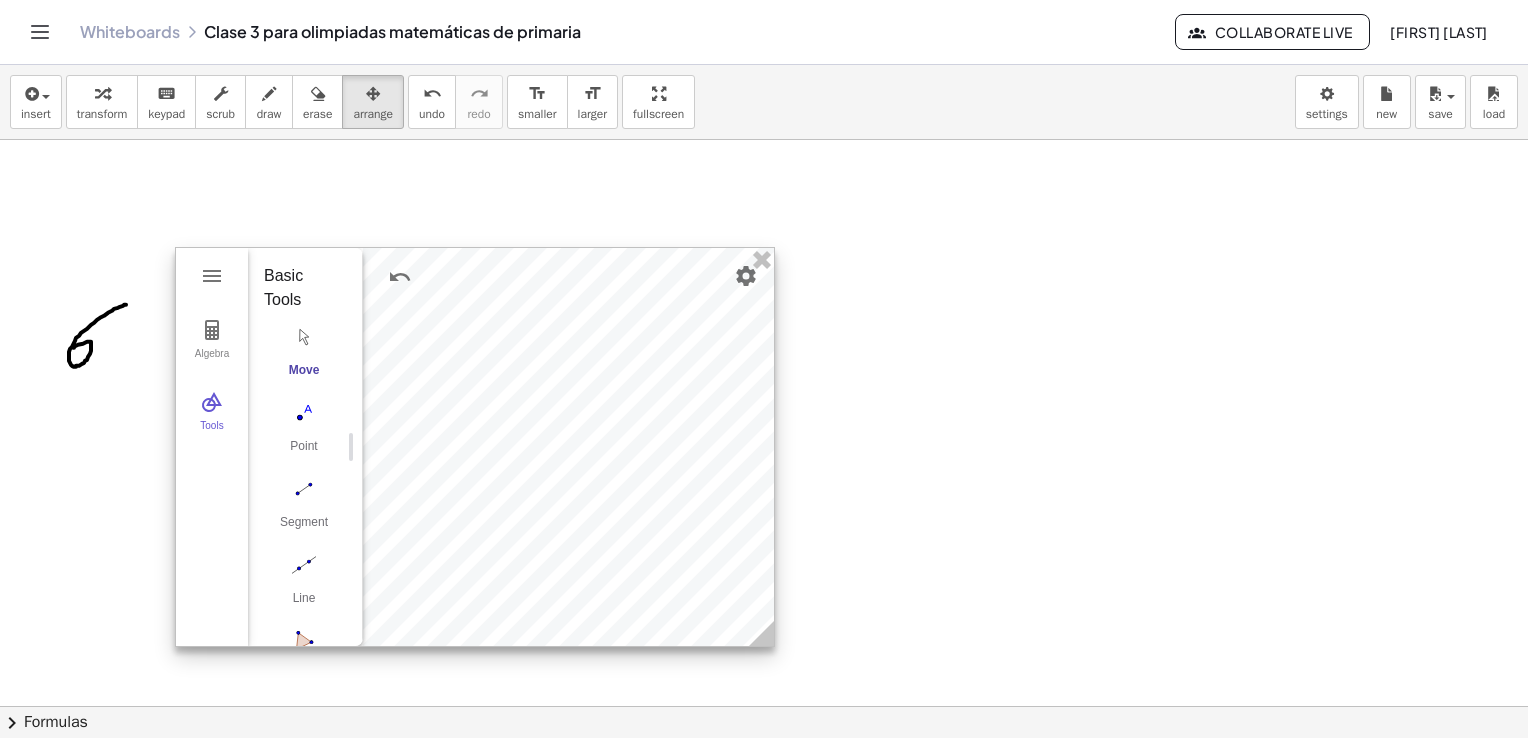 drag, startPoint x: 530, startPoint y: 288, endPoint x: 508, endPoint y: 391, distance: 105.32331 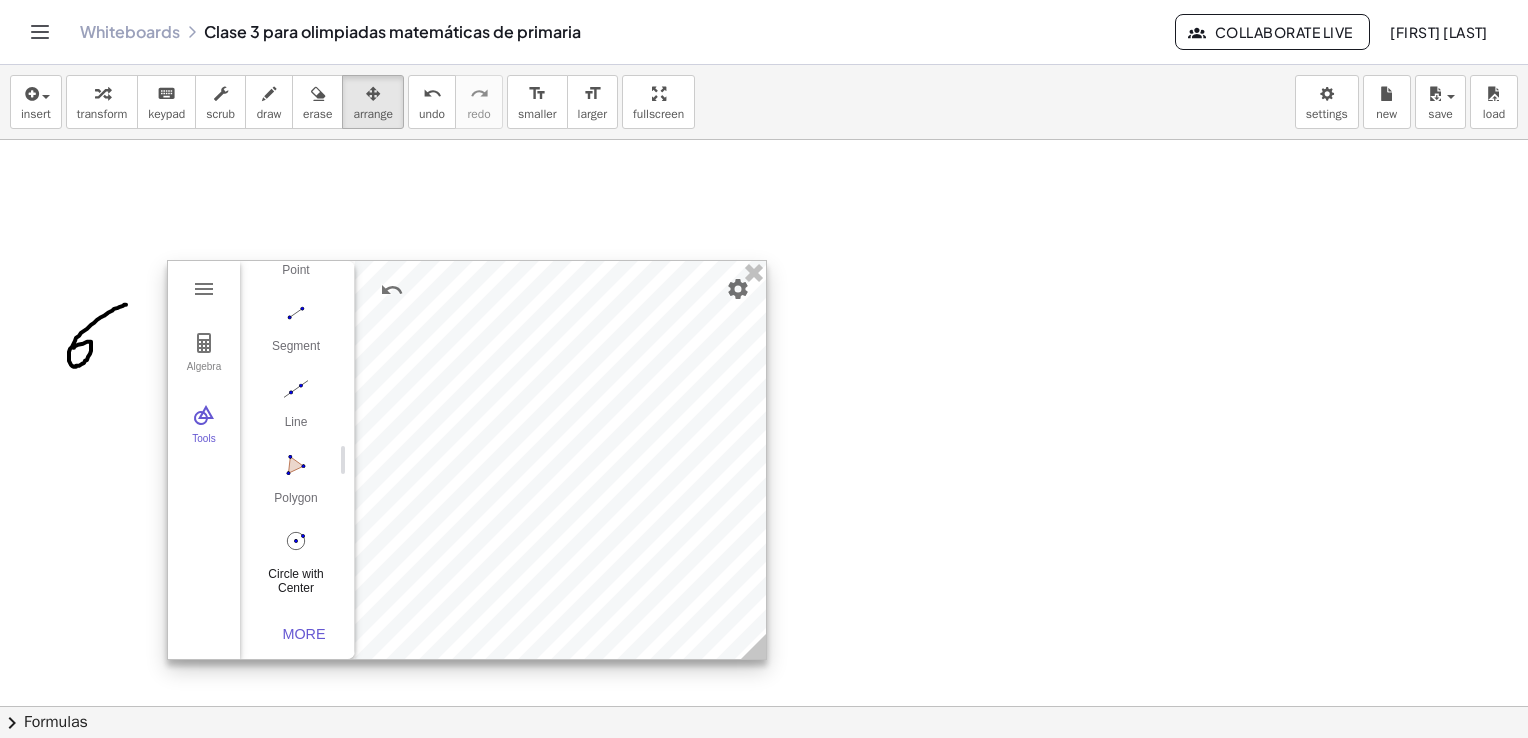 scroll, scrollTop: 206, scrollLeft: 0, axis: vertical 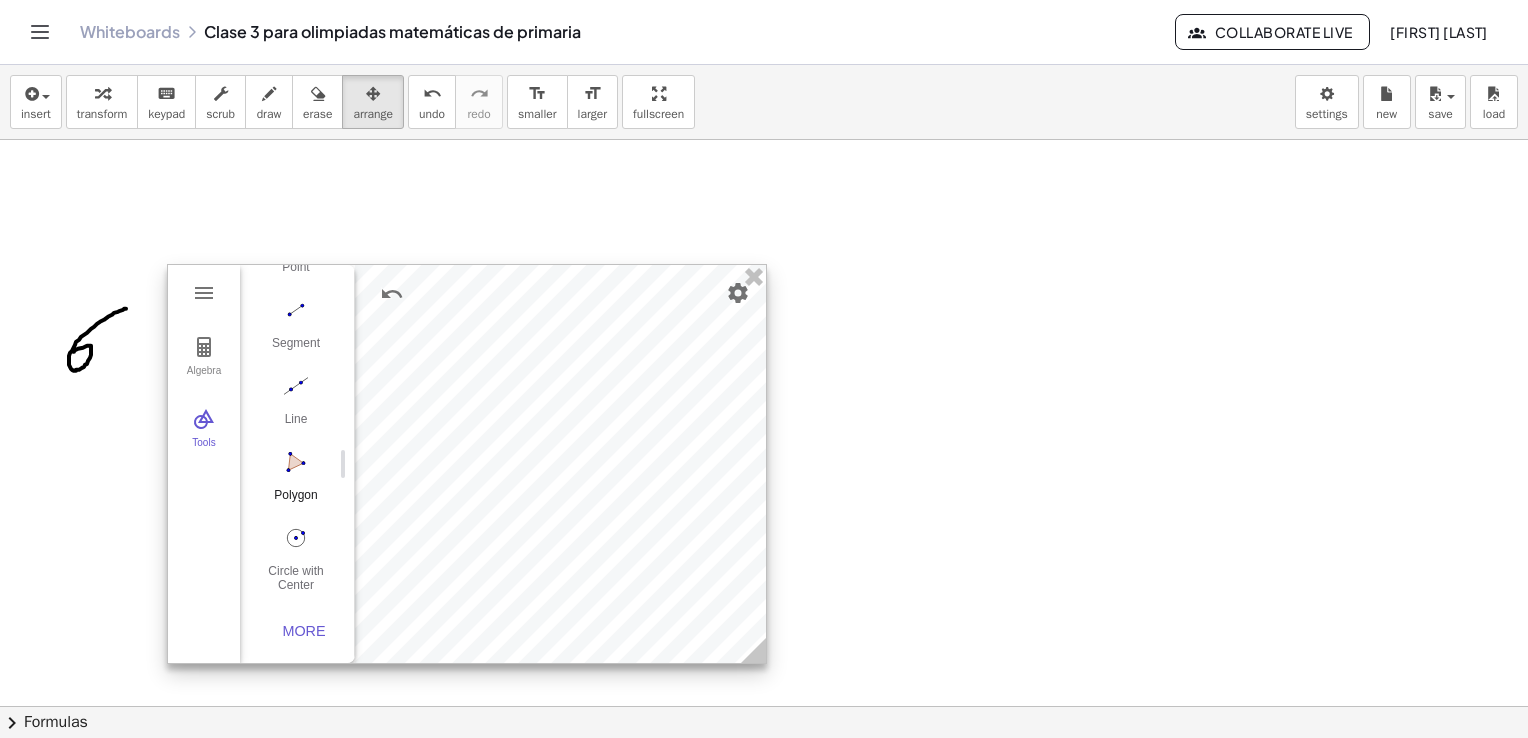 click at bounding box center (296, 462) 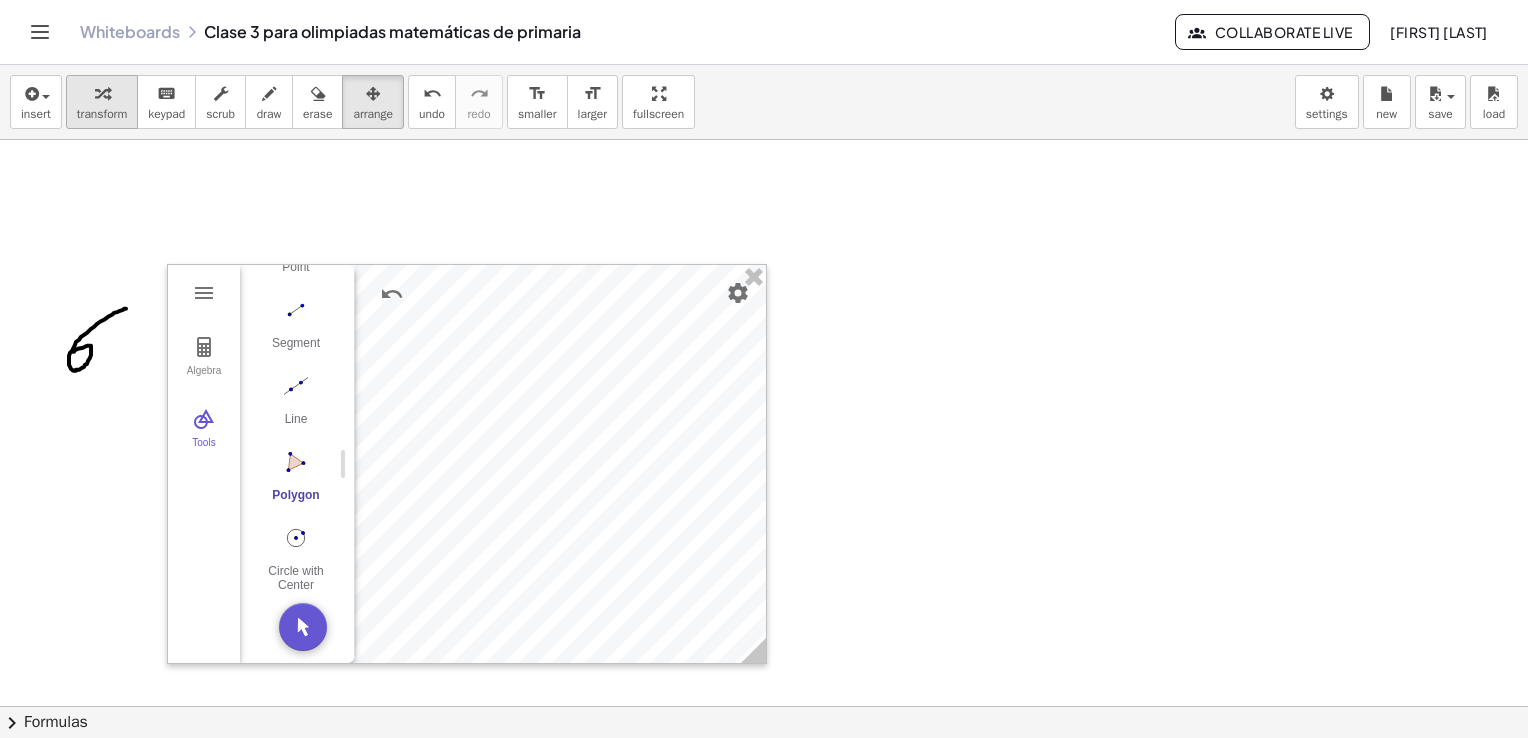click on "transform" at bounding box center [102, 114] 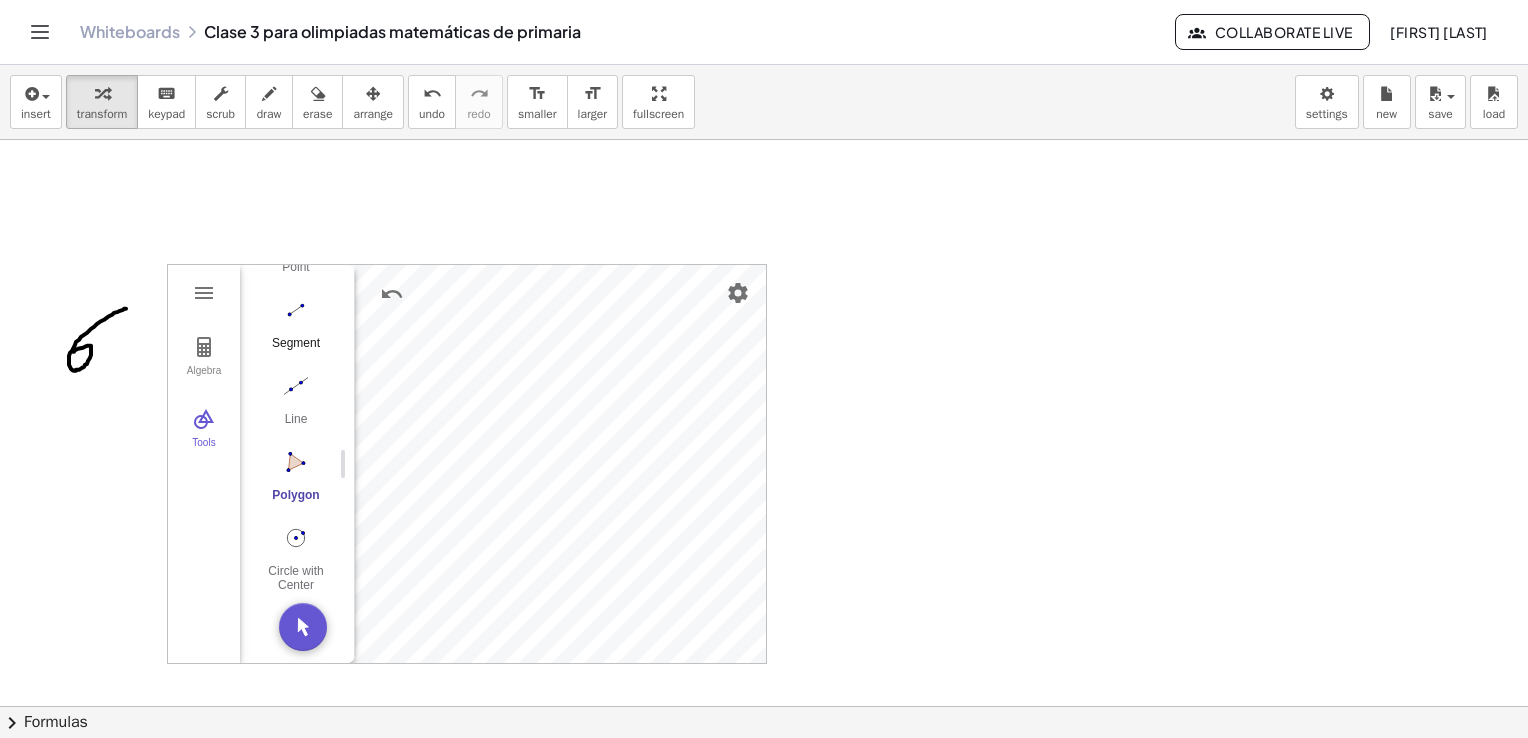 click at bounding box center (296, 310) 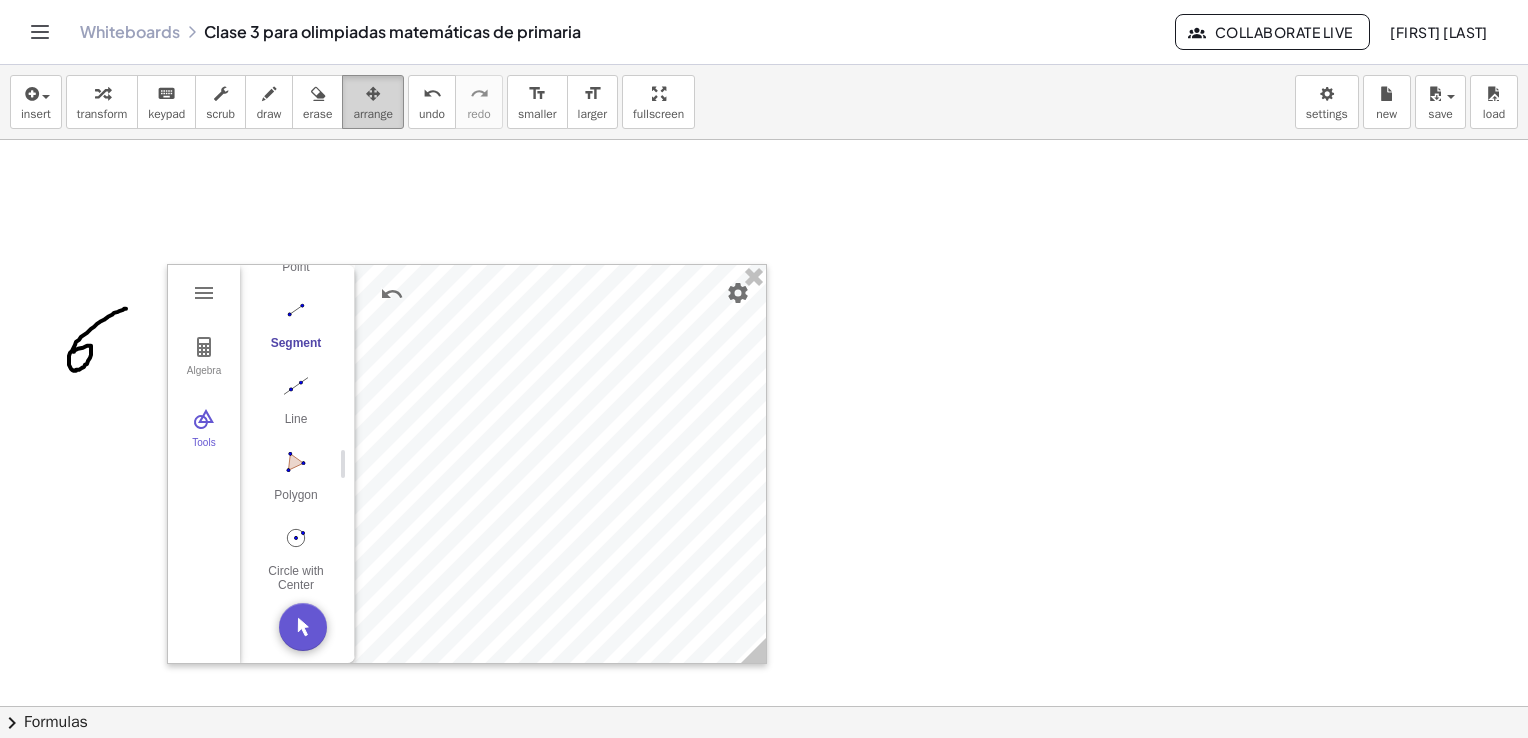 click at bounding box center [373, 94] 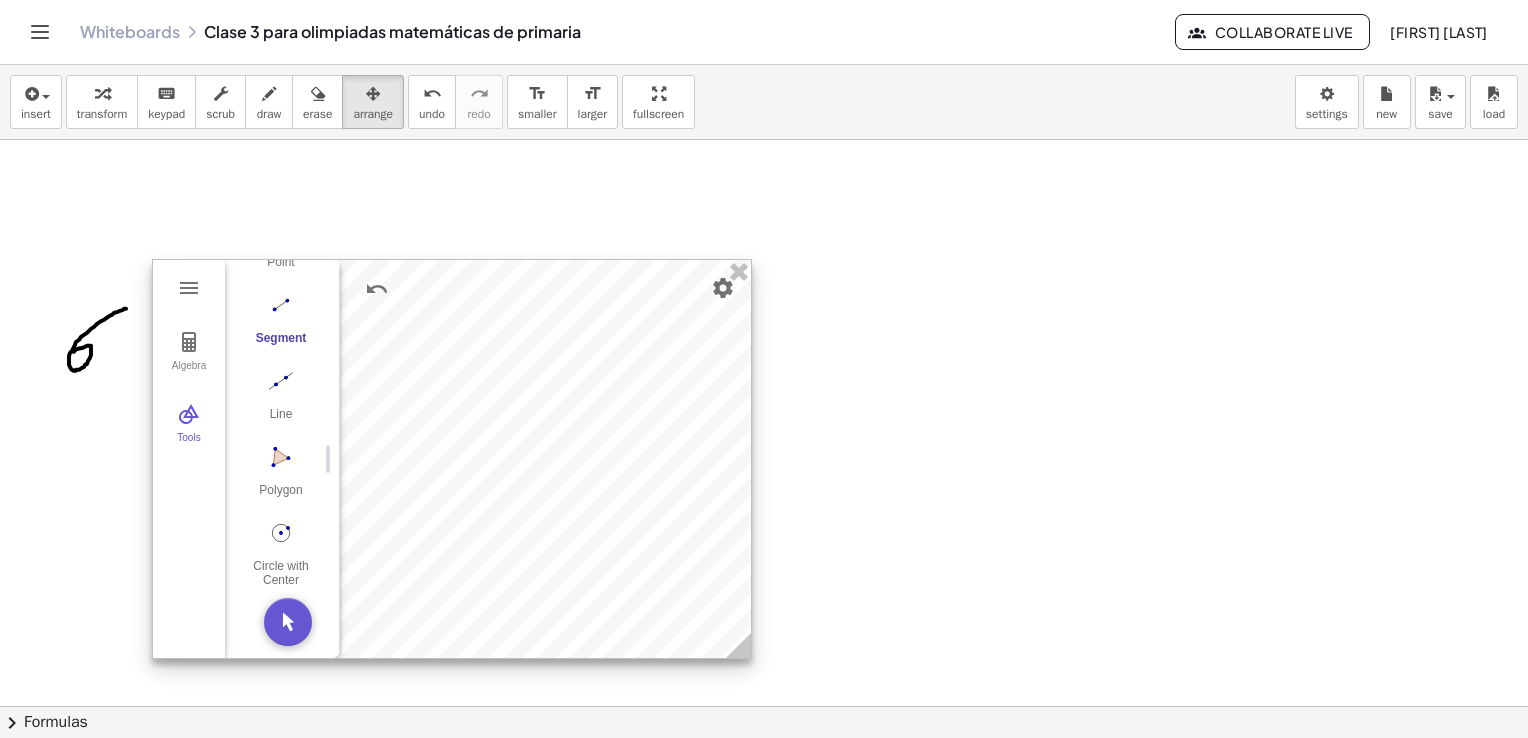 drag, startPoint x: 572, startPoint y: 494, endPoint x: 556, endPoint y: 490, distance: 16.492422 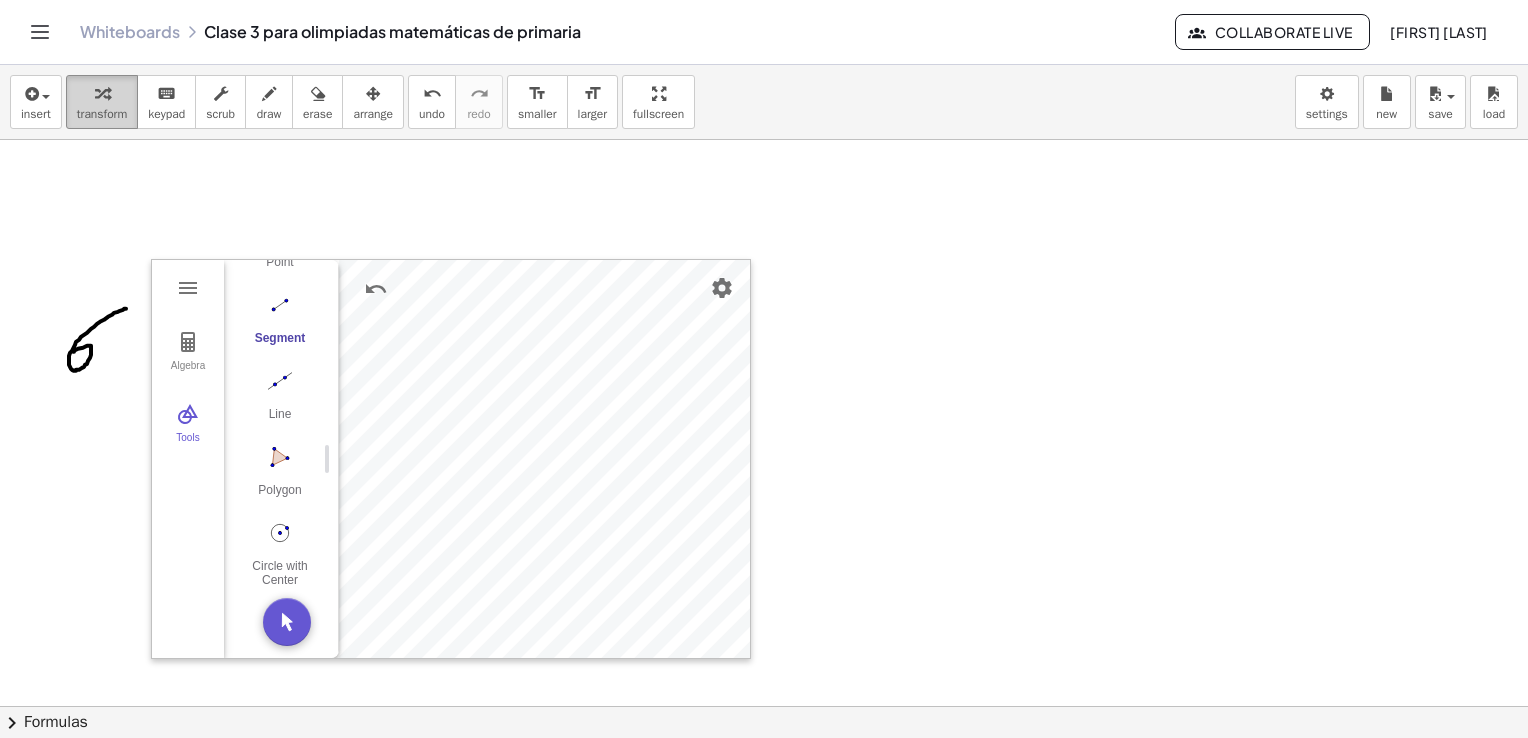 click at bounding box center (102, 94) 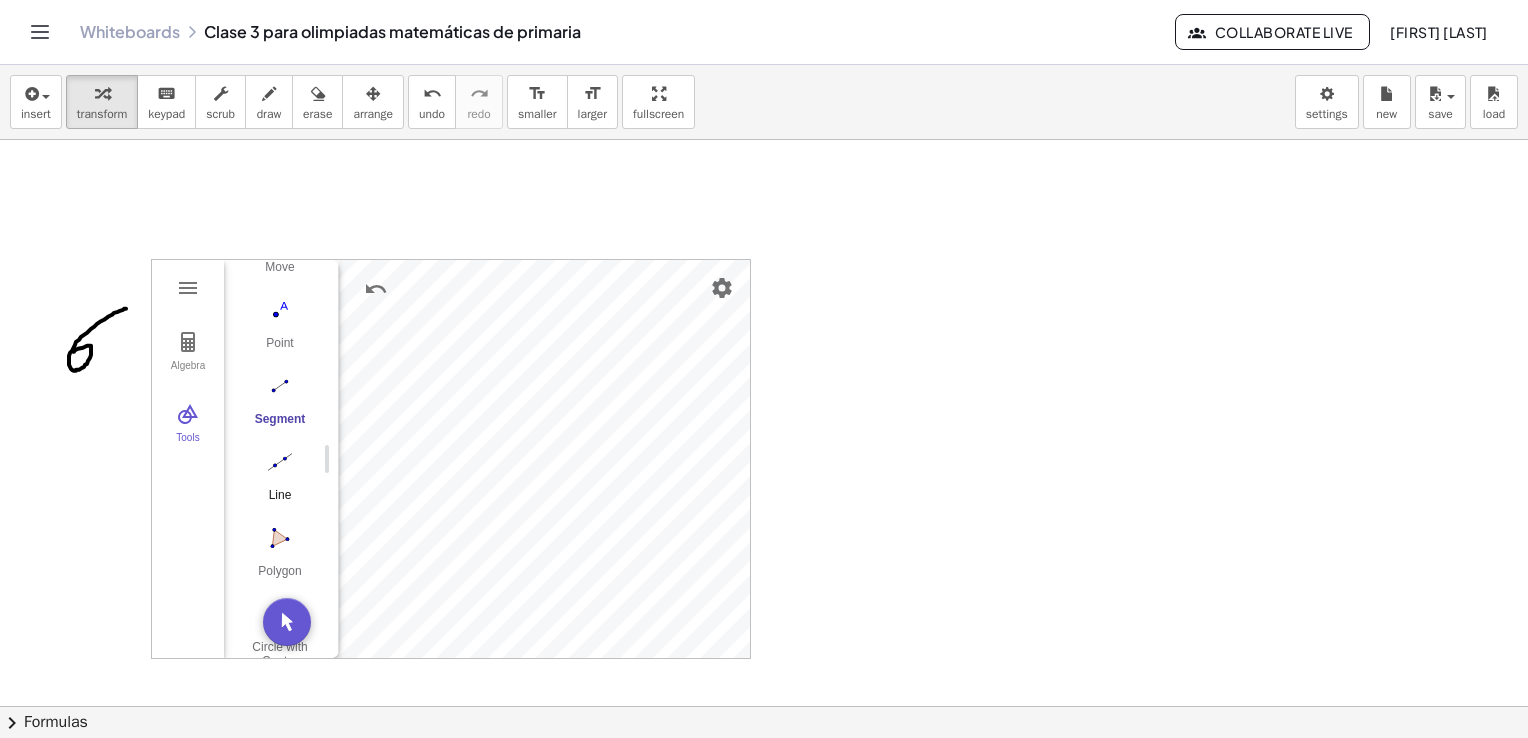 scroll, scrollTop: 0, scrollLeft: 0, axis: both 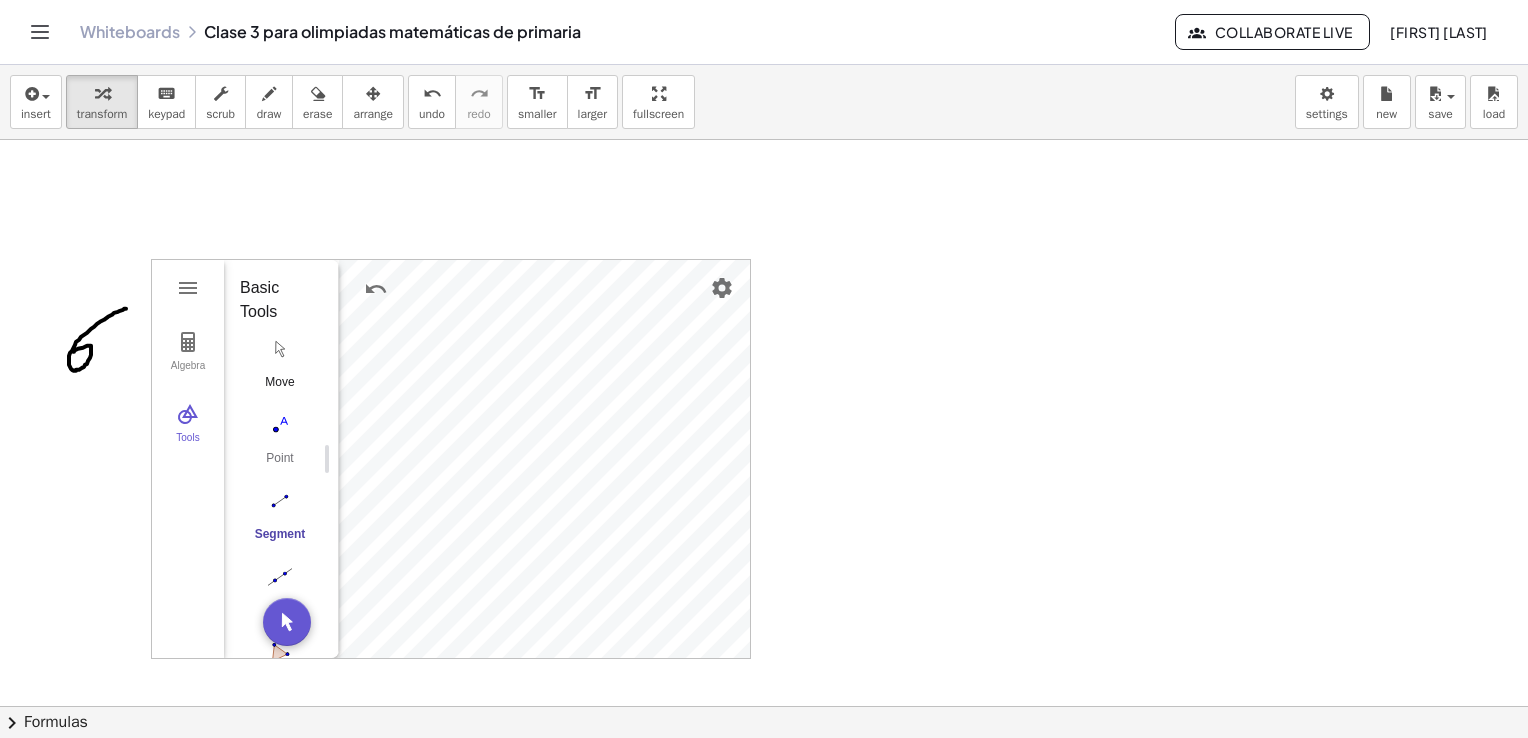 click at bounding box center [280, 349] 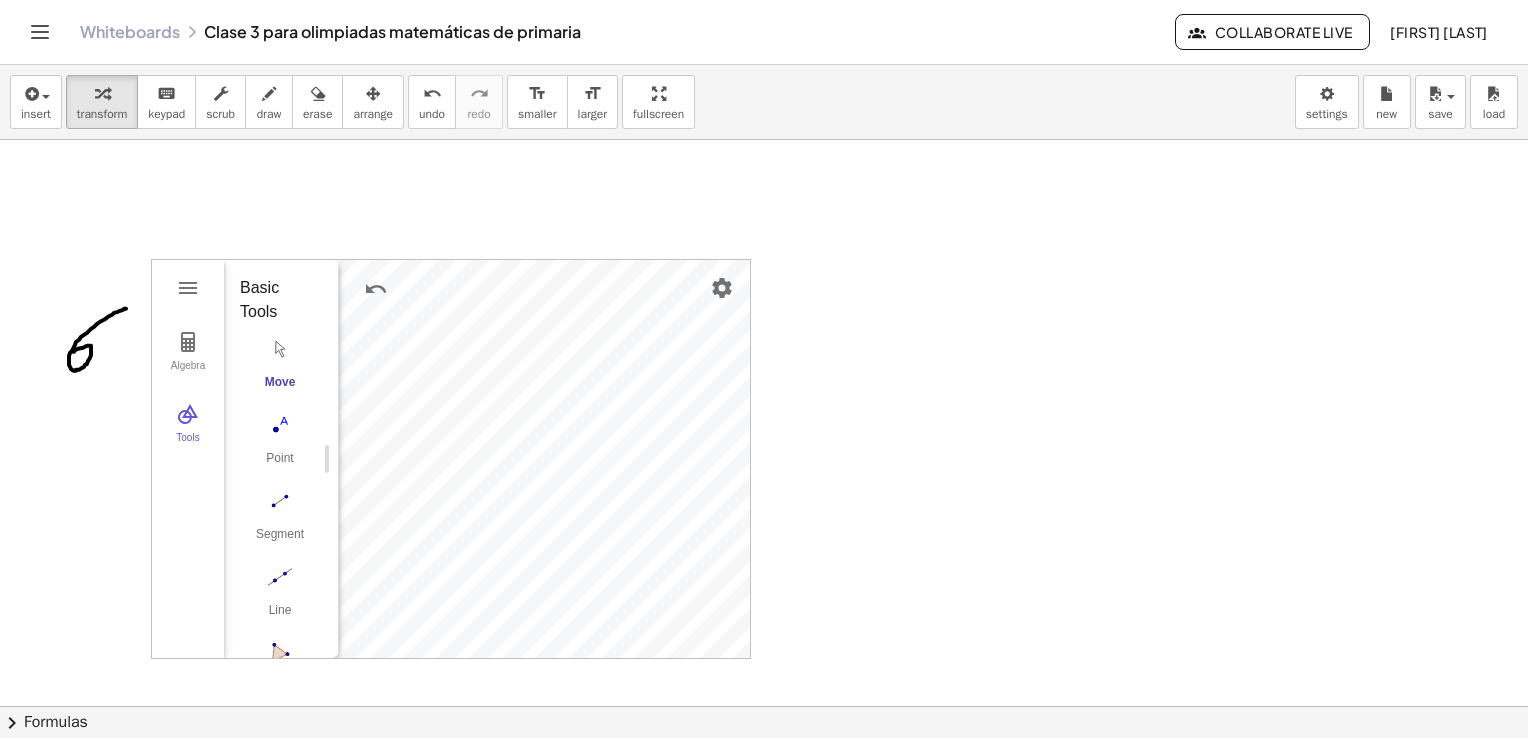 click at bounding box center [280, 349] 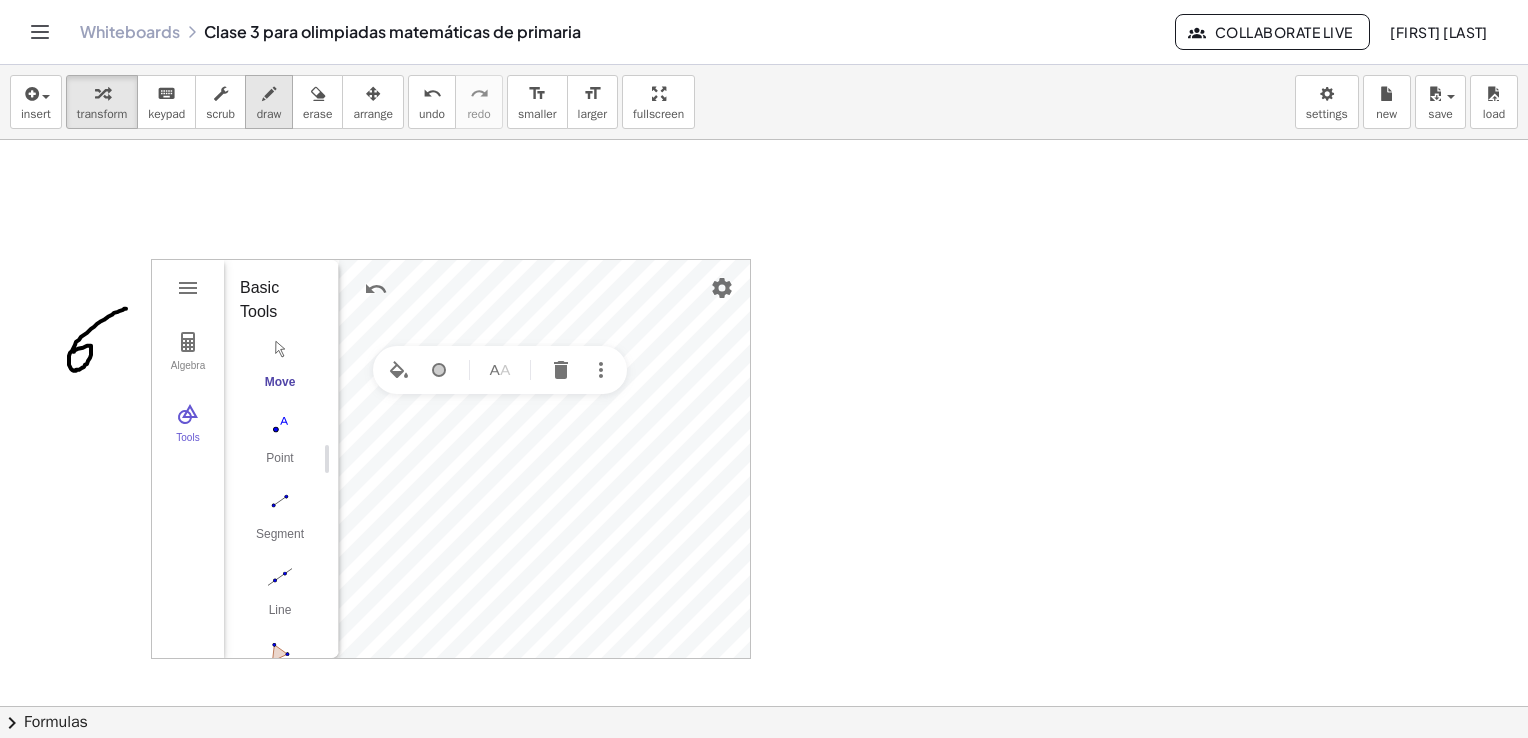 click on "draw" at bounding box center (269, 114) 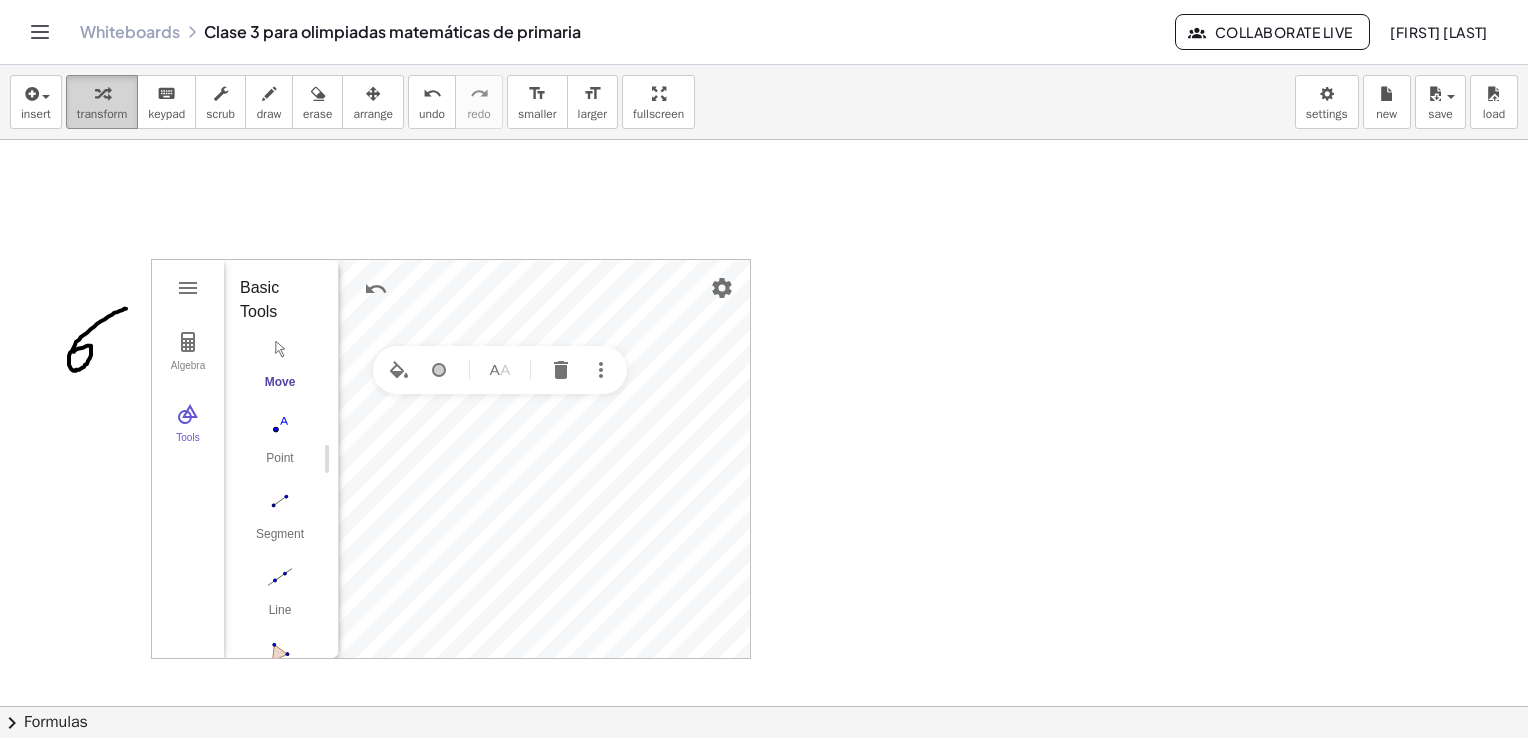 click on "transform" at bounding box center (102, 102) 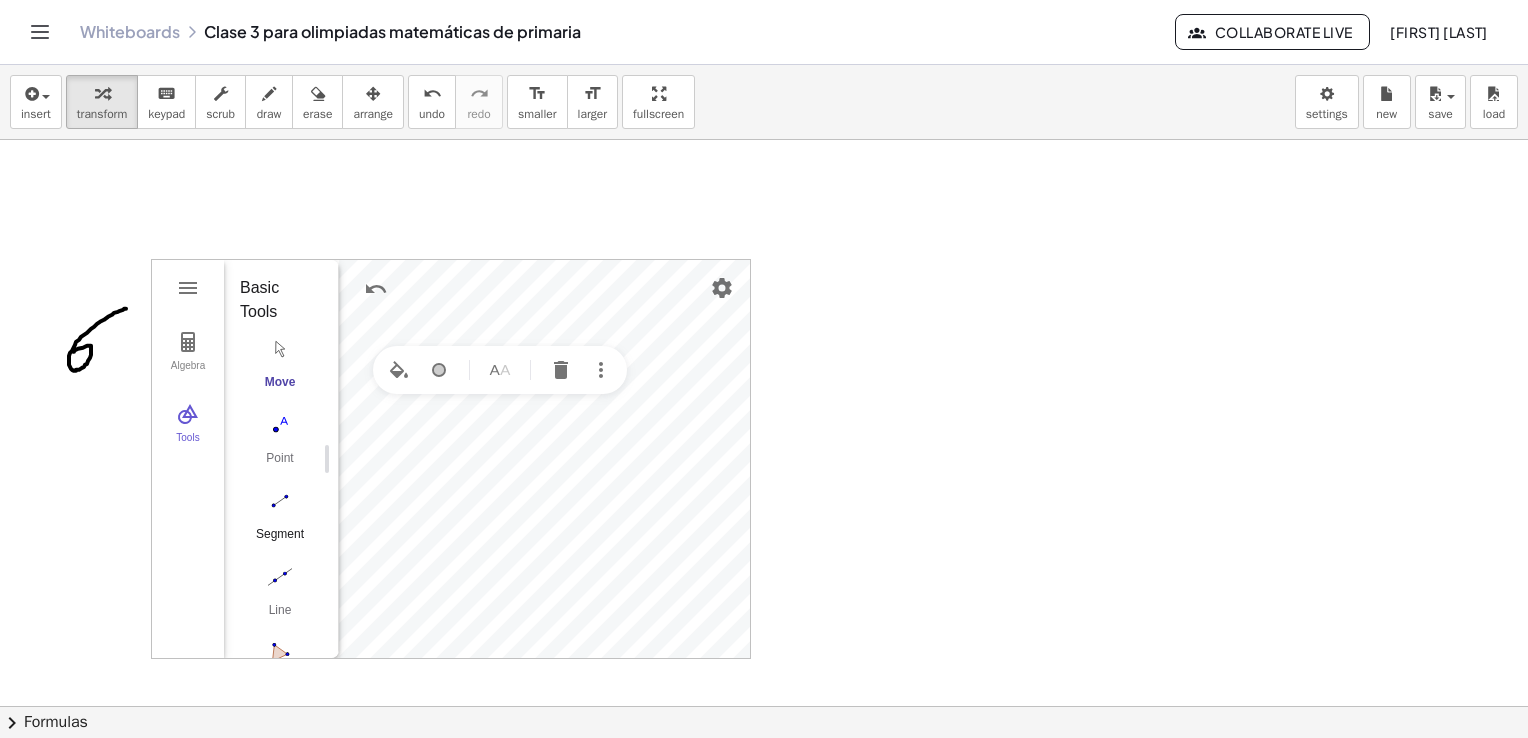 click at bounding box center (280, 501) 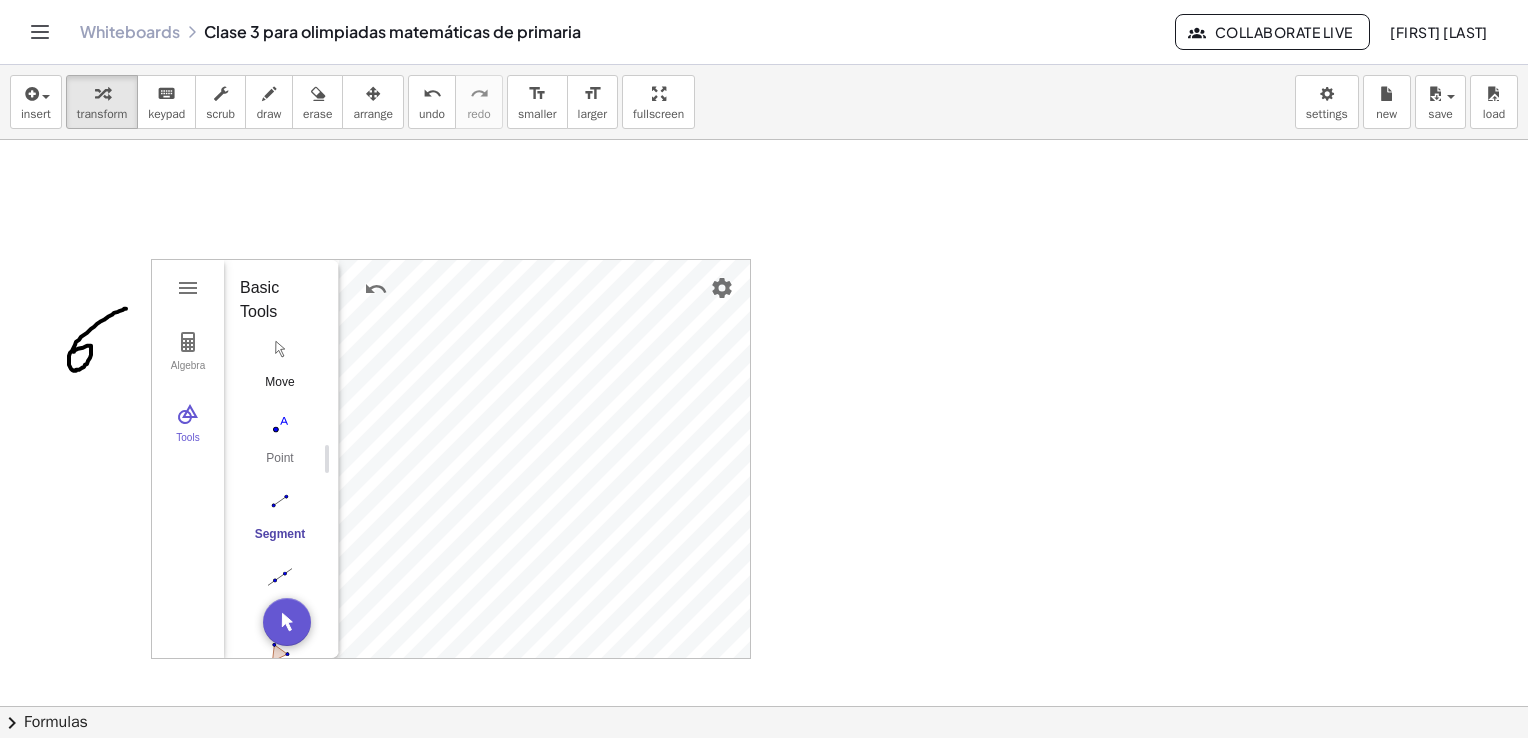 click at bounding box center (280, 349) 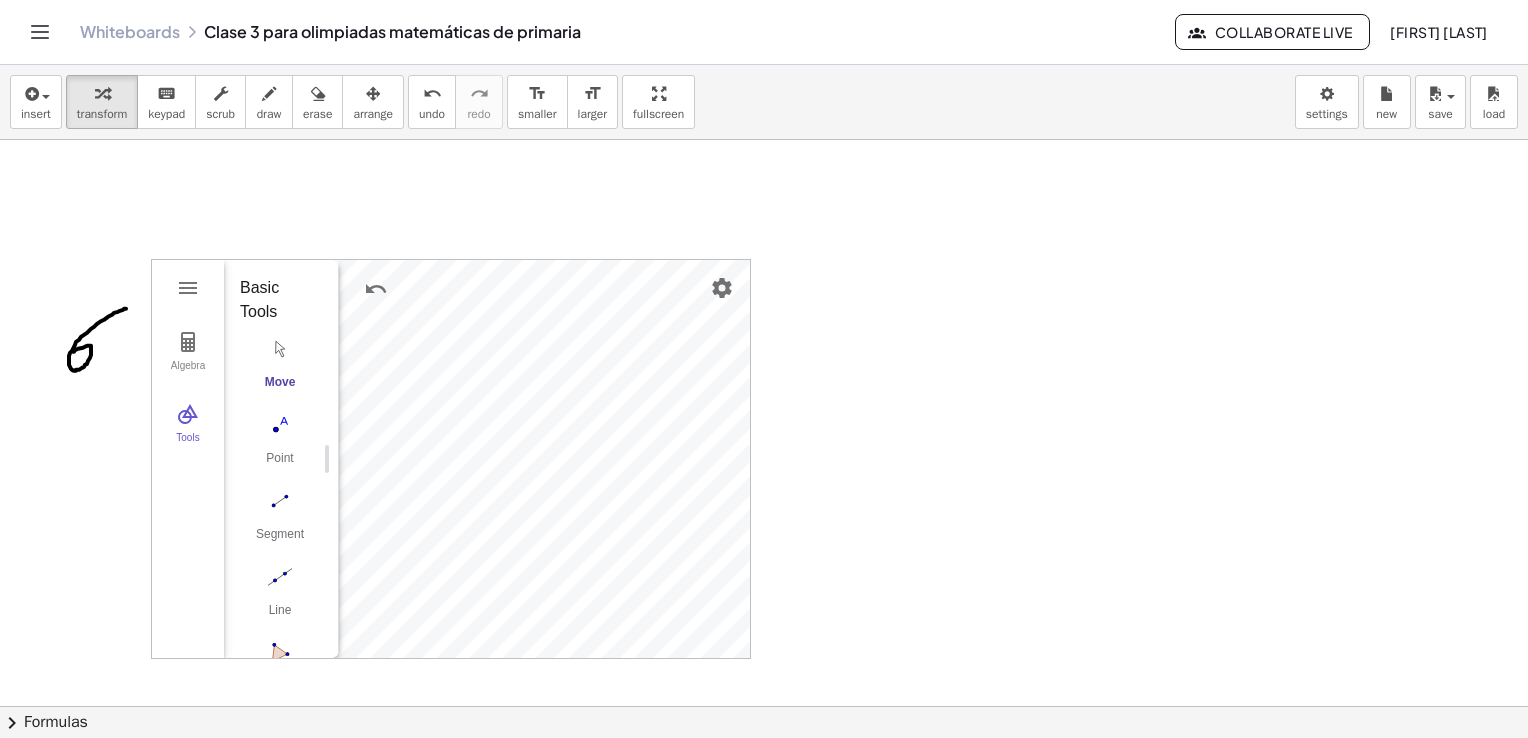 click at bounding box center (764, -1841) 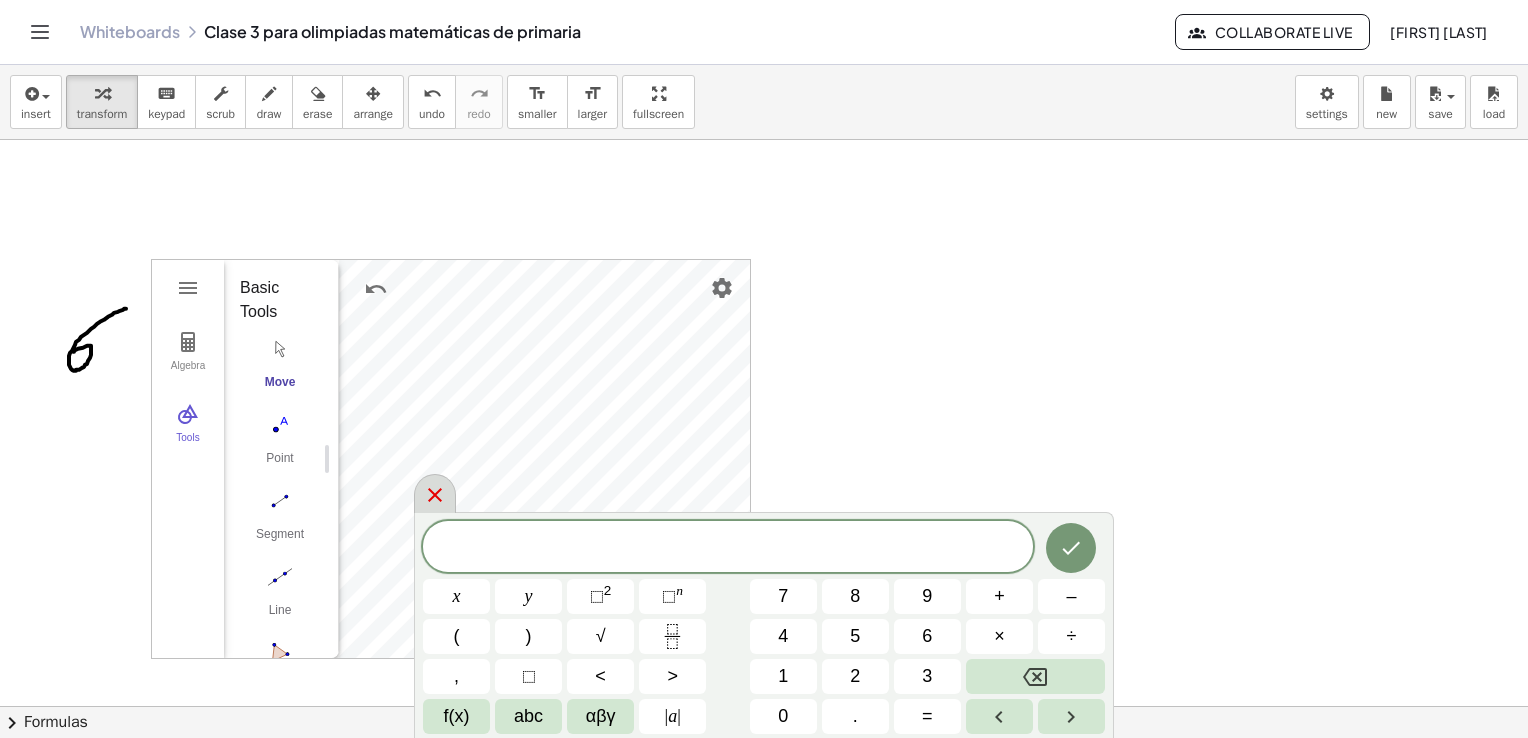 click at bounding box center [435, 493] 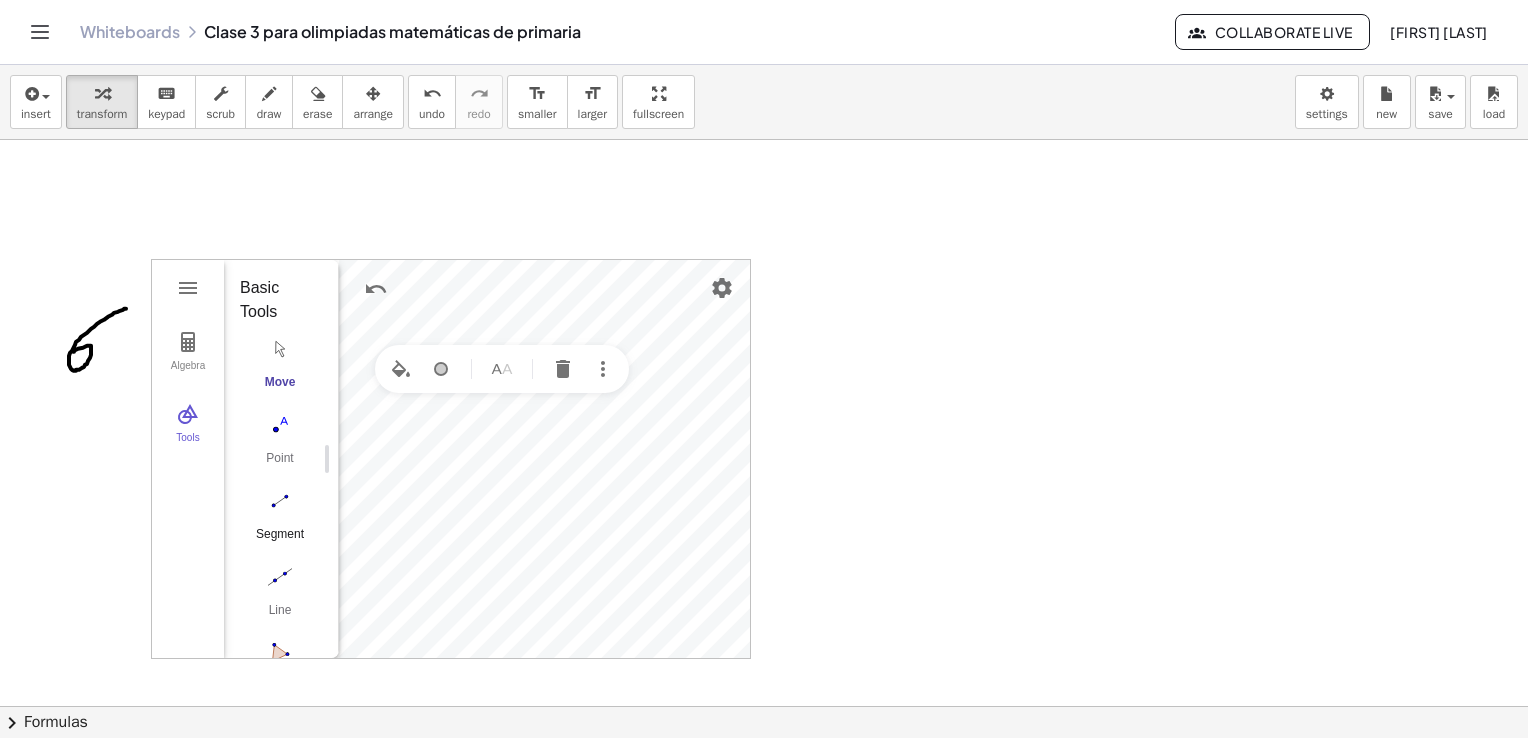 click at bounding box center (280, 501) 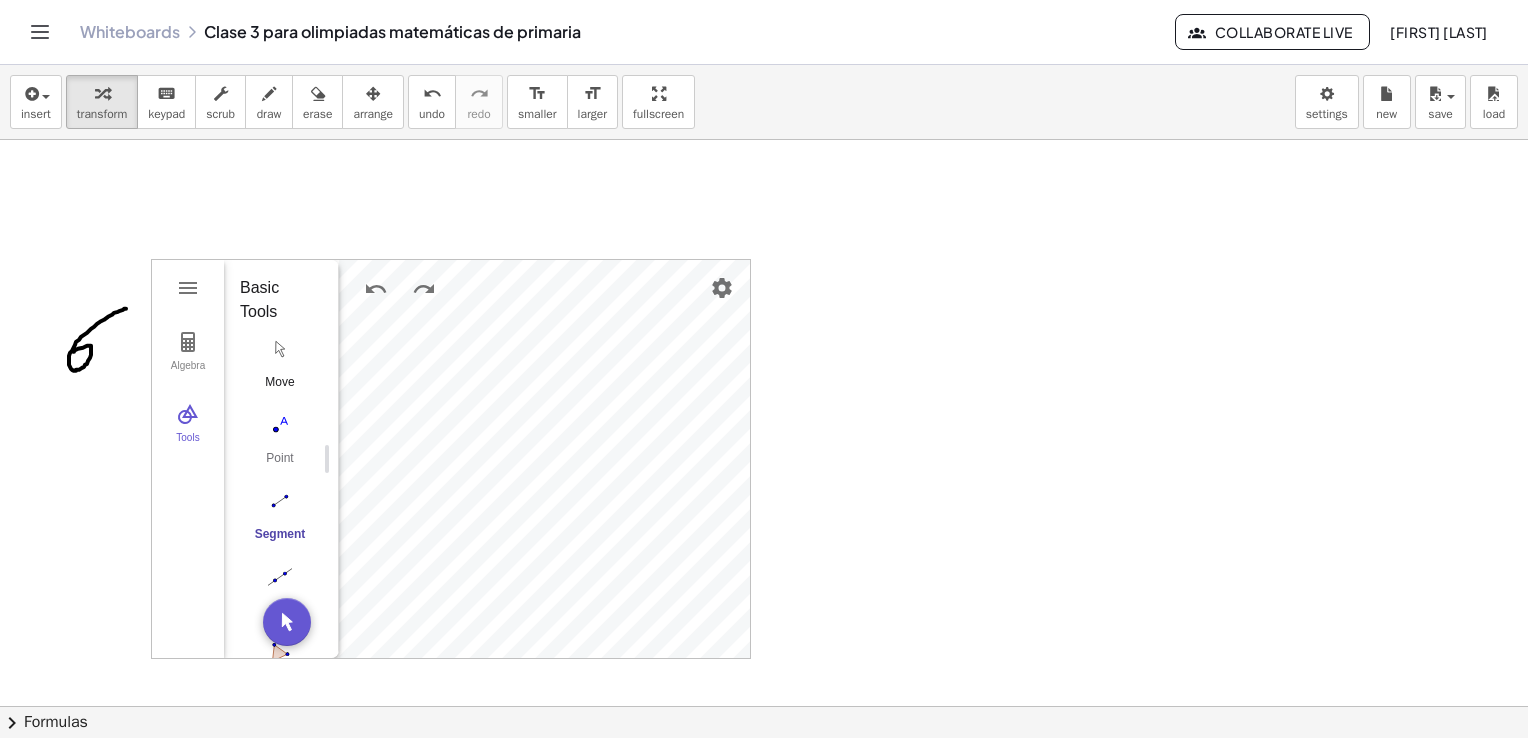 click on "Move" at bounding box center [280, 368] 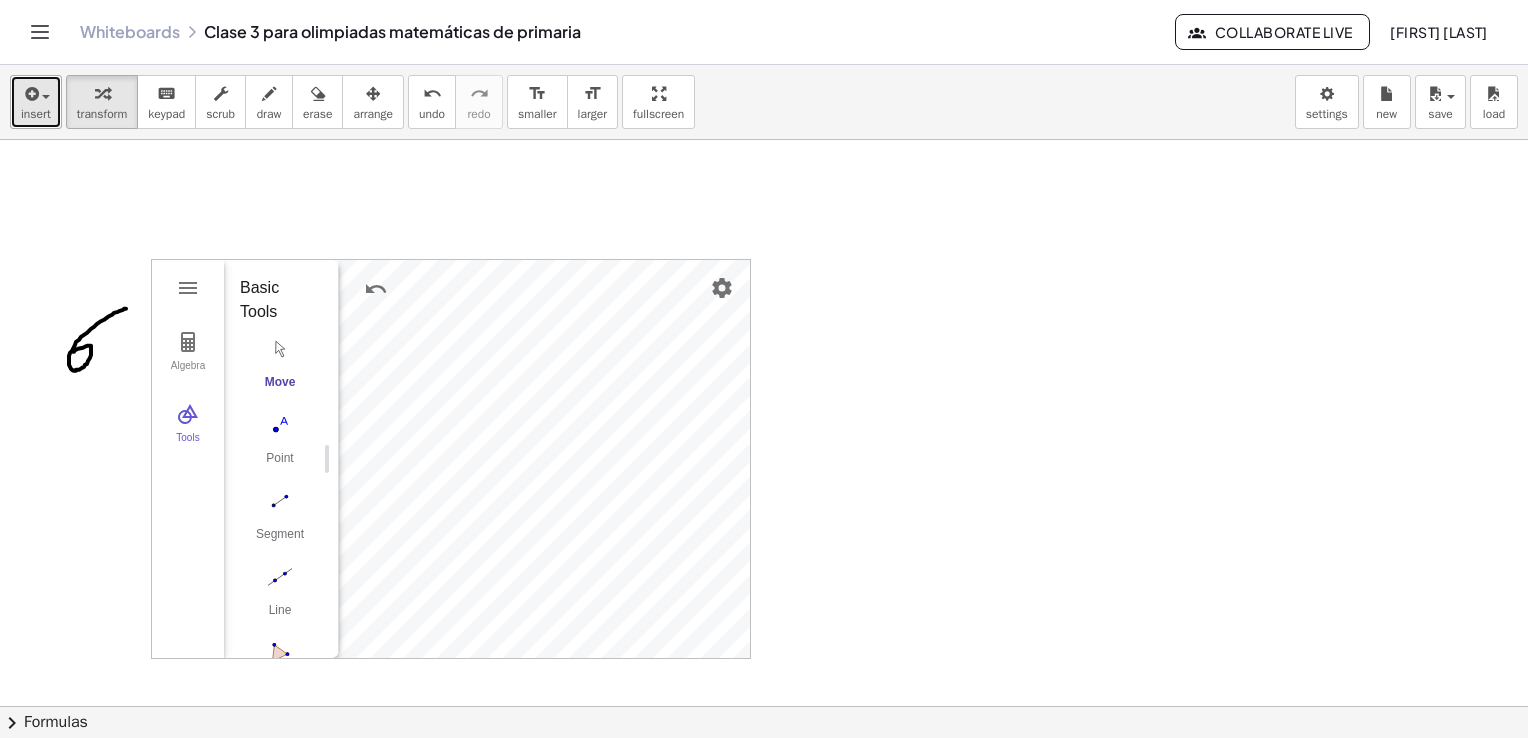 click on "insert" at bounding box center (36, 114) 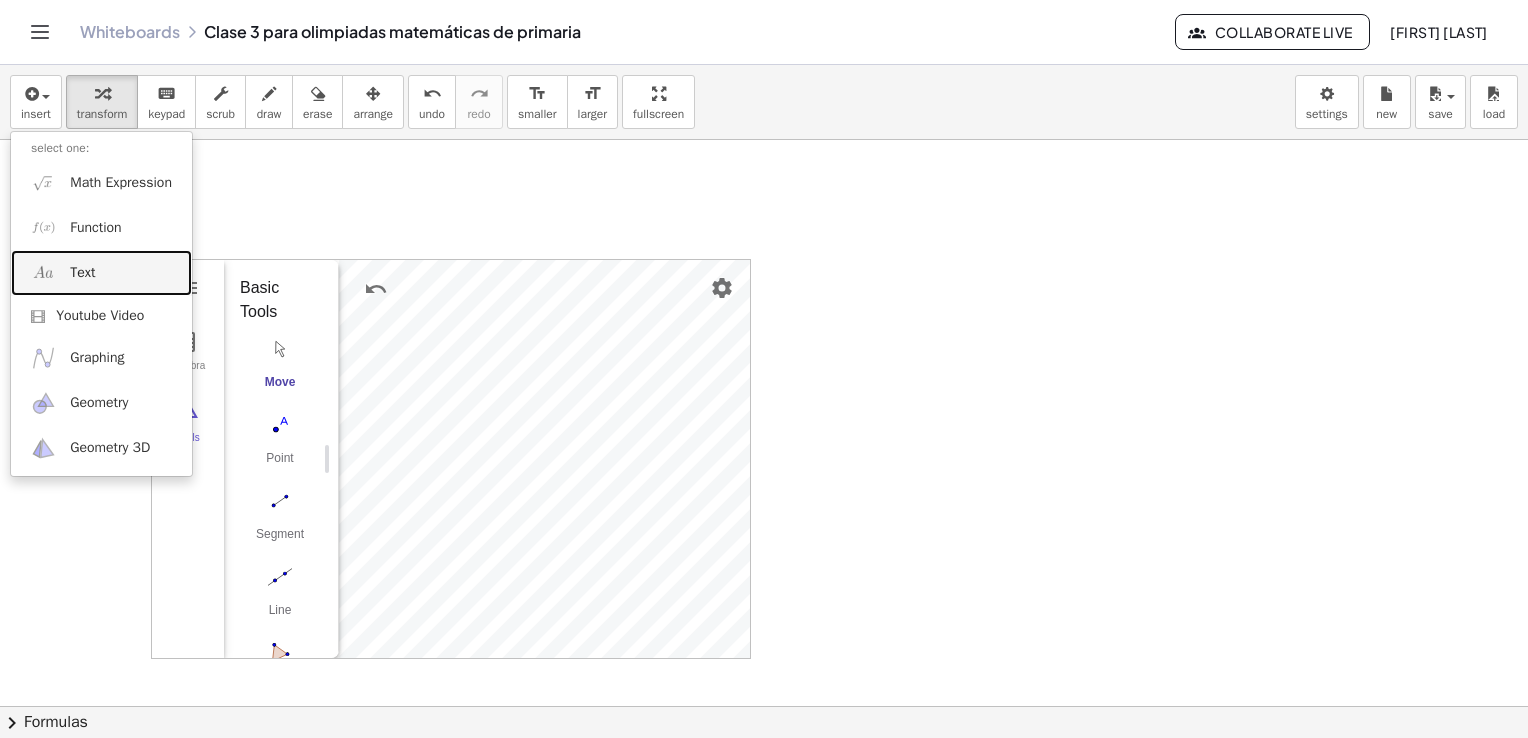 click on "Text" at bounding box center [101, 272] 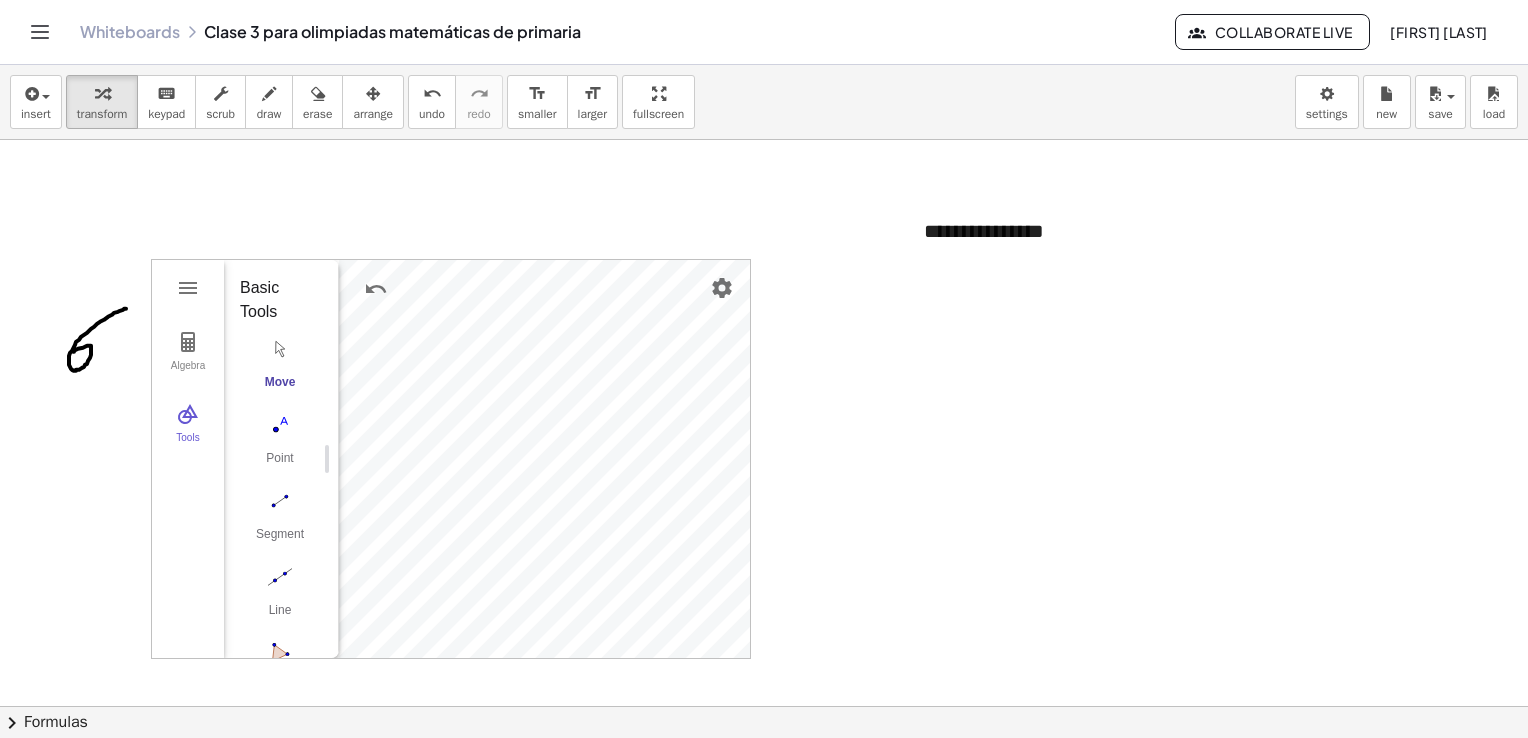 type 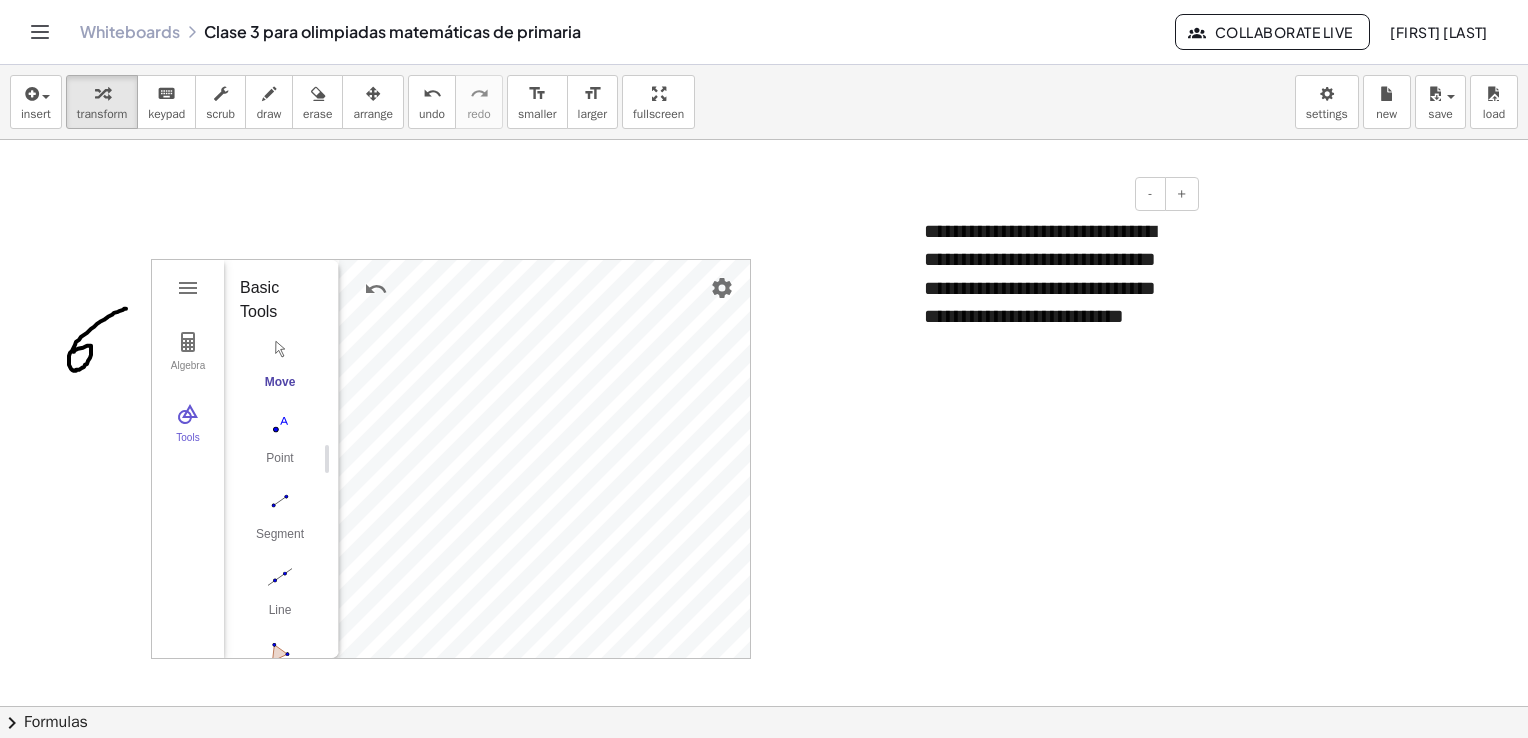 click on "**********" at bounding box center [1054, 288] 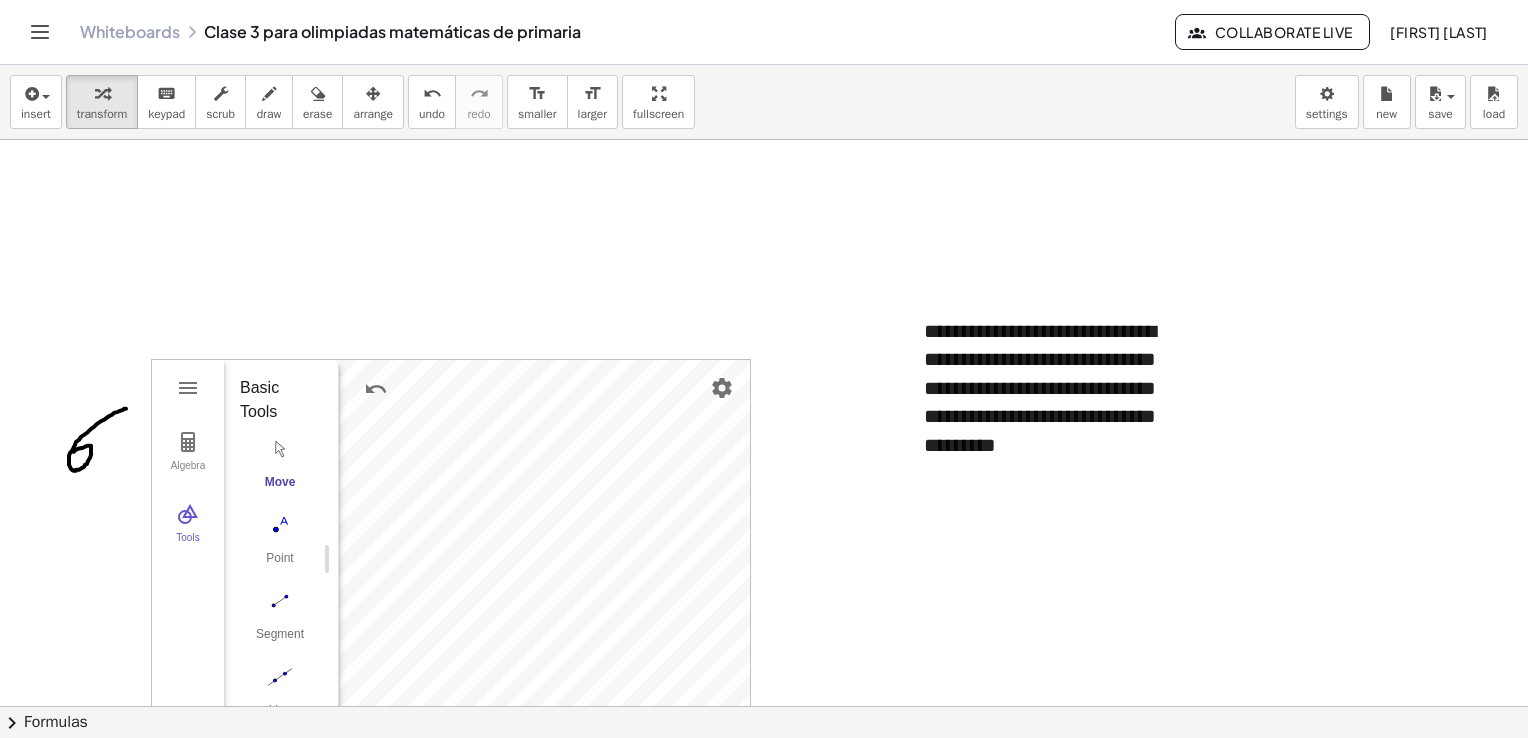 scroll, scrollTop: 5200, scrollLeft: 0, axis: vertical 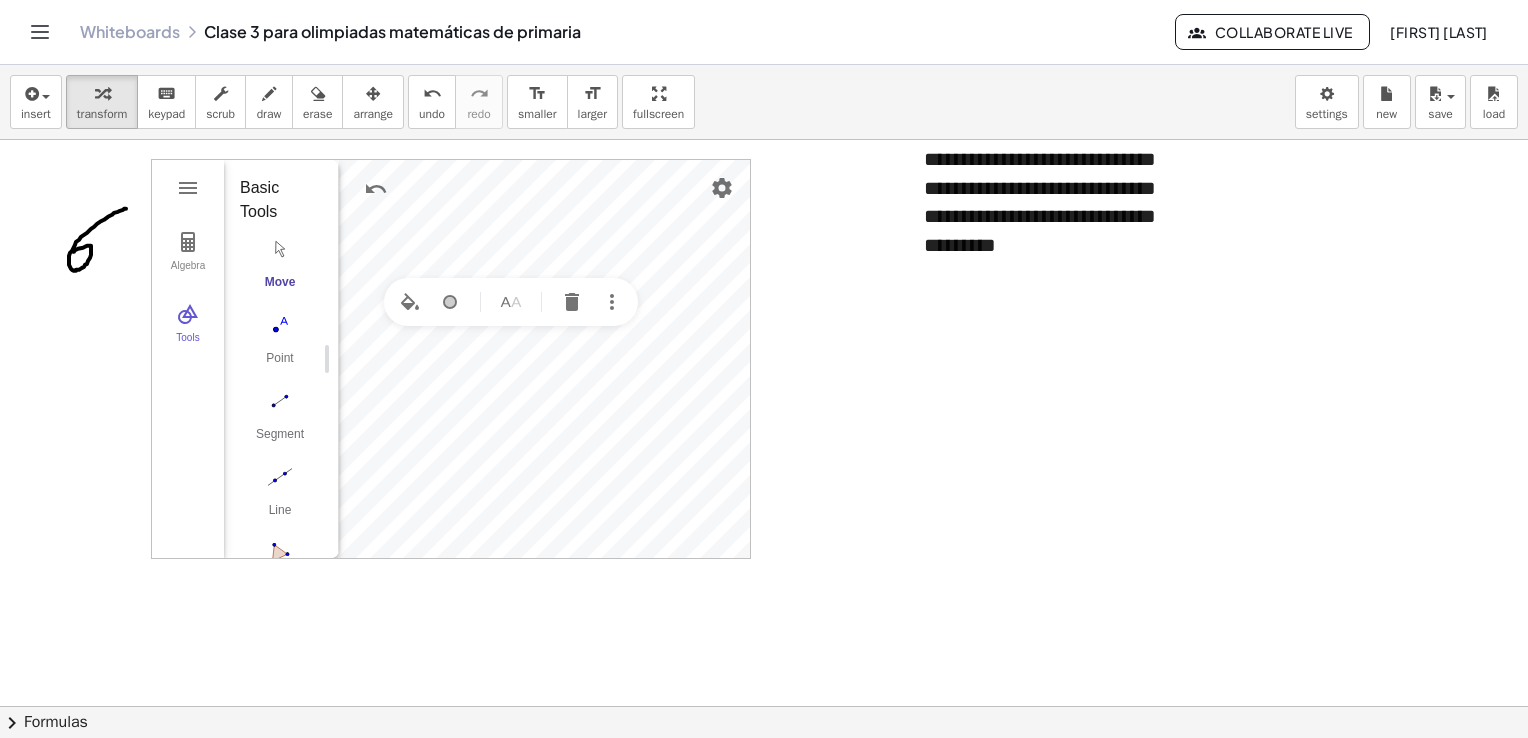 click at bounding box center [764, -1941] 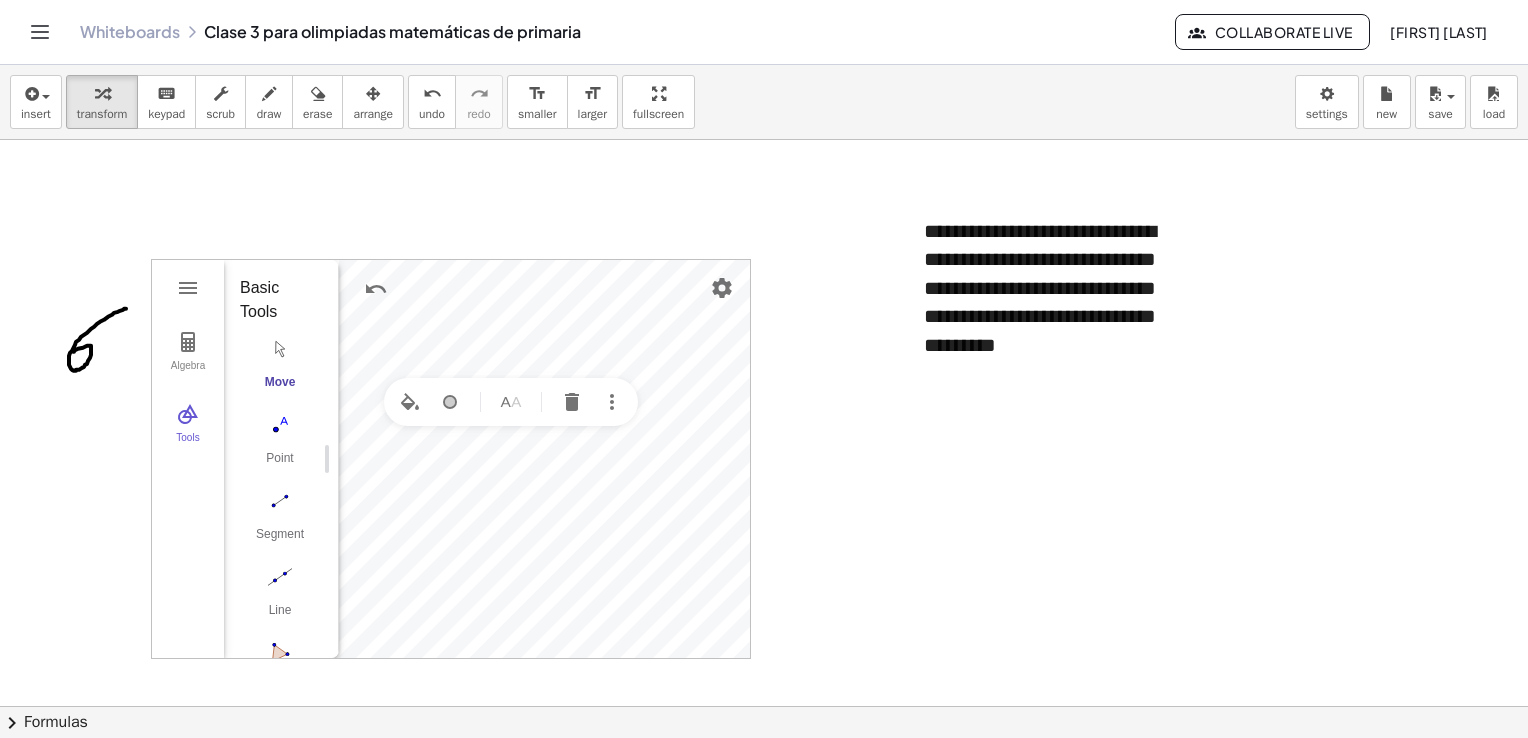 click at bounding box center (764, -1841) 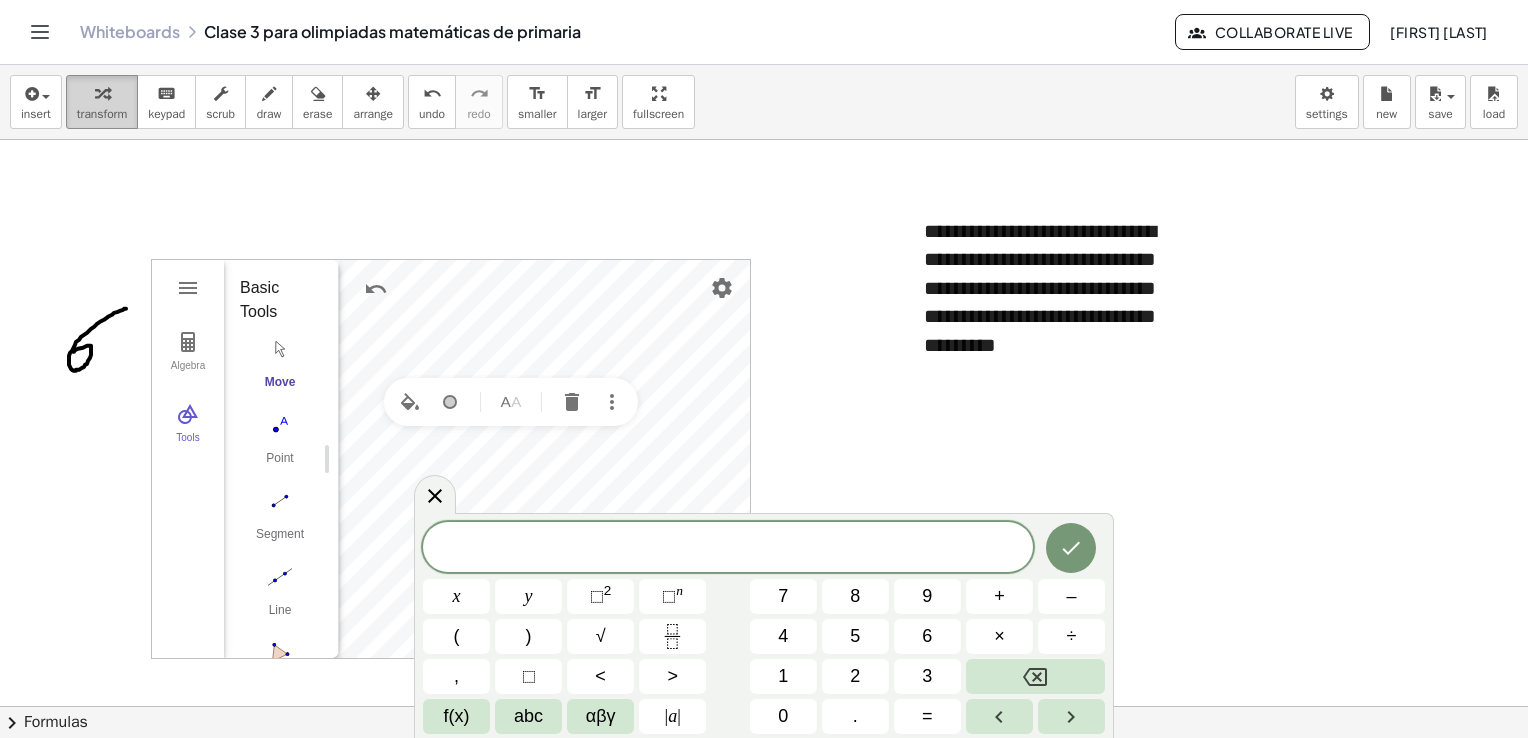 click on "transform" at bounding box center (102, 114) 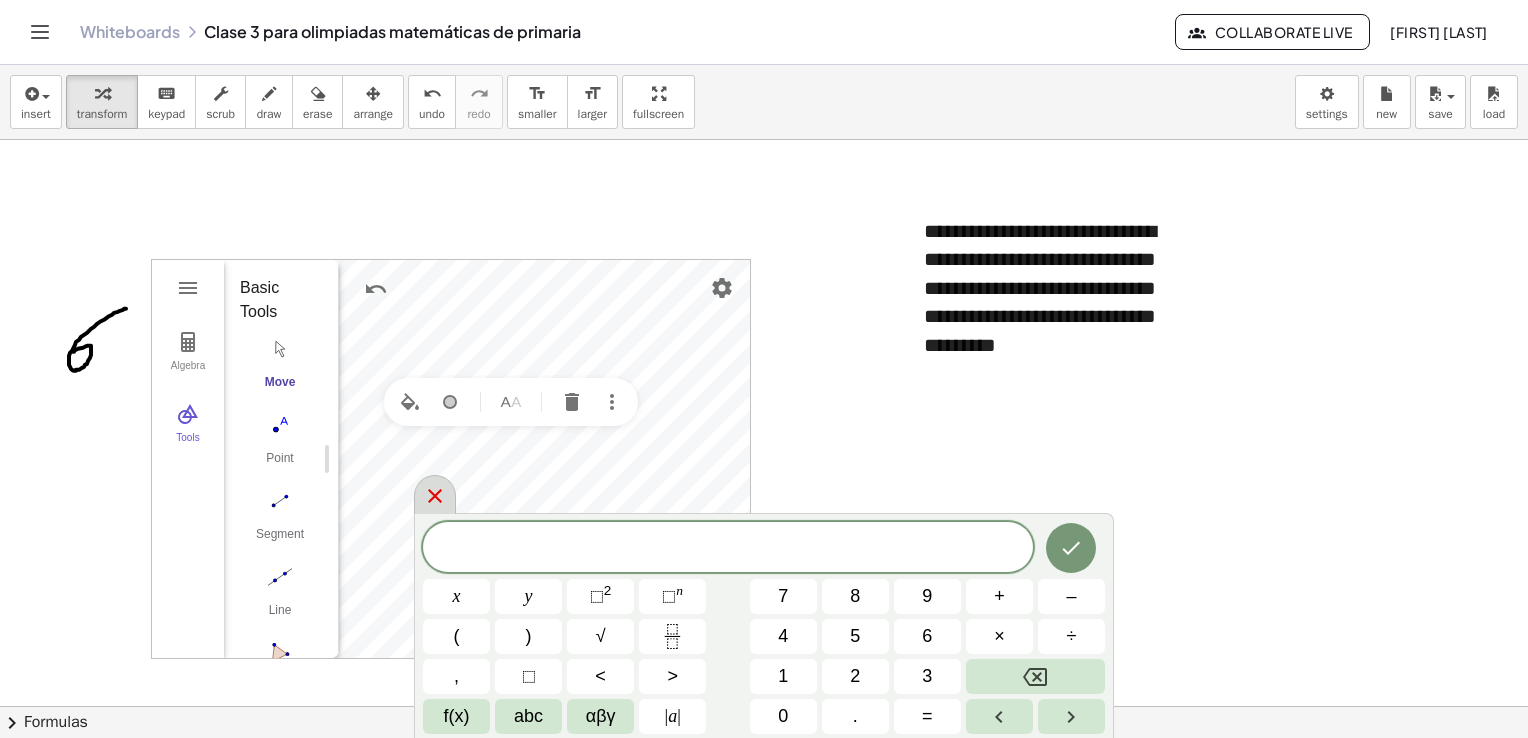 click 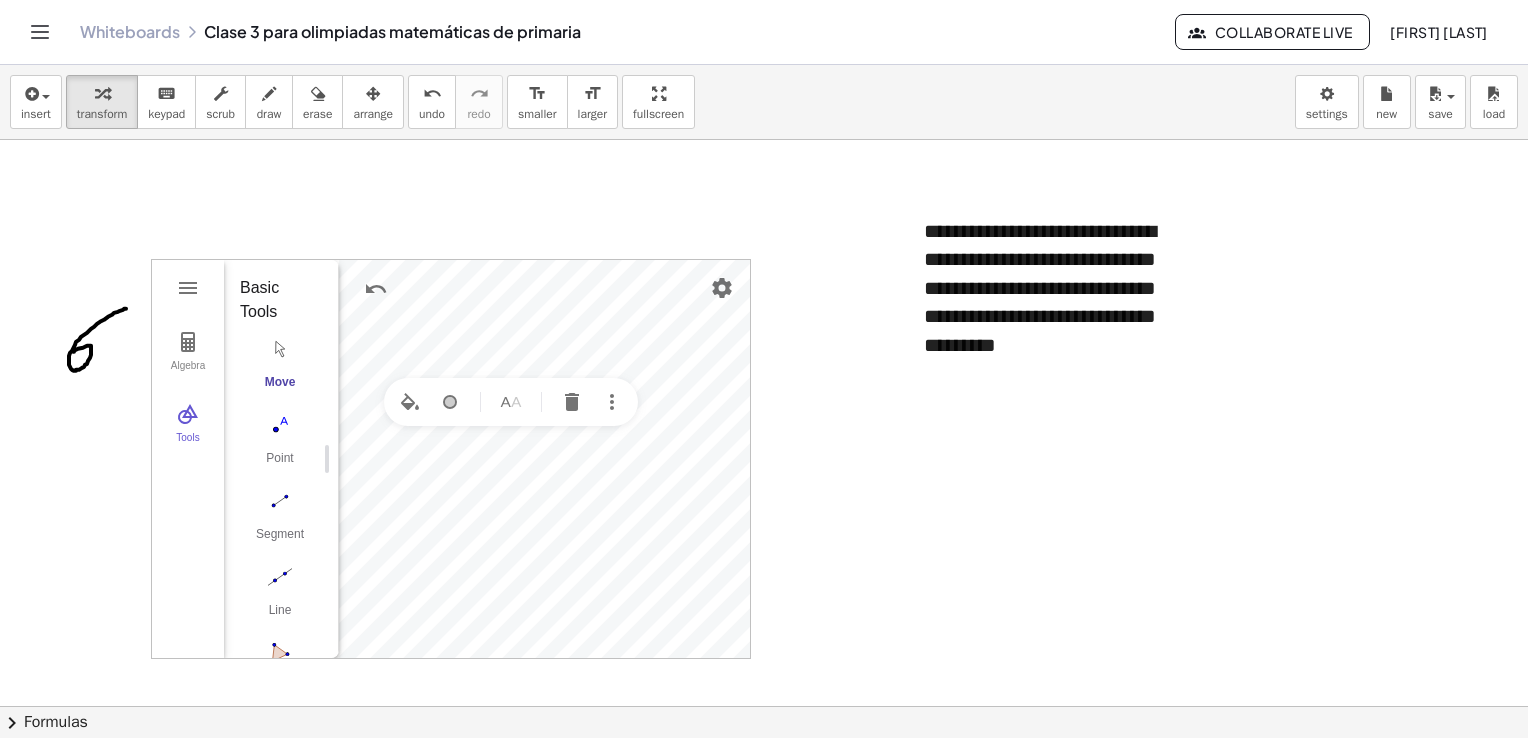 click at bounding box center (280, 349) 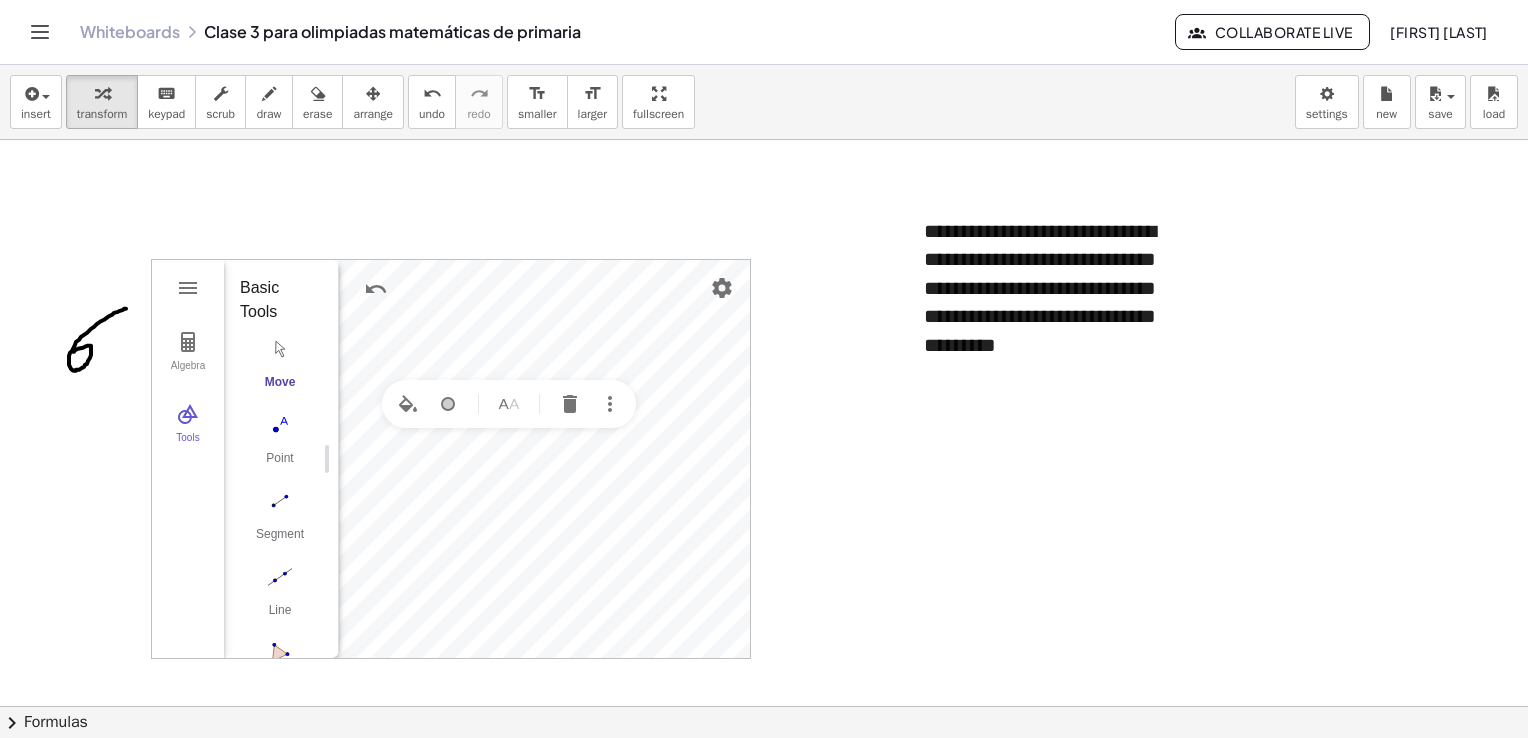 click at bounding box center (764, -1841) 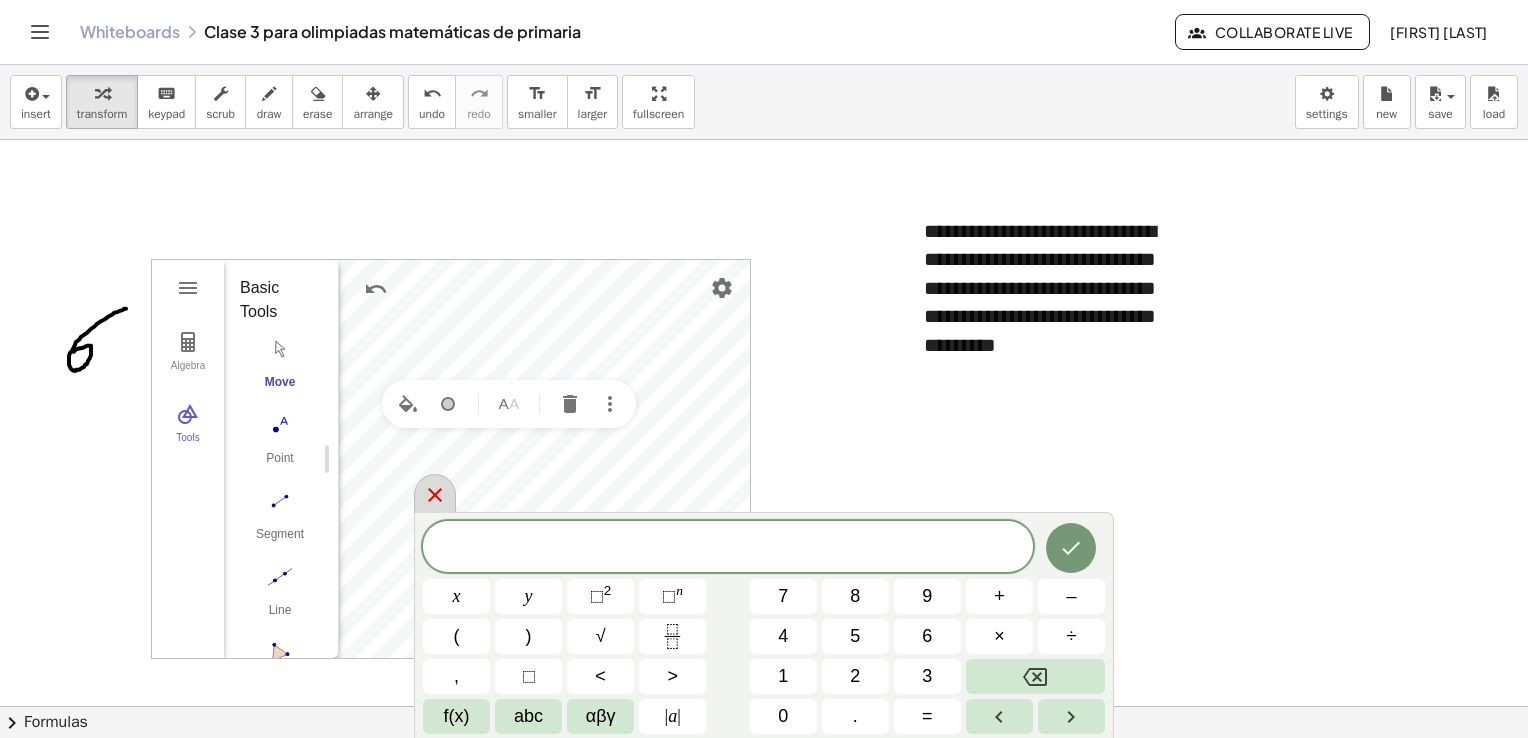 click 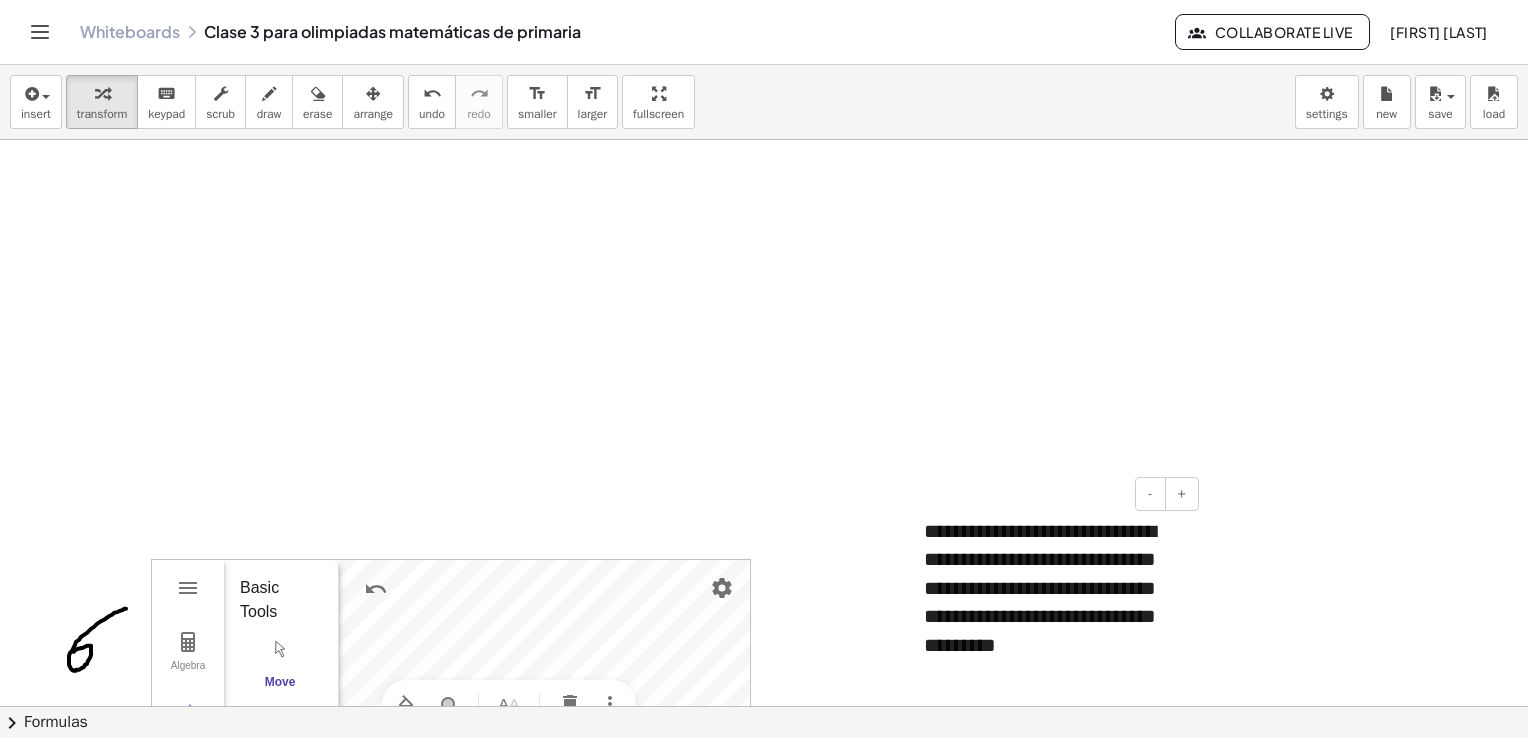 click on "**********" at bounding box center (1054, 588) 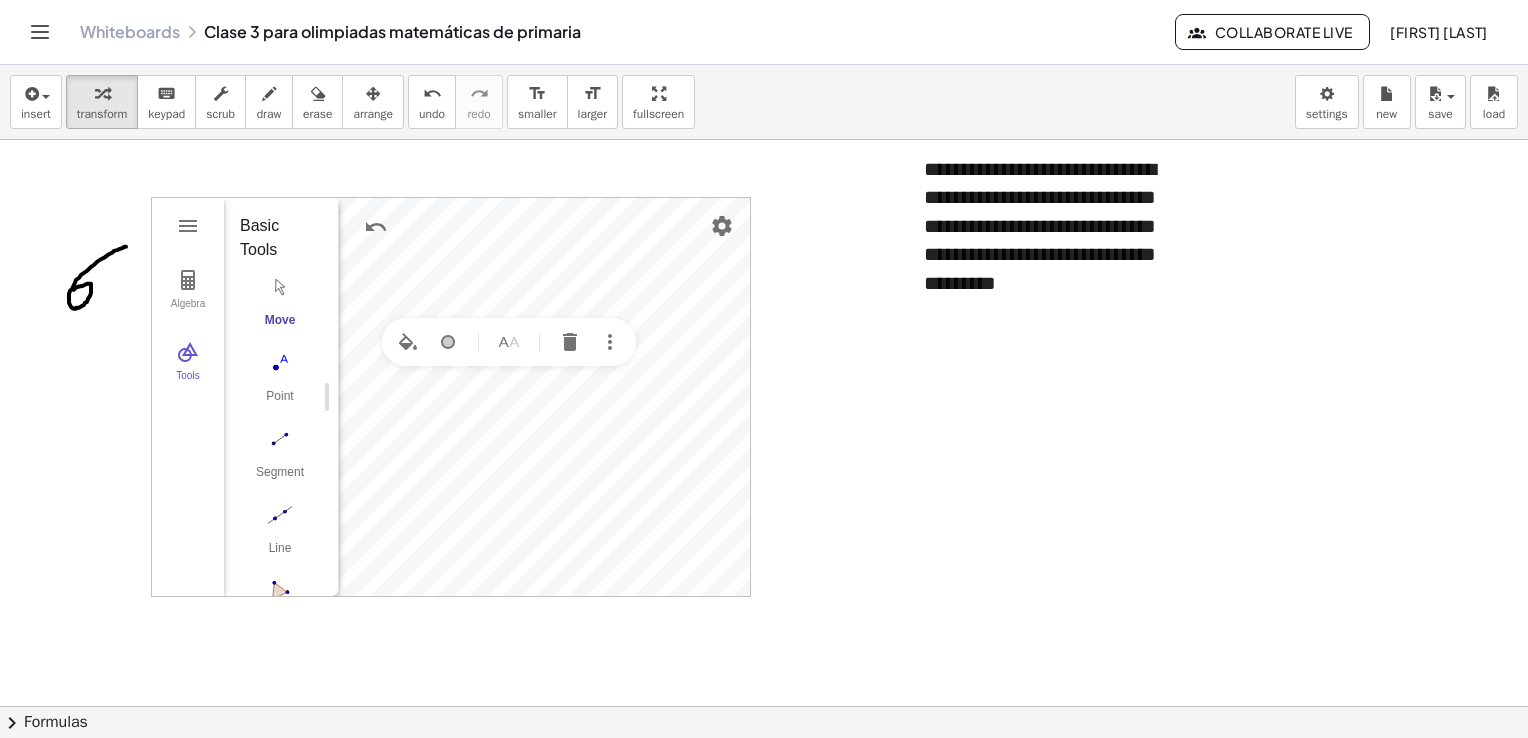 scroll, scrollTop: 5200, scrollLeft: 0, axis: vertical 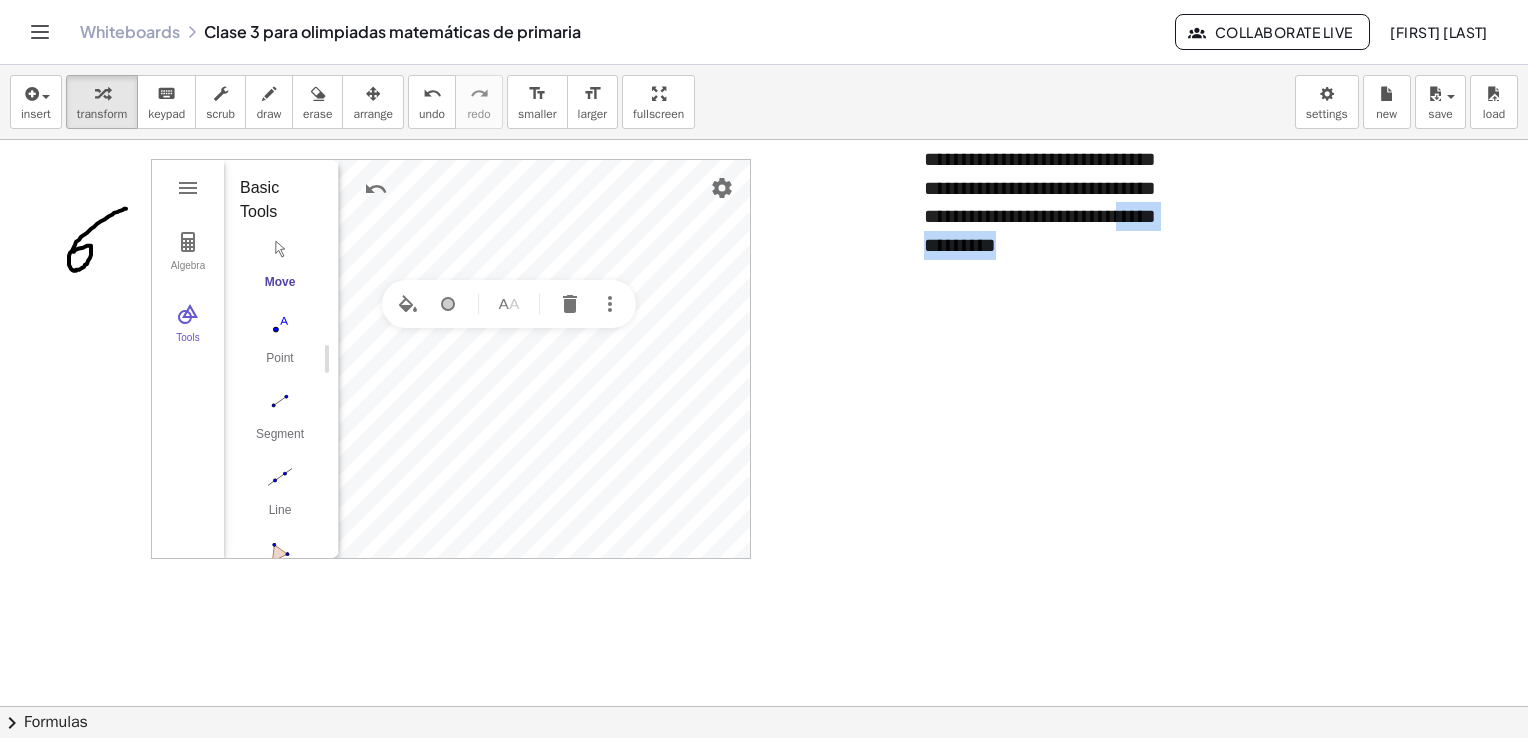 drag, startPoint x: 1021, startPoint y: 246, endPoint x: 939, endPoint y: 299, distance: 97.637085 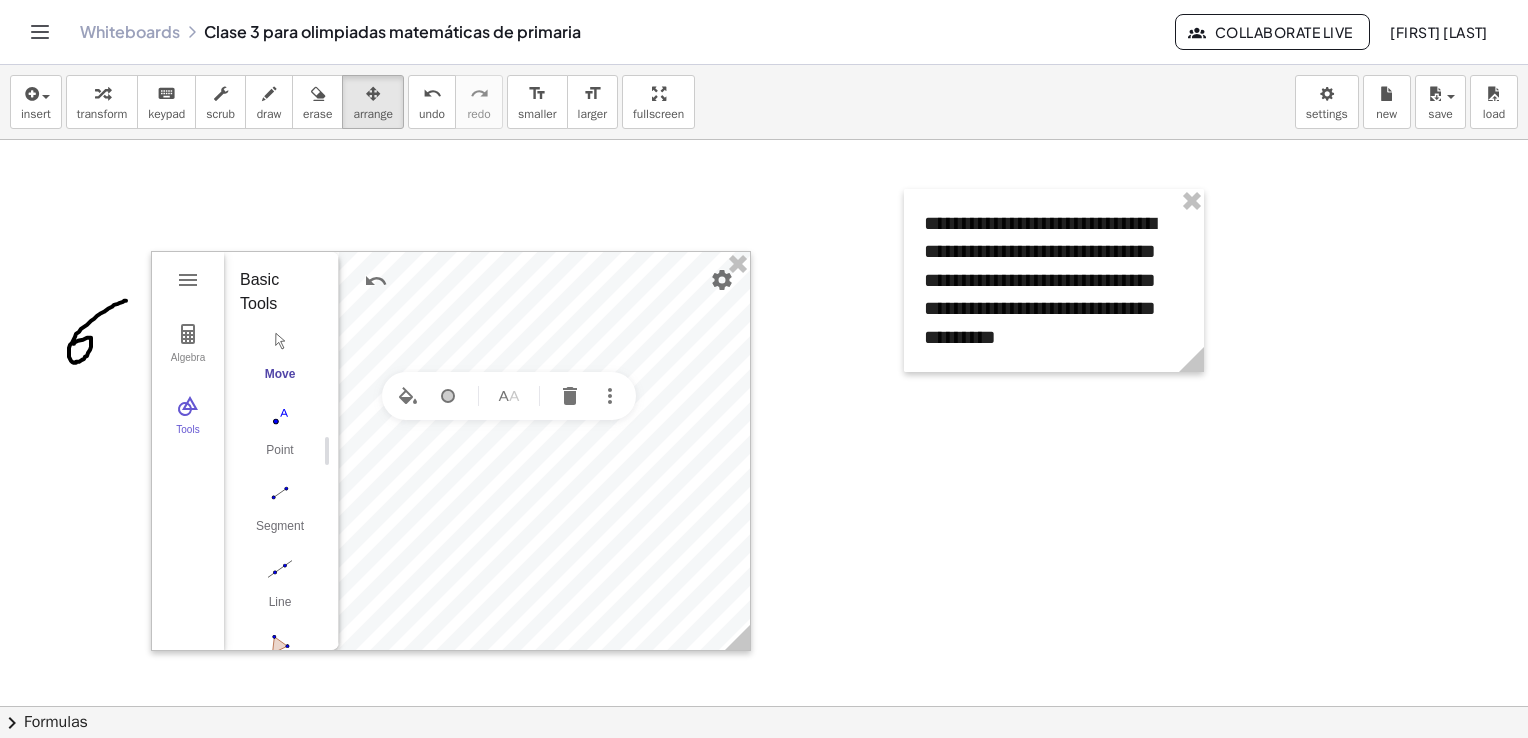 scroll, scrollTop: 5000, scrollLeft: 0, axis: vertical 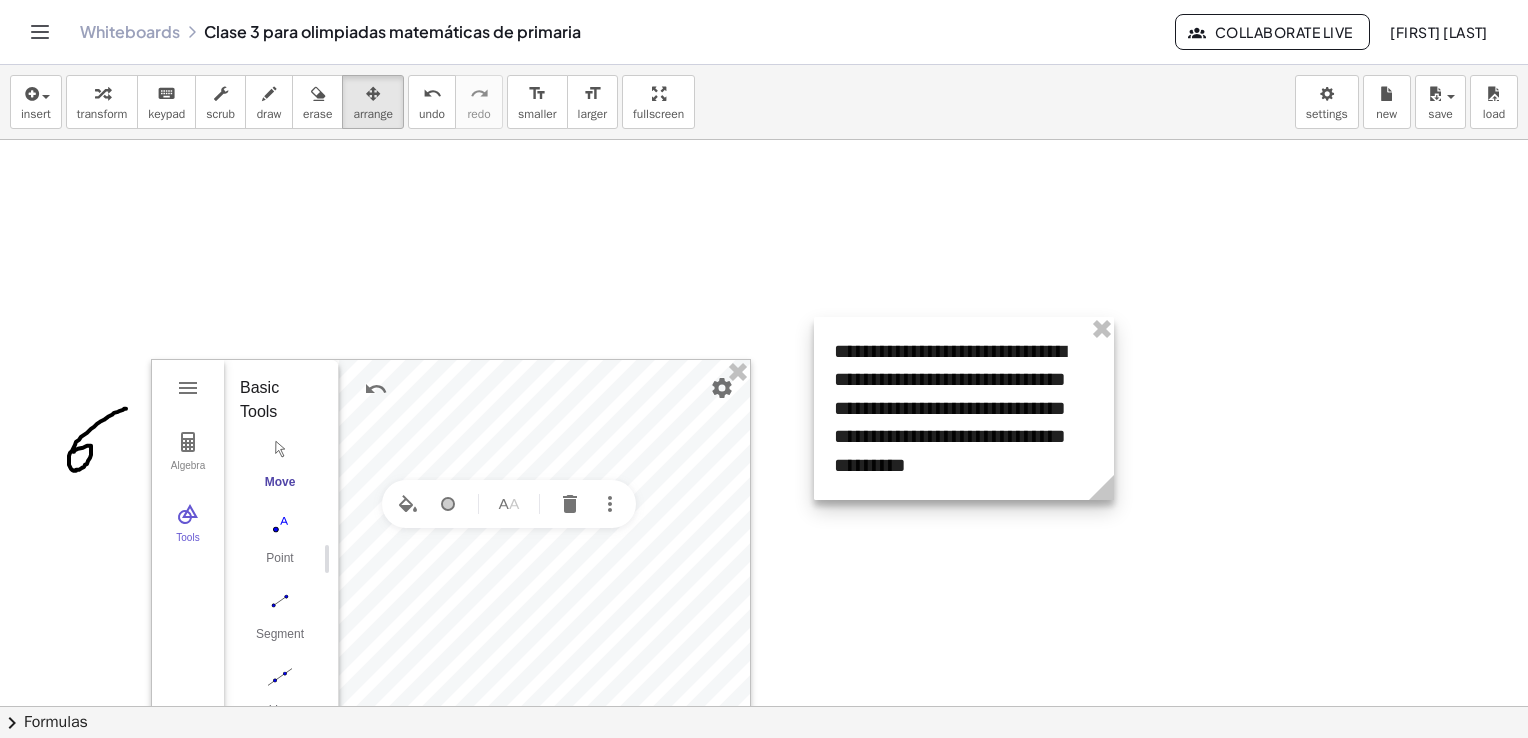 drag, startPoint x: 1023, startPoint y: 450, endPoint x: 924, endPoint y: 489, distance: 106.404884 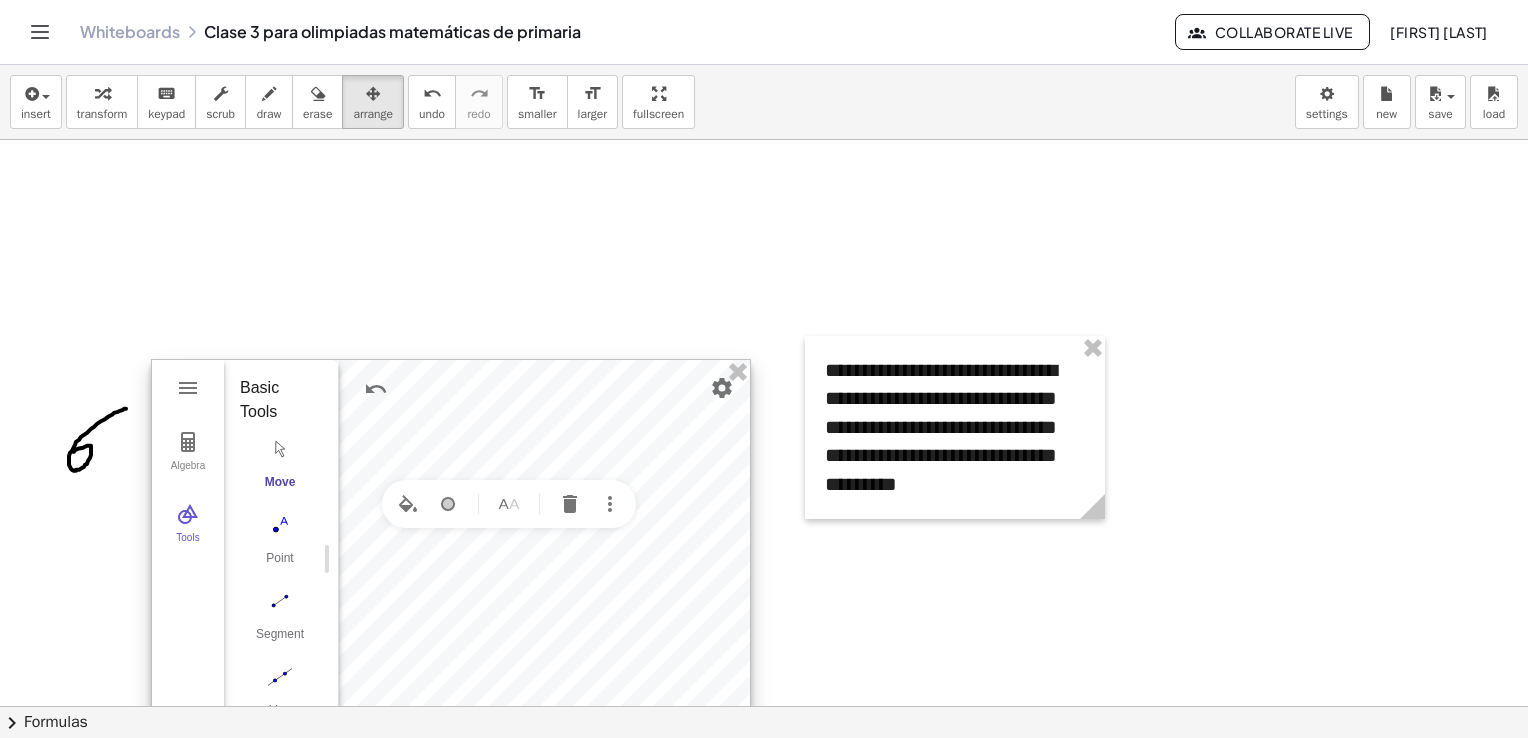click at bounding box center (451, 559) 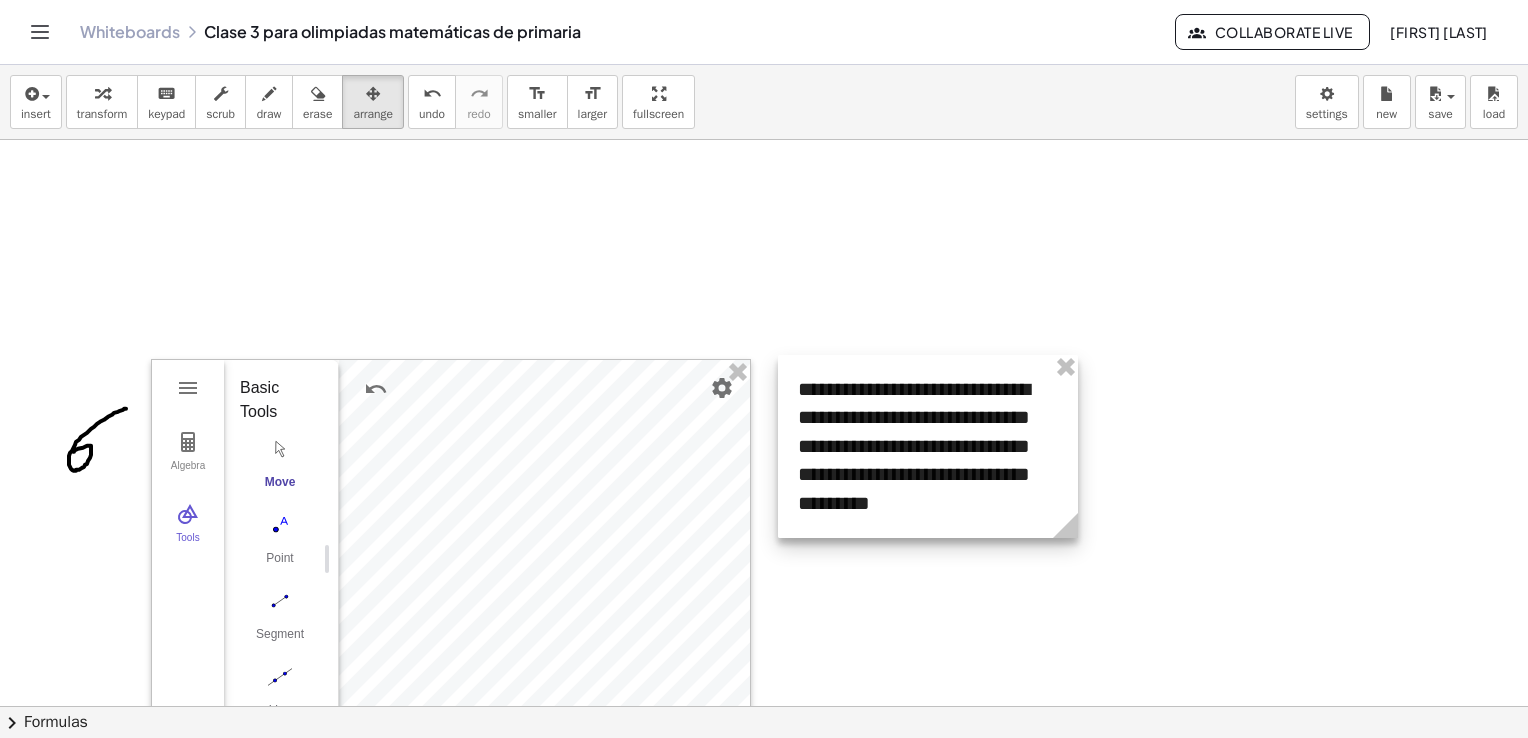 drag, startPoint x: 887, startPoint y: 422, endPoint x: 880, endPoint y: 445, distance: 24.04163 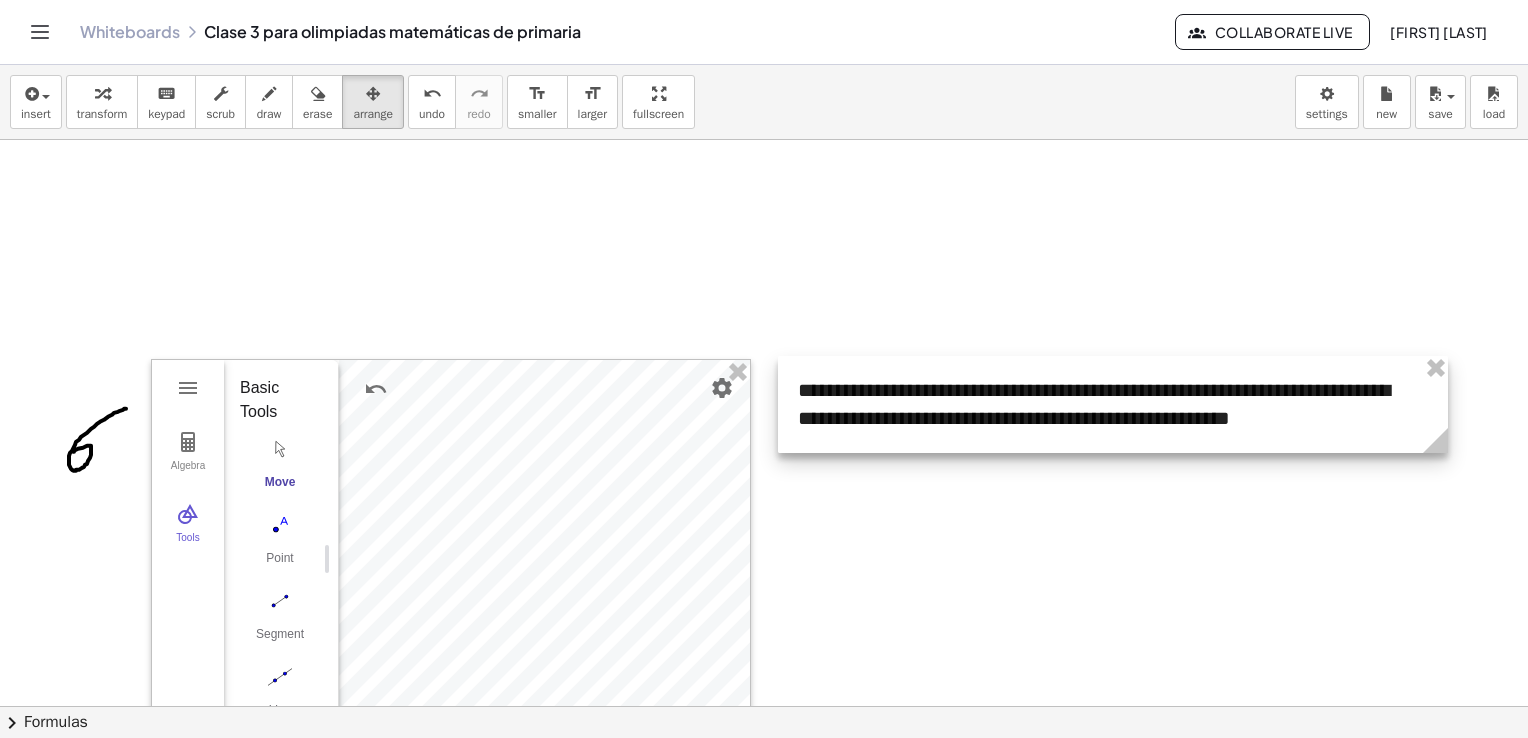 drag, startPoint x: 1078, startPoint y: 528, endPoint x: 1444, endPoint y: 519, distance: 366.11063 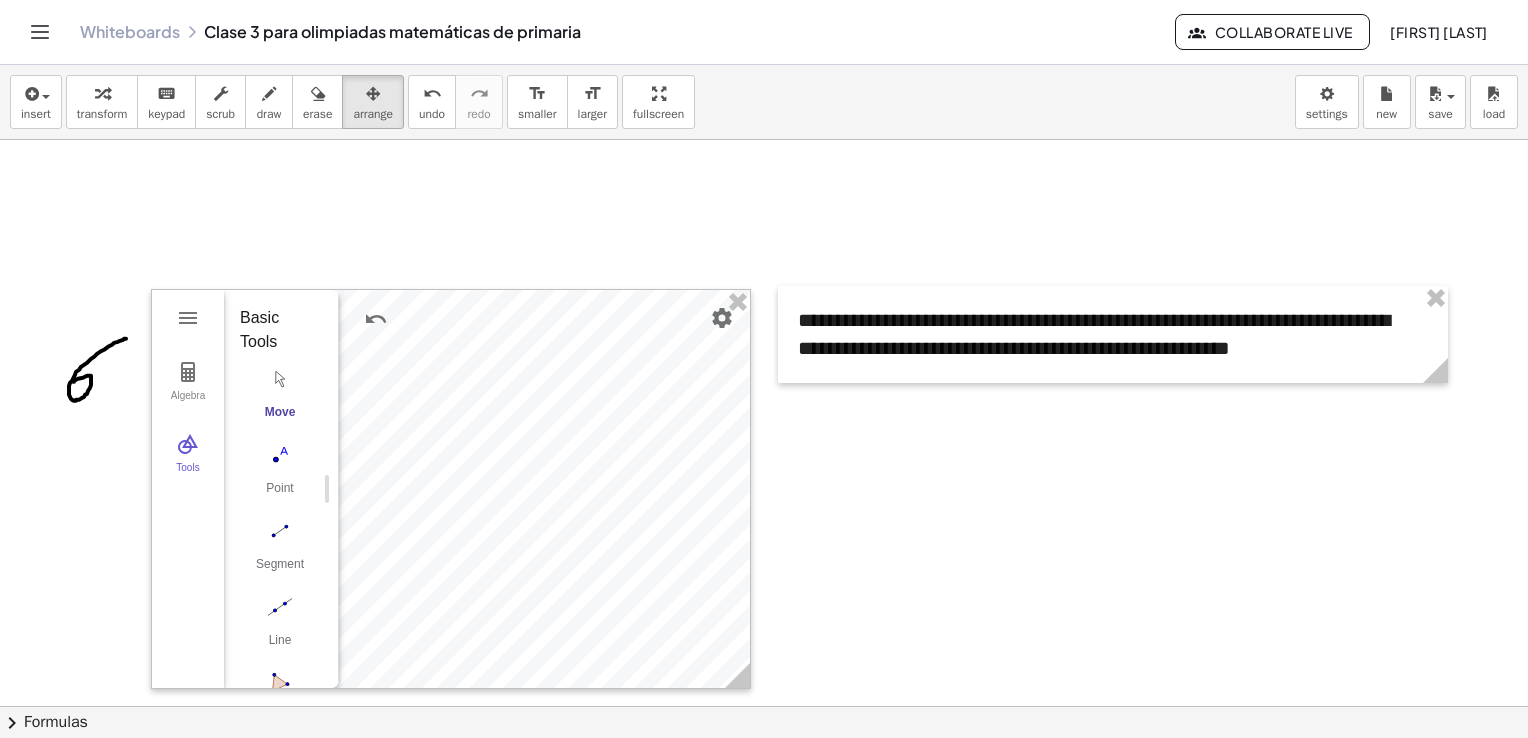 scroll, scrollTop: 5200, scrollLeft: 0, axis: vertical 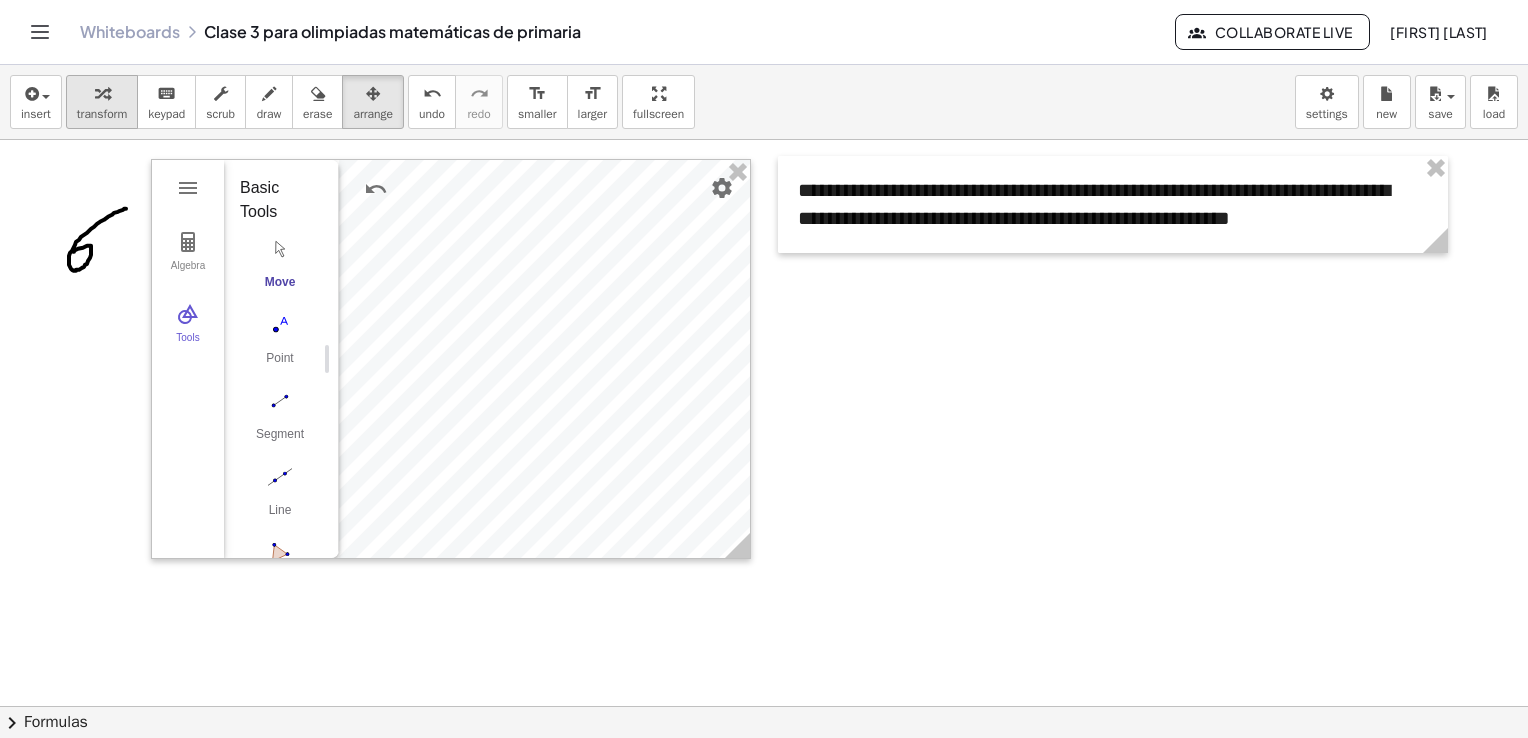 click on "transform" at bounding box center (102, 114) 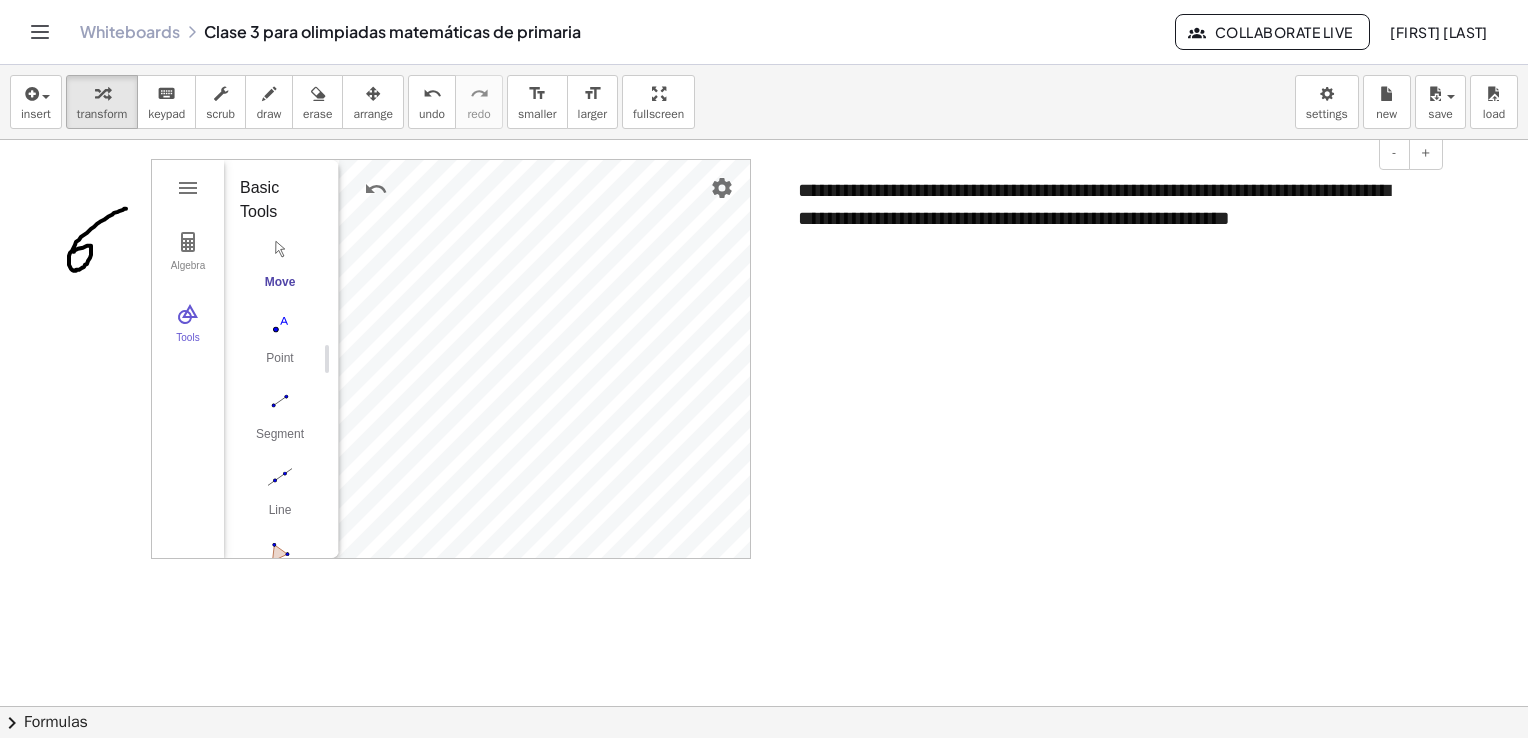 click on "**********" at bounding box center (1113, 204) 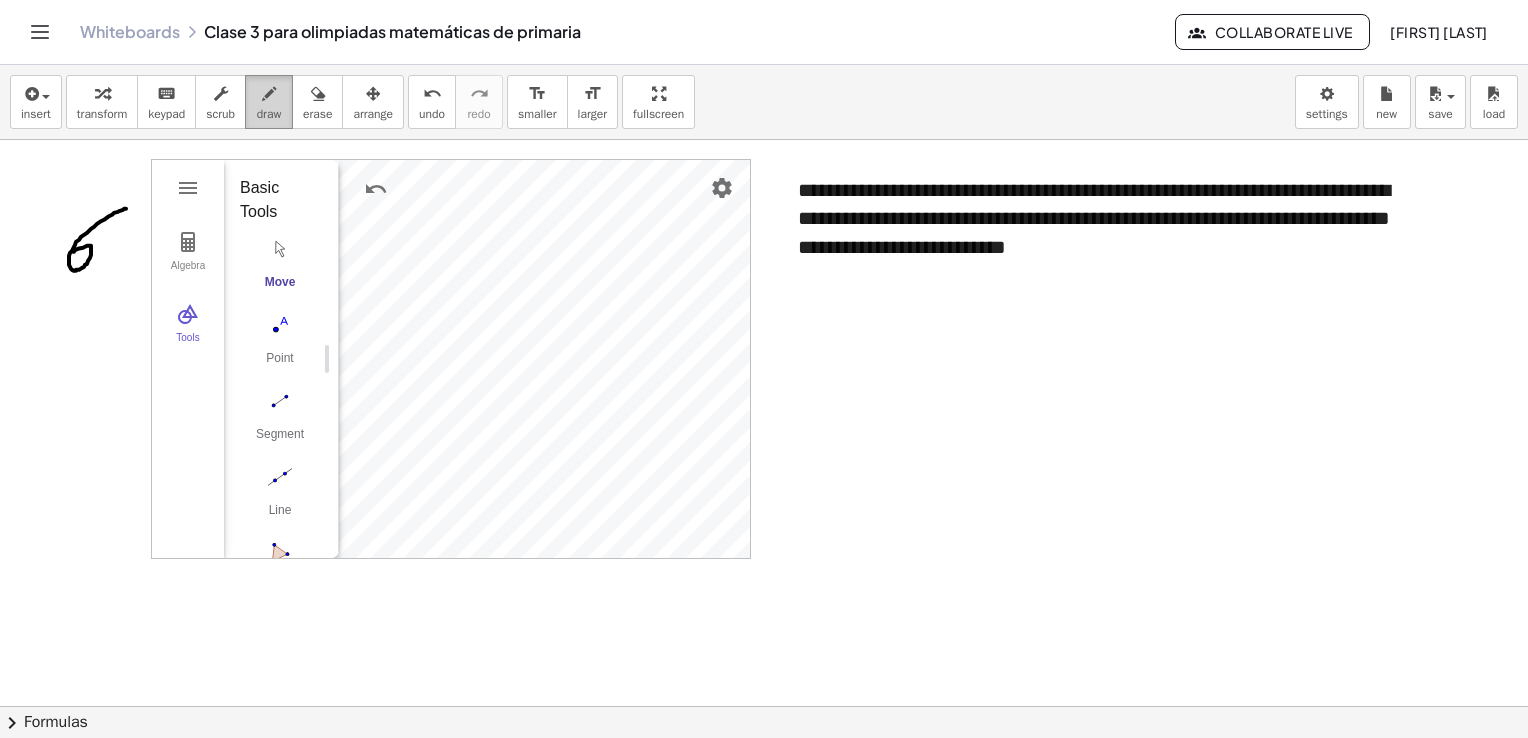 click on "draw" at bounding box center (269, 102) 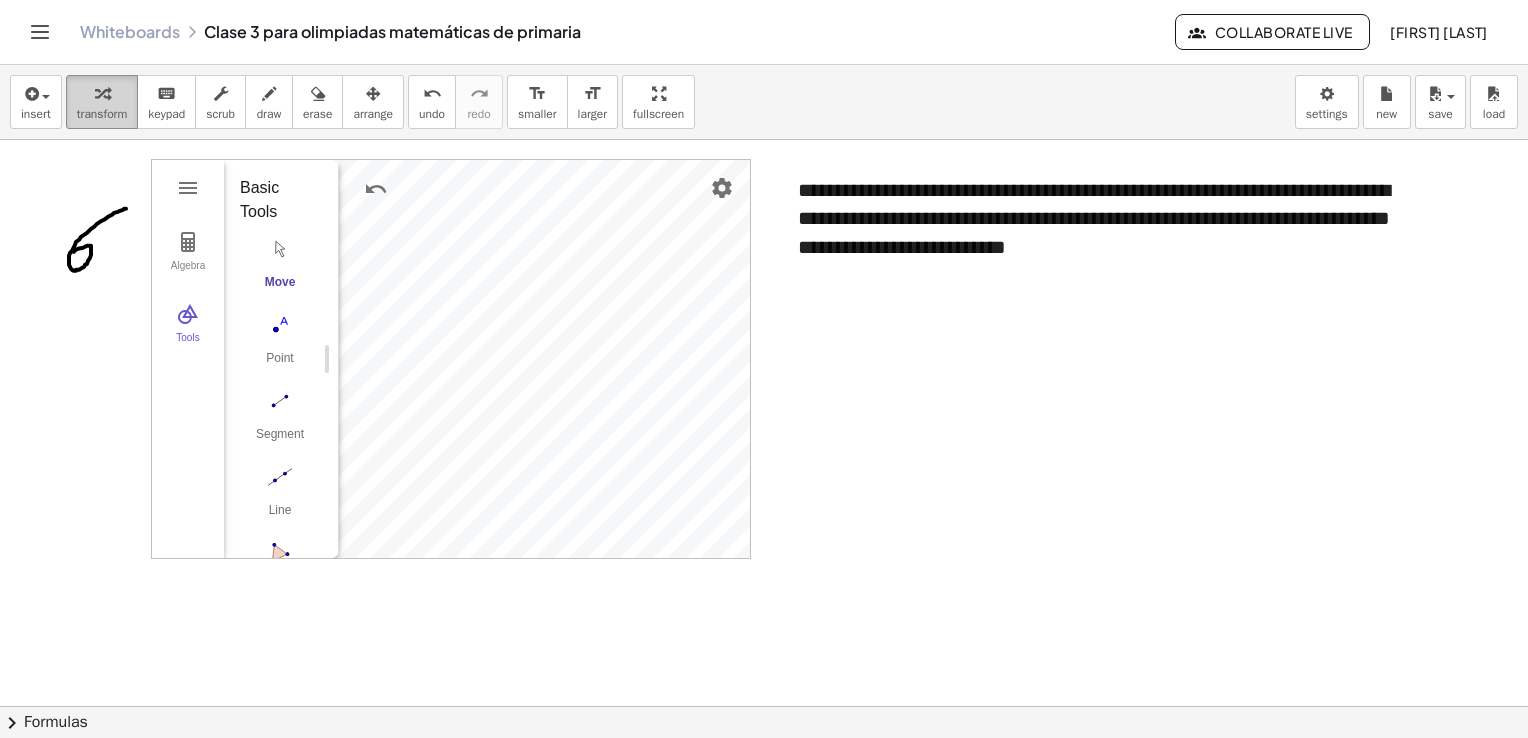 click on "transform" at bounding box center (102, 114) 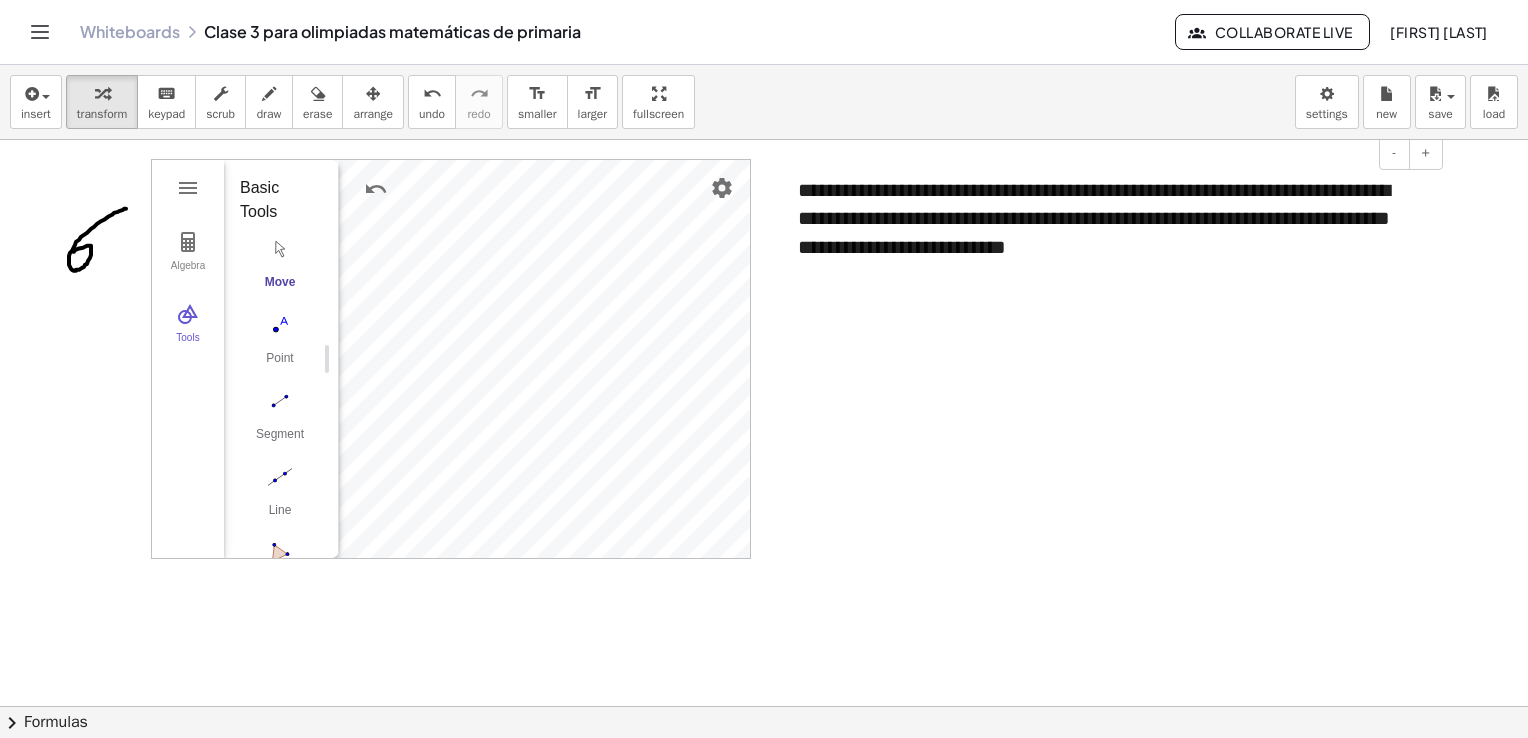 click on "**********" at bounding box center [1113, 219] 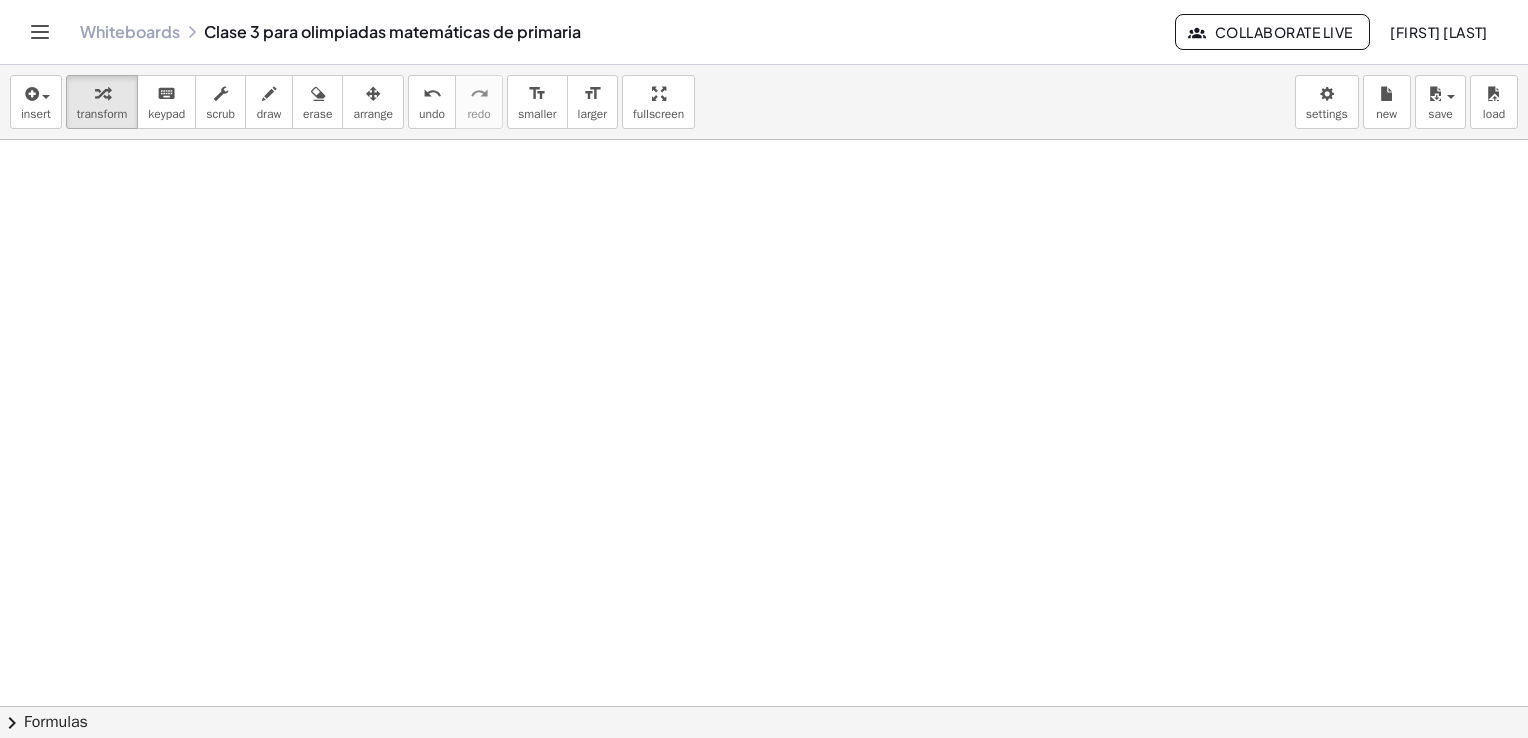 scroll, scrollTop: 6439, scrollLeft: 0, axis: vertical 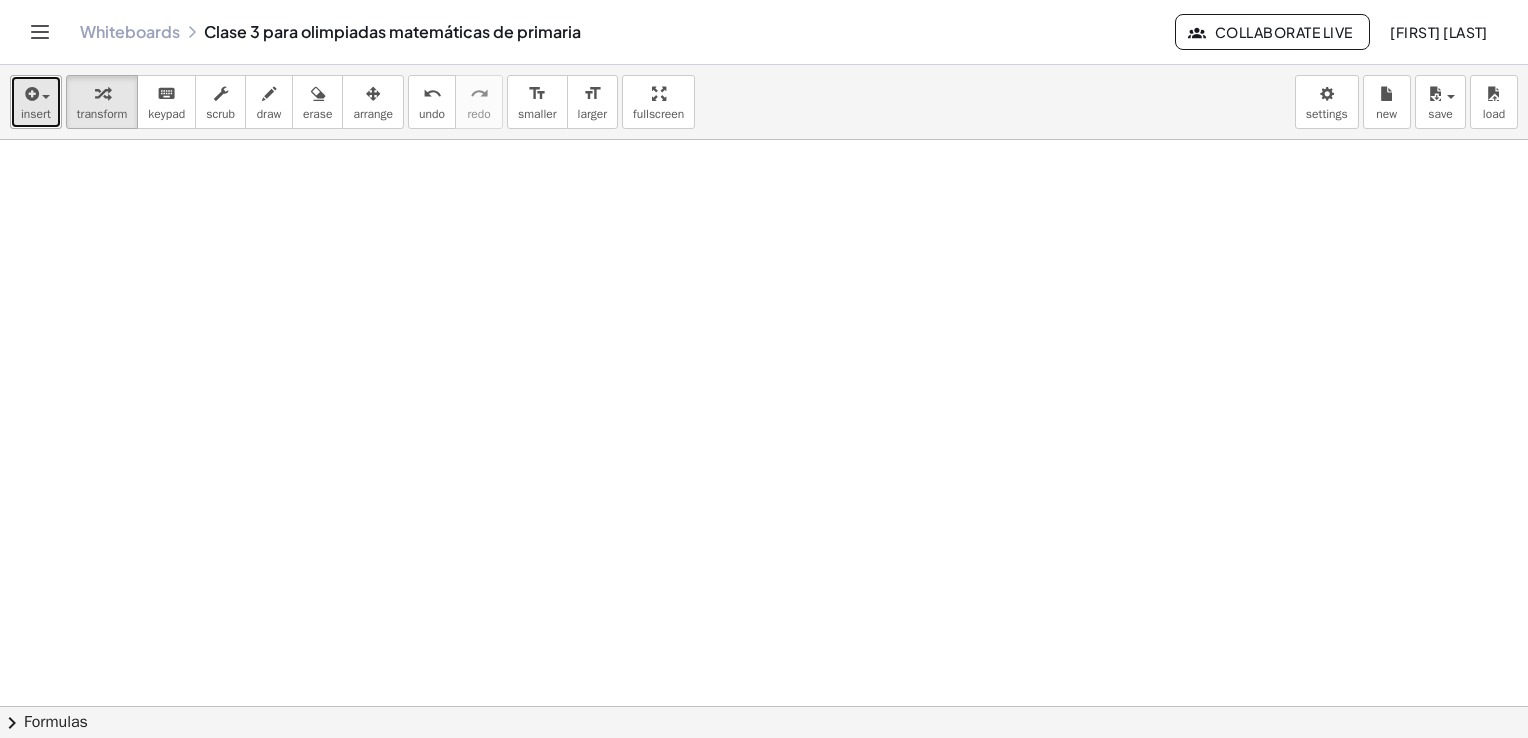 click at bounding box center (30, 94) 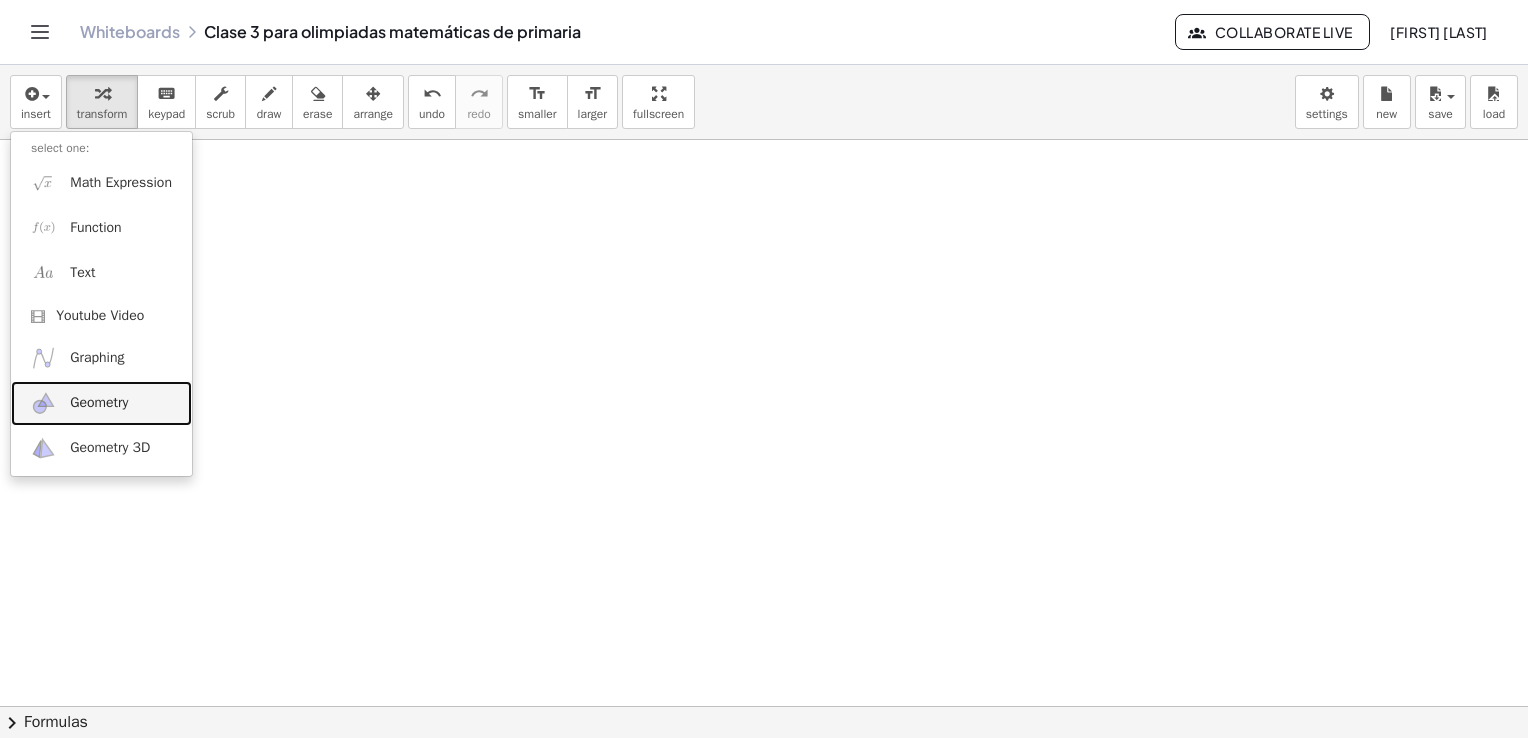 click on "Geometry" at bounding box center (99, 403) 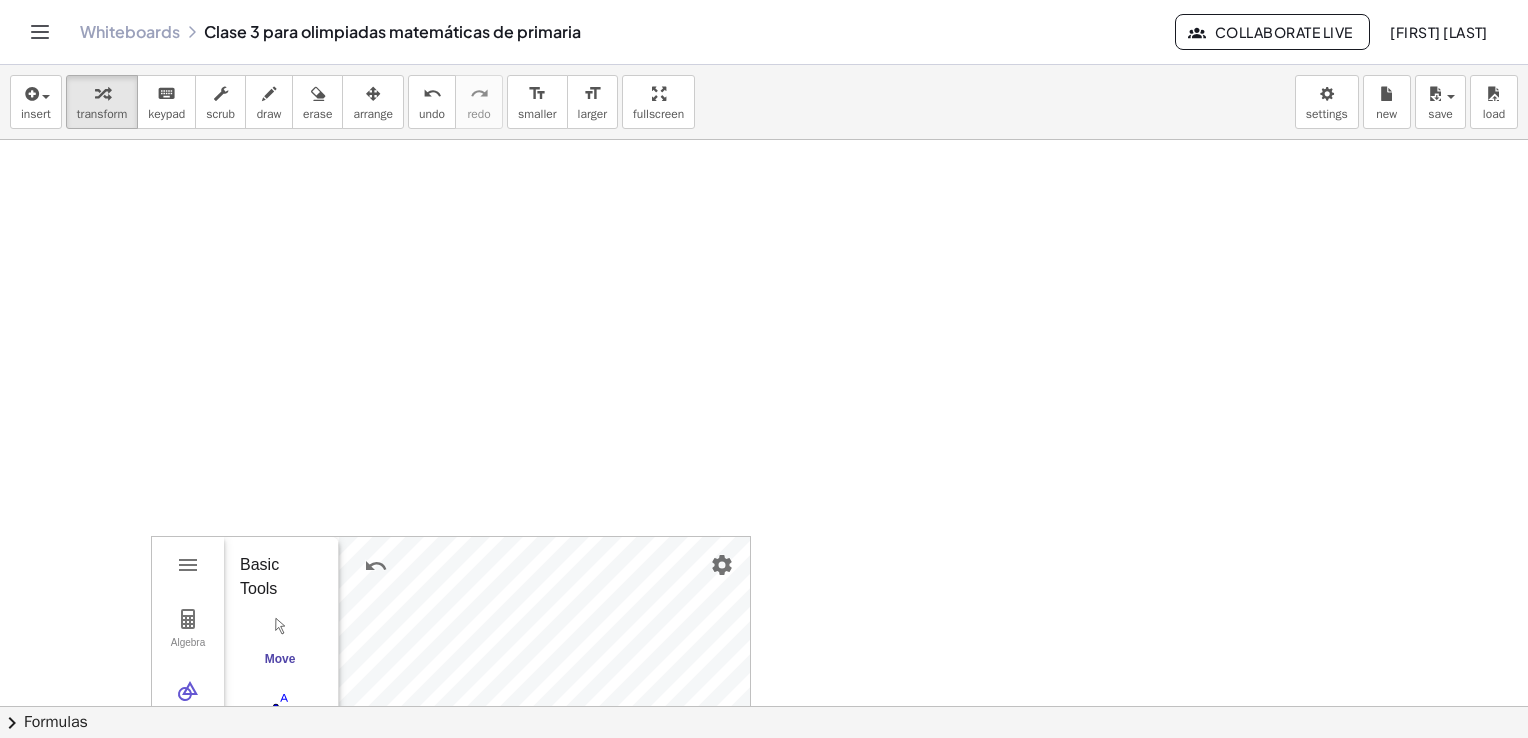 scroll, scrollTop: 6300, scrollLeft: 0, axis: vertical 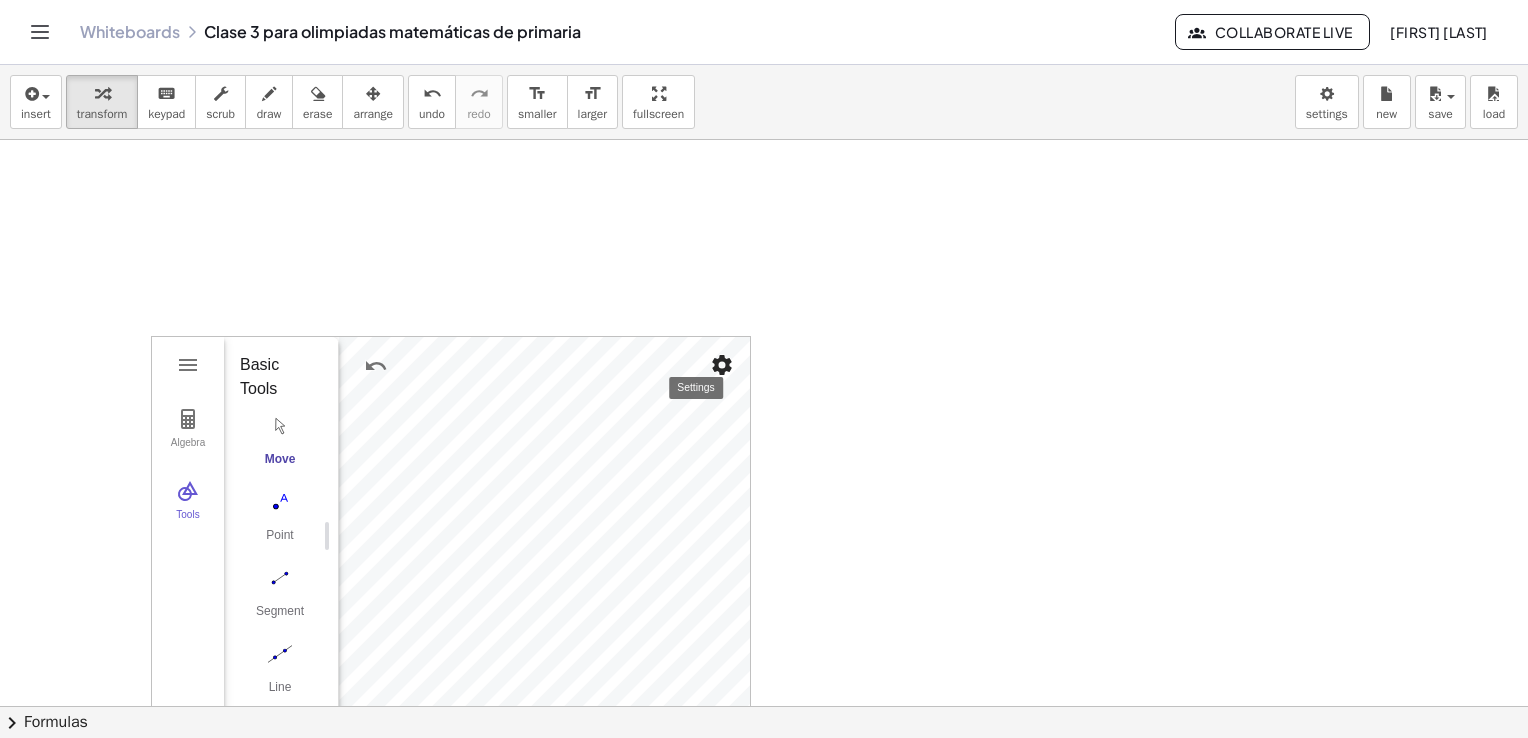 click at bounding box center [722, 365] 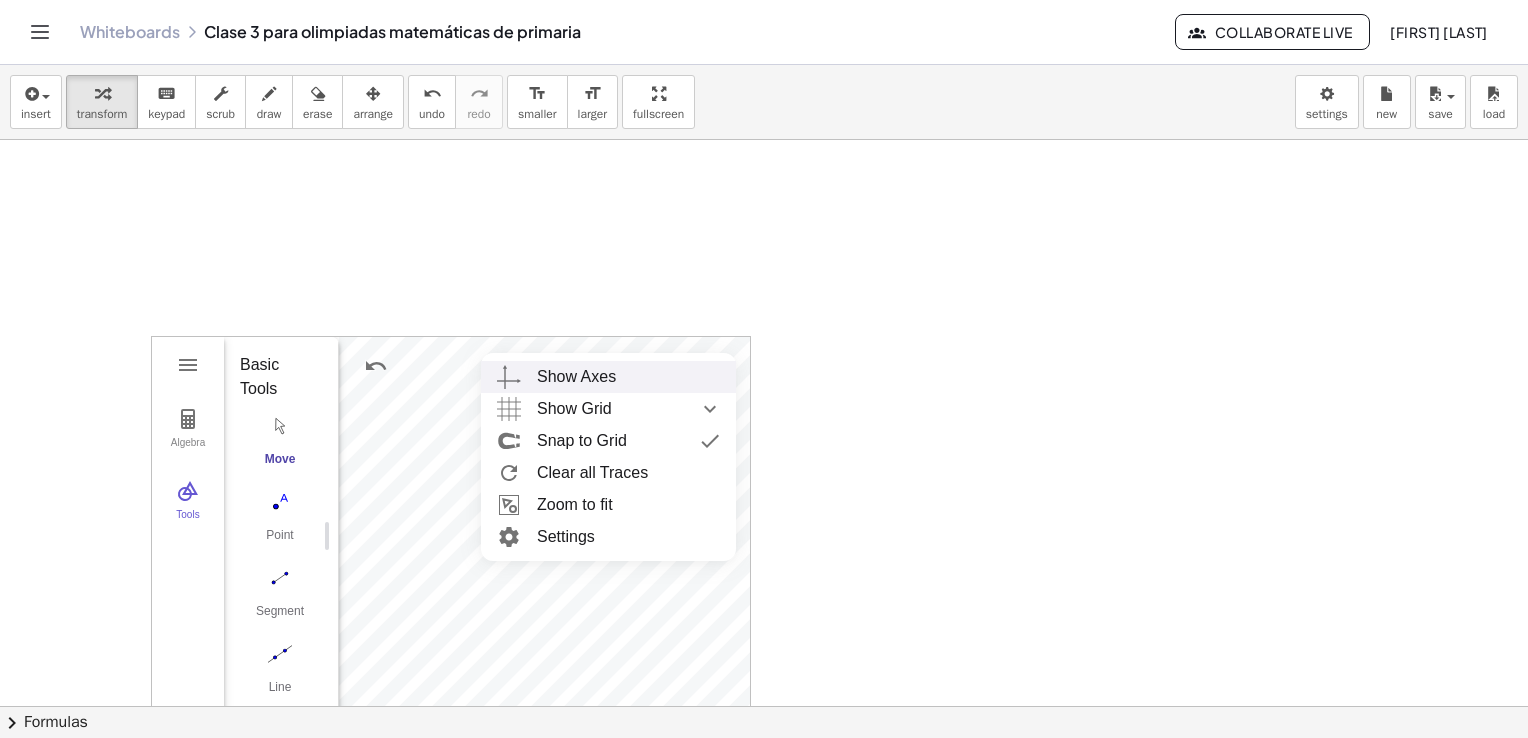 click at bounding box center [764, -2473] 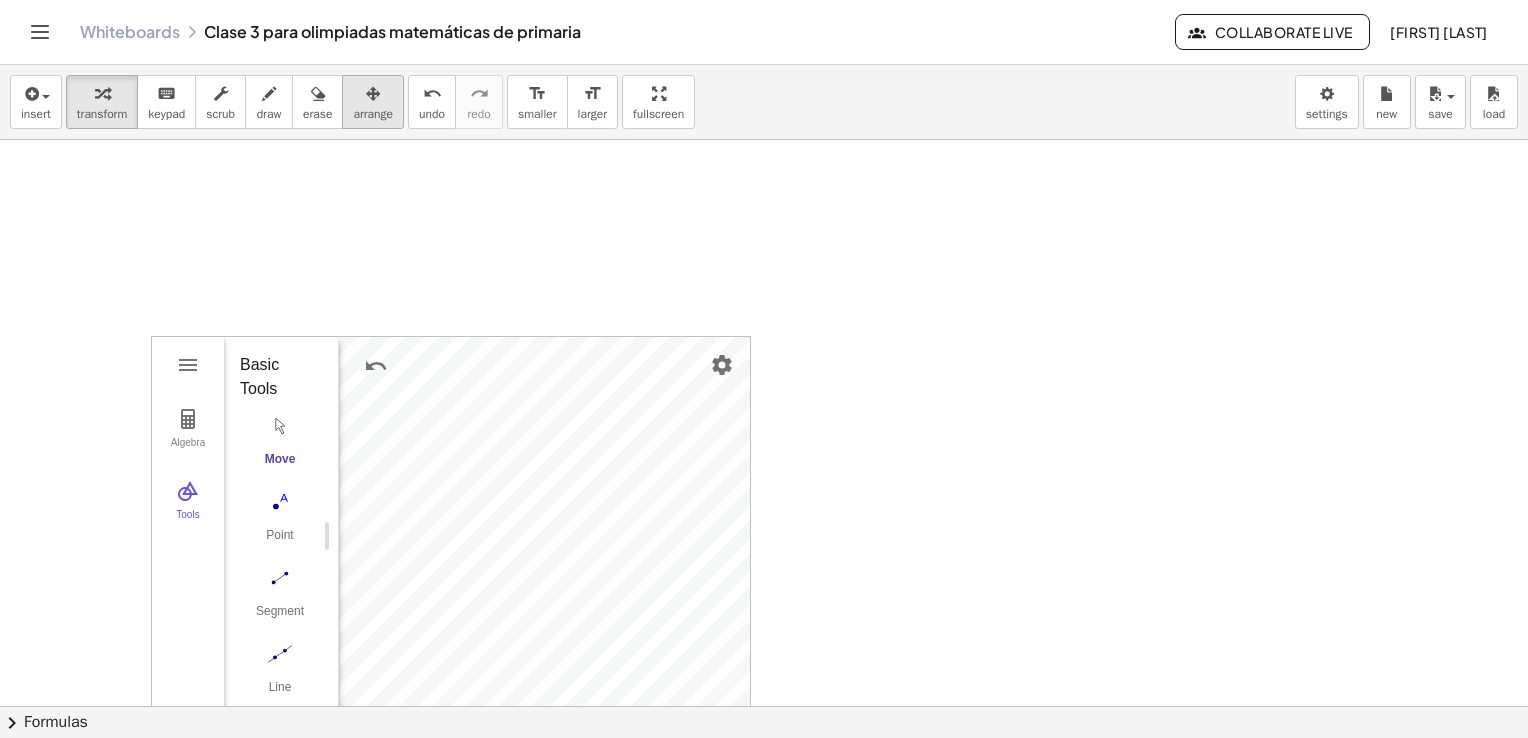 click at bounding box center [373, 93] 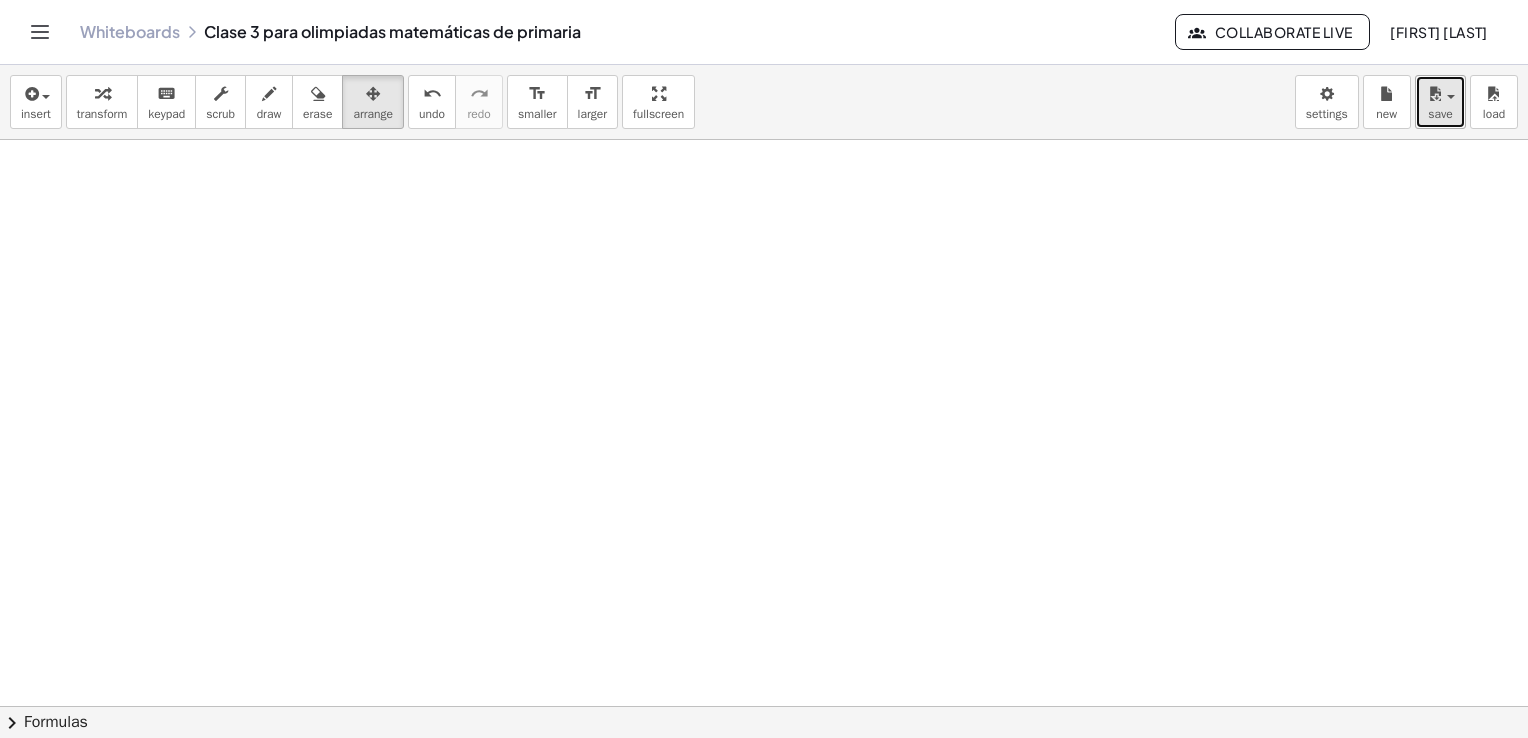 click on "save" at bounding box center [1440, 114] 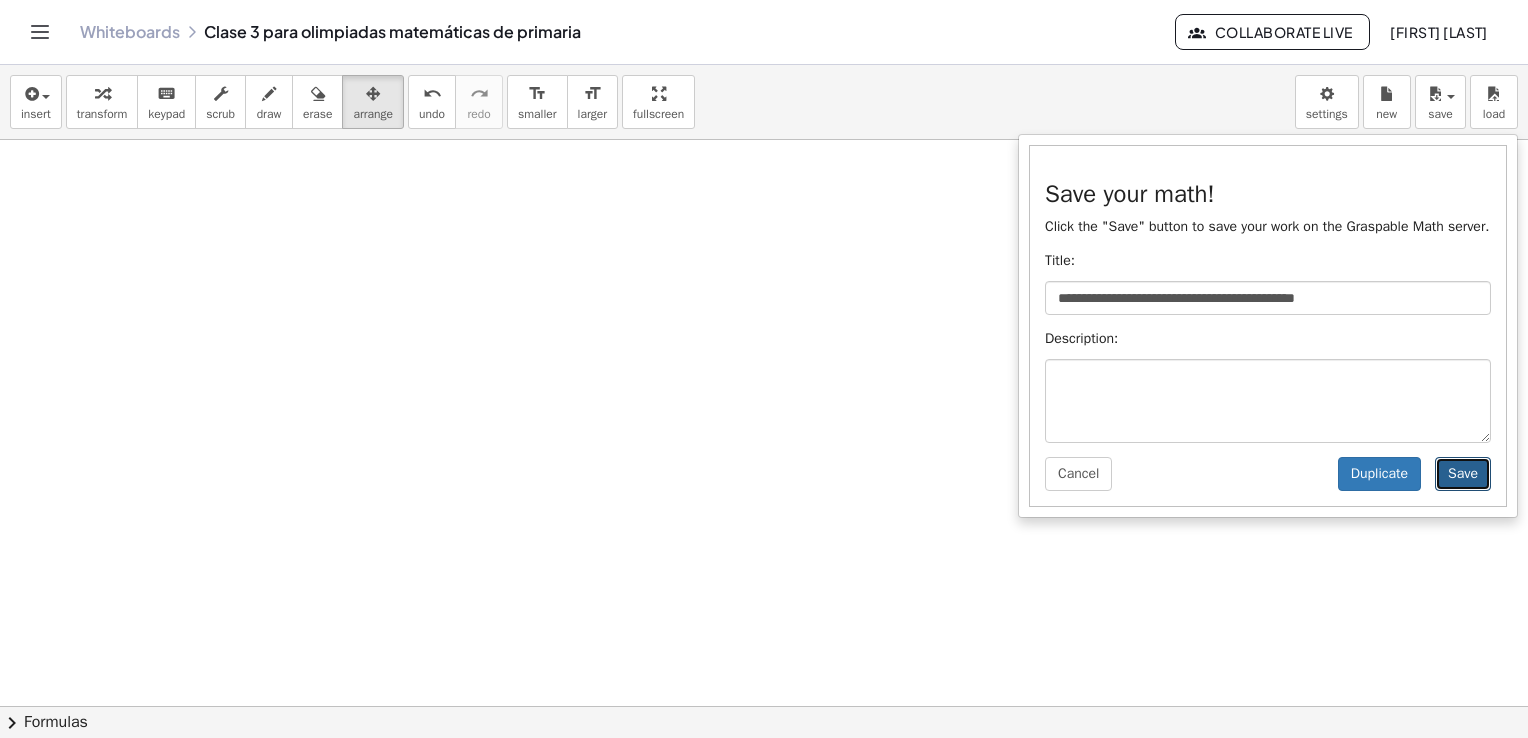 click on "Save" at bounding box center (1463, 474) 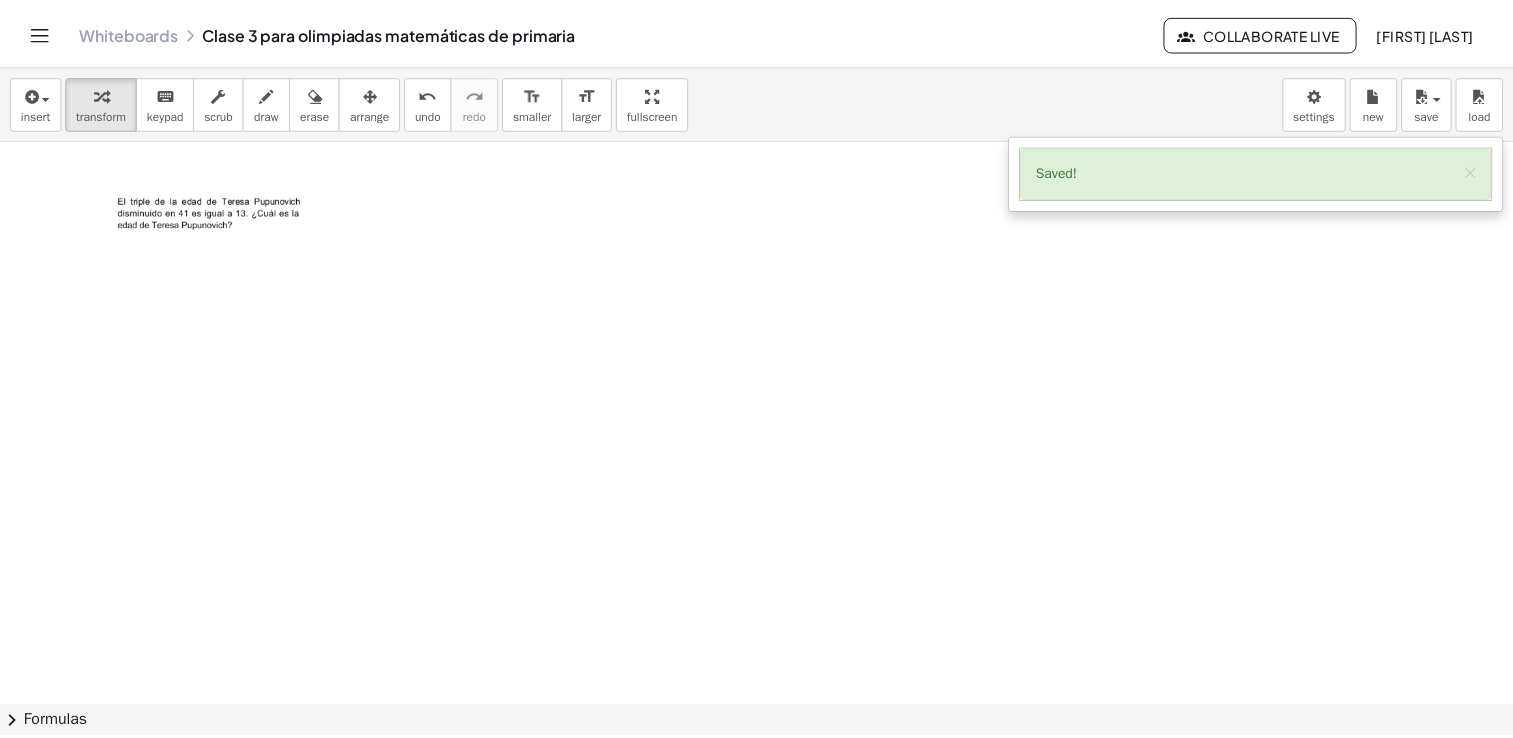 scroll, scrollTop: 6600, scrollLeft: 0, axis: vertical 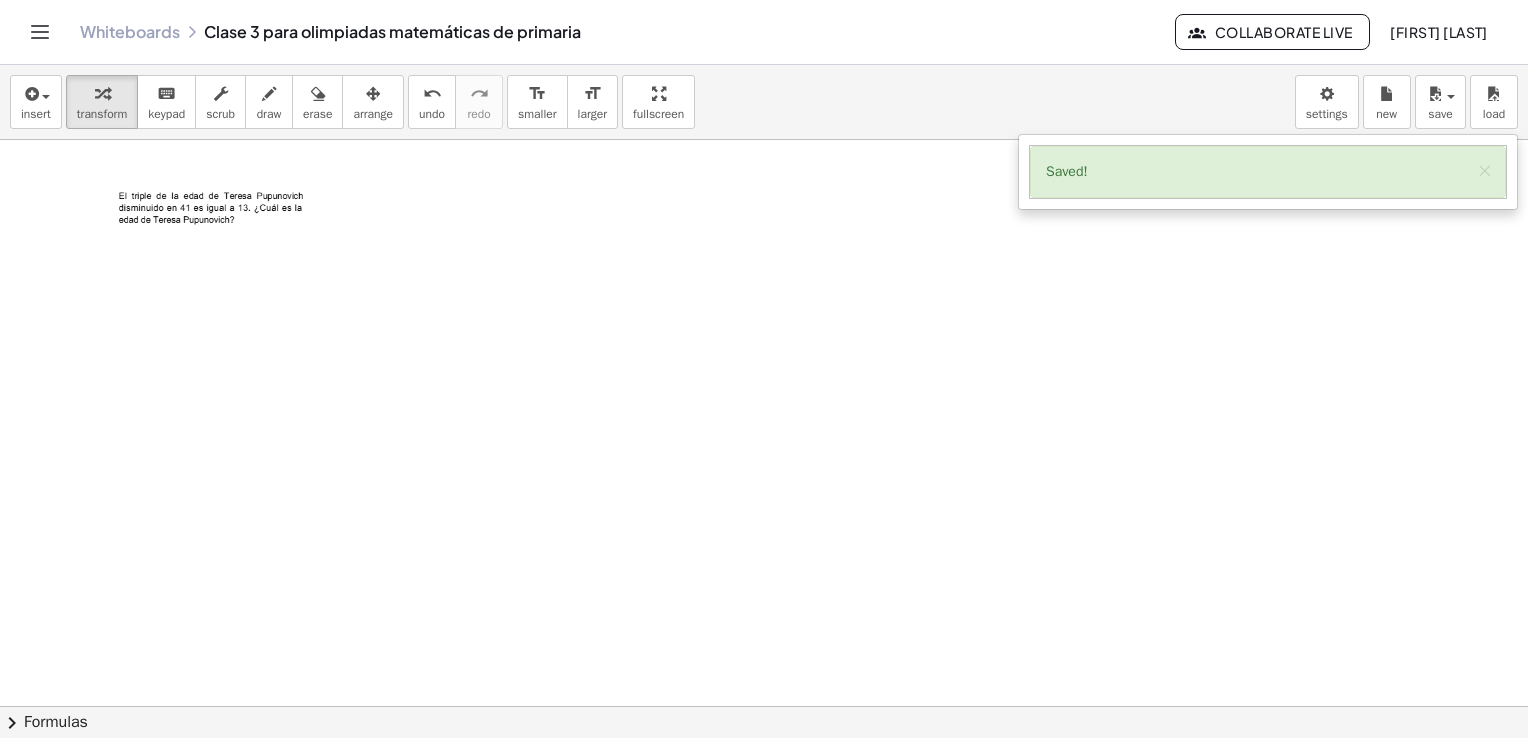click at bounding box center (211, 208) 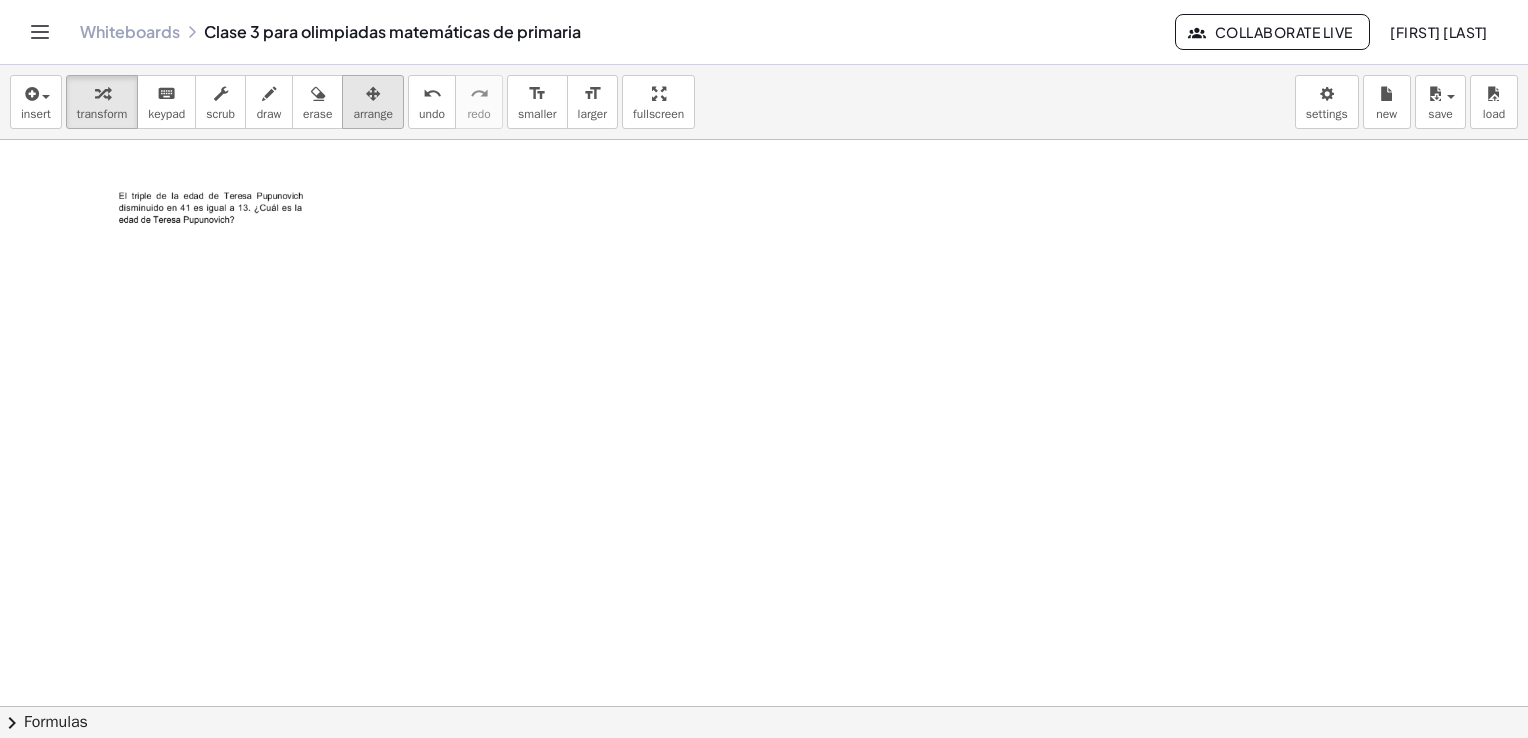 click at bounding box center (373, 93) 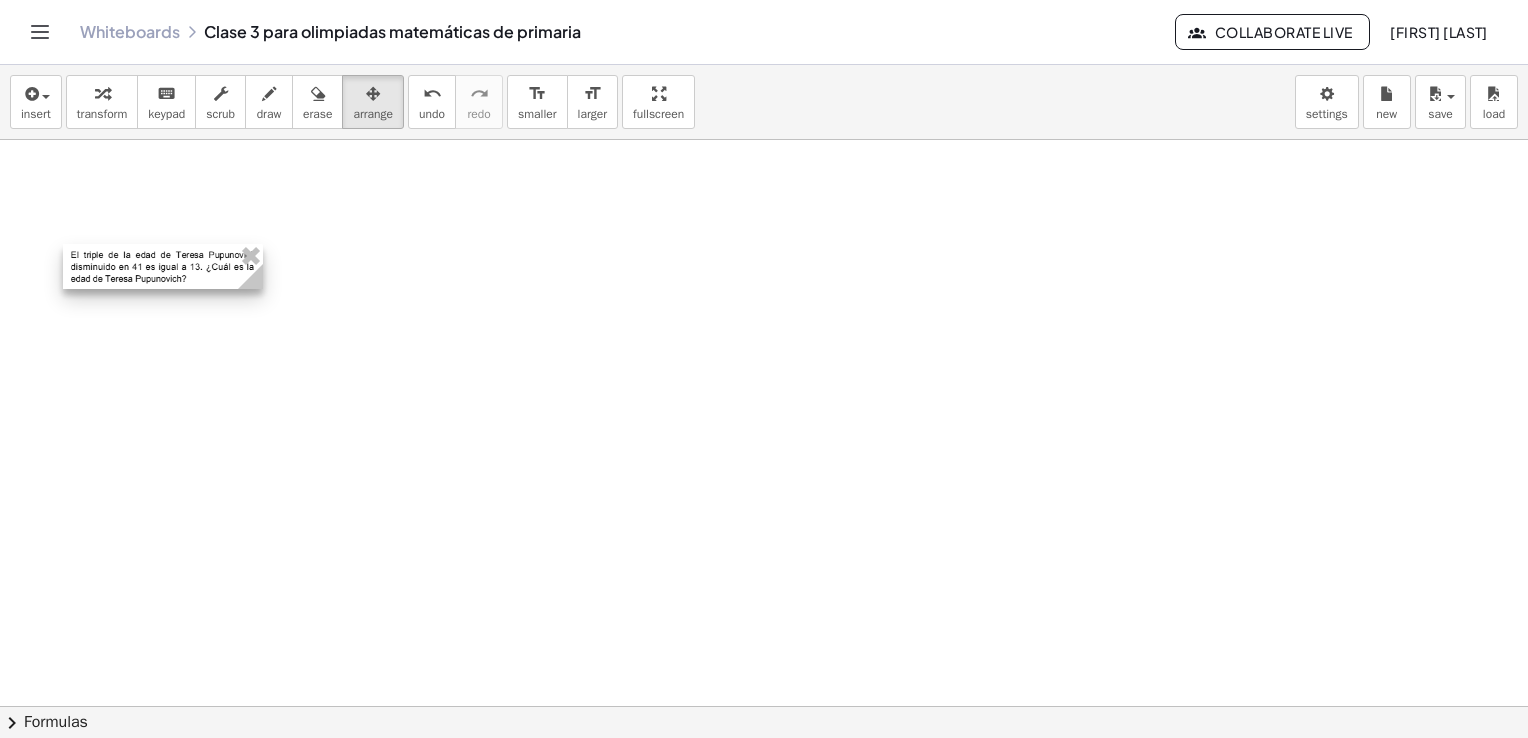 drag, startPoint x: 240, startPoint y: 203, endPoint x: 176, endPoint y: 270, distance: 92.65527 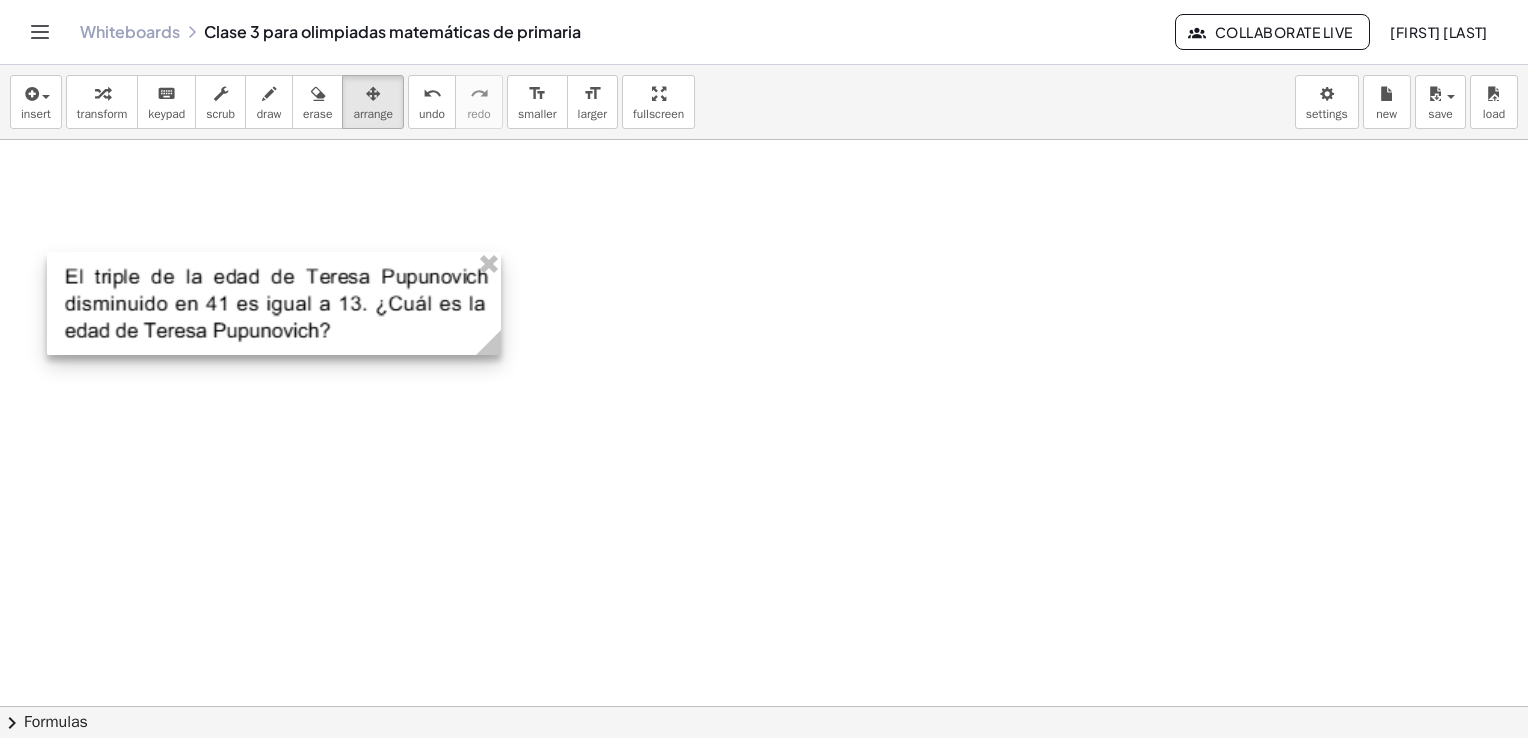 drag, startPoint x: 248, startPoint y: 294, endPoint x: 496, endPoint y: 387, distance: 264.8641 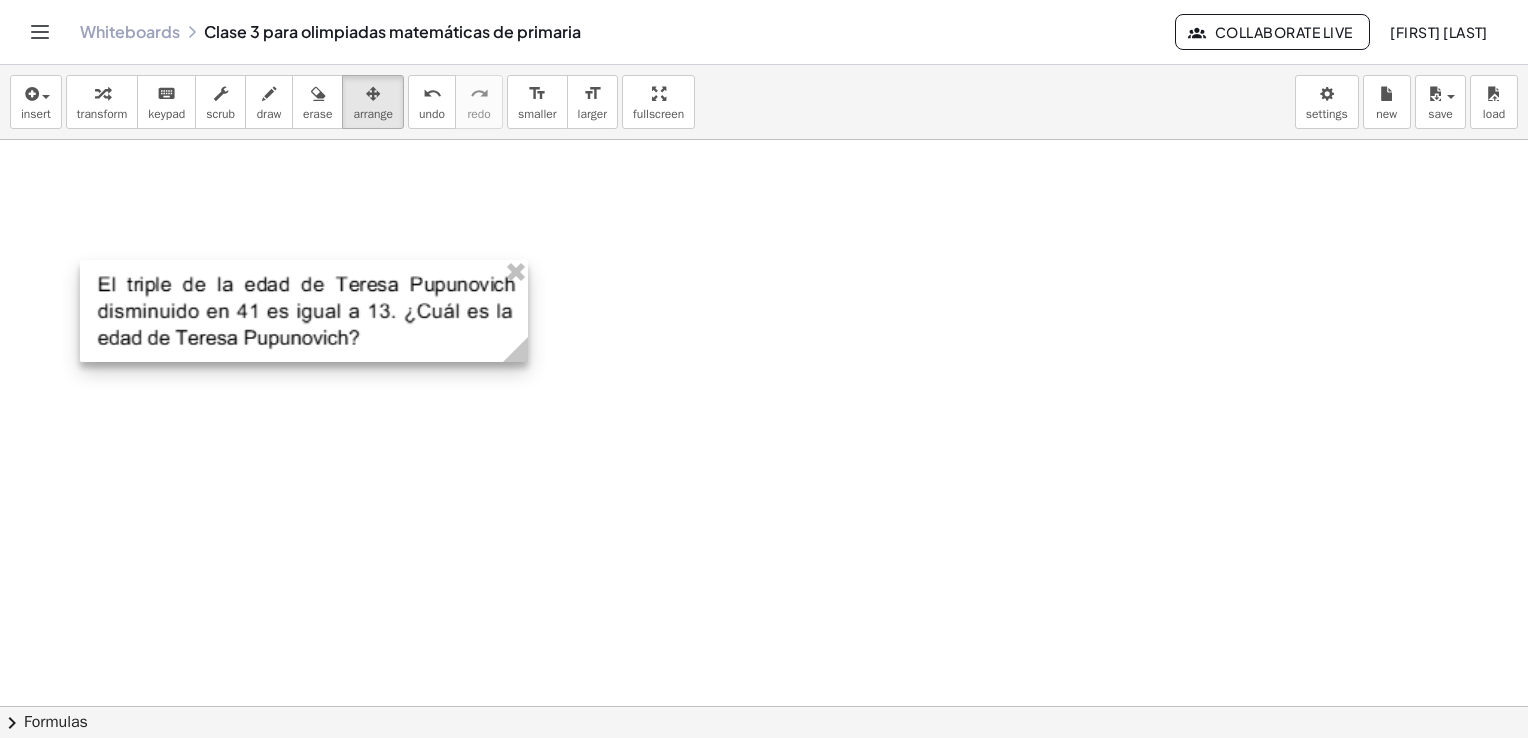 drag, startPoint x: 338, startPoint y: 302, endPoint x: 390, endPoint y: 309, distance: 52.46904 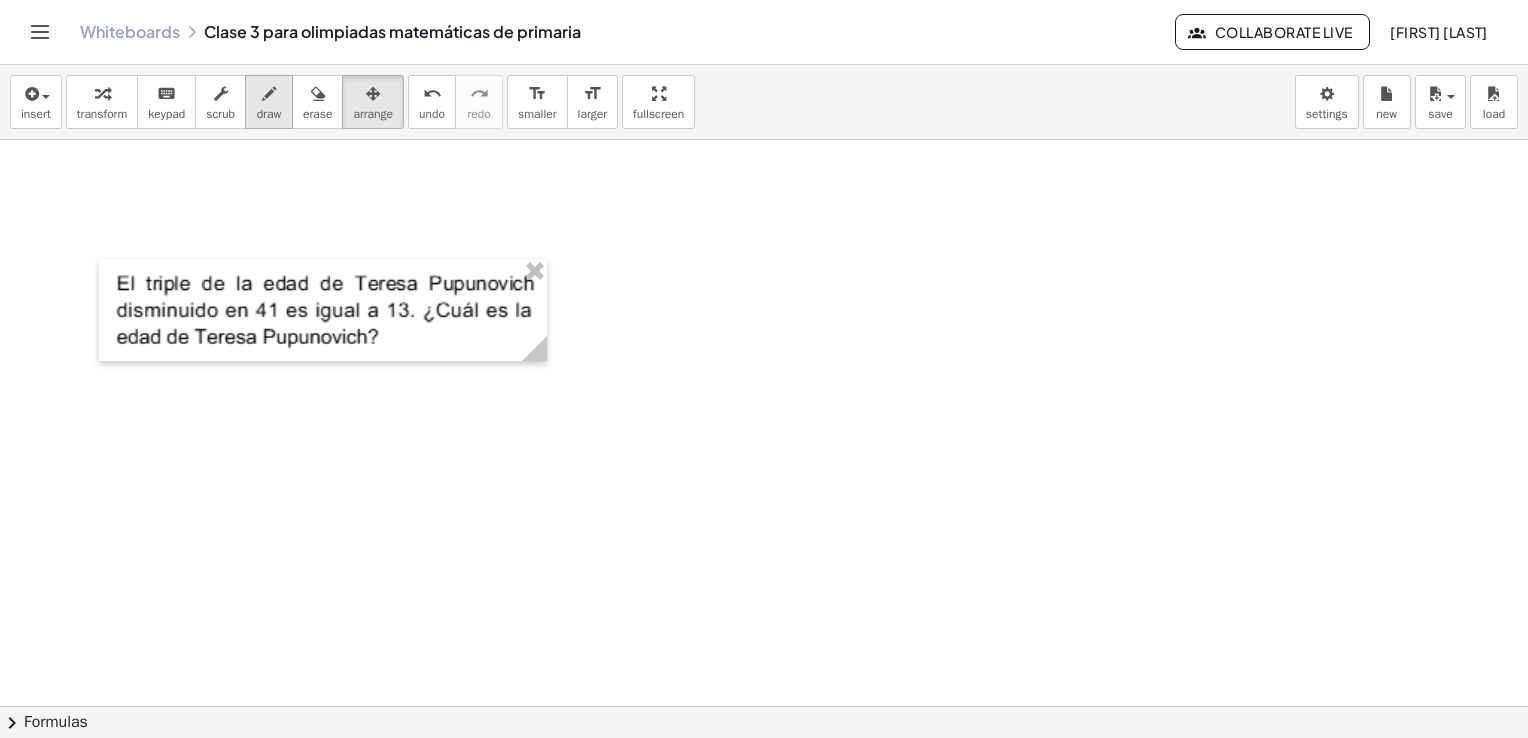 click on "draw" at bounding box center (269, 114) 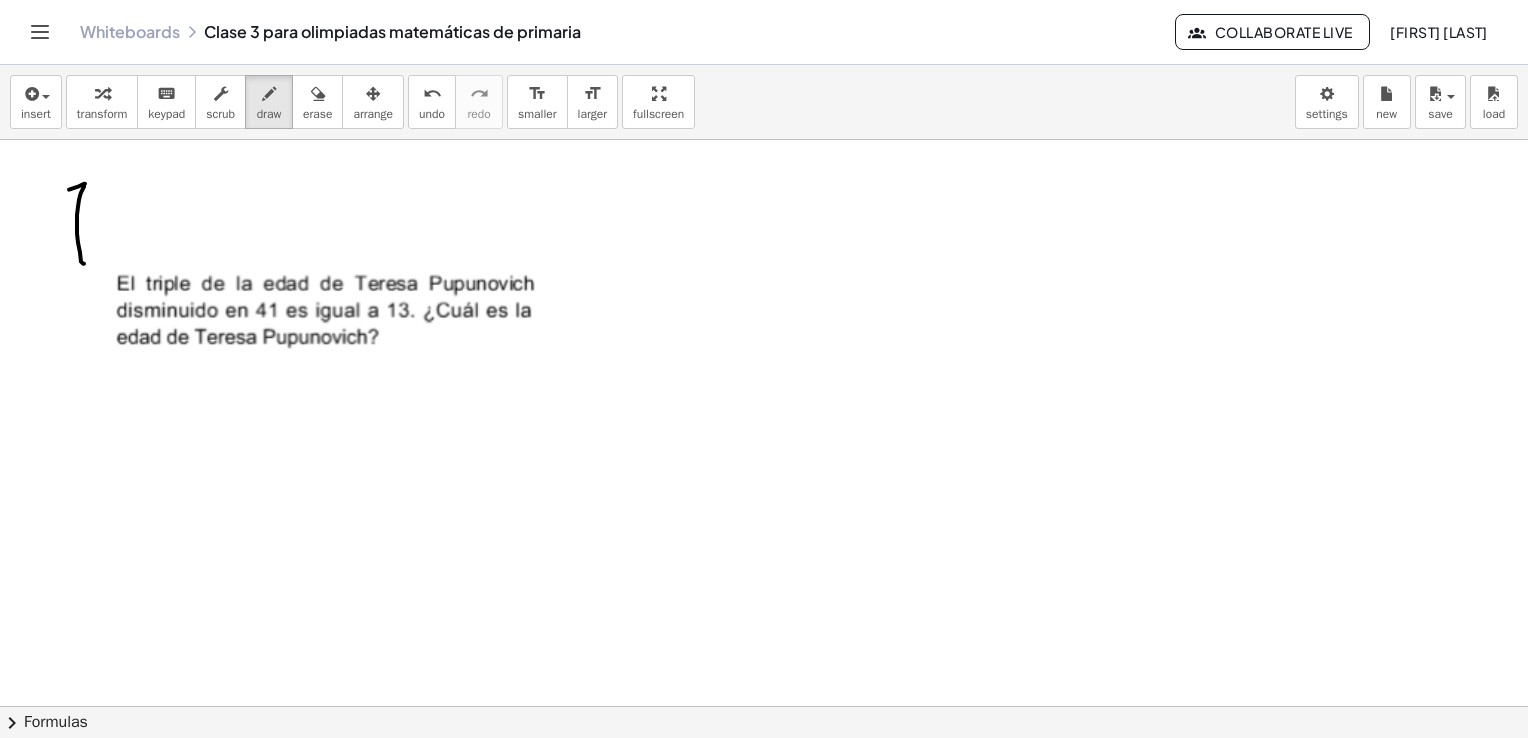 drag, startPoint x: 84, startPoint y: 262, endPoint x: 49, endPoint y: 196, distance: 74.70609 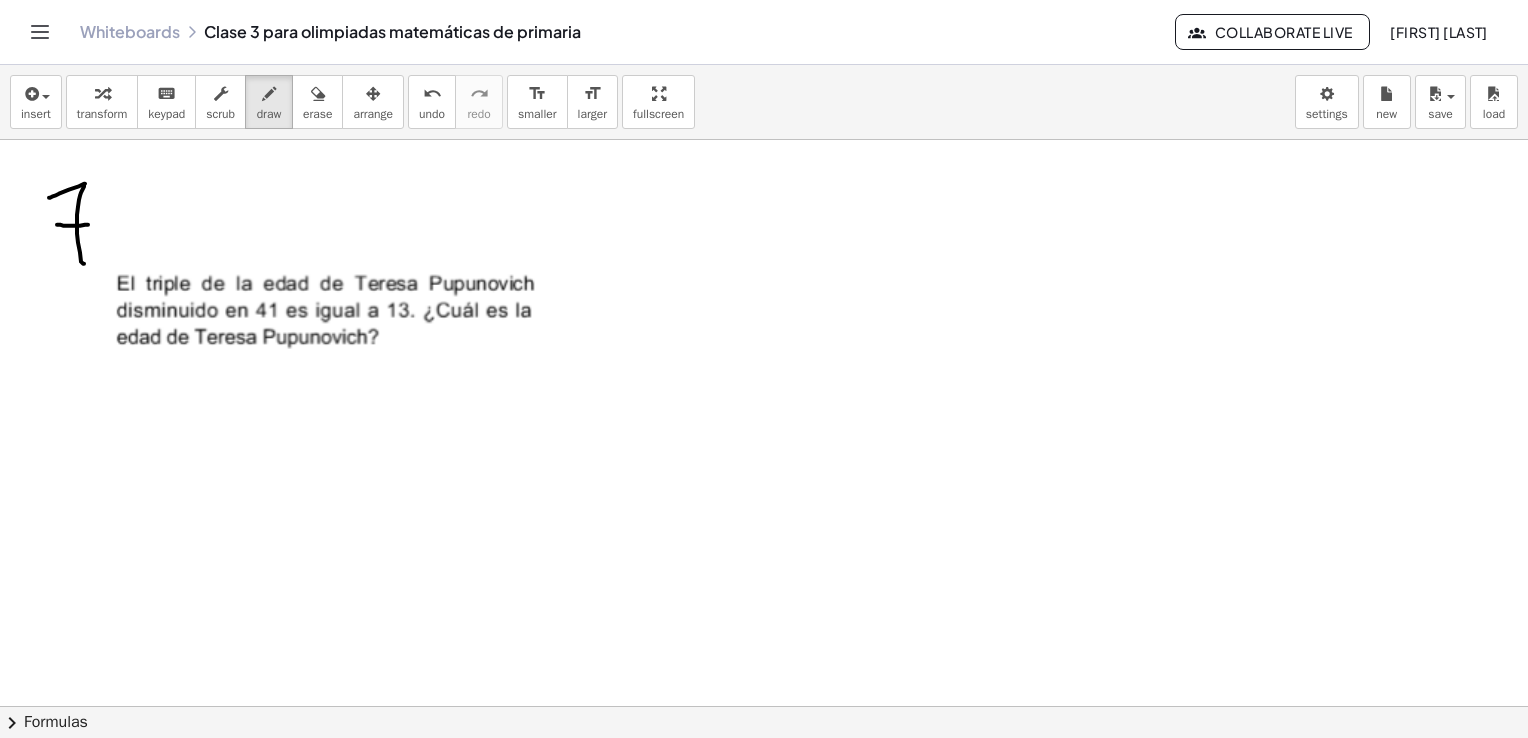 drag, startPoint x: 67, startPoint y: 224, endPoint x: 92, endPoint y: 222, distance: 25.079872 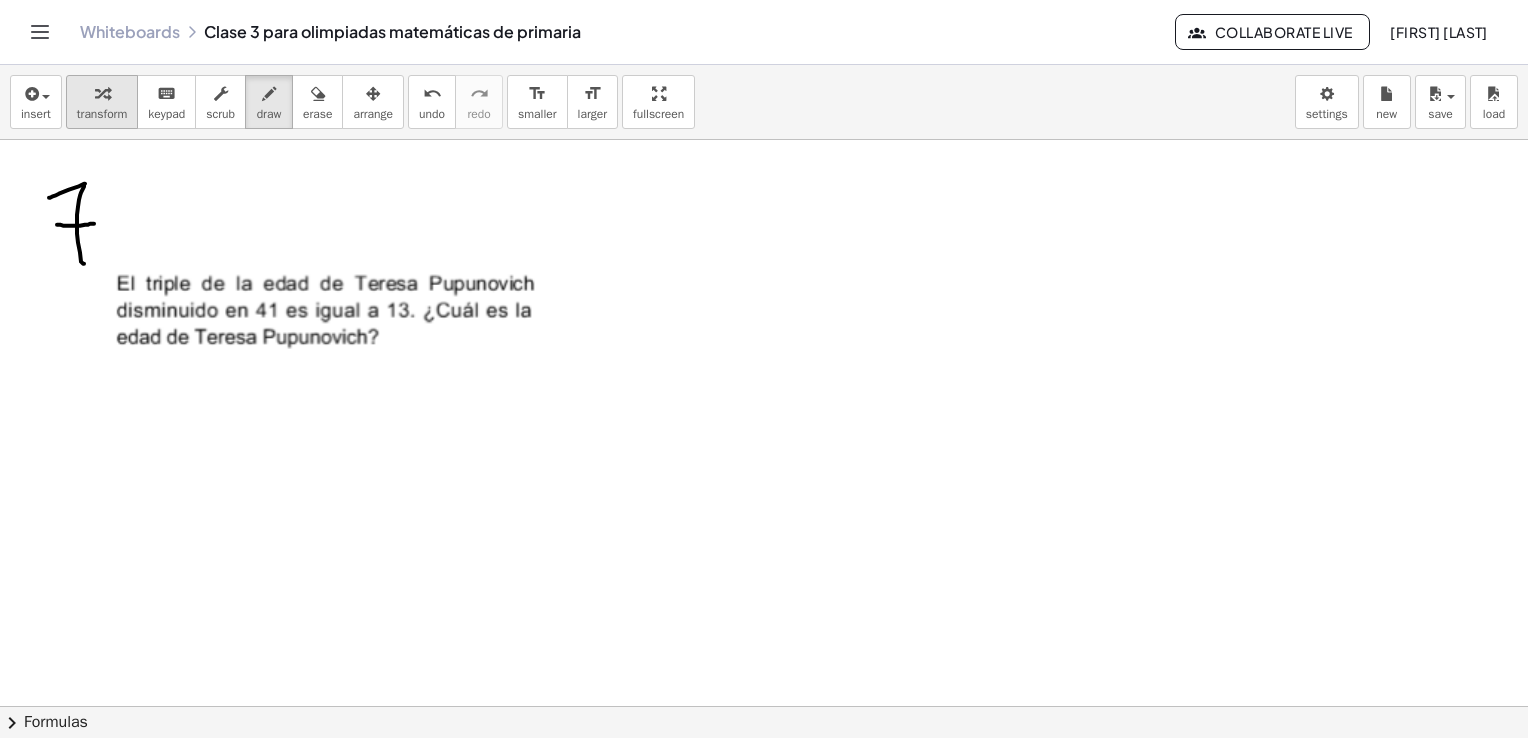 click at bounding box center [102, 93] 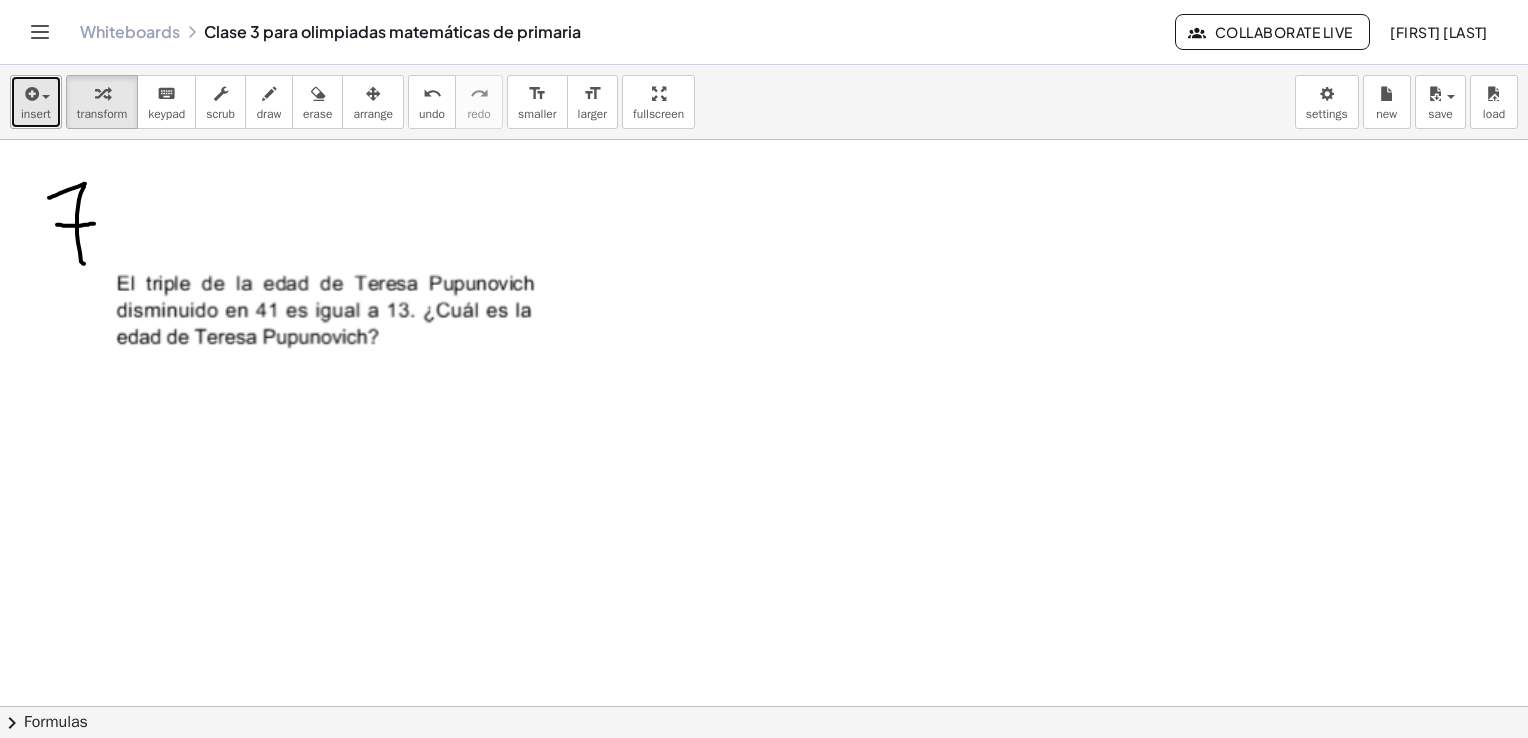 click on "insert" at bounding box center [36, 114] 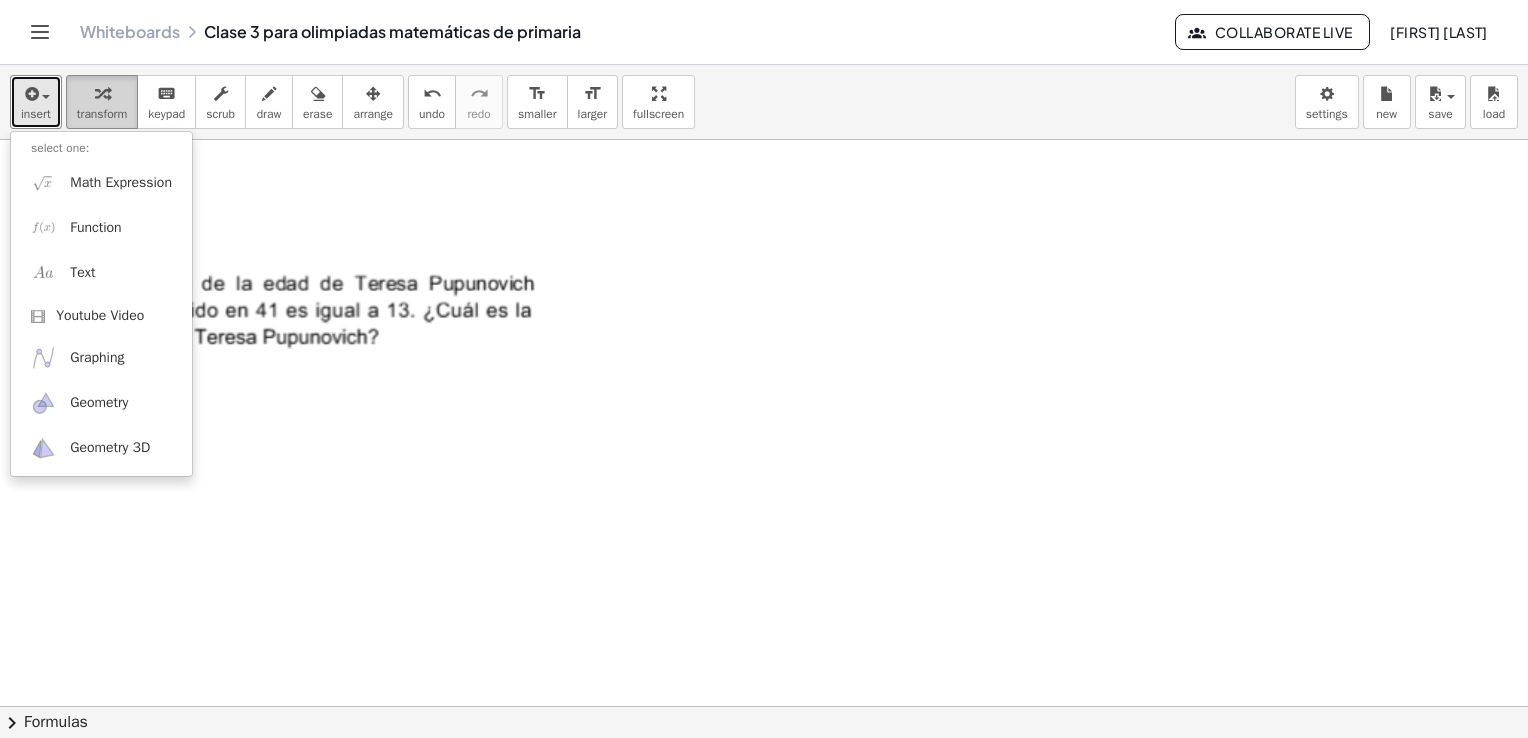 click on "transform" at bounding box center [102, 102] 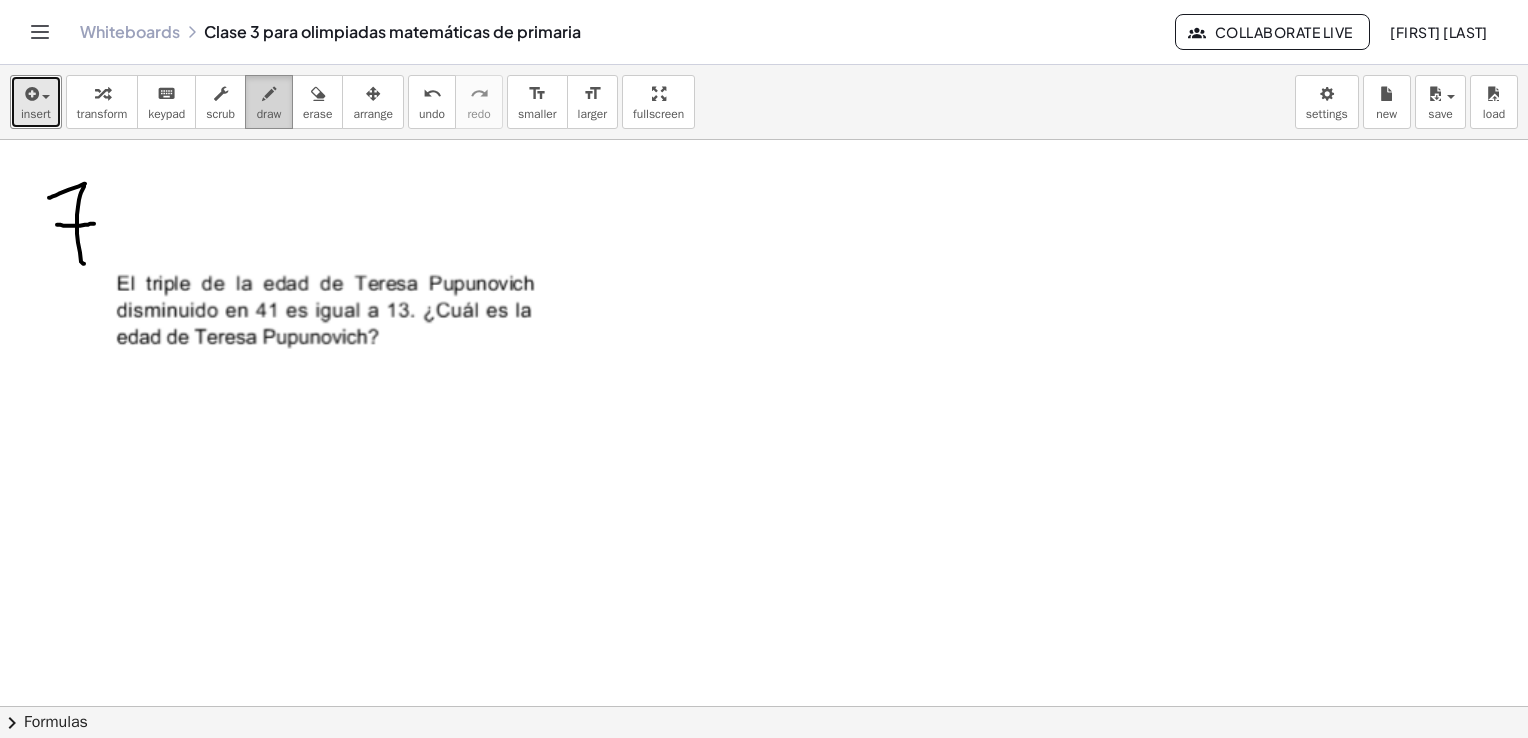 click at bounding box center (269, 94) 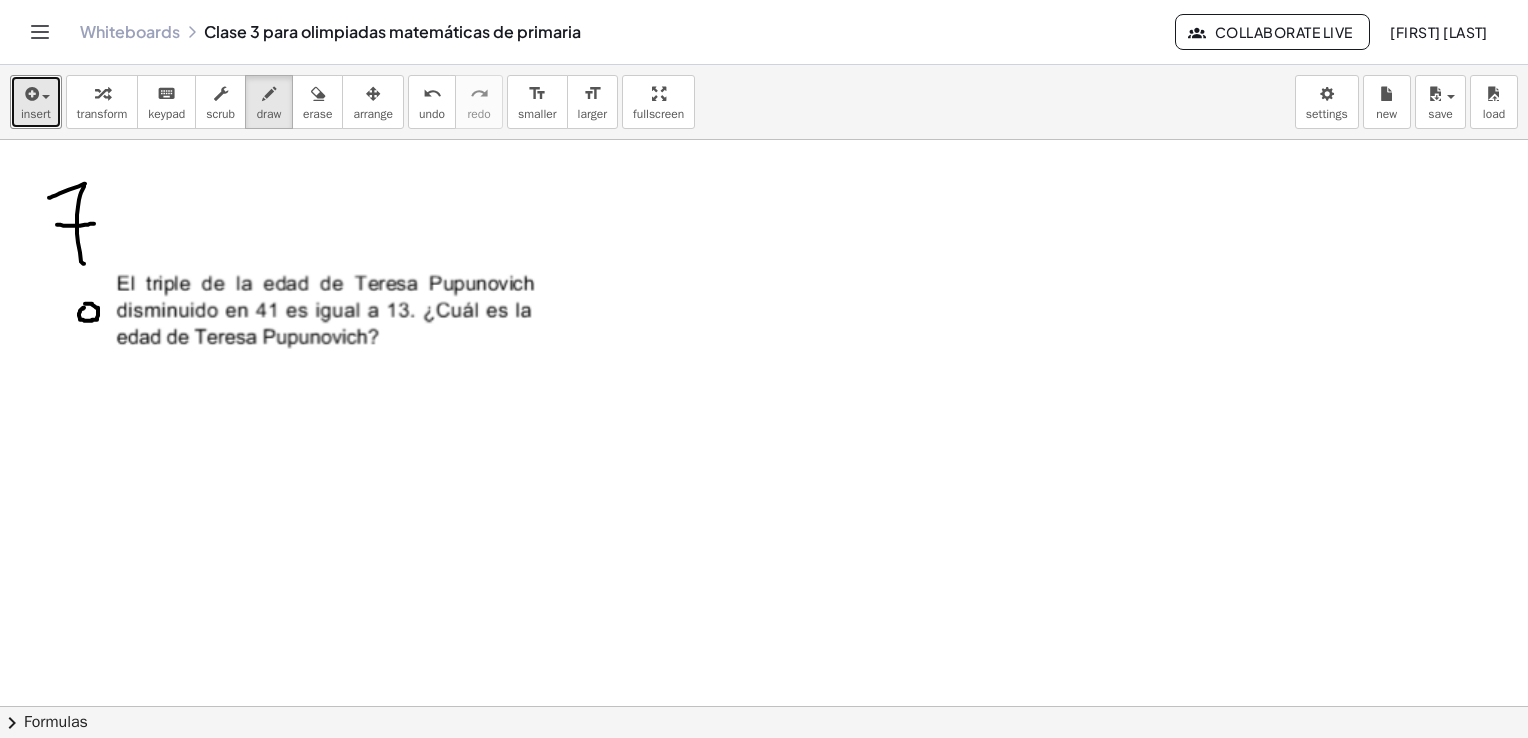 drag, startPoint x: 85, startPoint y: 302, endPoint x: 92, endPoint y: 314, distance: 13.892444 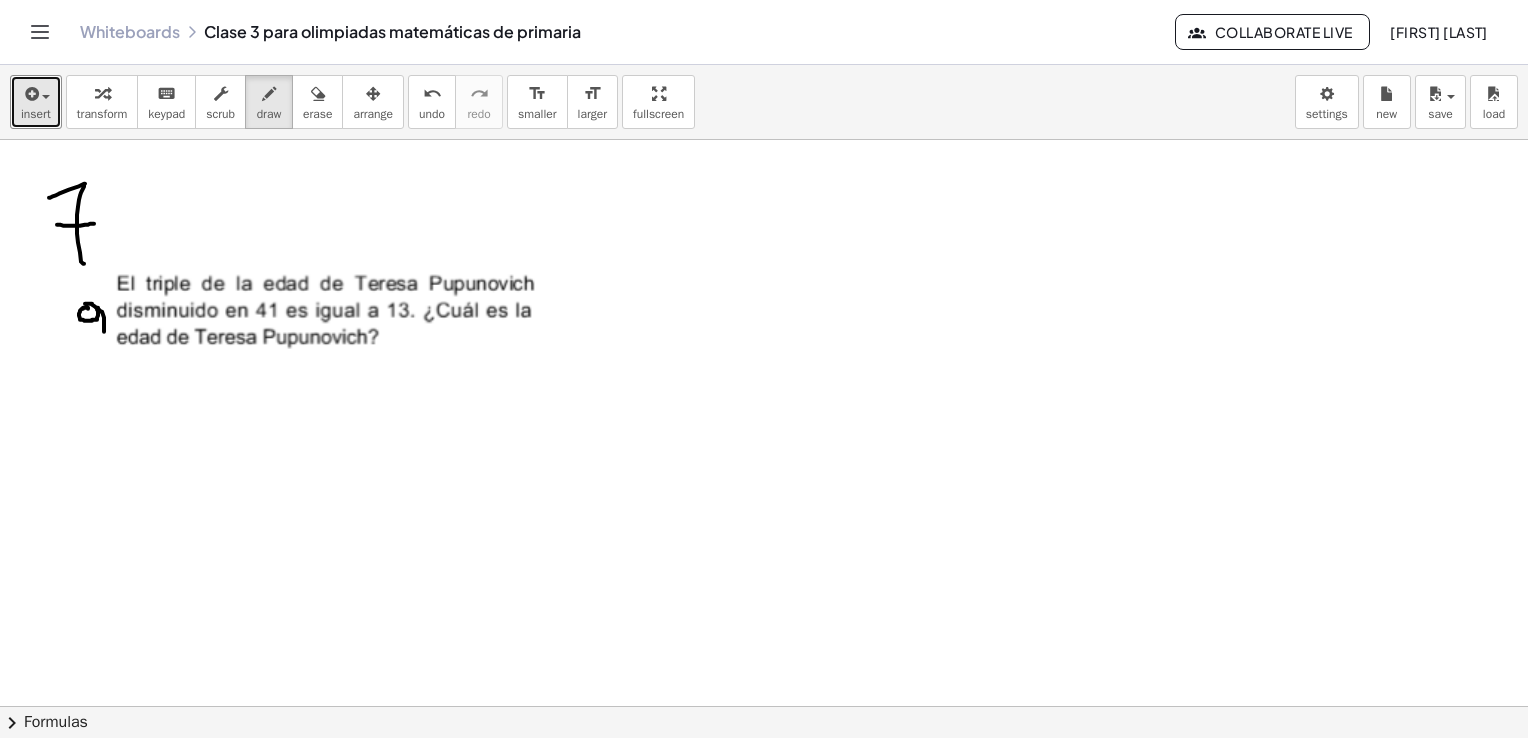 drag, startPoint x: 99, startPoint y: 308, endPoint x: 104, endPoint y: 330, distance: 22.561028 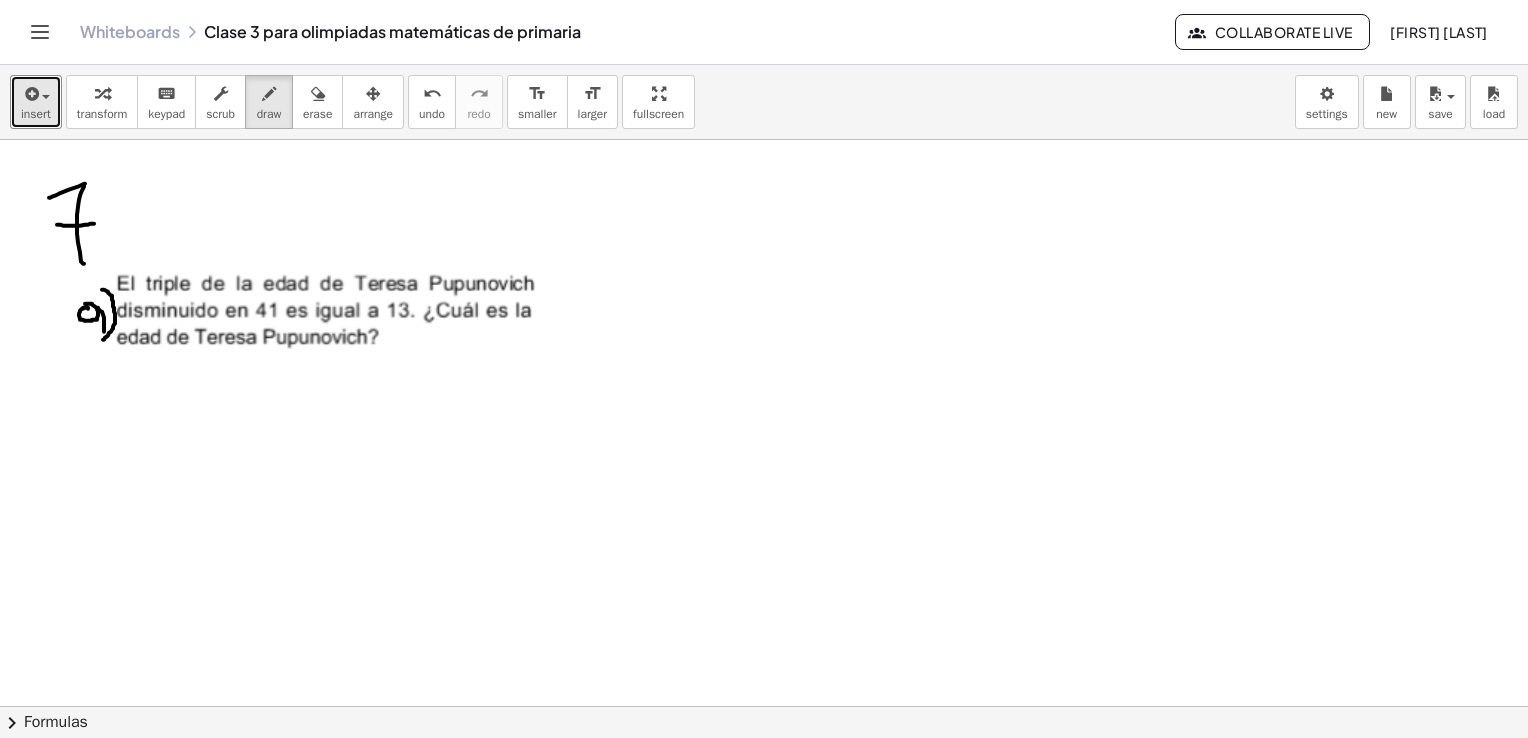 drag, startPoint x: 102, startPoint y: 288, endPoint x: 102, endPoint y: 338, distance: 50 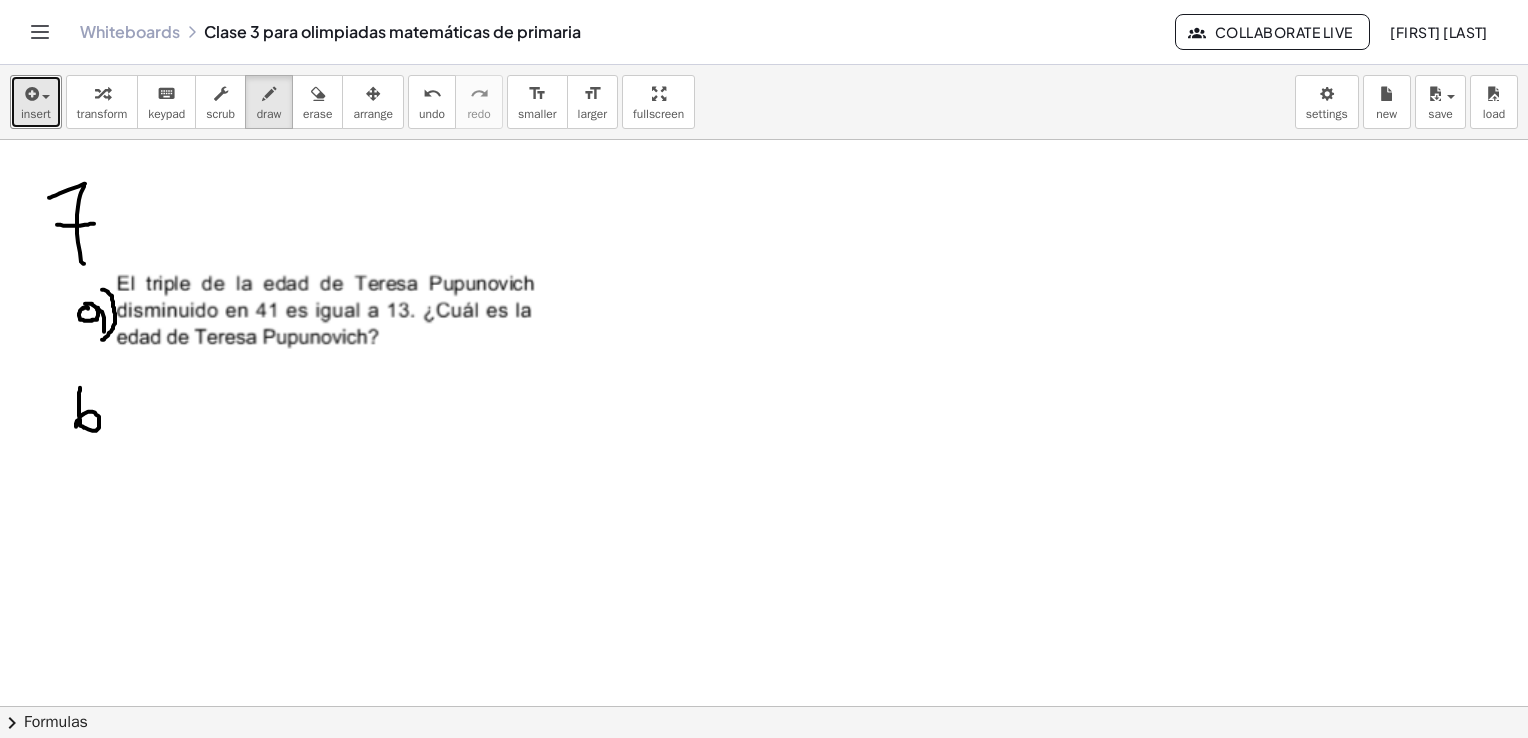 drag, startPoint x: 77, startPoint y: 419, endPoint x: 81, endPoint y: 378, distance: 41.19466 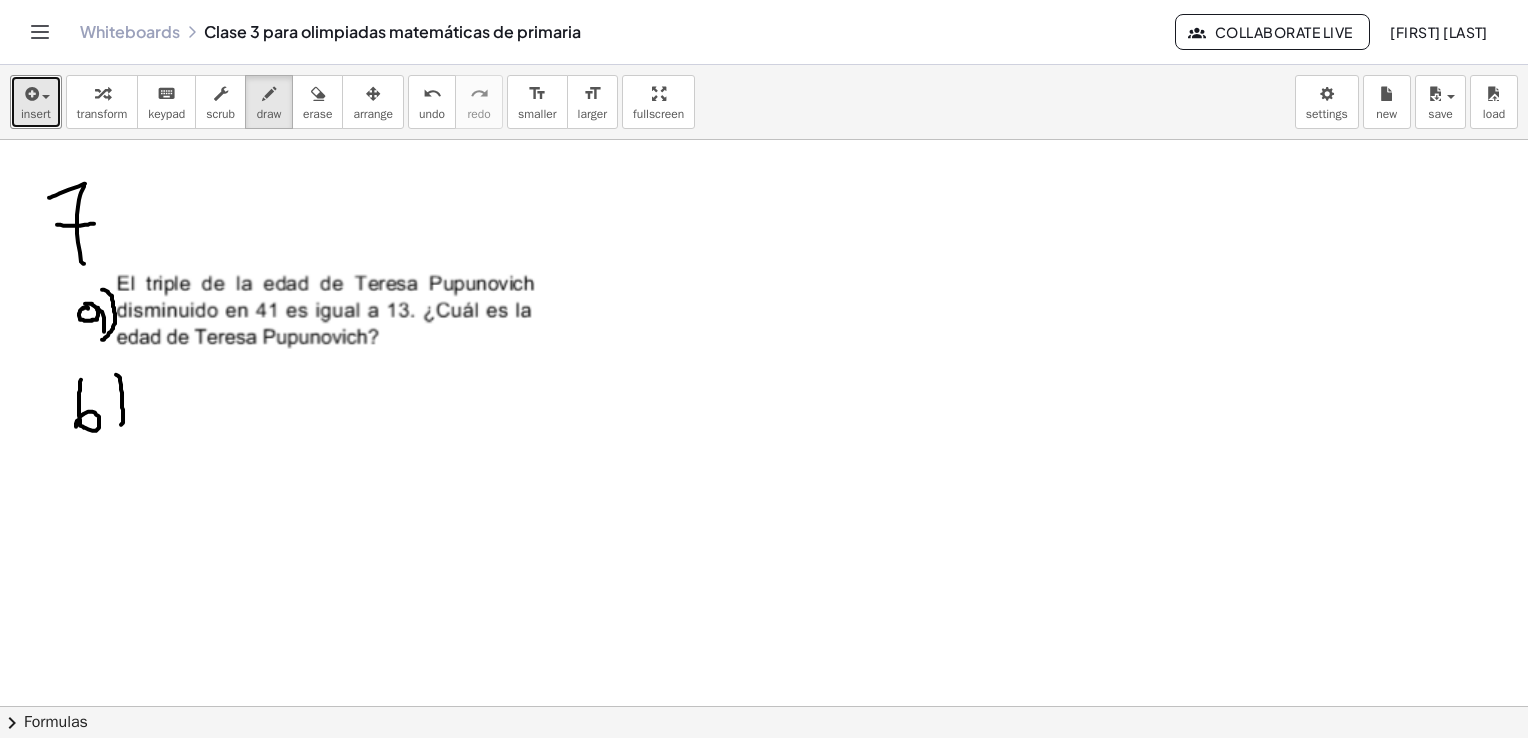 drag, startPoint x: 120, startPoint y: 379, endPoint x: 105, endPoint y: 438, distance: 60.876926 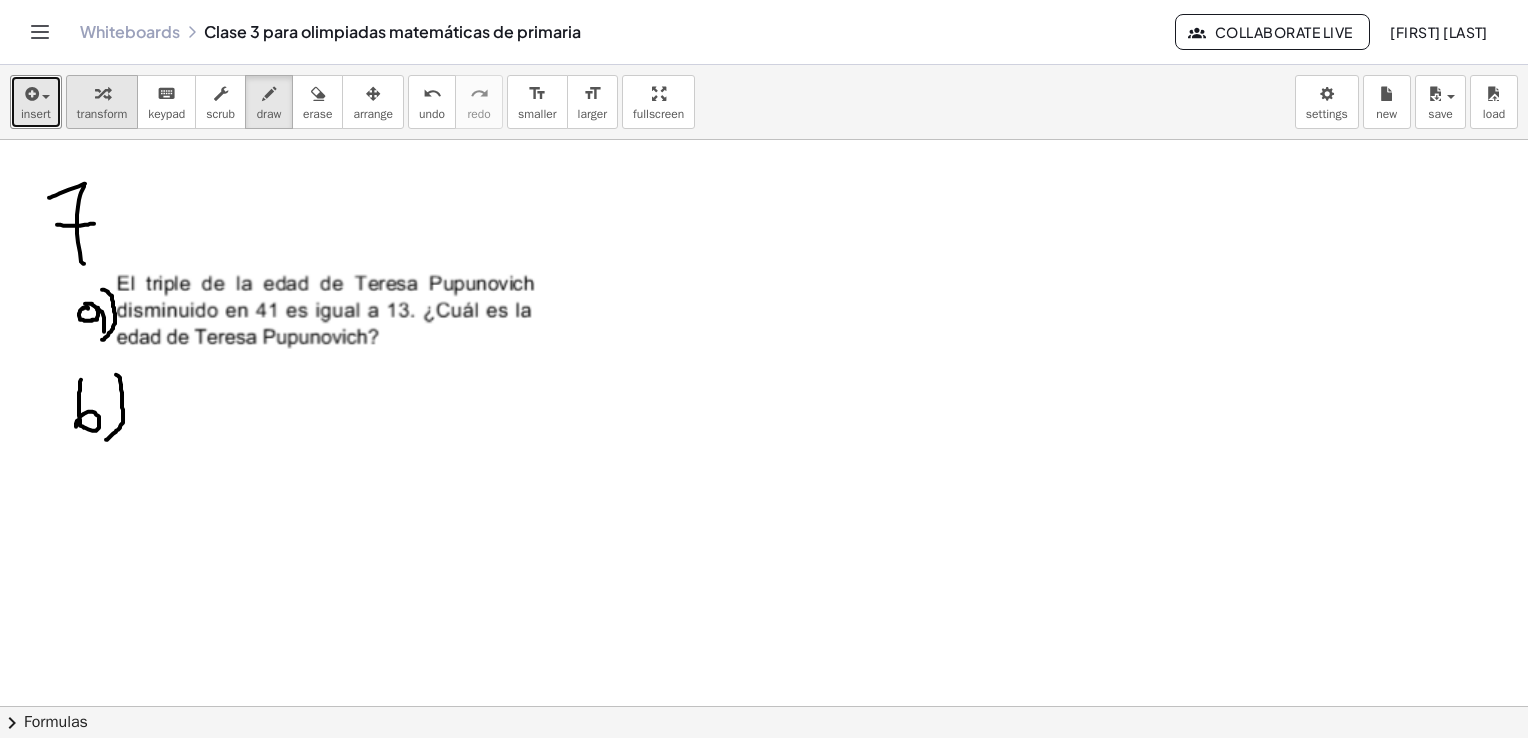 click at bounding box center (102, 94) 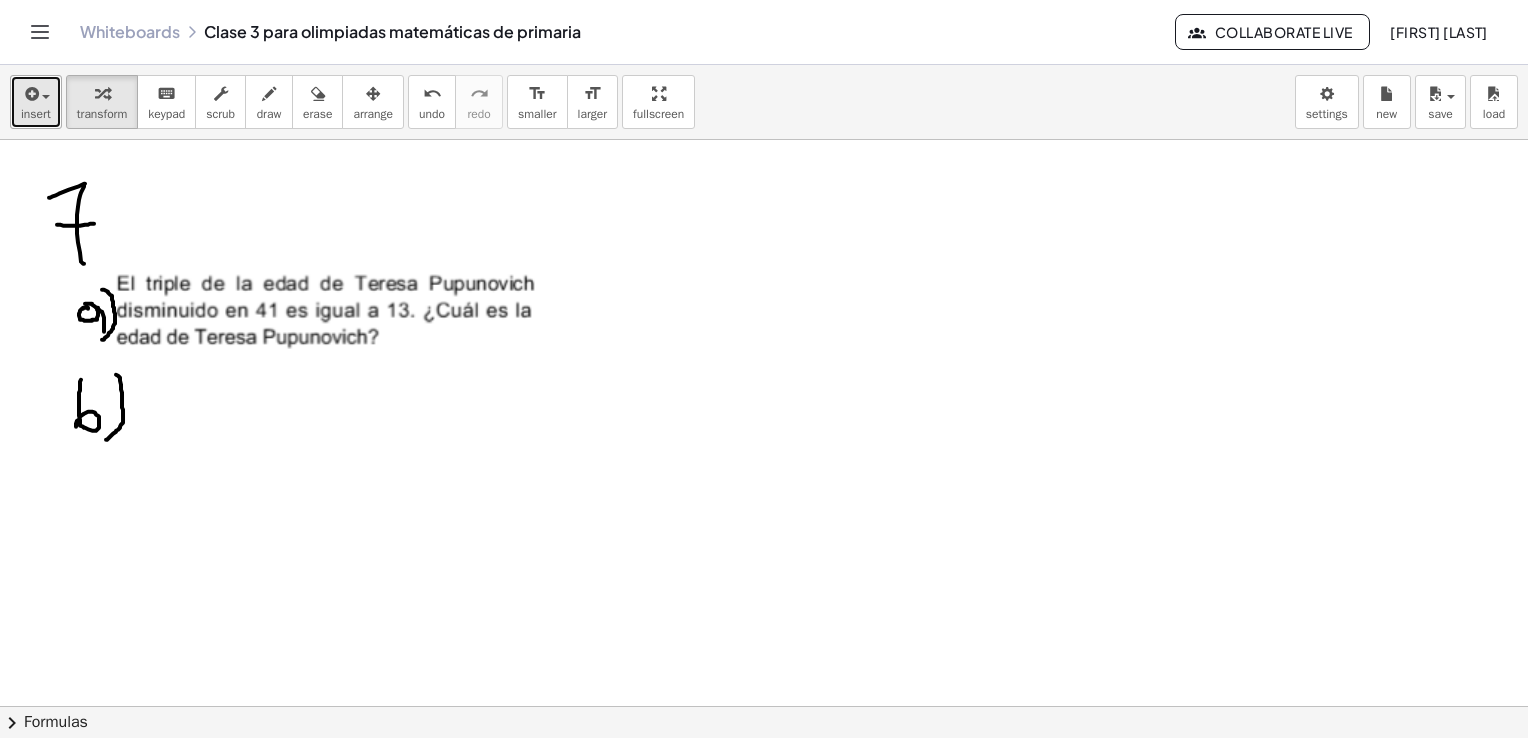 click at bounding box center [30, 94] 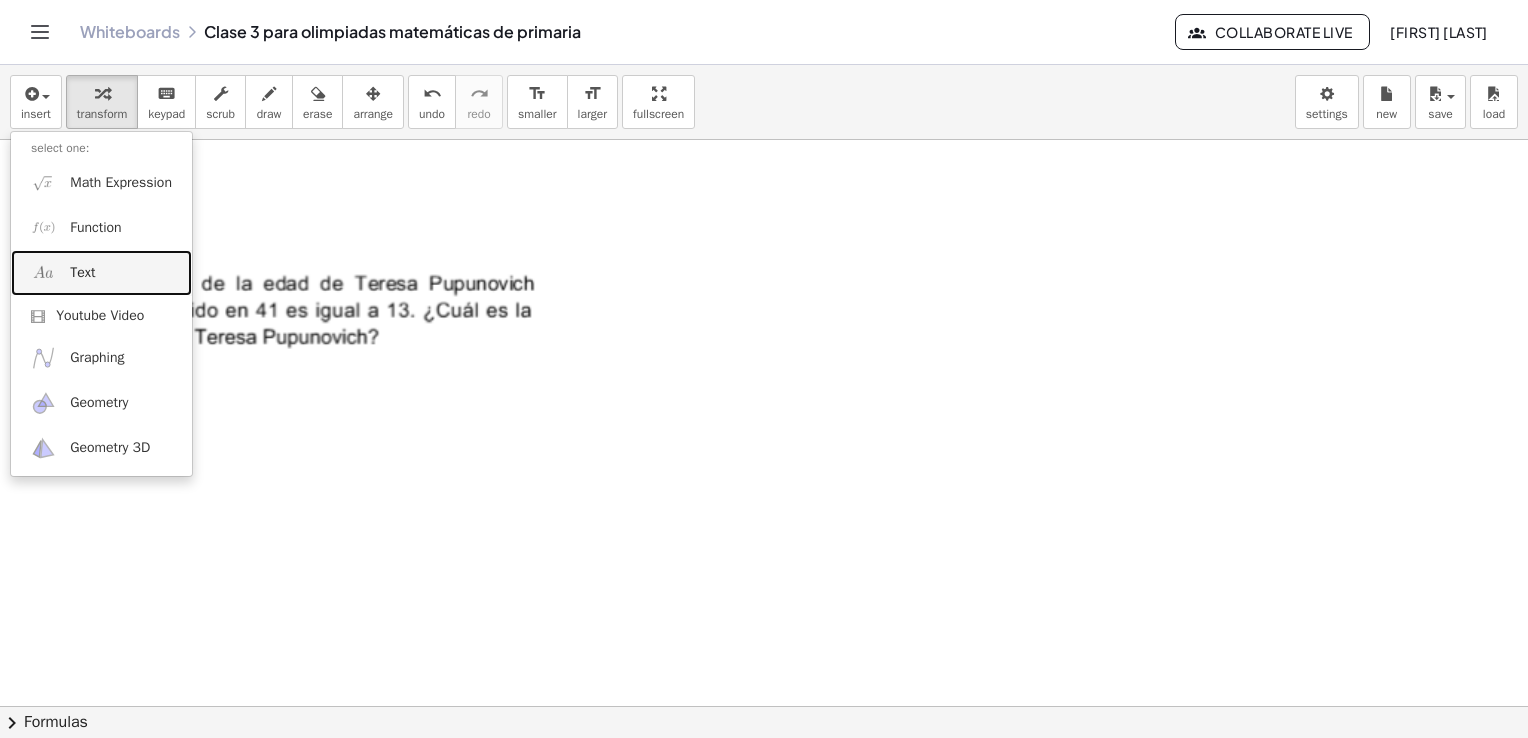 click on "Text" at bounding box center (82, 273) 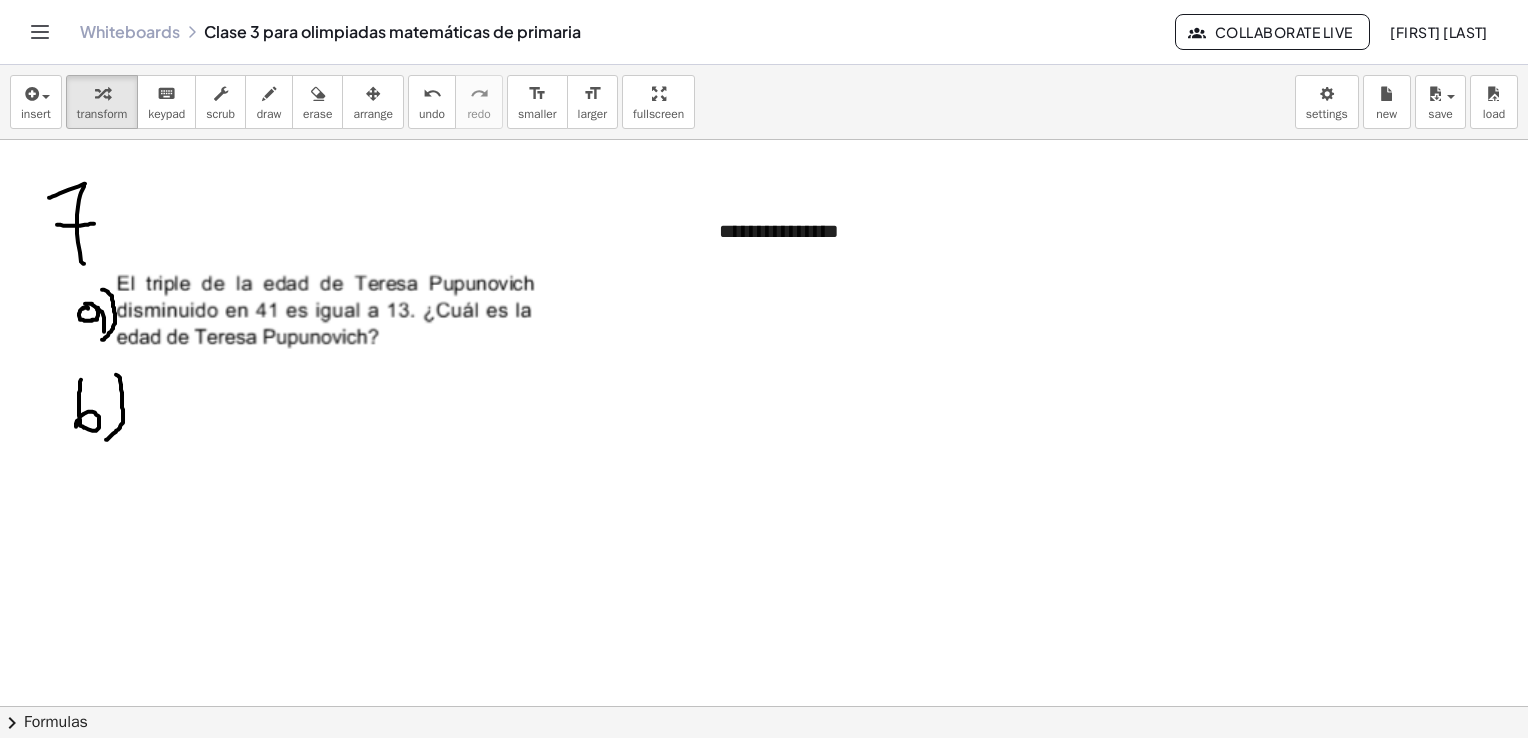 type 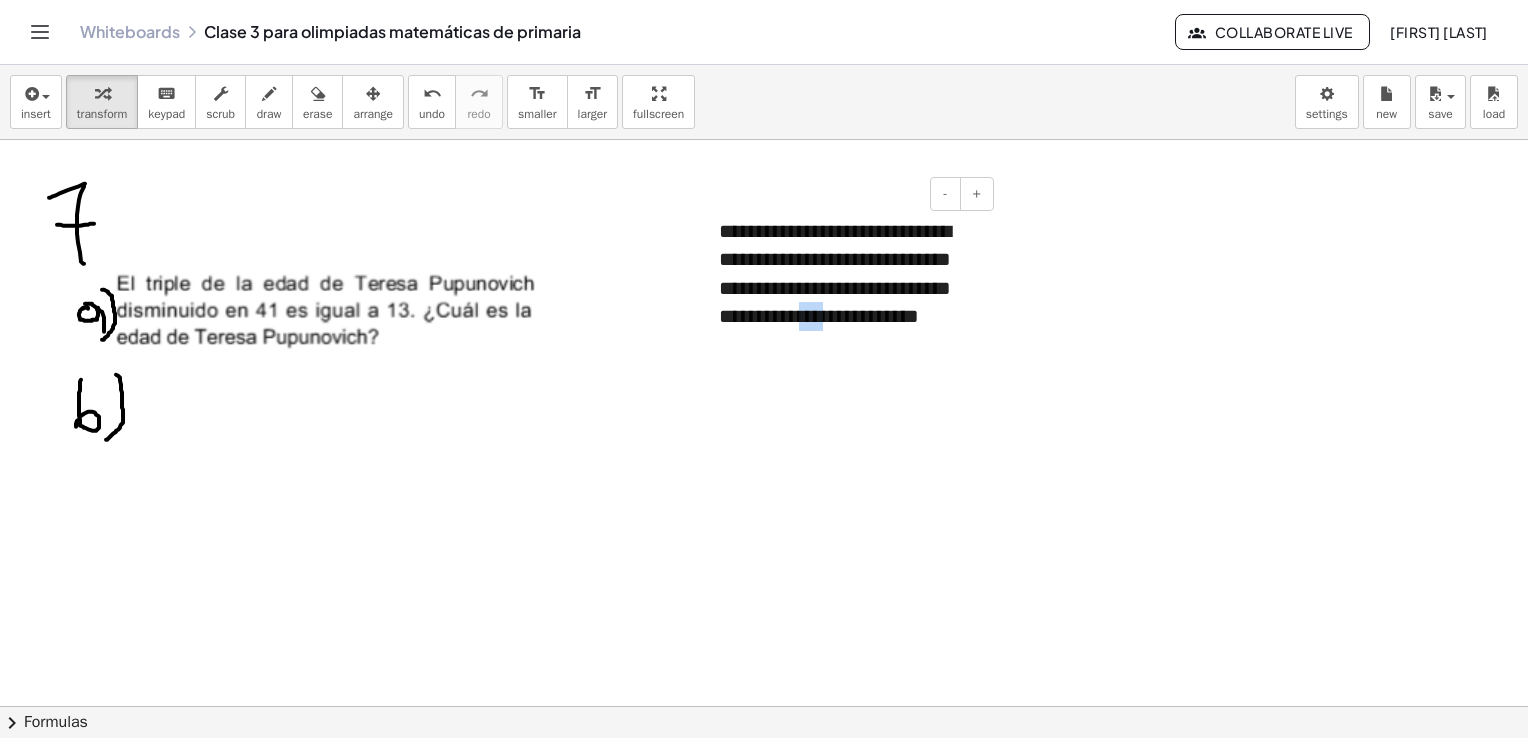 drag, startPoint x: 893, startPoint y: 320, endPoint x: 860, endPoint y: 318, distance: 33.06055 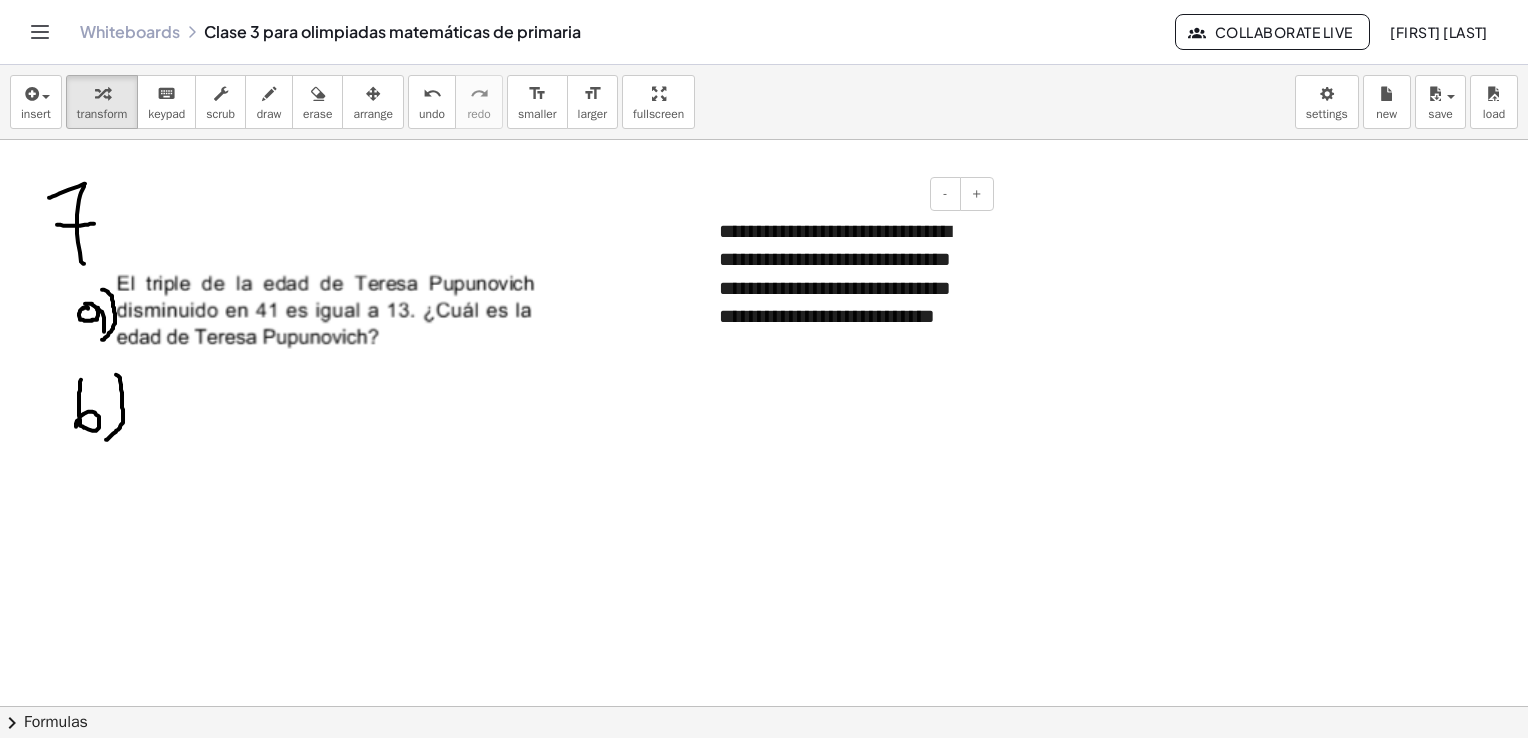 click on "**********" at bounding box center (849, 288) 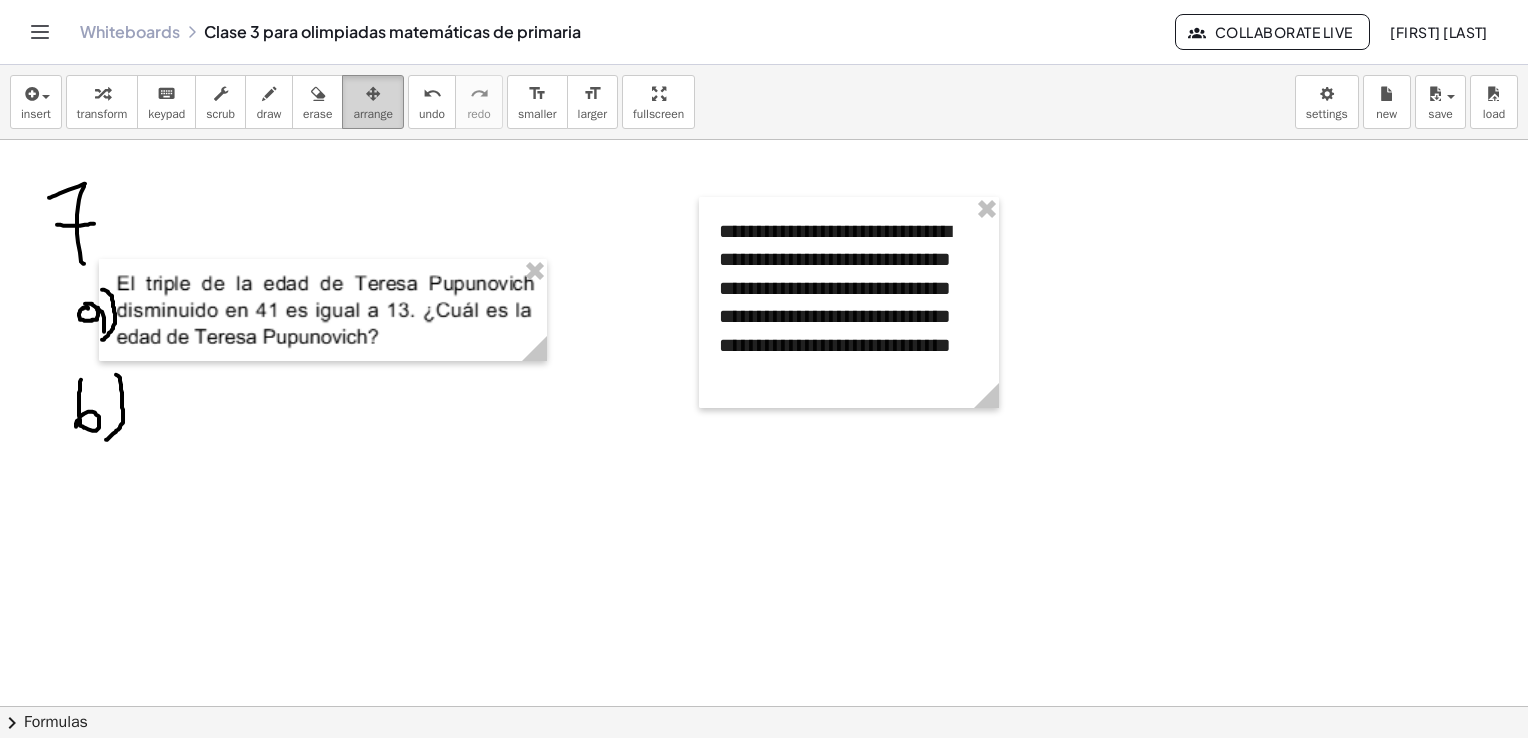 click at bounding box center (373, 93) 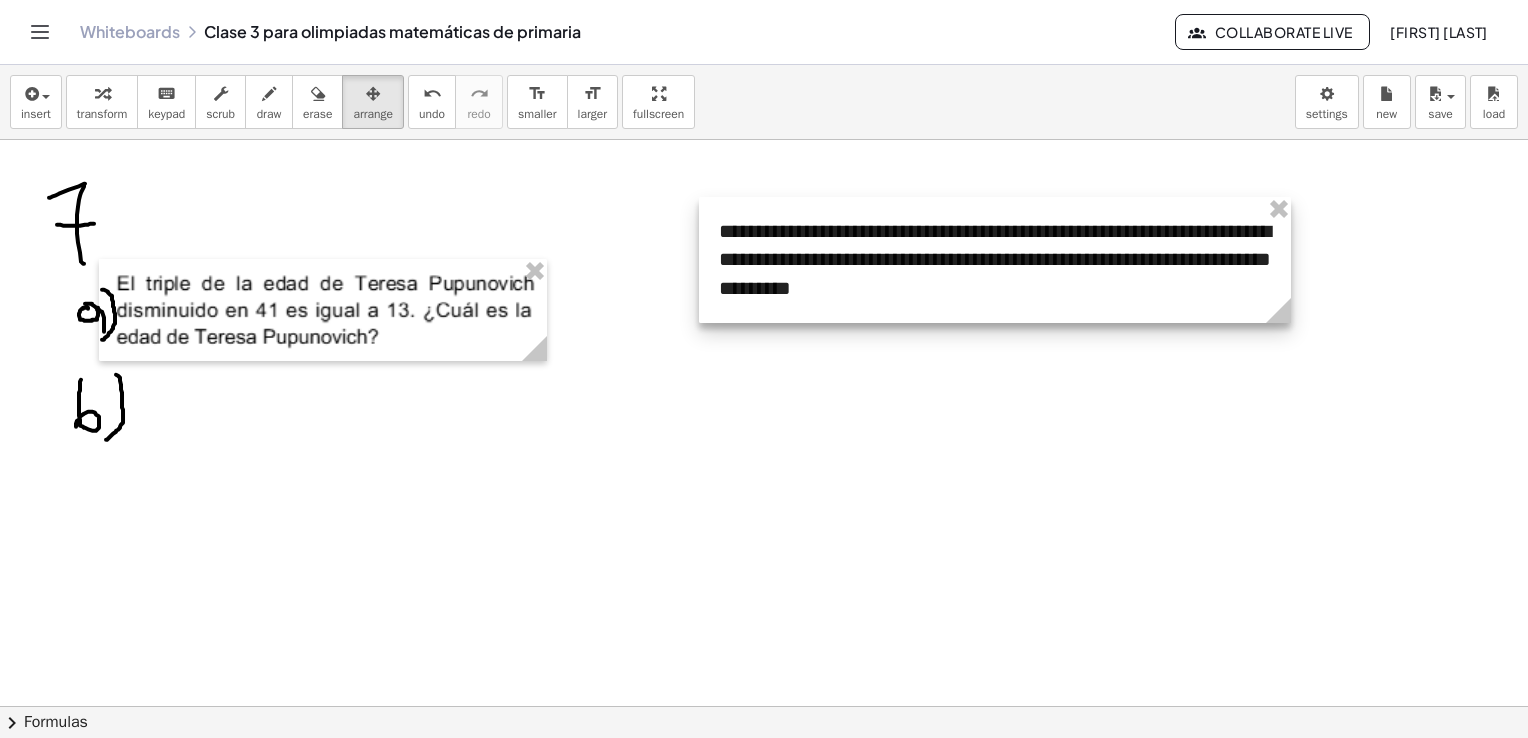 drag, startPoint x: 1000, startPoint y: 400, endPoint x: 1292, endPoint y: 364, distance: 294.21082 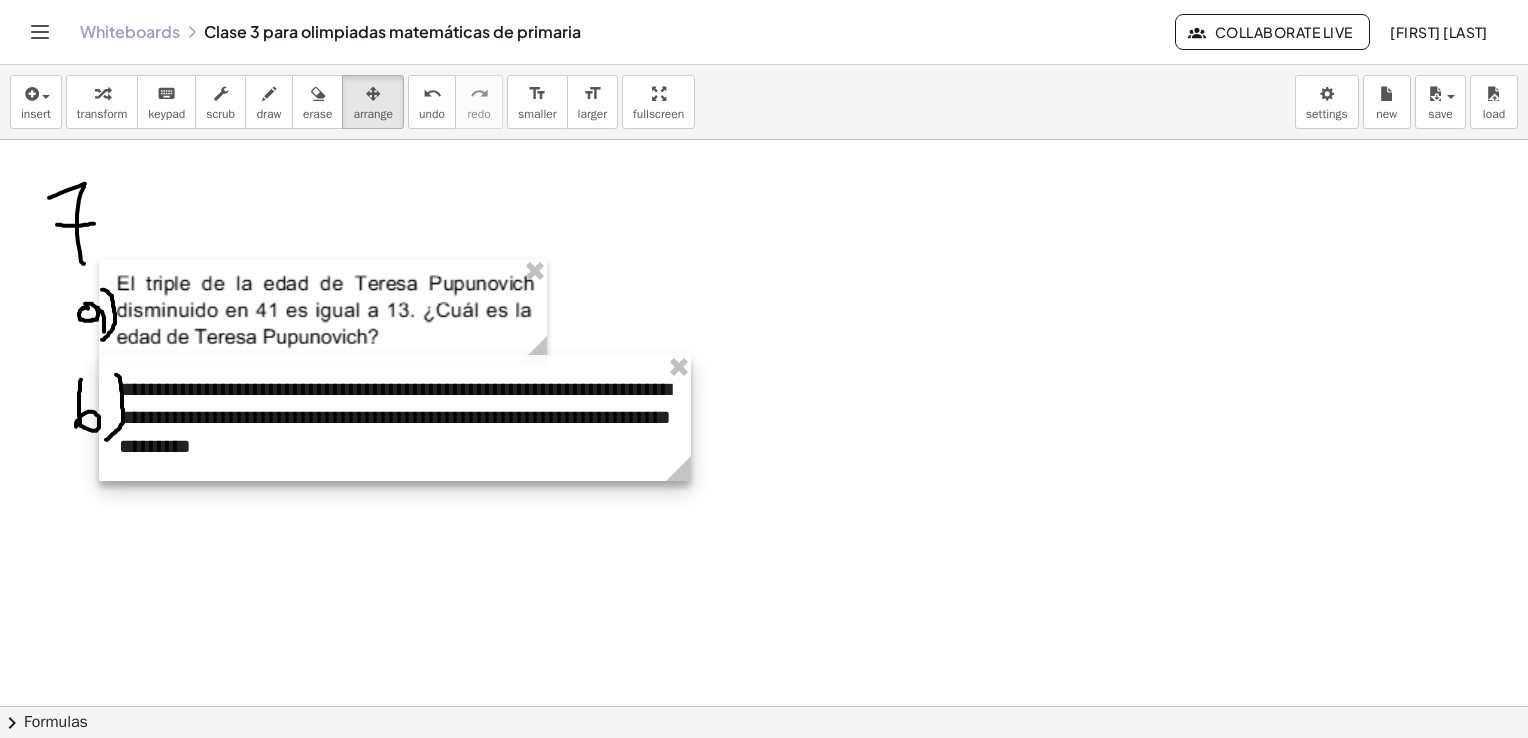 drag, startPoint x: 969, startPoint y: 261, endPoint x: 368, endPoint y: 418, distance: 621.1683 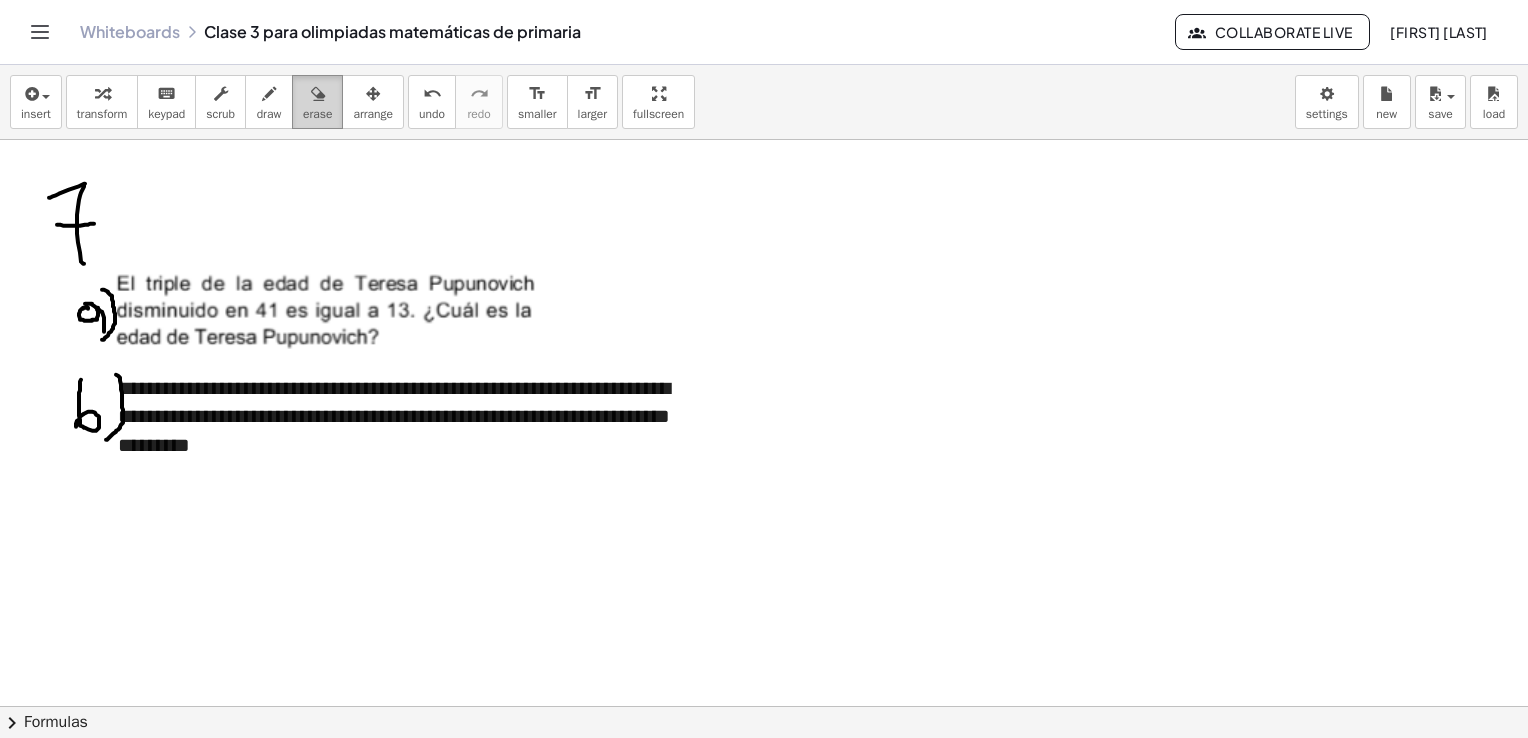 click on "erase" at bounding box center [317, 114] 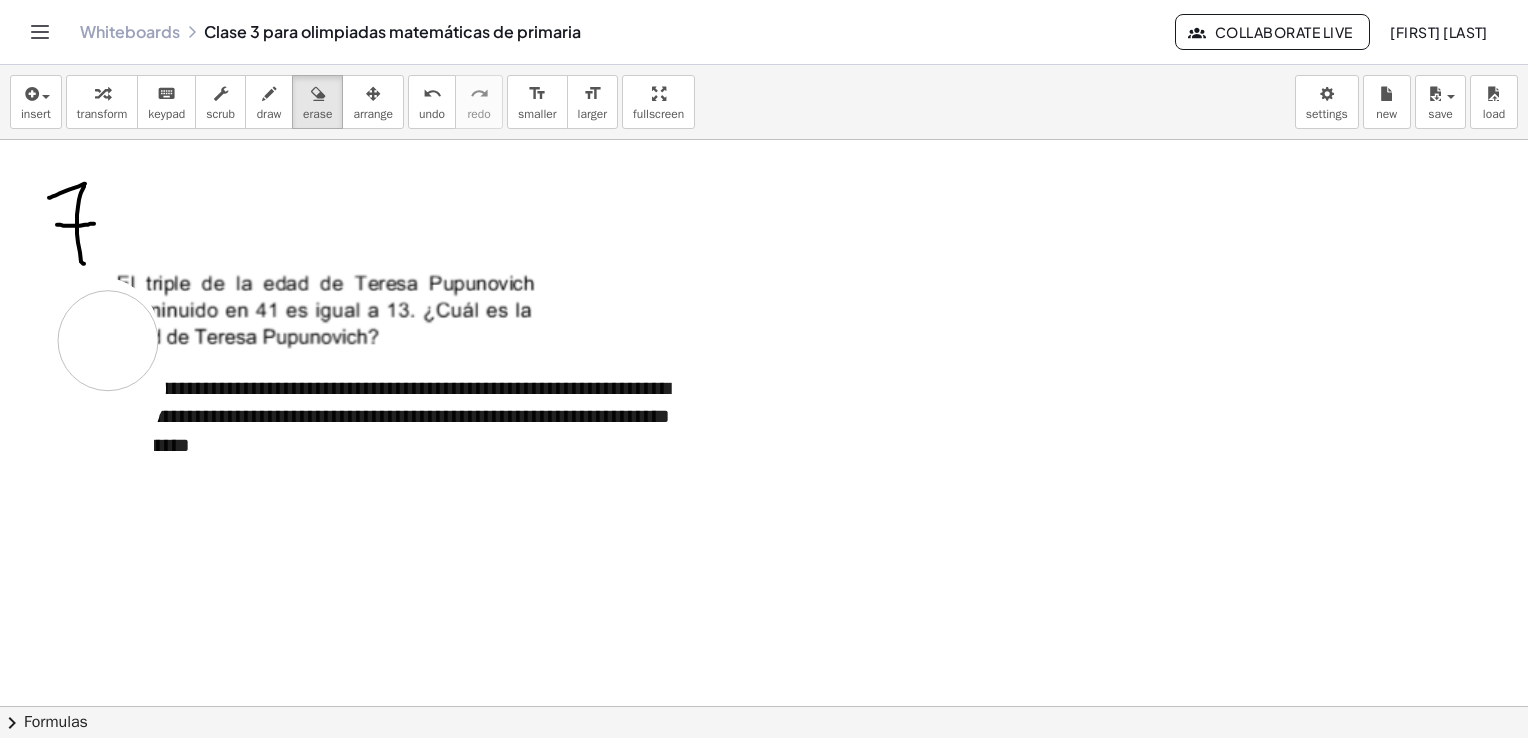 drag, startPoint x: 104, startPoint y: 492, endPoint x: 84, endPoint y: 418, distance: 76.655075 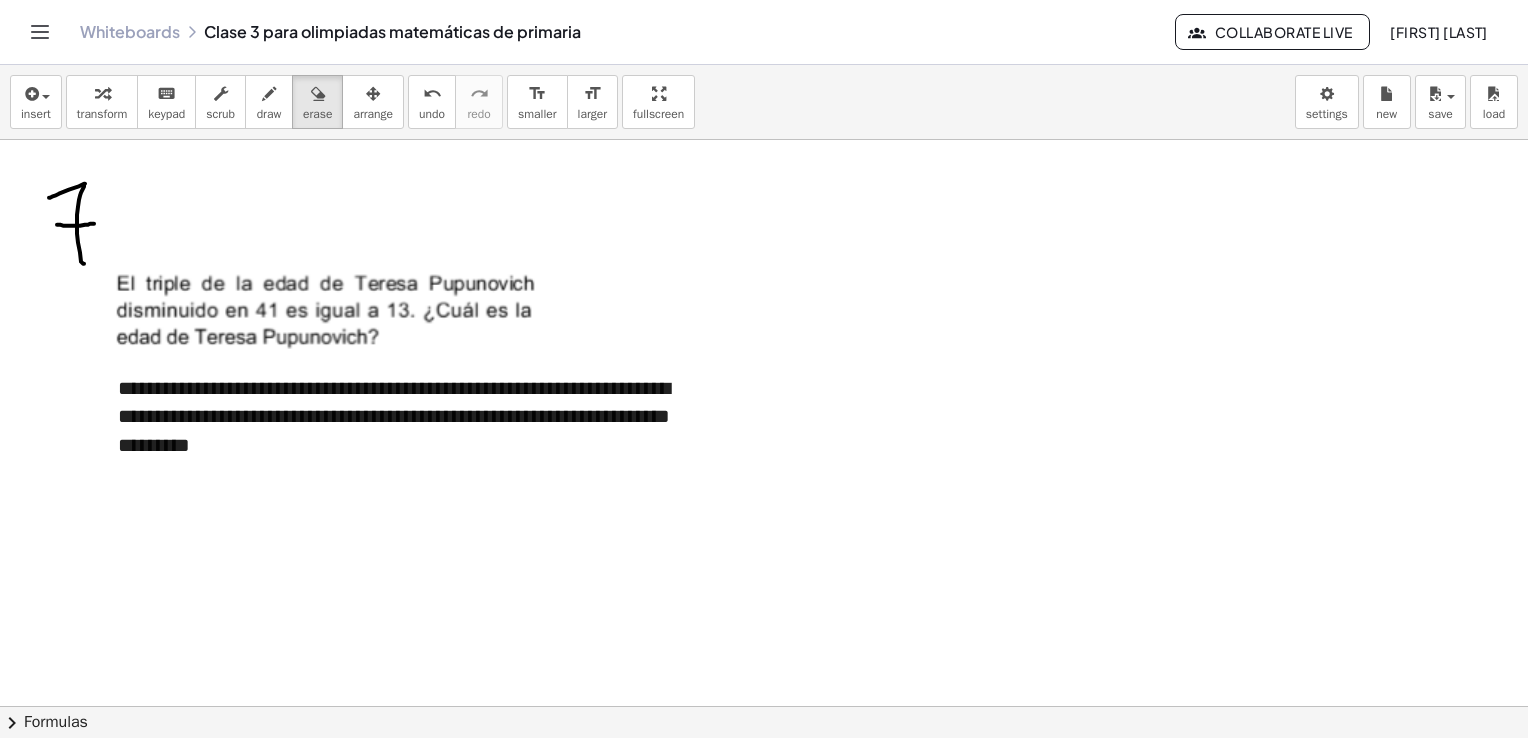 click at bounding box center (764, -2773) 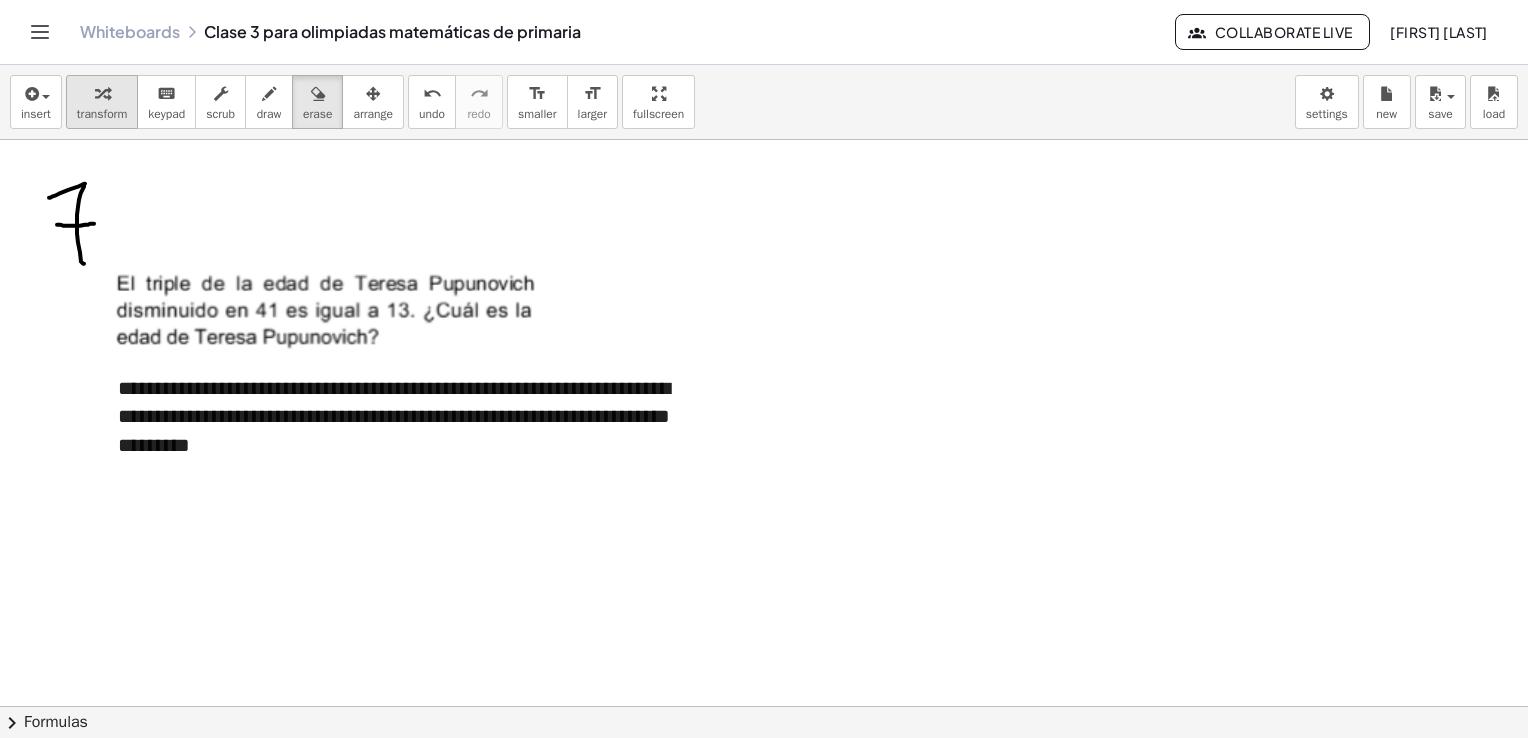 click at bounding box center [102, 94] 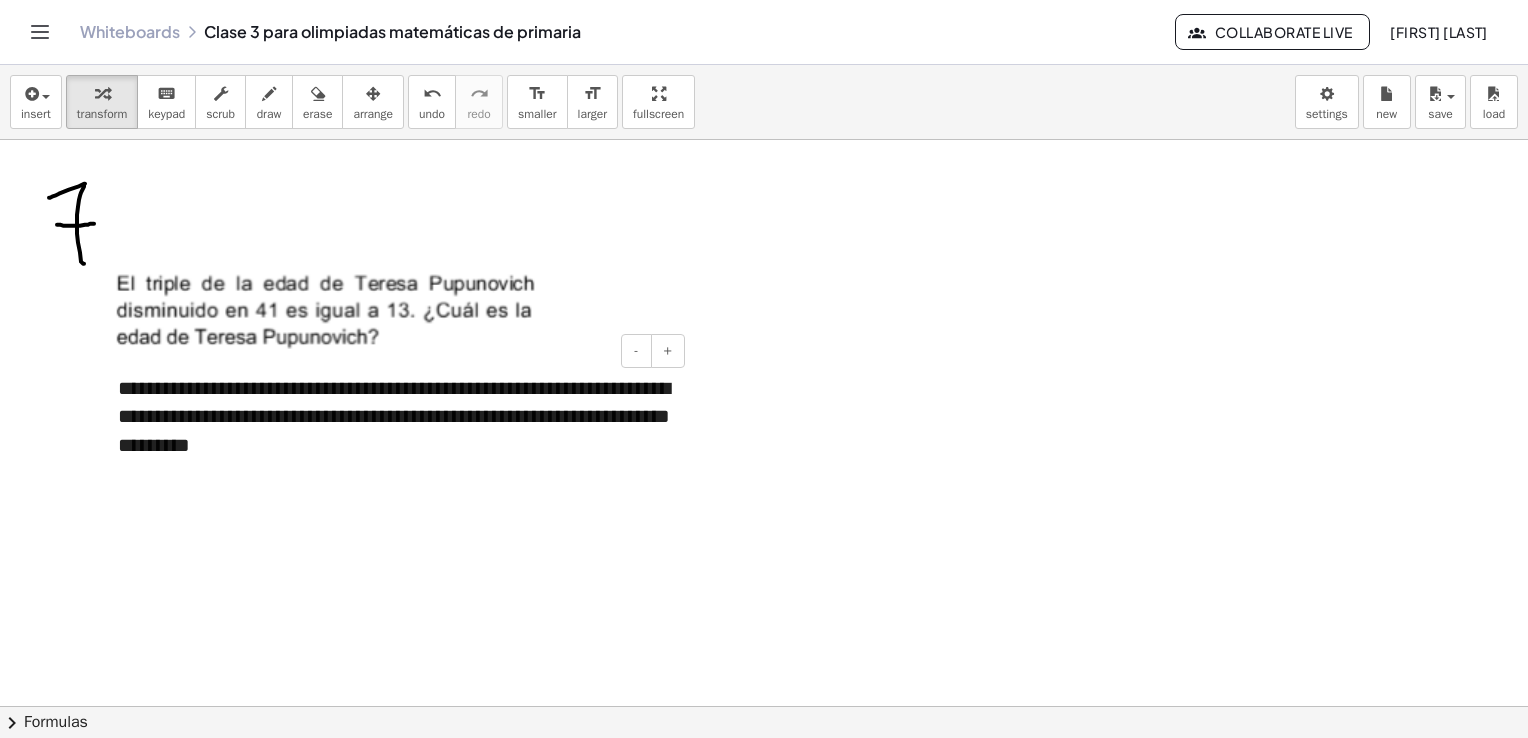 click on "**********" at bounding box center (394, 417) 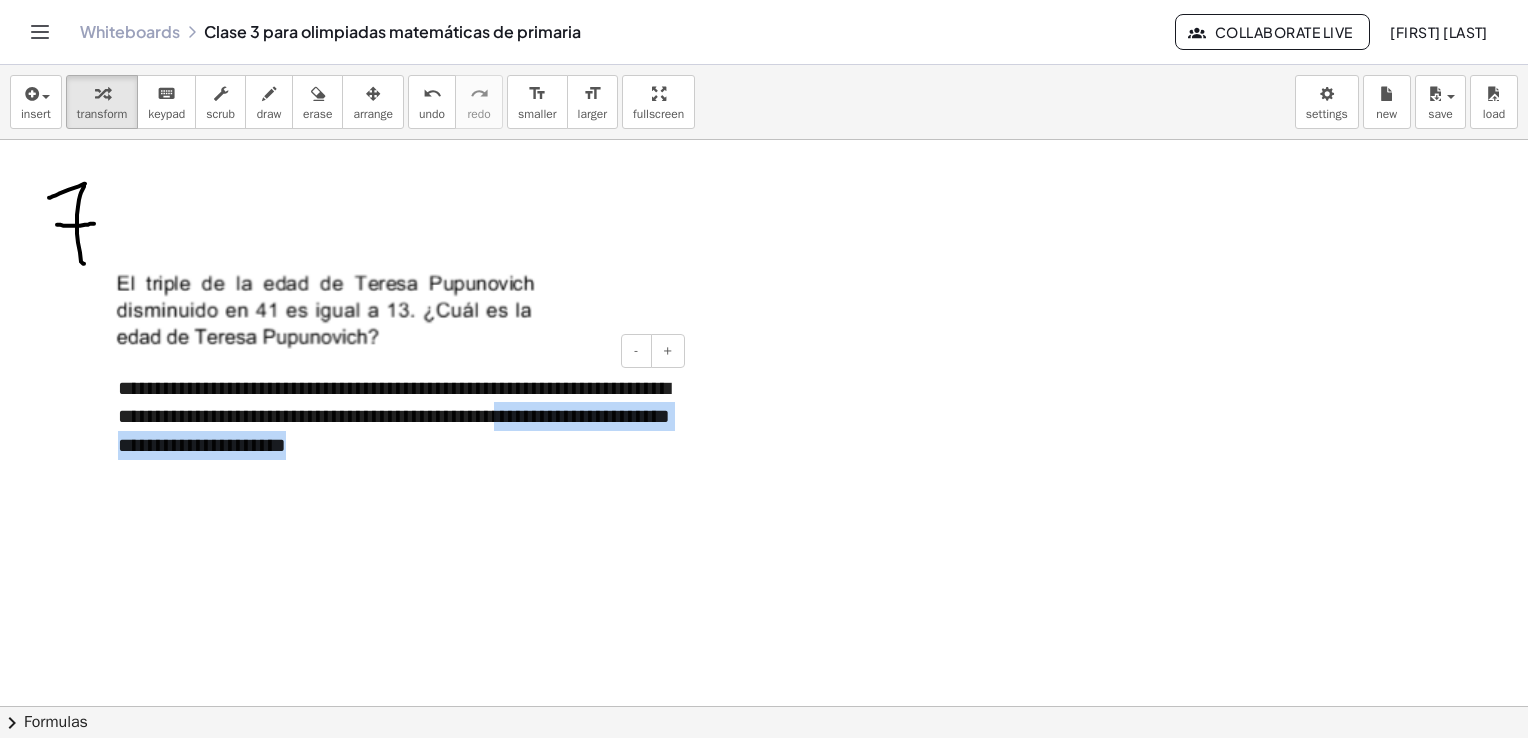drag, startPoint x: 612, startPoint y: 426, endPoint x: 567, endPoint y: 435, distance: 45.891174 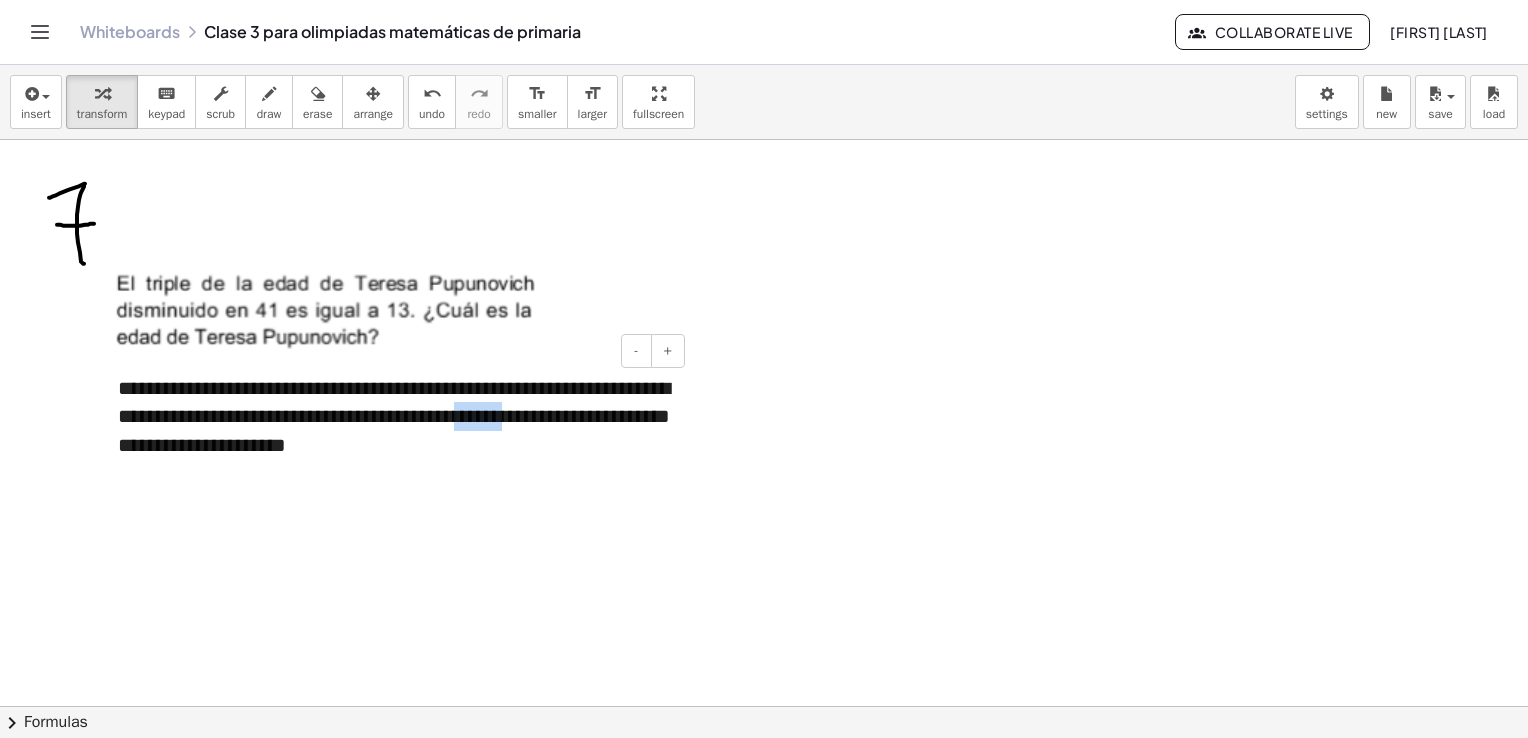 drag, startPoint x: 611, startPoint y: 420, endPoint x: 579, endPoint y: 427, distance: 32.75668 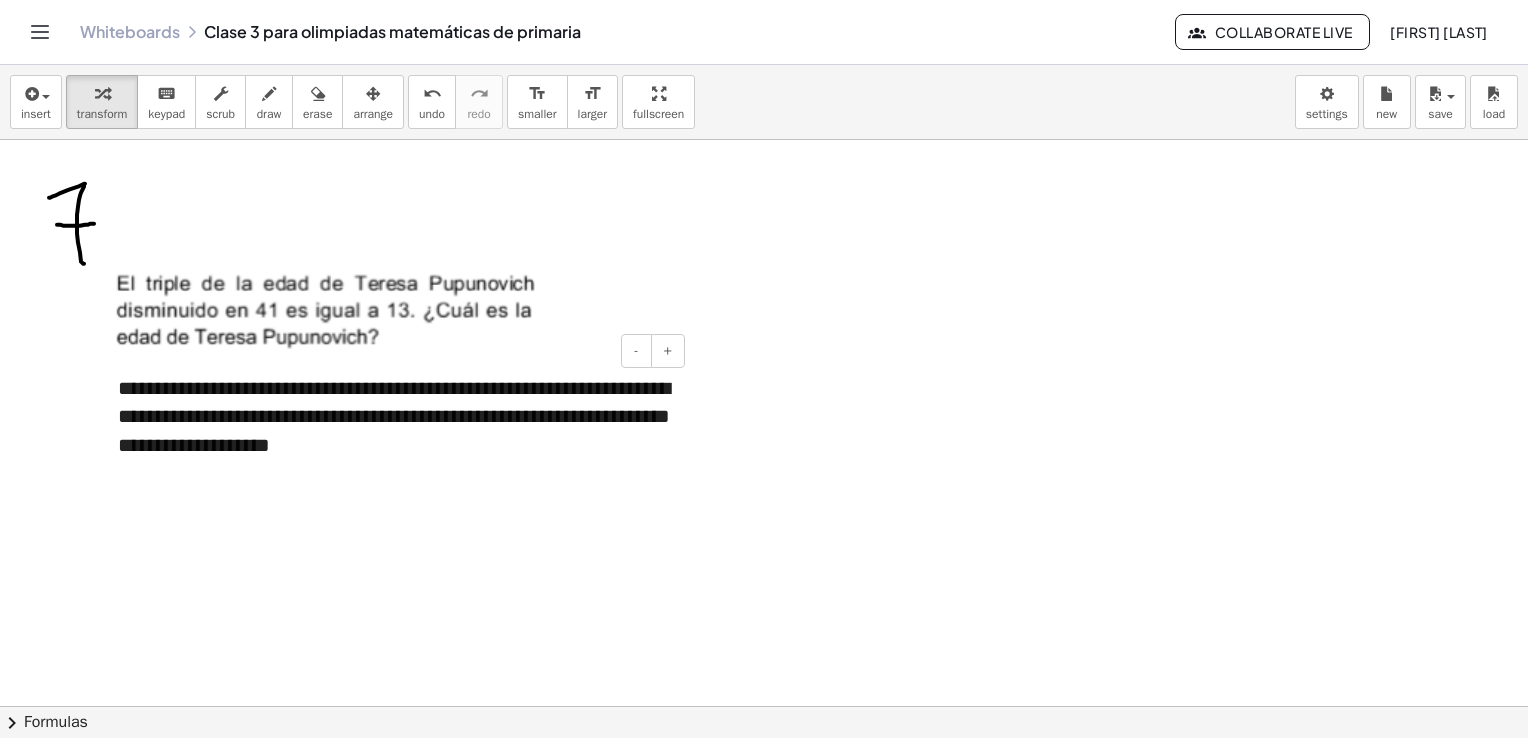 click on "**********" at bounding box center [394, 417] 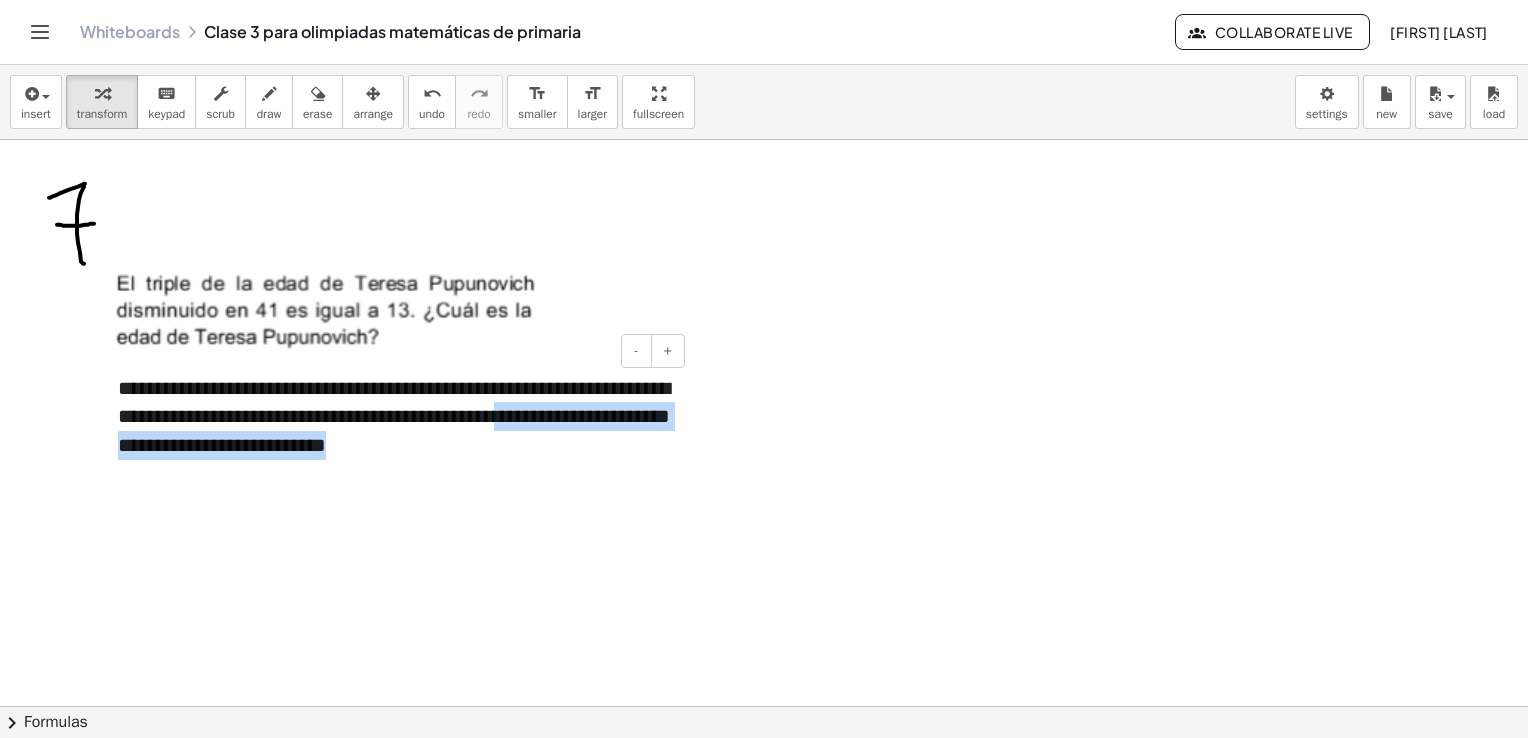 drag, startPoint x: 600, startPoint y: 452, endPoint x: 658, endPoint y: 416, distance: 68.26419 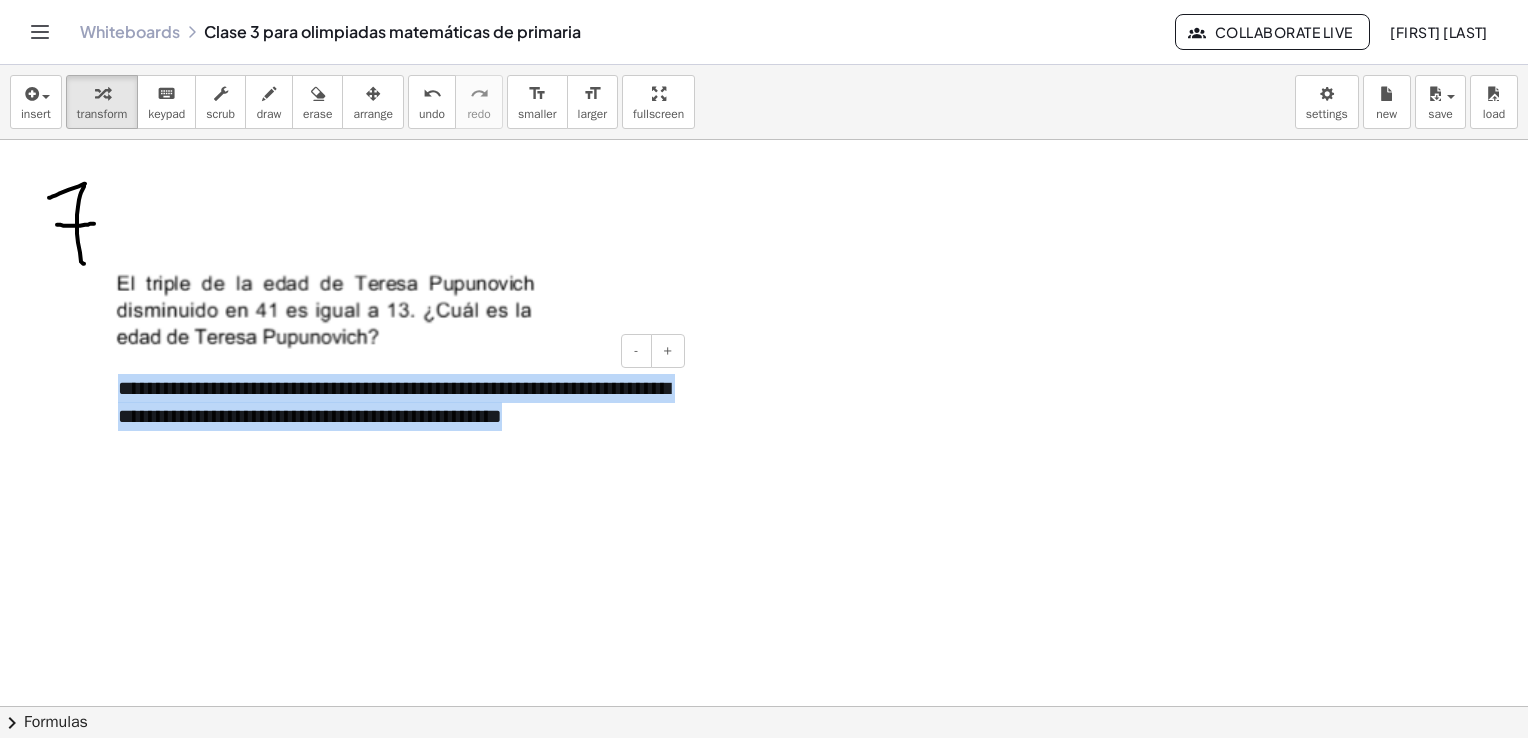 drag, startPoint x: 121, startPoint y: 390, endPoint x: 684, endPoint y: 442, distance: 565.3963 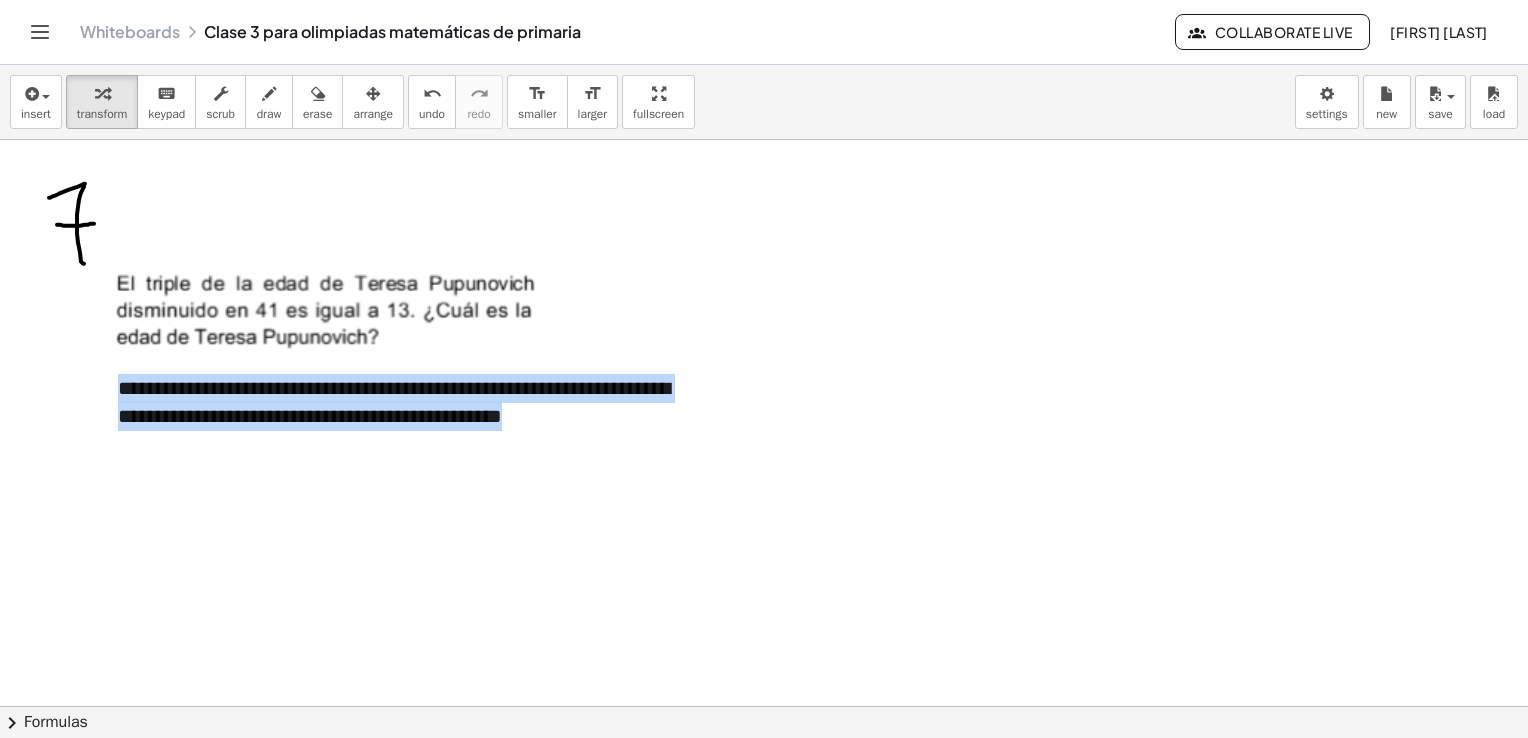 copy on "**********" 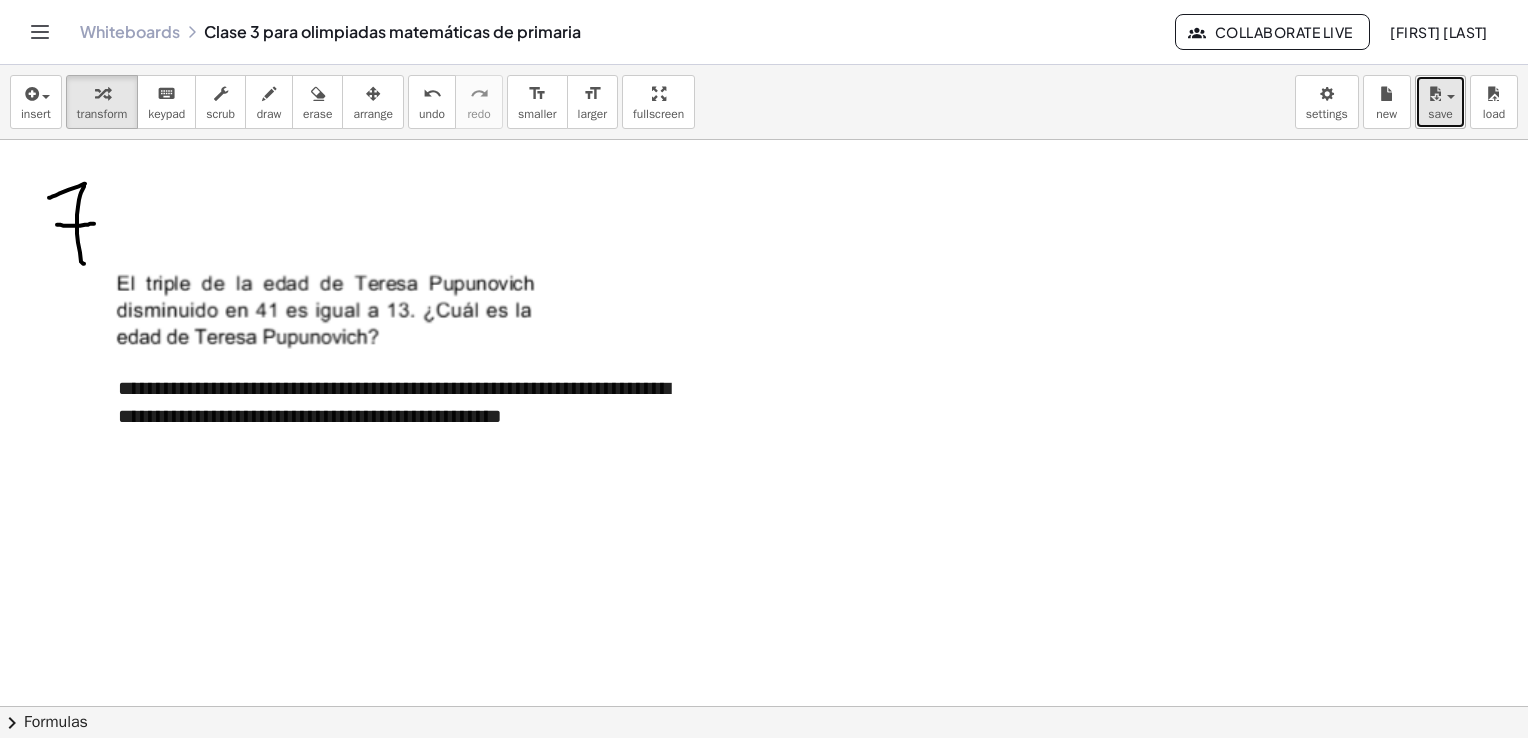 click at bounding box center (1435, 94) 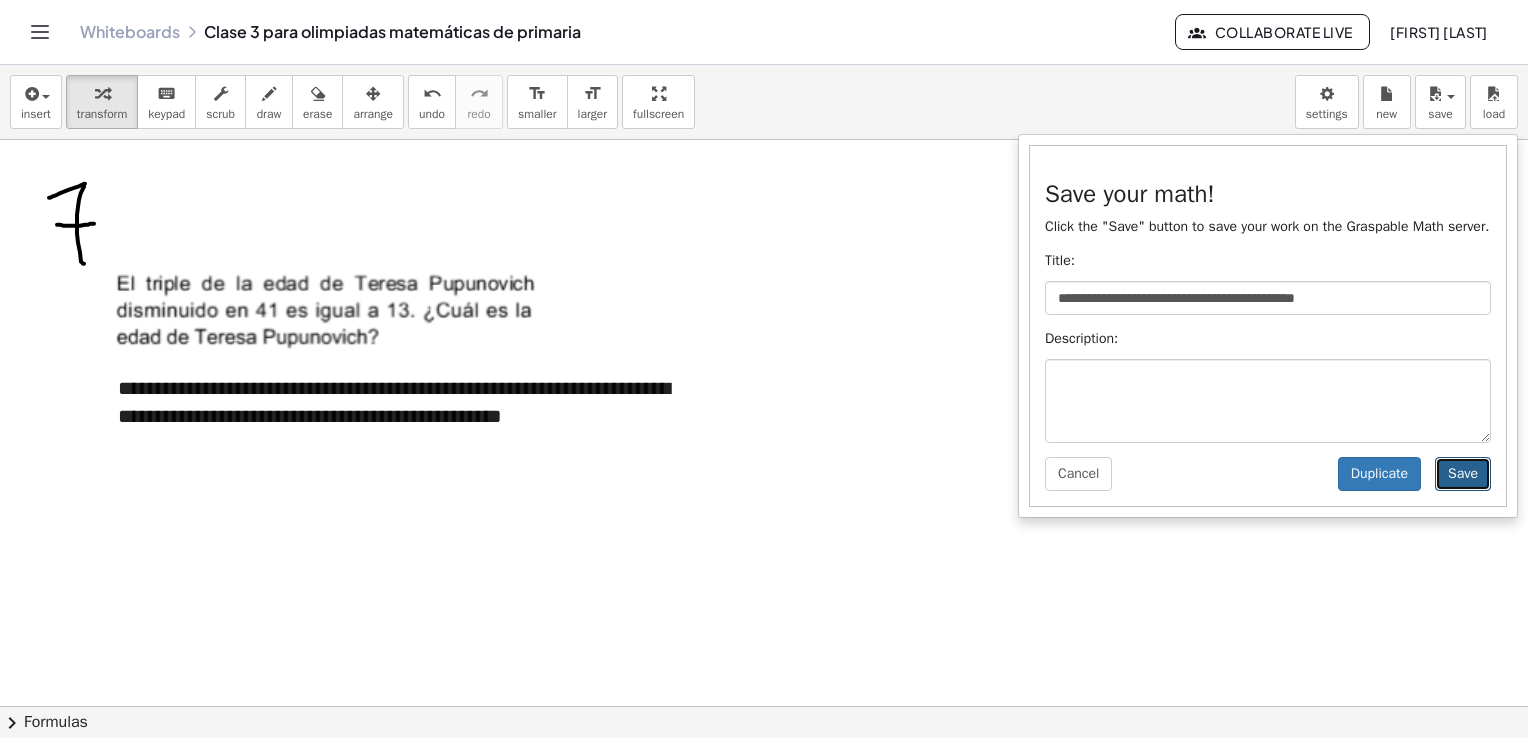 click on "Save" at bounding box center (1463, 474) 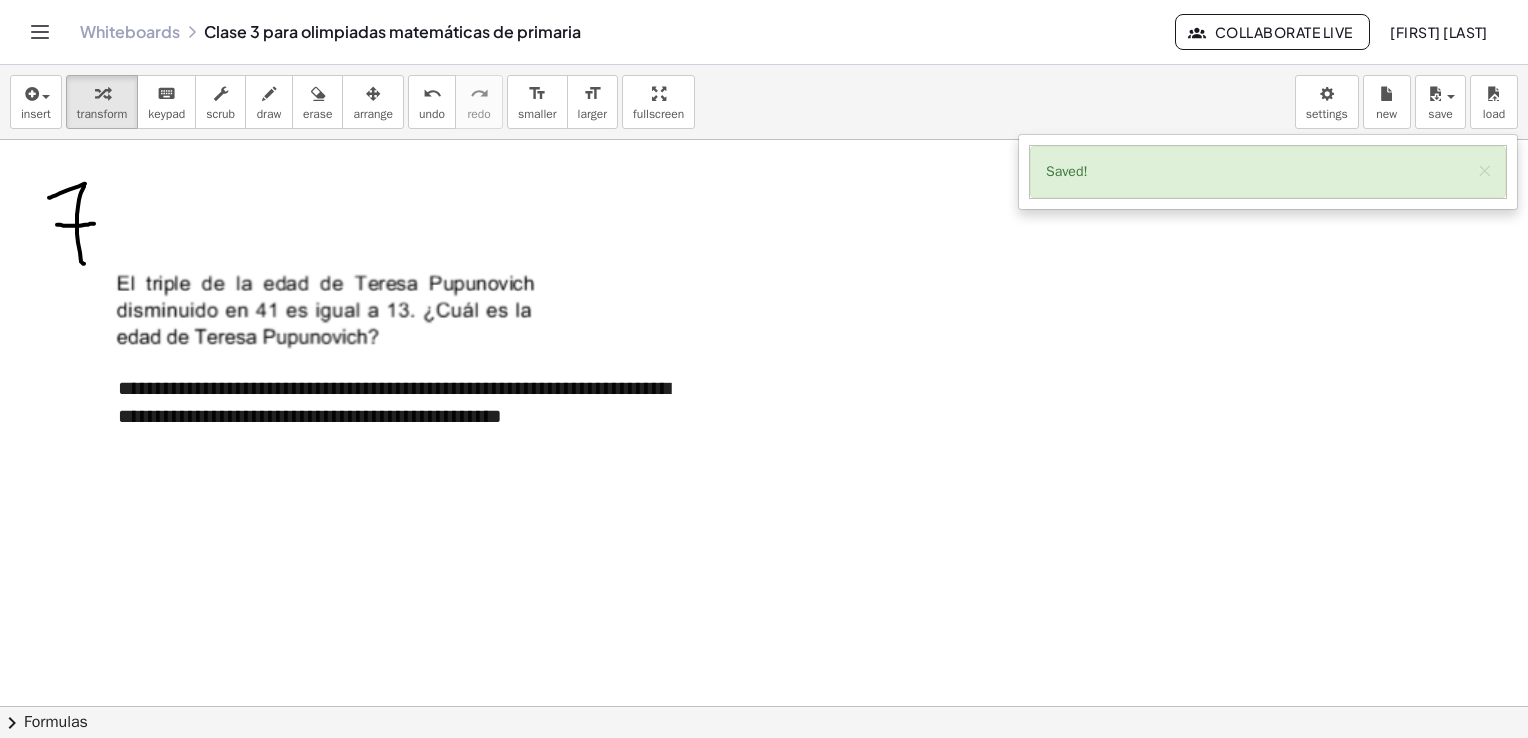 click 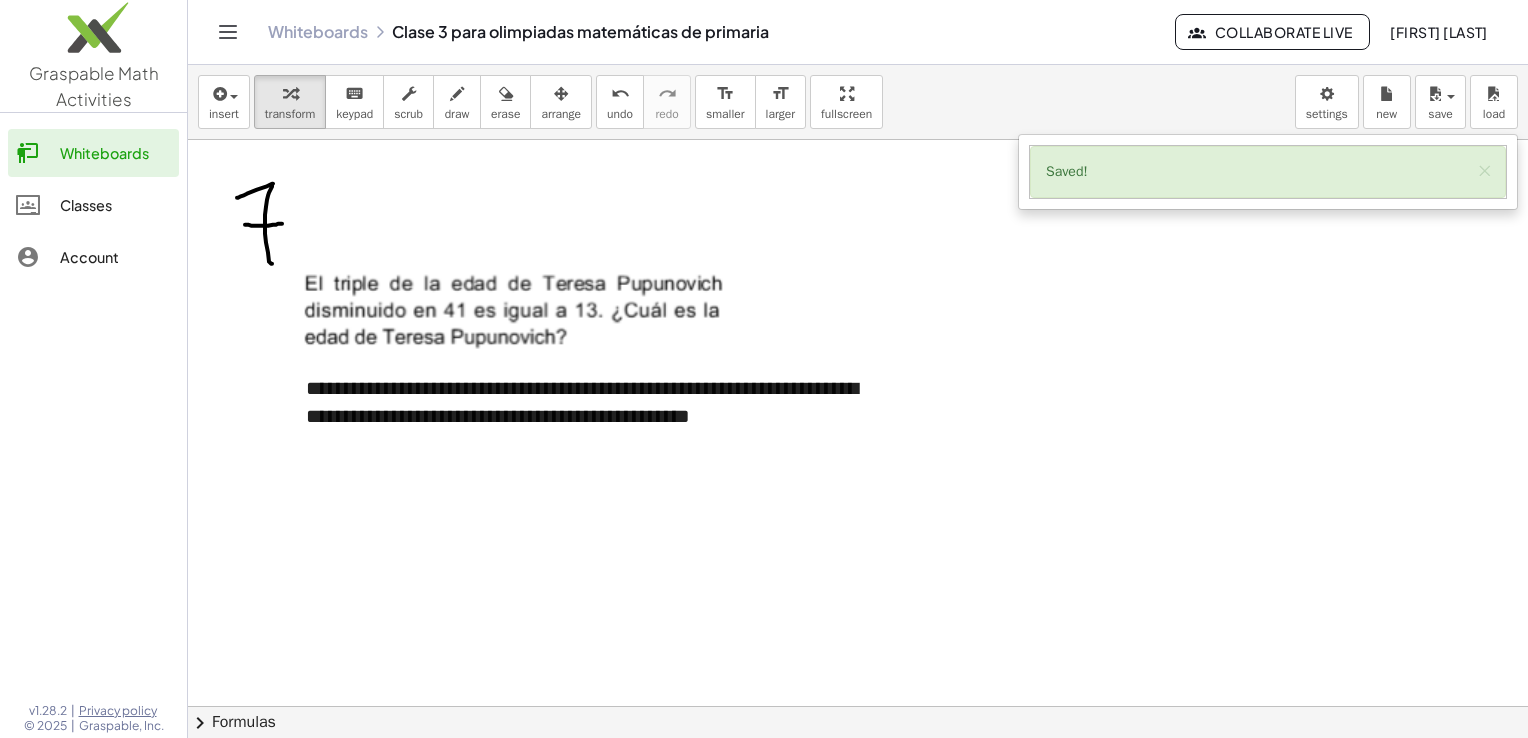 click on "Classes" 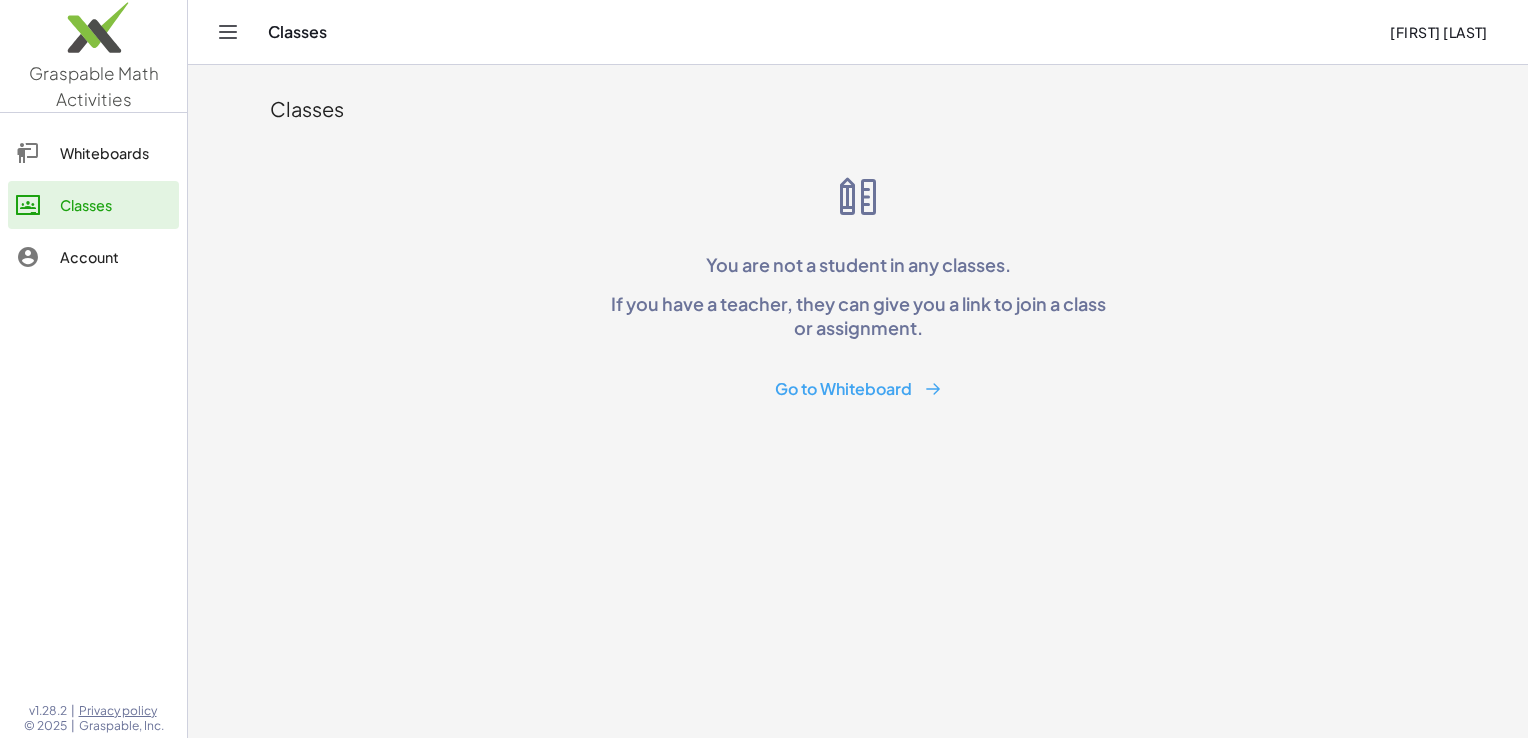 click on "Whiteboards" 